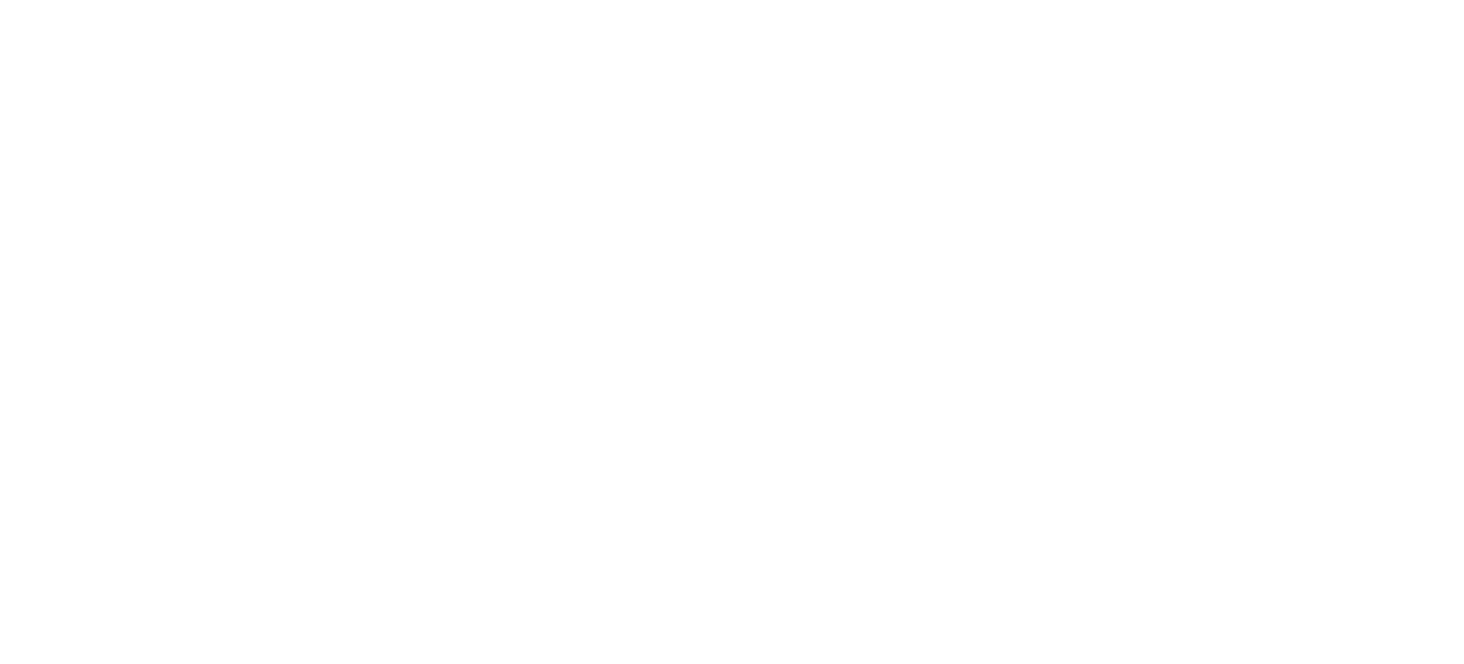 scroll, scrollTop: 0, scrollLeft: 0, axis: both 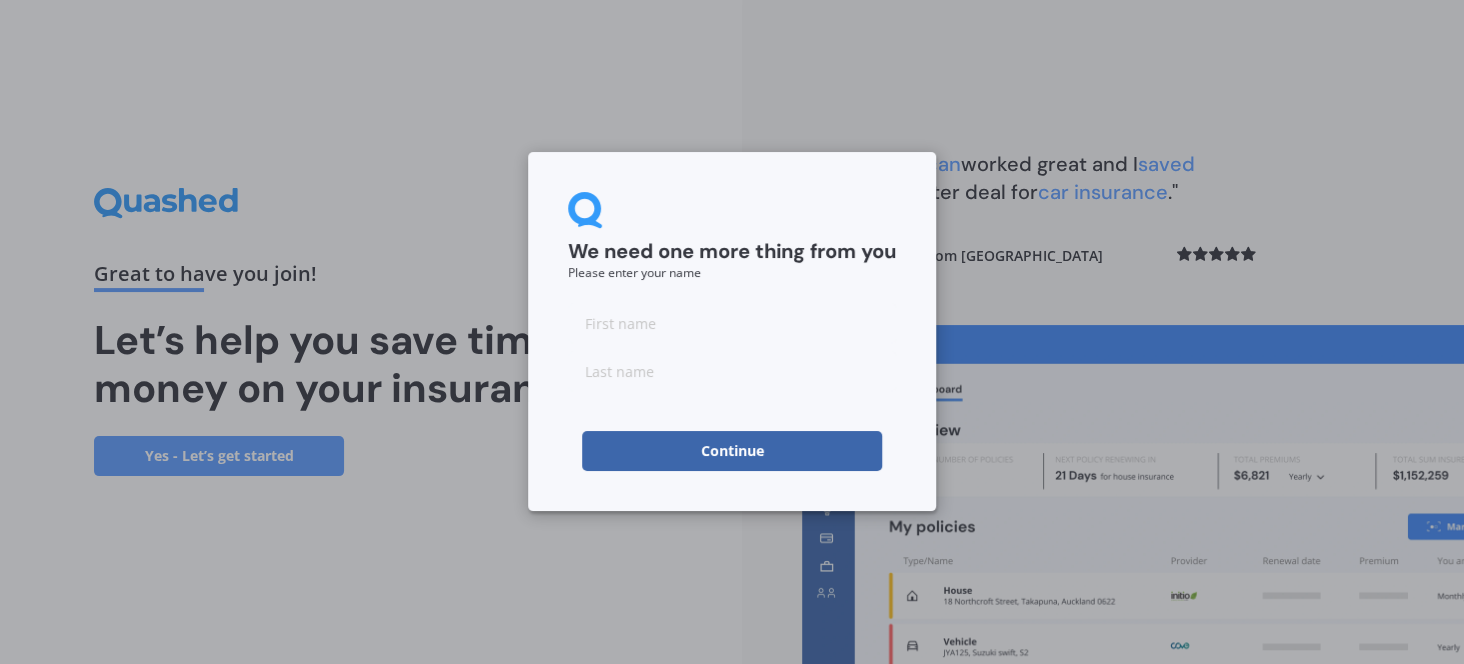 click at bounding box center [732, 323] 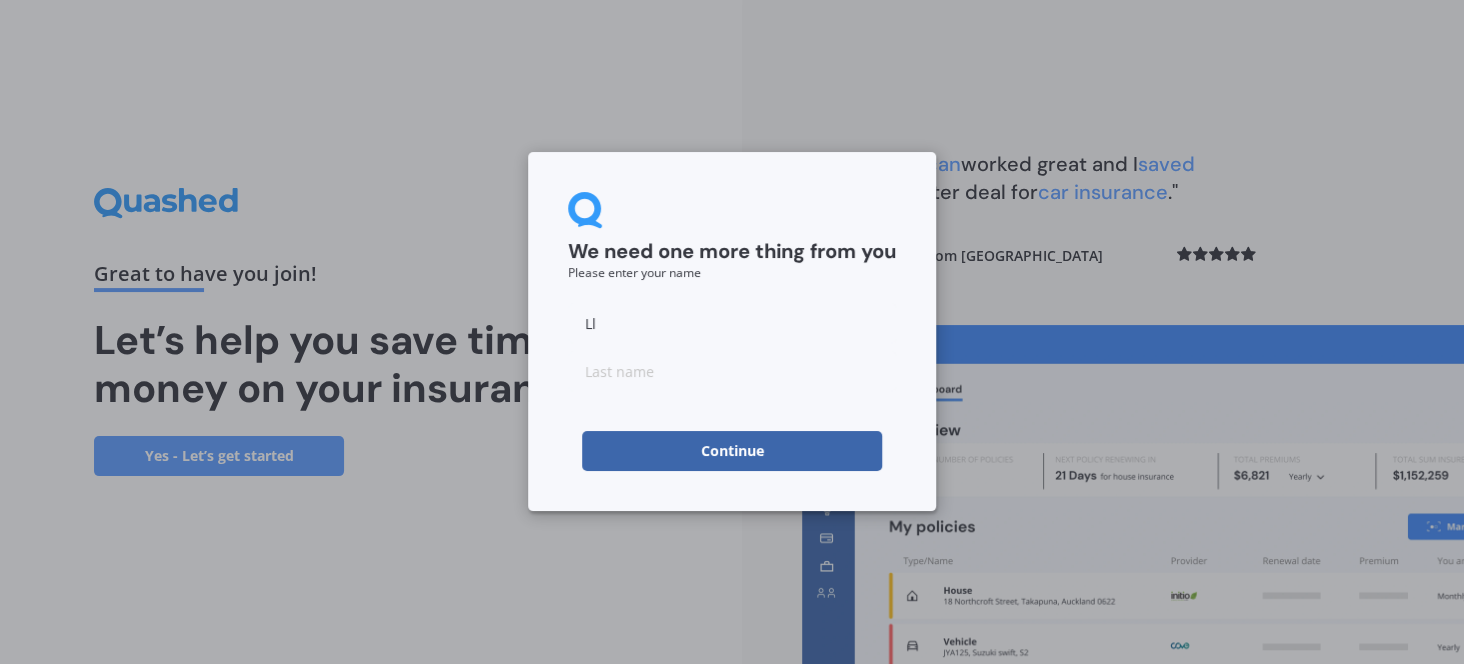 type on "Lloyd" 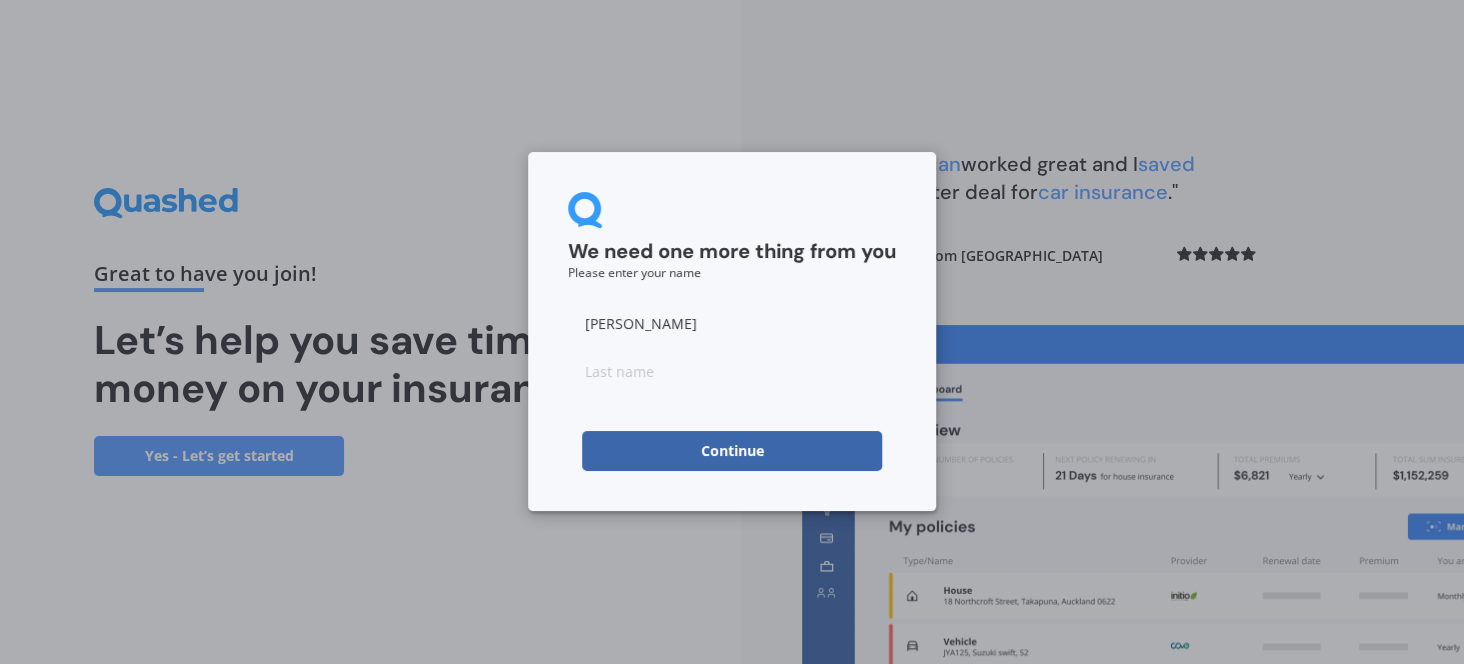 click at bounding box center (732, 371) 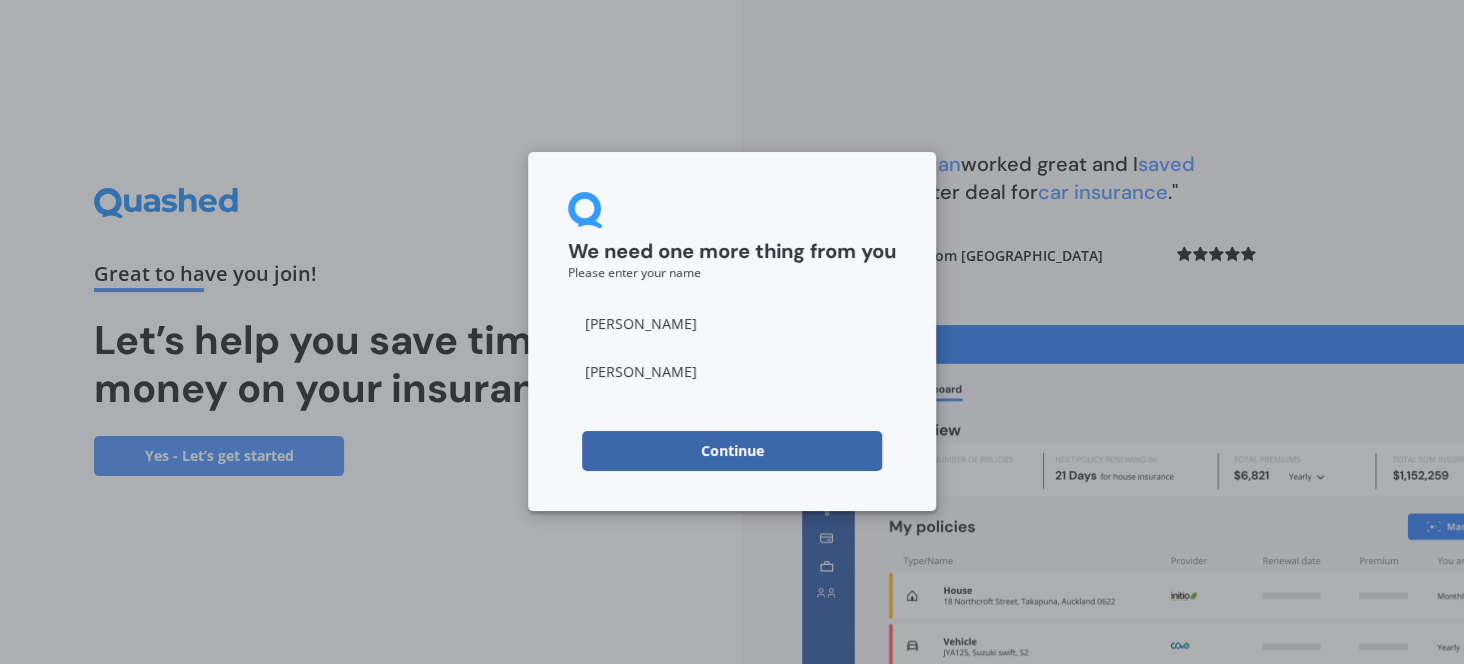 type on "Dassler" 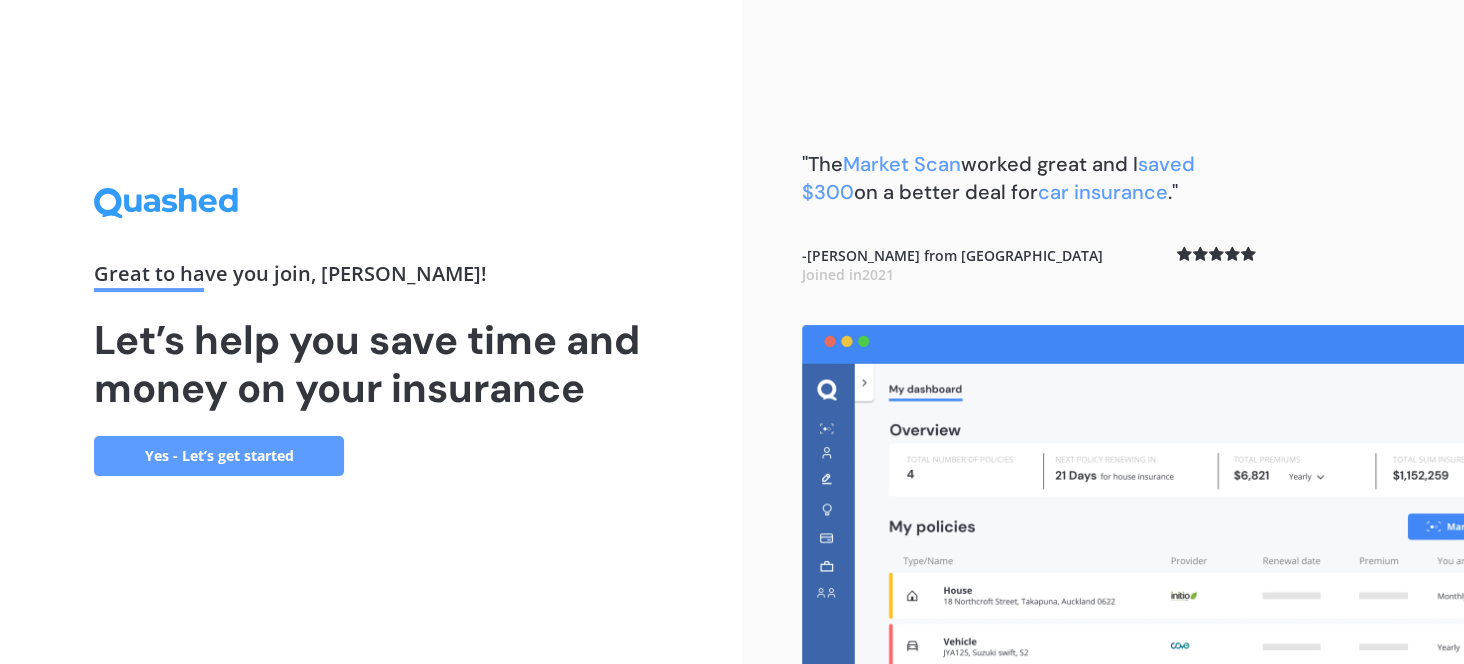click on "Yes - Let’s get started" at bounding box center (219, 456) 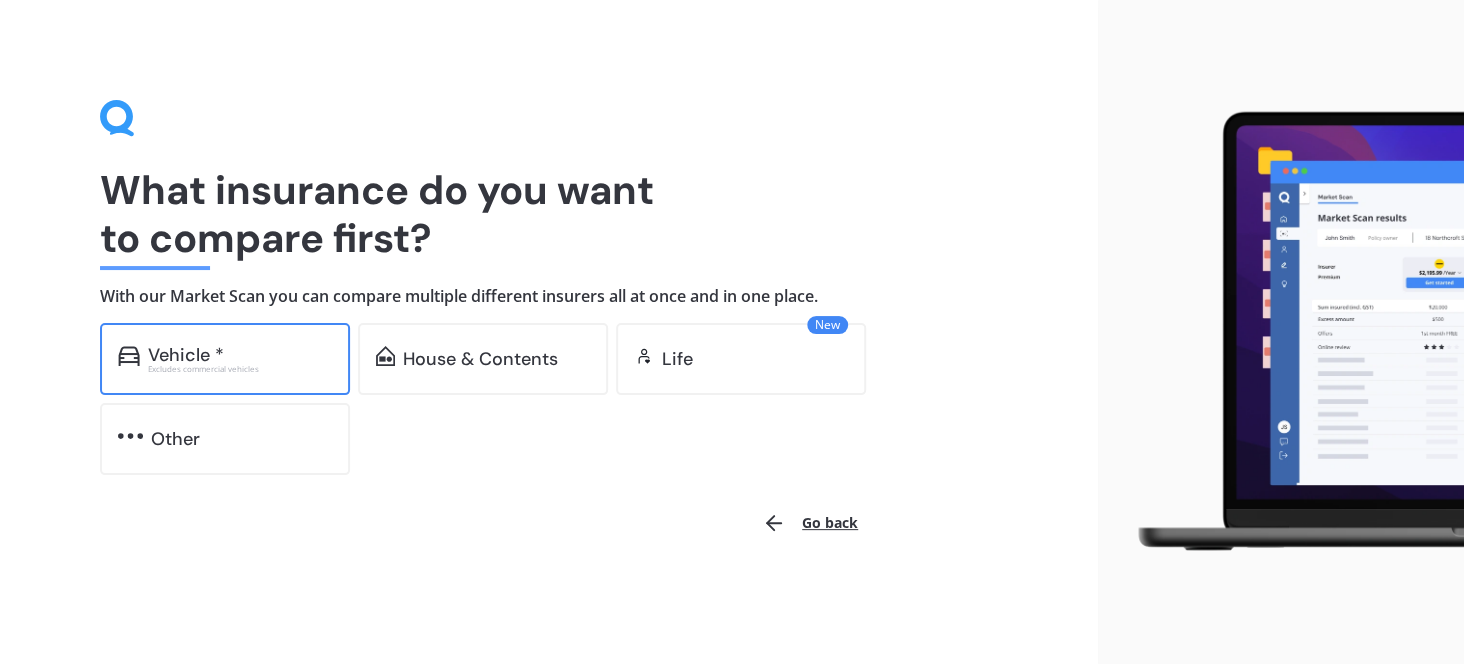 click on "Vehicle *" at bounding box center [186, 355] 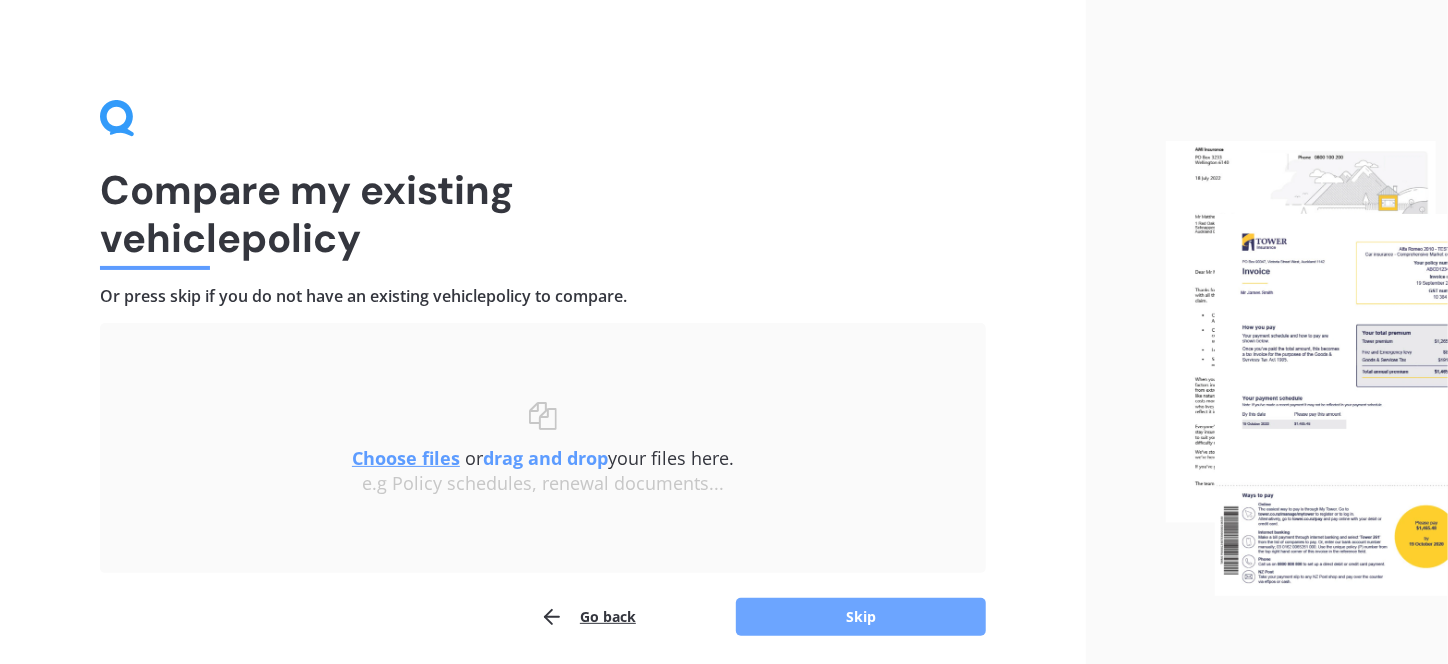 click on "Skip" at bounding box center (861, 617) 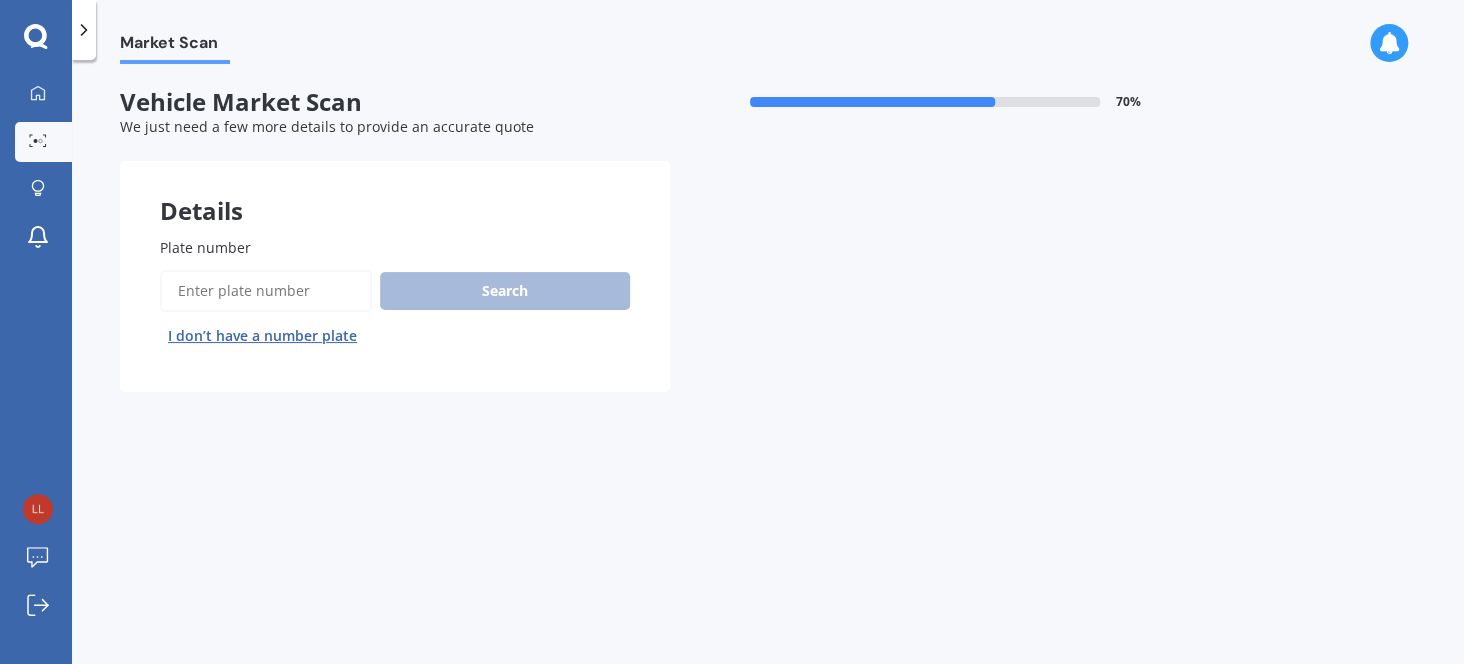 click on "Plate number" at bounding box center (266, 291) 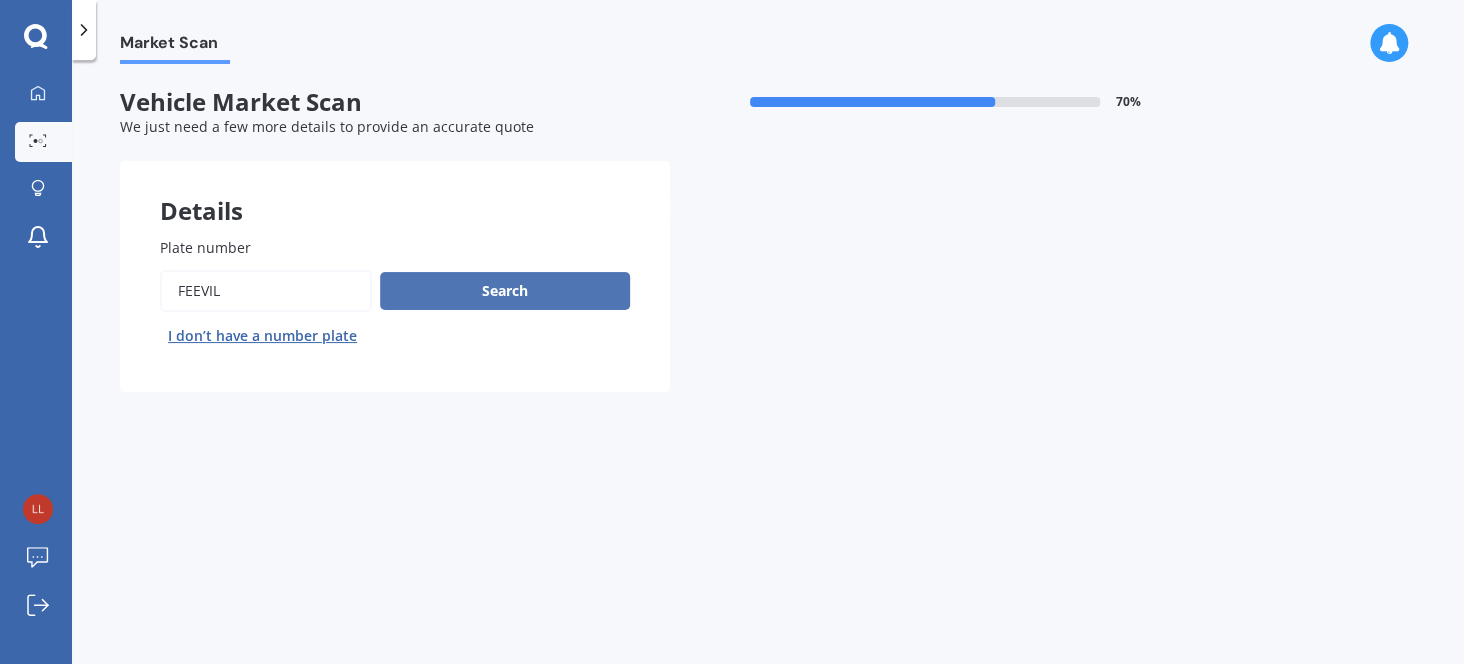 type on "feevil" 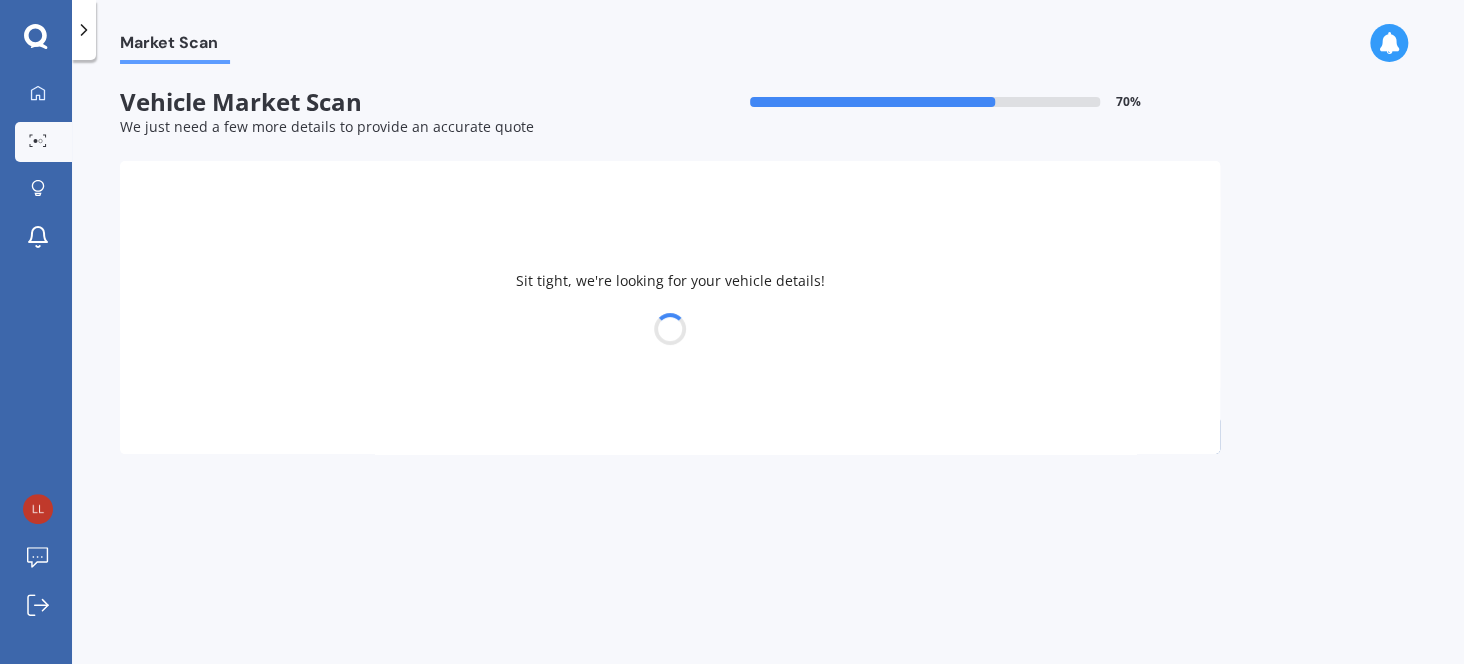 select on "SUBARU" 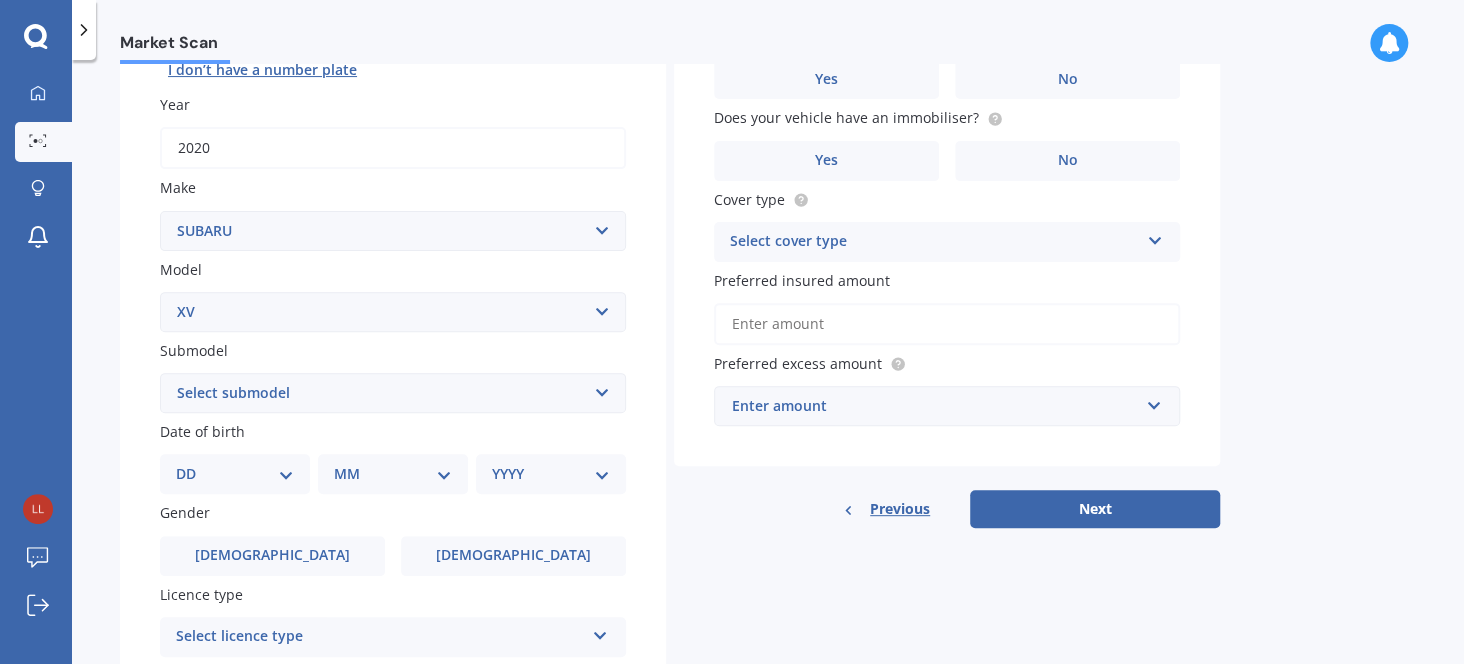 scroll, scrollTop: 300, scrollLeft: 0, axis: vertical 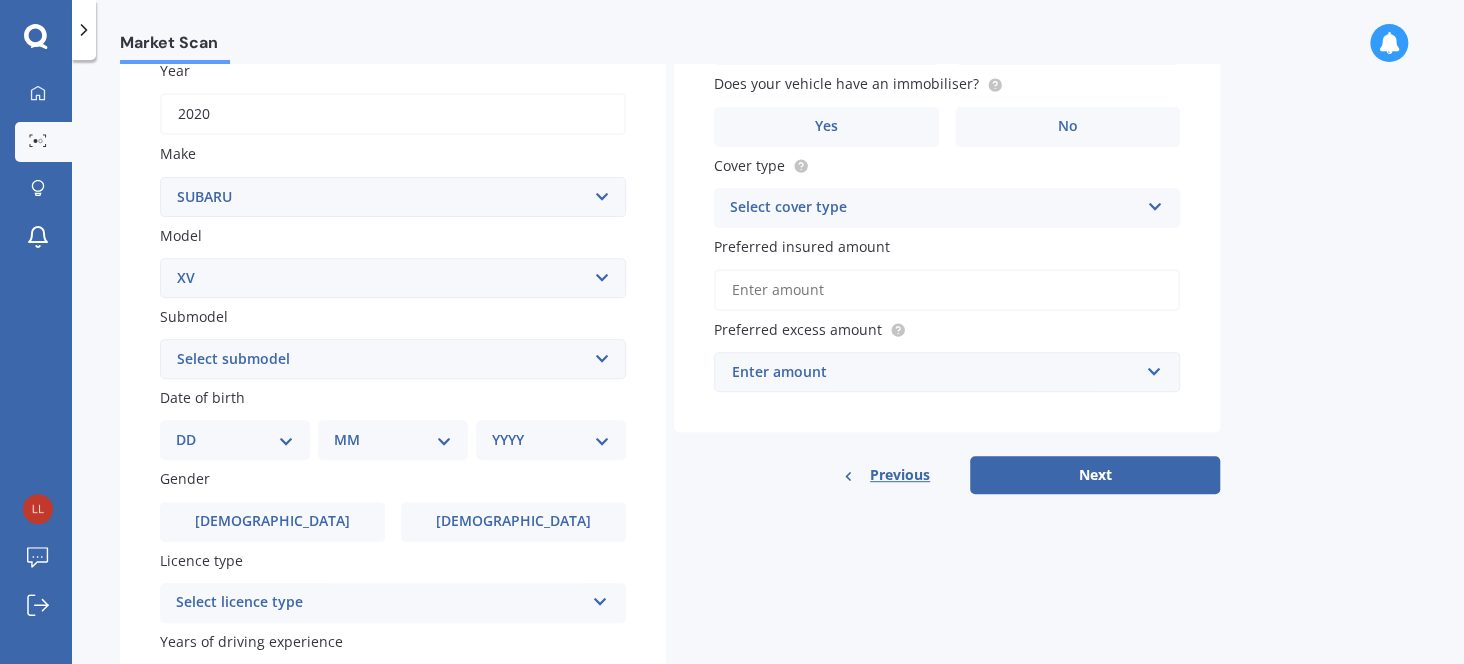 click on "DD 01 02 03 04 05 06 07 08 09 10 11 12 13 14 15 16 17 18 19 20 21 22 23 24 25 26 27 28 29 30 31" at bounding box center [235, 440] 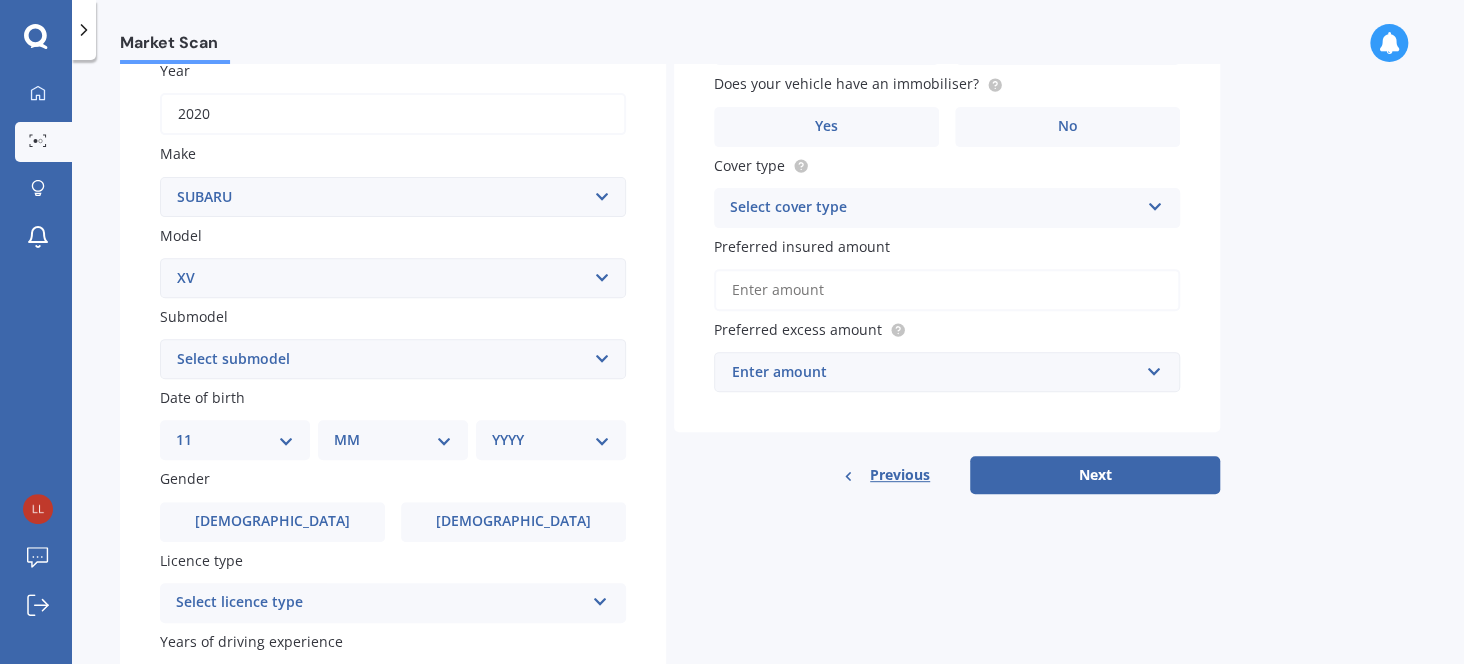 click on "DD 01 02 03 04 05 06 07 08 09 10 11 12 13 14 15 16 17 18 19 20 21 22 23 24 25 26 27 28 29 30 31" at bounding box center (235, 440) 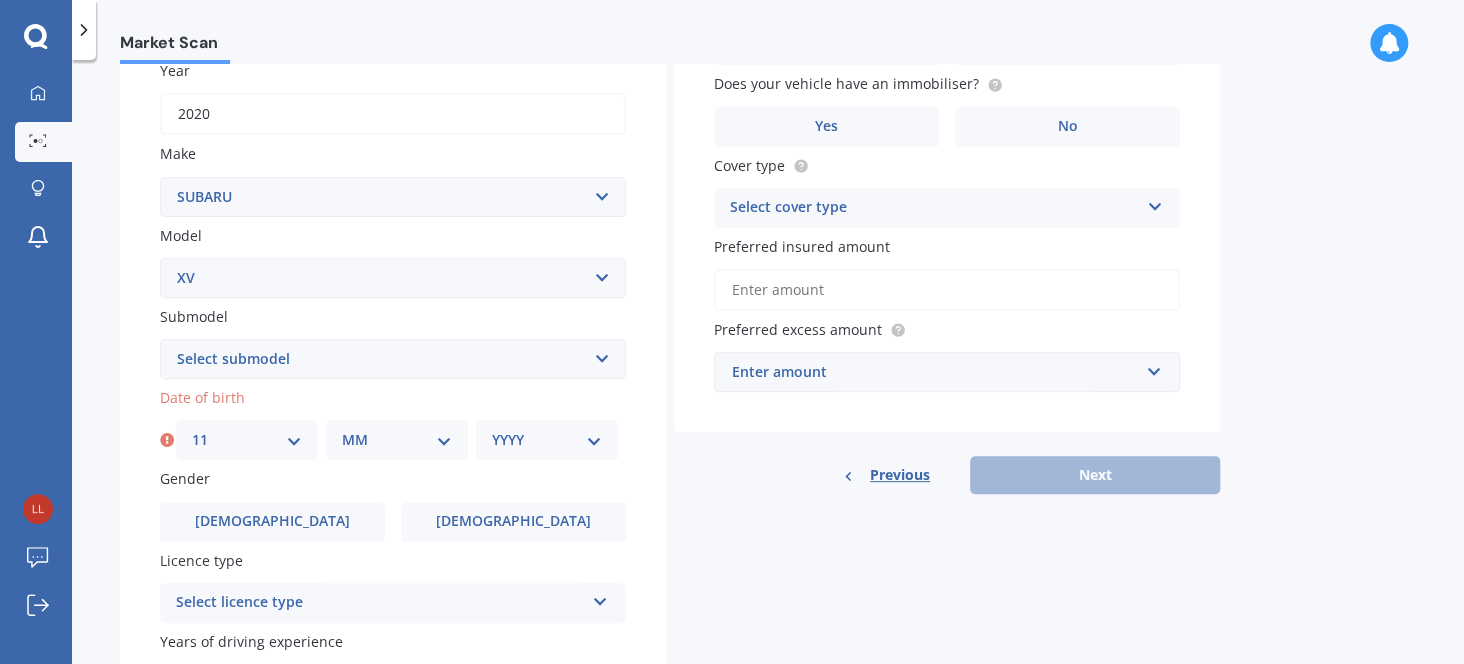 click on "MM 01 02 03 04 05 06 07 08 09 10 11 12" at bounding box center [397, 440] 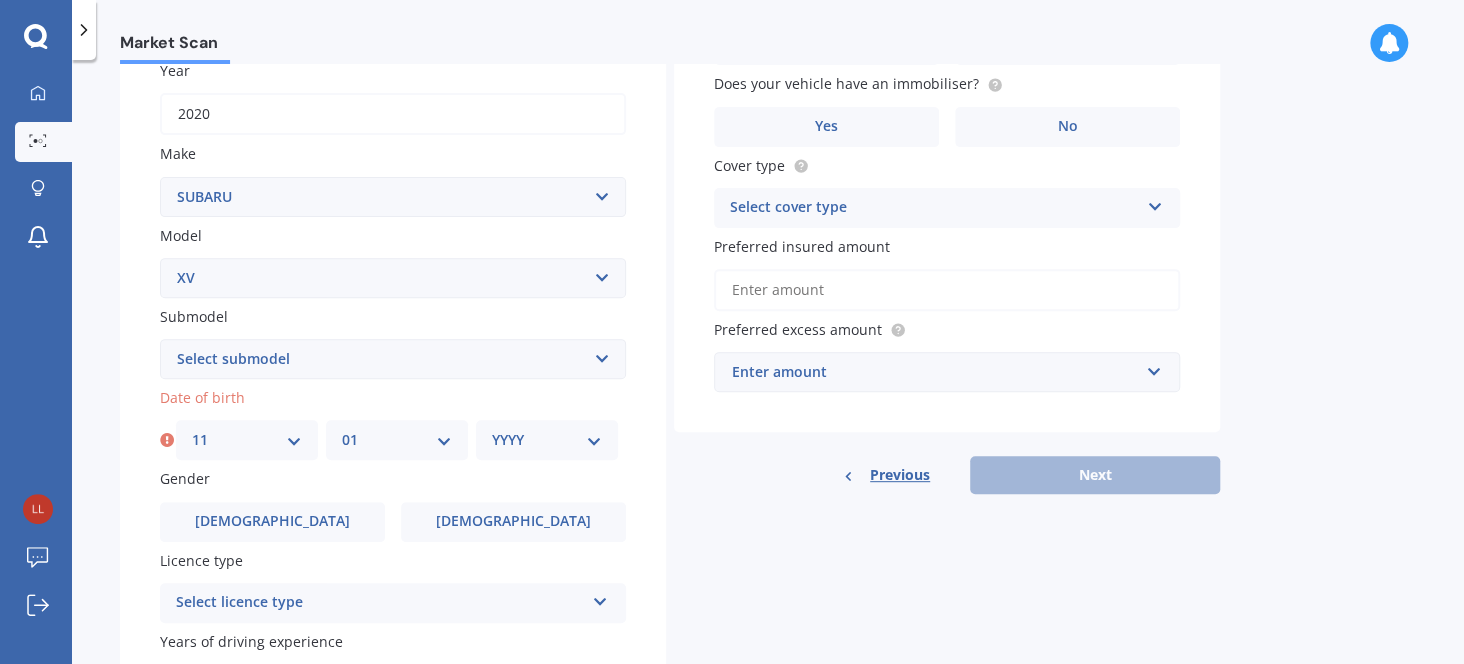 click on "MM 01 02 03 04 05 06 07 08 09 10 11 12" at bounding box center (397, 440) 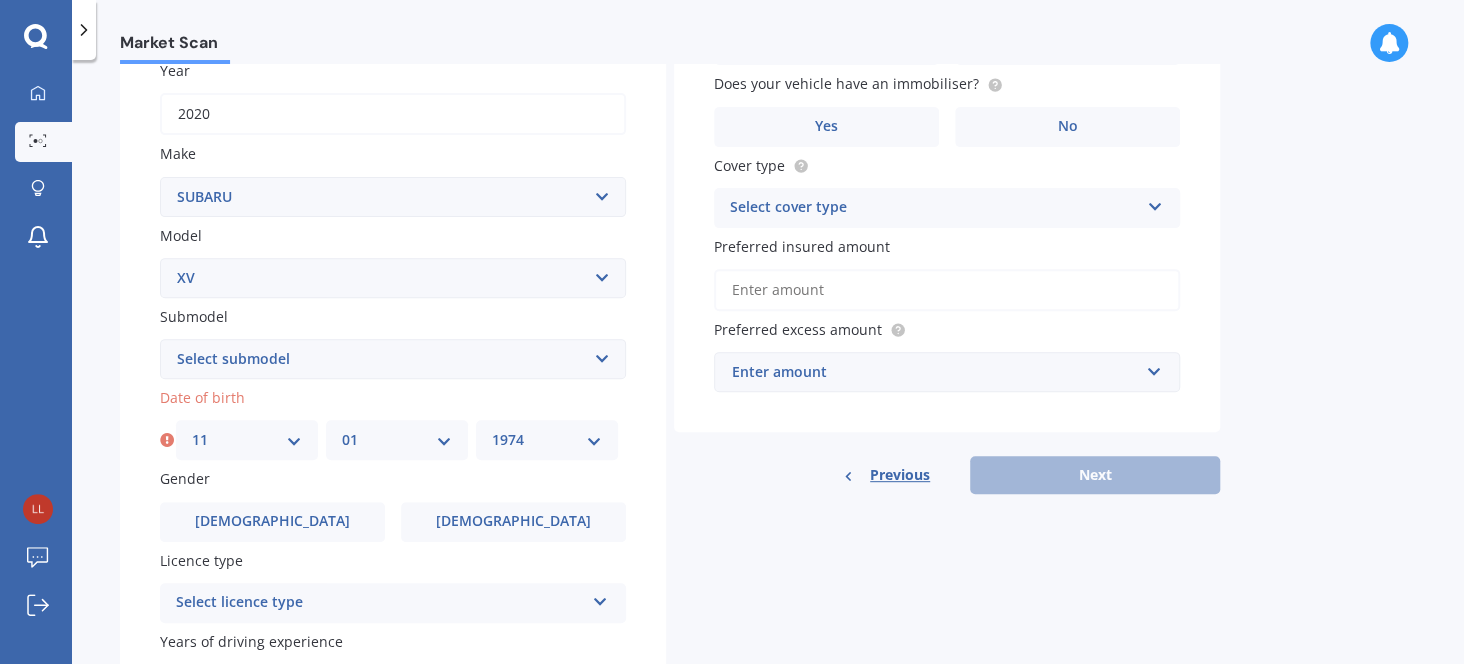 click on "YYYY 2025 2024 2023 2022 2021 2020 2019 2018 2017 2016 2015 2014 2013 2012 2011 2010 2009 2008 2007 2006 2005 2004 2003 2002 2001 2000 1999 1998 1997 1996 1995 1994 1993 1992 1991 1990 1989 1988 1987 1986 1985 1984 1983 1982 1981 1980 1979 1978 1977 1976 1975 1974 1973 1972 1971 1970 1969 1968 1967 1966 1965 1964 1963 1962 1961 1960 1959 1958 1957 1956 1955 1954 1953 1952 1951 1950 1949 1948 1947 1946 1945 1944 1943 1942 1941 1940 1939 1938 1937 1936 1935 1934 1933 1932 1931 1930 1929 1928 1927 1926" at bounding box center [547, 440] 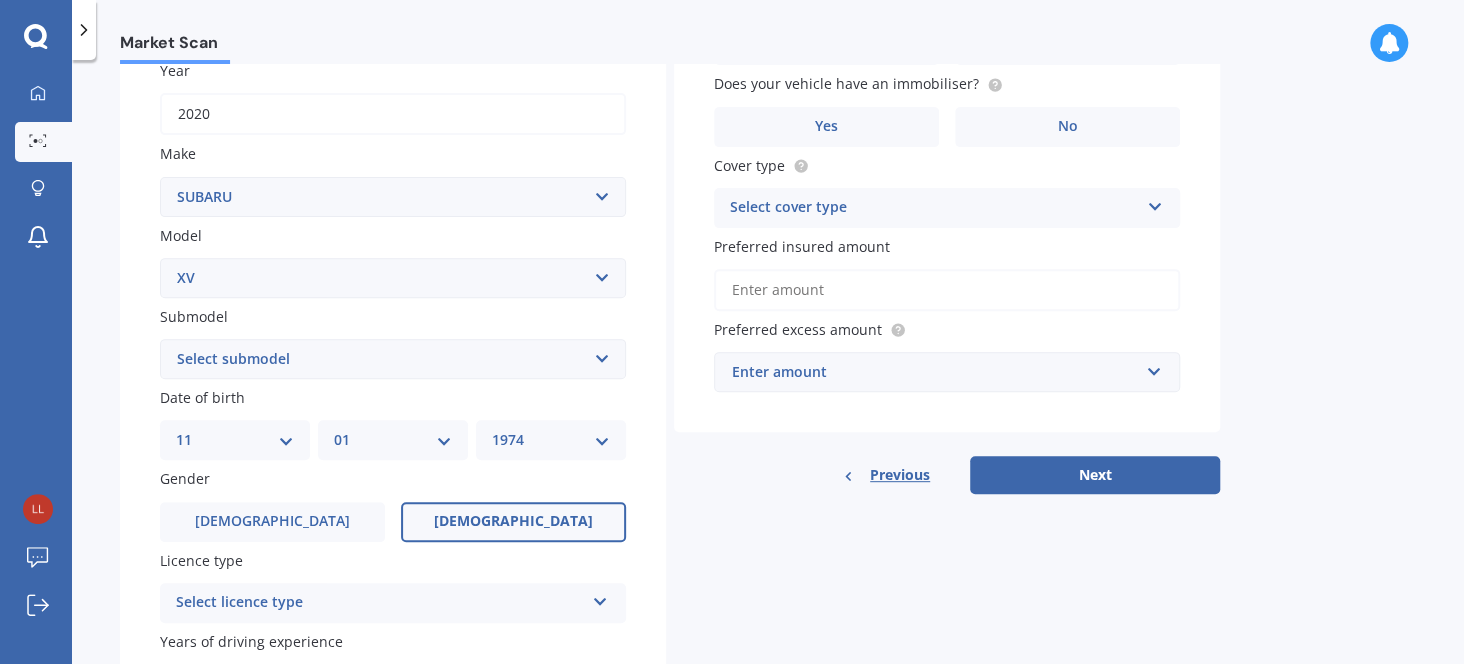 click on "Female" at bounding box center [513, 522] 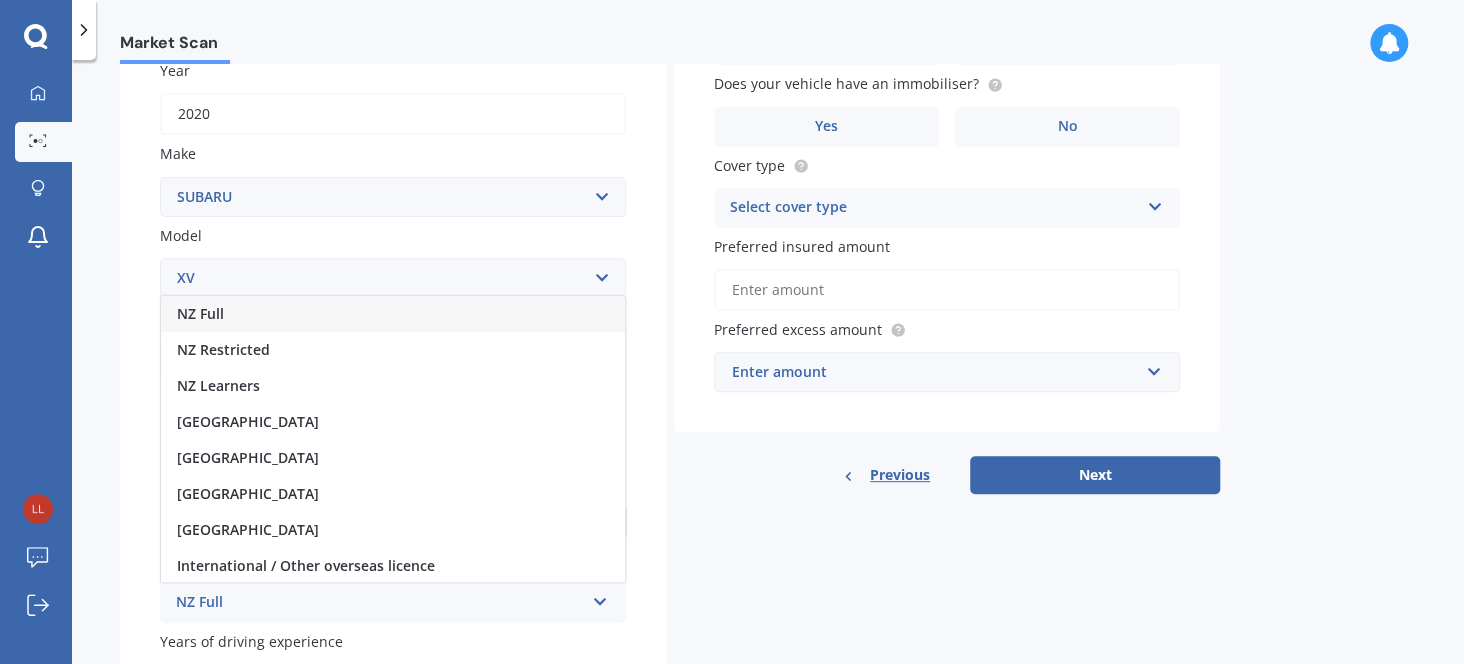 click on "NZ Full" at bounding box center (393, 314) 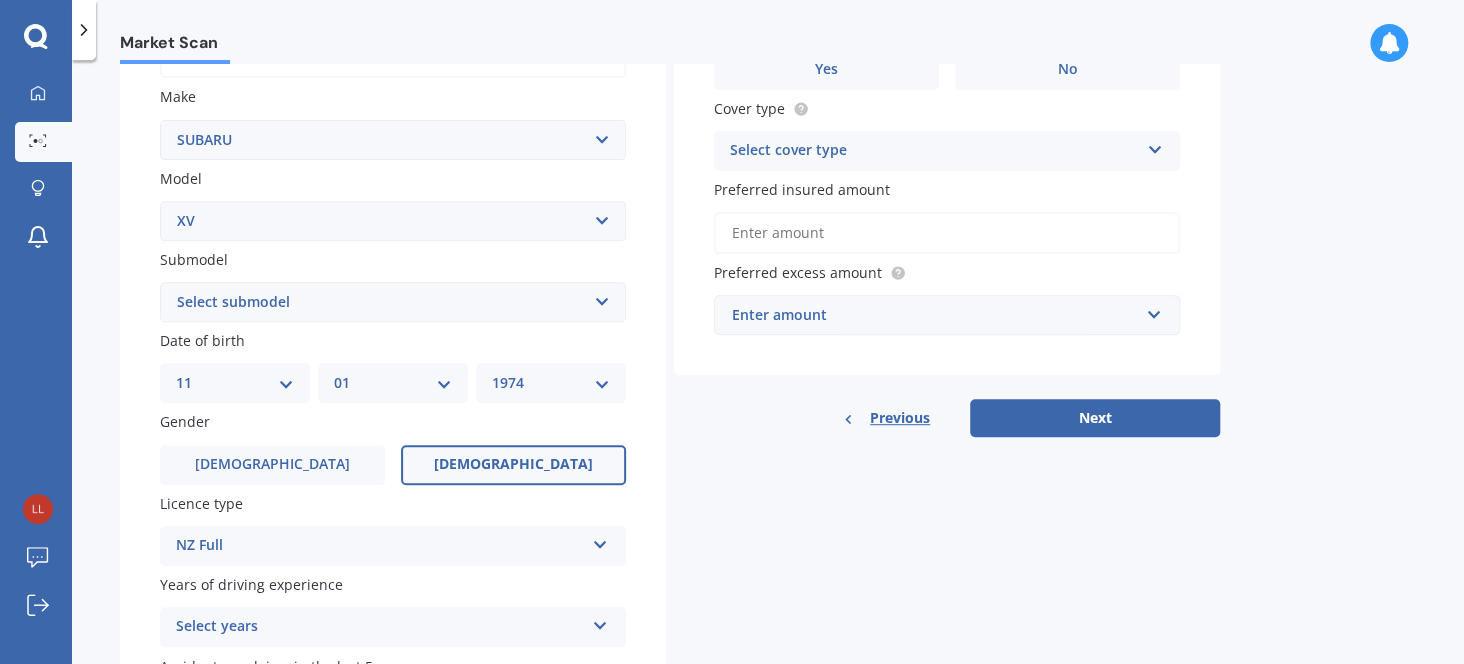scroll, scrollTop: 400, scrollLeft: 0, axis: vertical 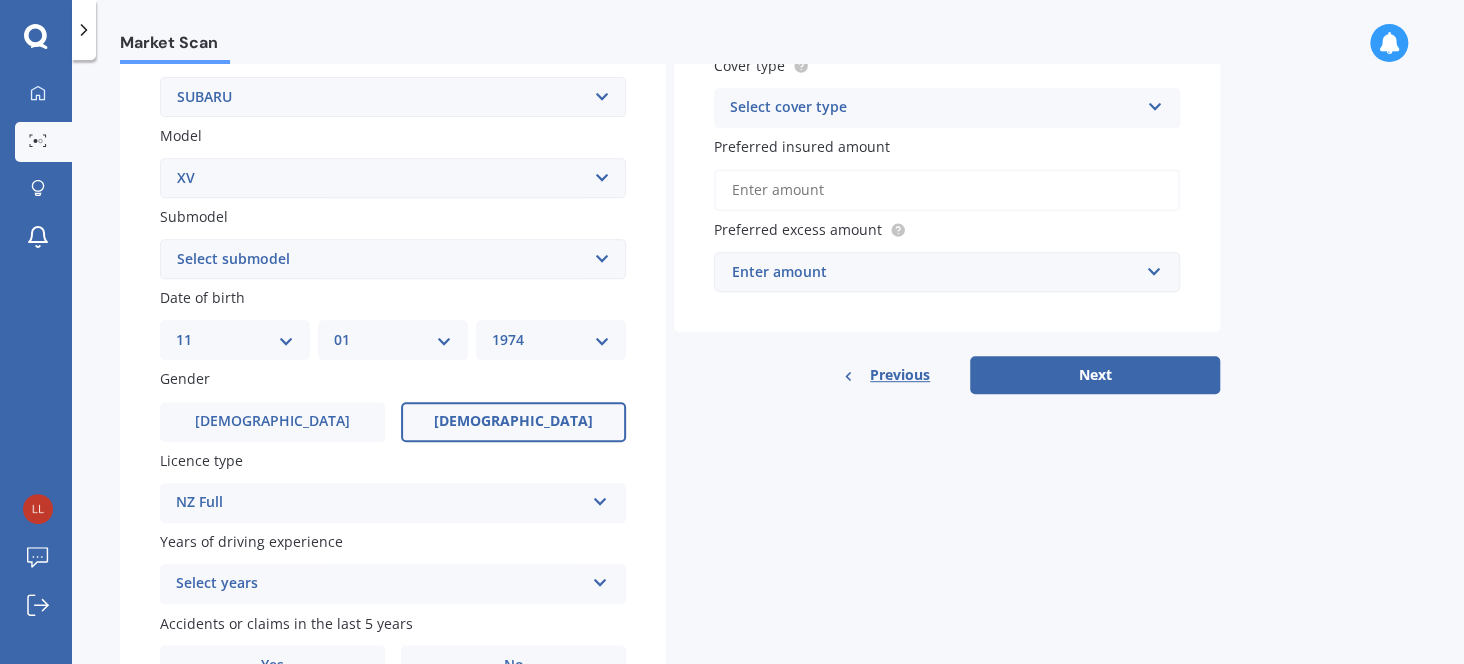 click at bounding box center [600, 579] 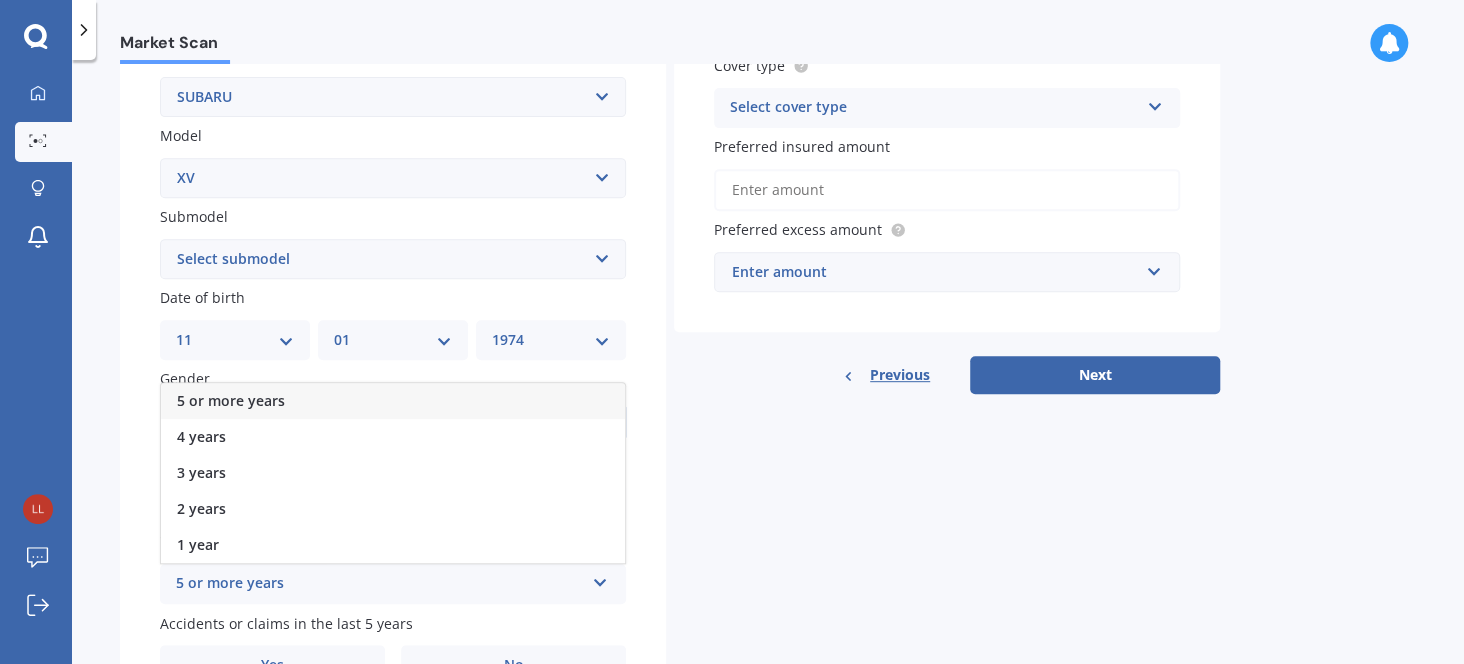click on "5 or more years" at bounding box center (393, 401) 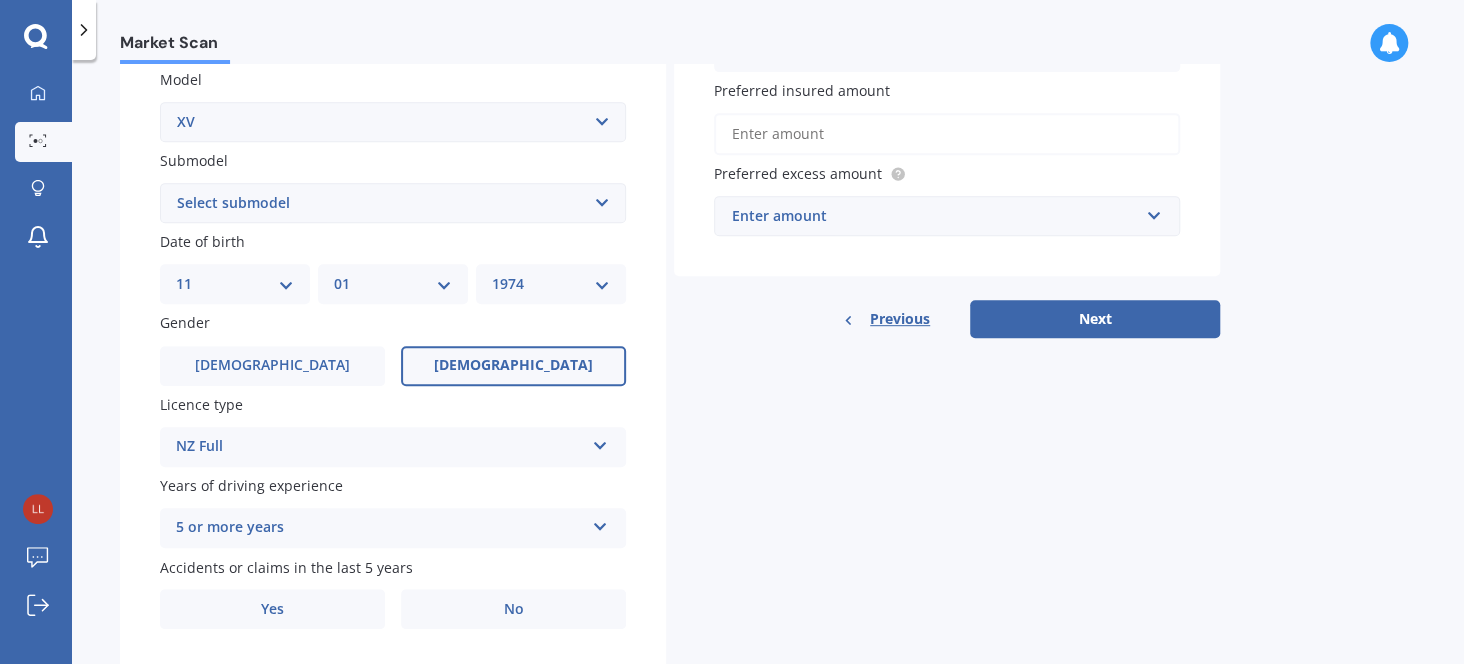 scroll, scrollTop: 513, scrollLeft: 0, axis: vertical 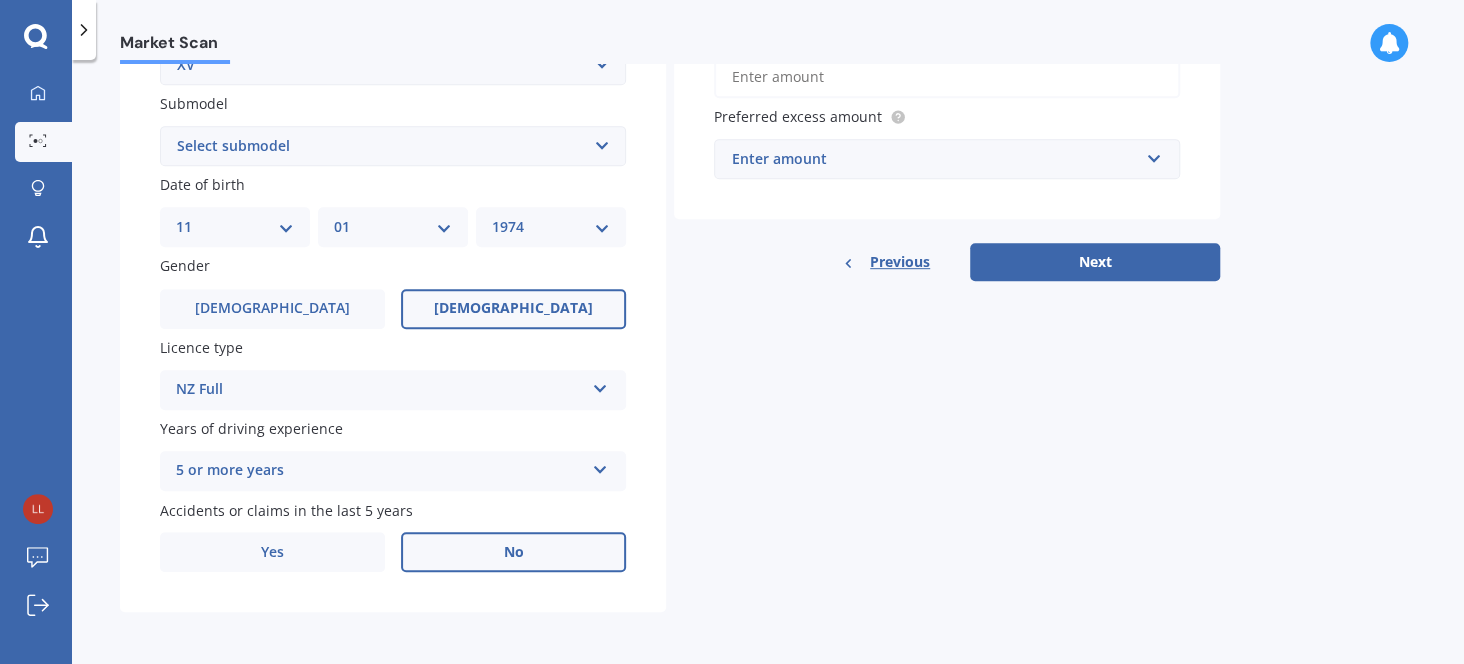 click on "No" at bounding box center (513, 552) 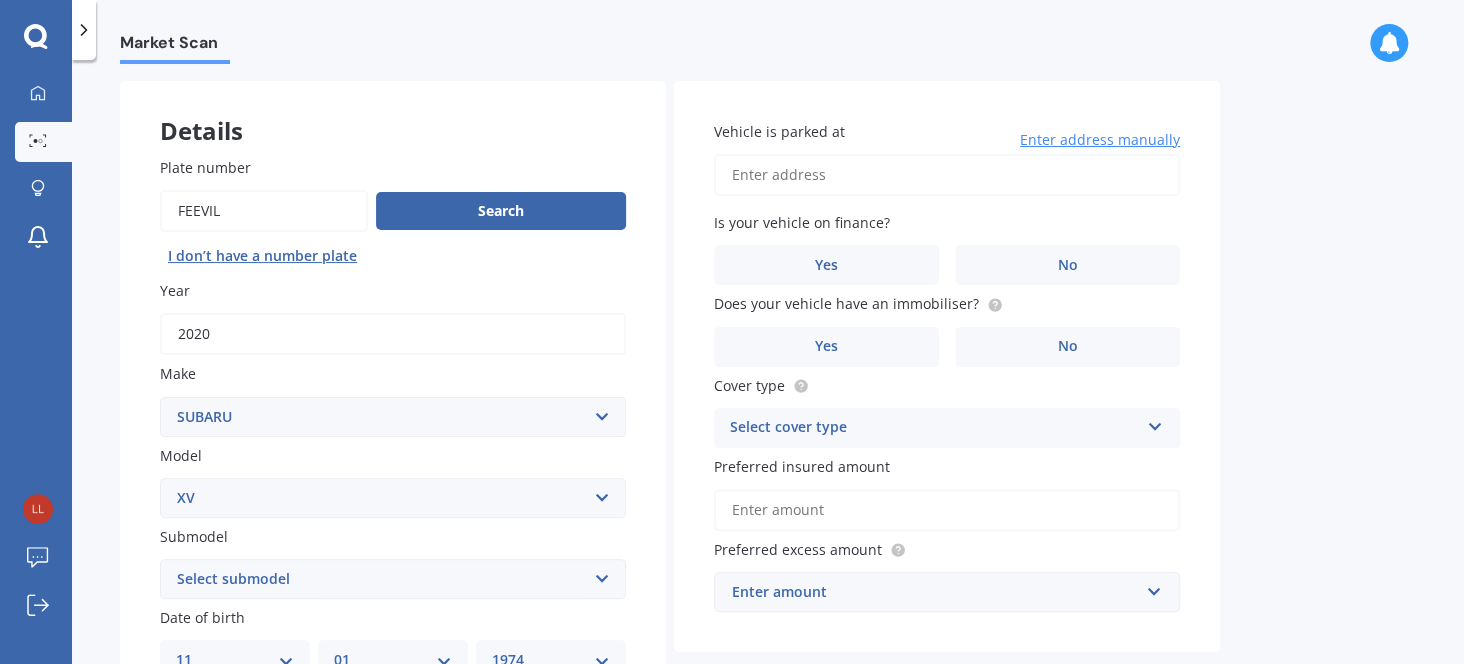 scroll, scrollTop: 0, scrollLeft: 0, axis: both 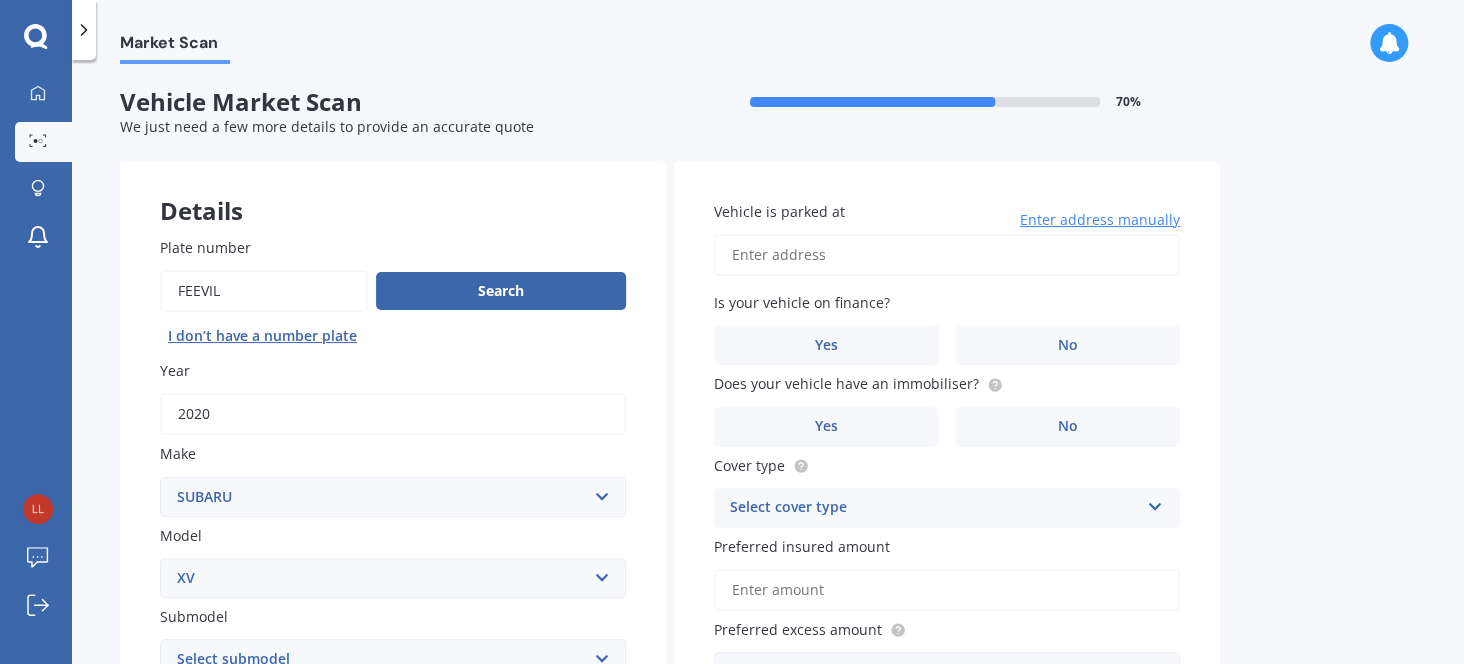 click on "Vehicle is parked at" at bounding box center [947, 255] 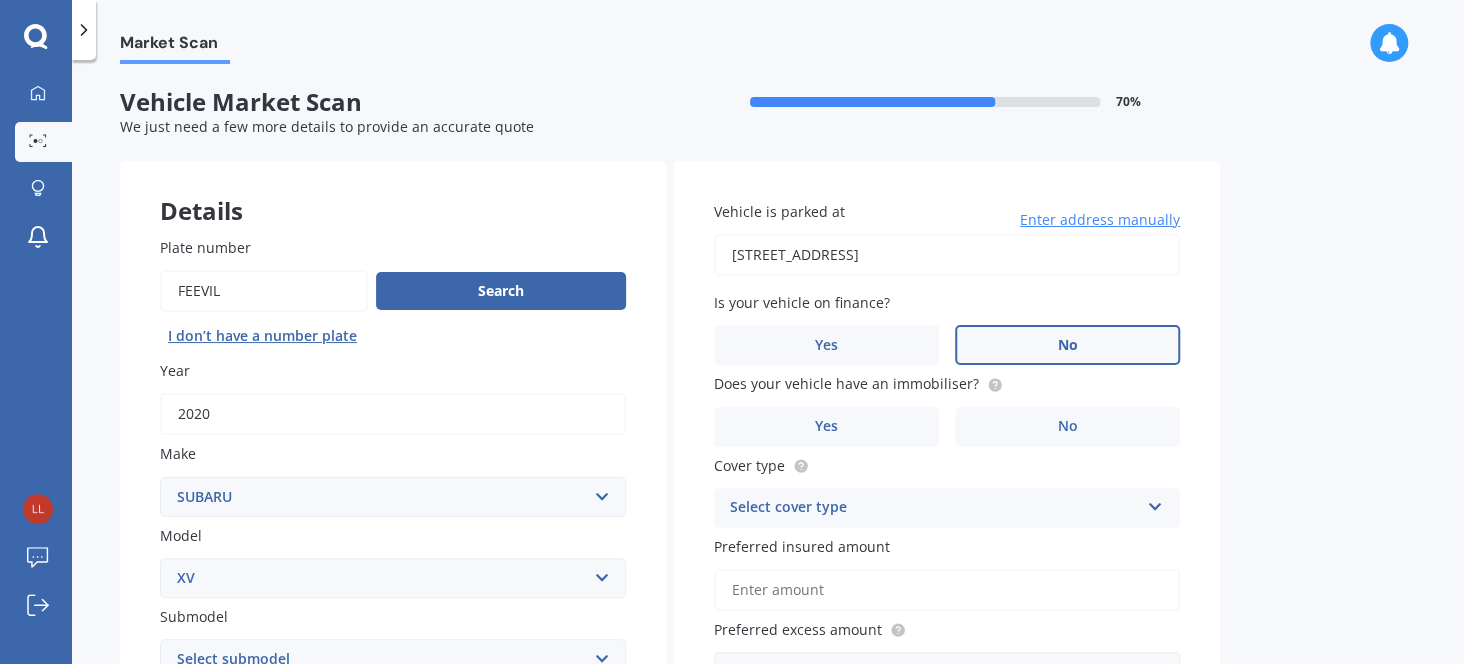 click on "No" at bounding box center [1067, 345] 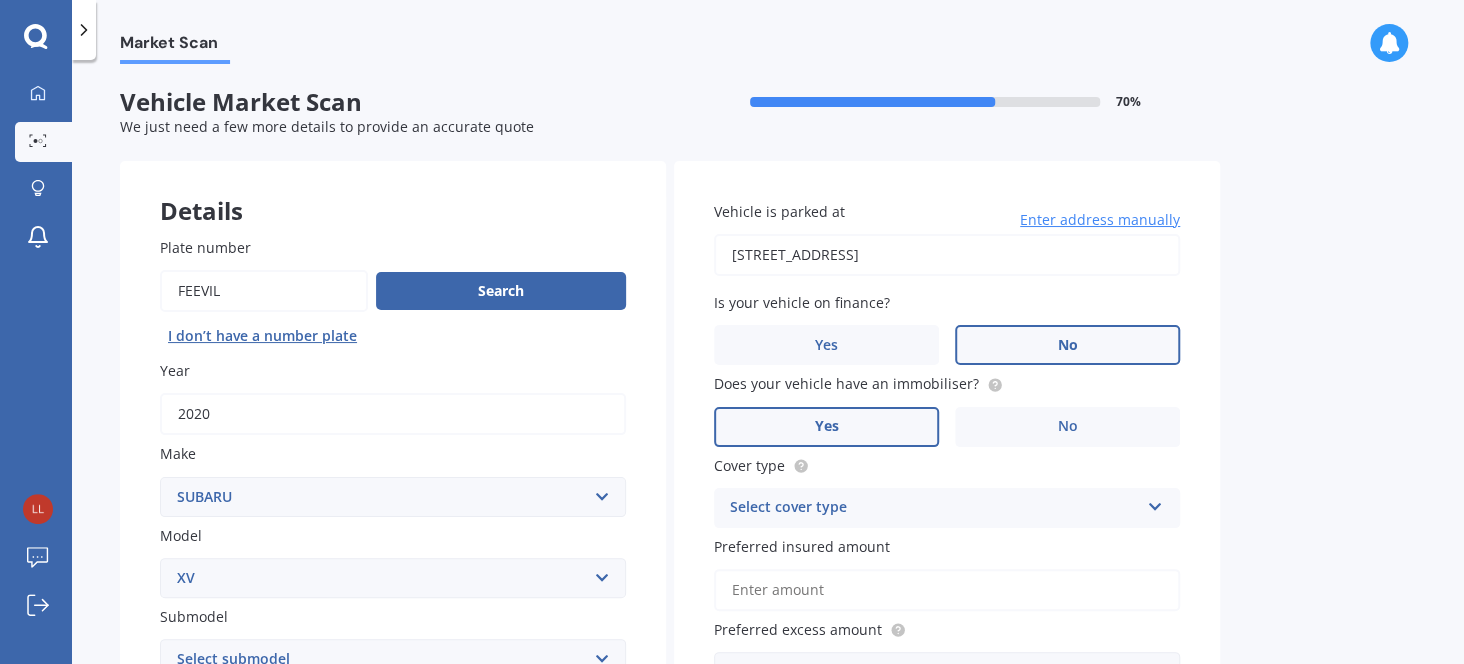 click on "Yes" at bounding box center (826, 427) 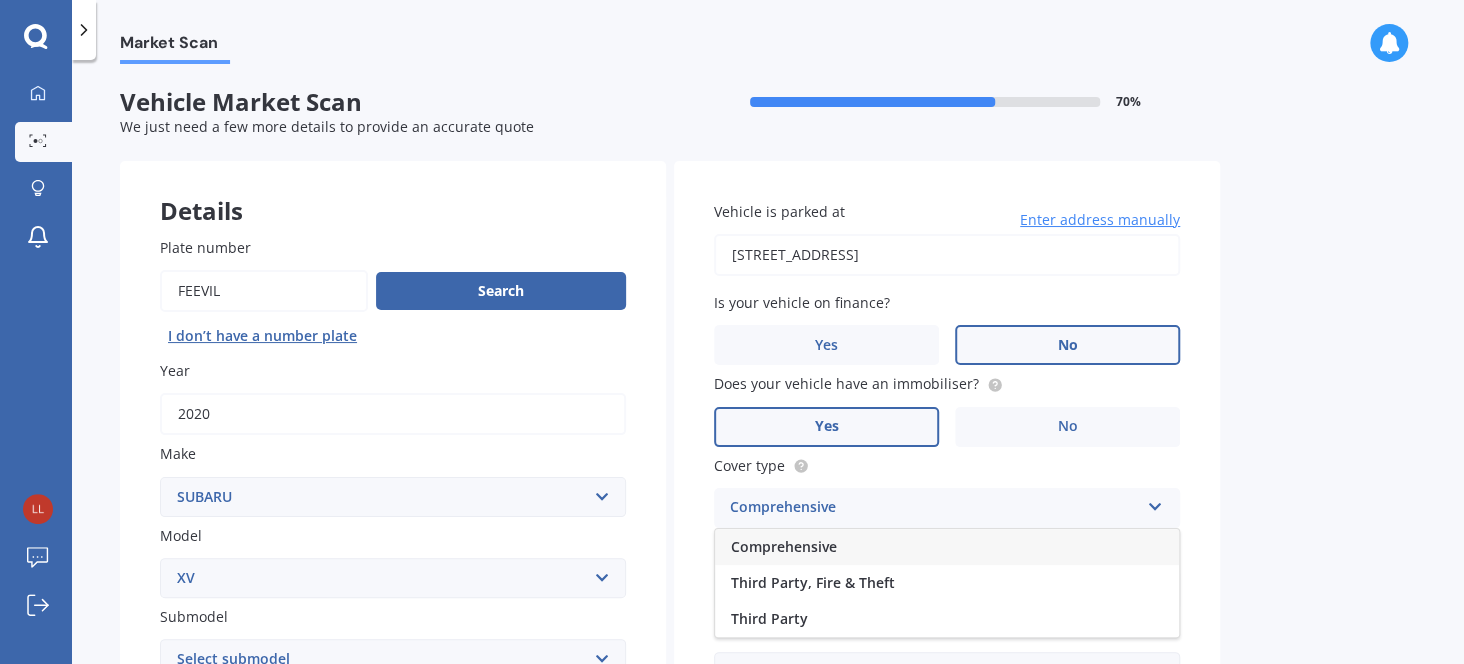 click on "Comprehensive" at bounding box center [947, 547] 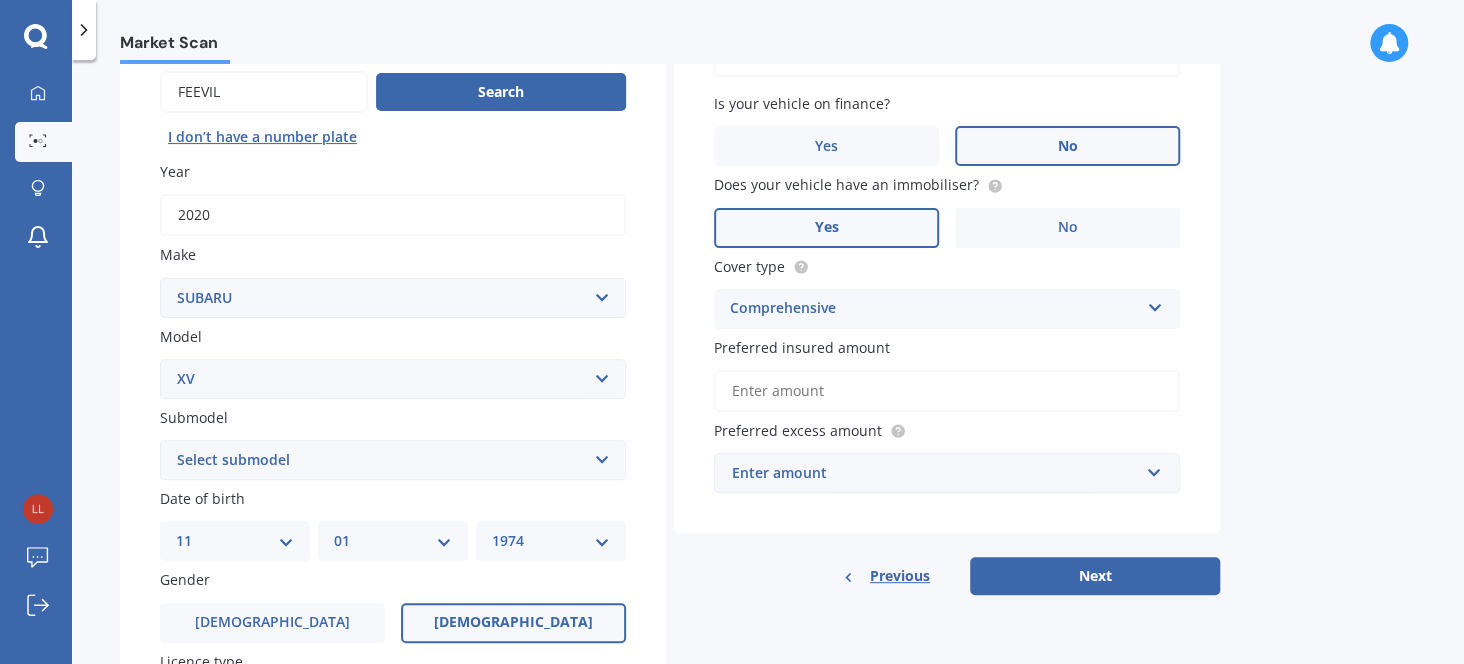 scroll, scrollTop: 200, scrollLeft: 0, axis: vertical 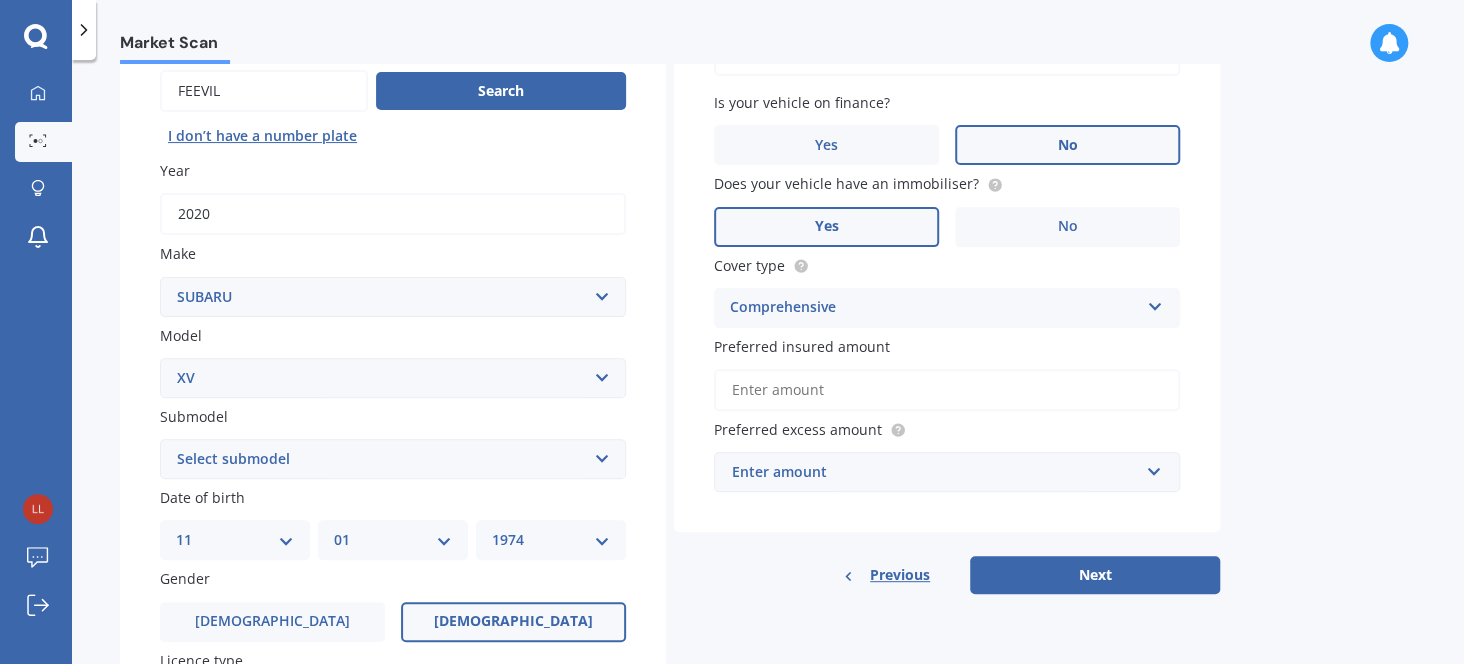 click on "Preferred insured amount" at bounding box center (947, 390) 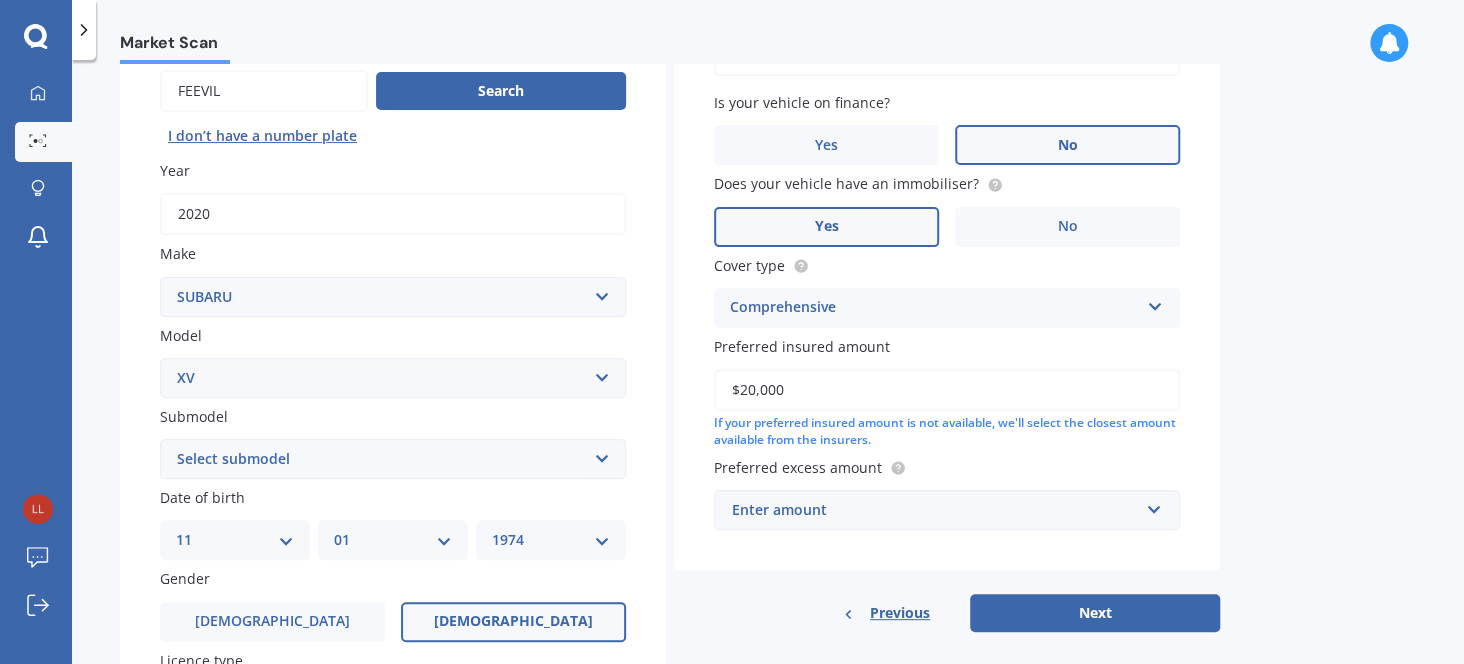 type on "$20,000" 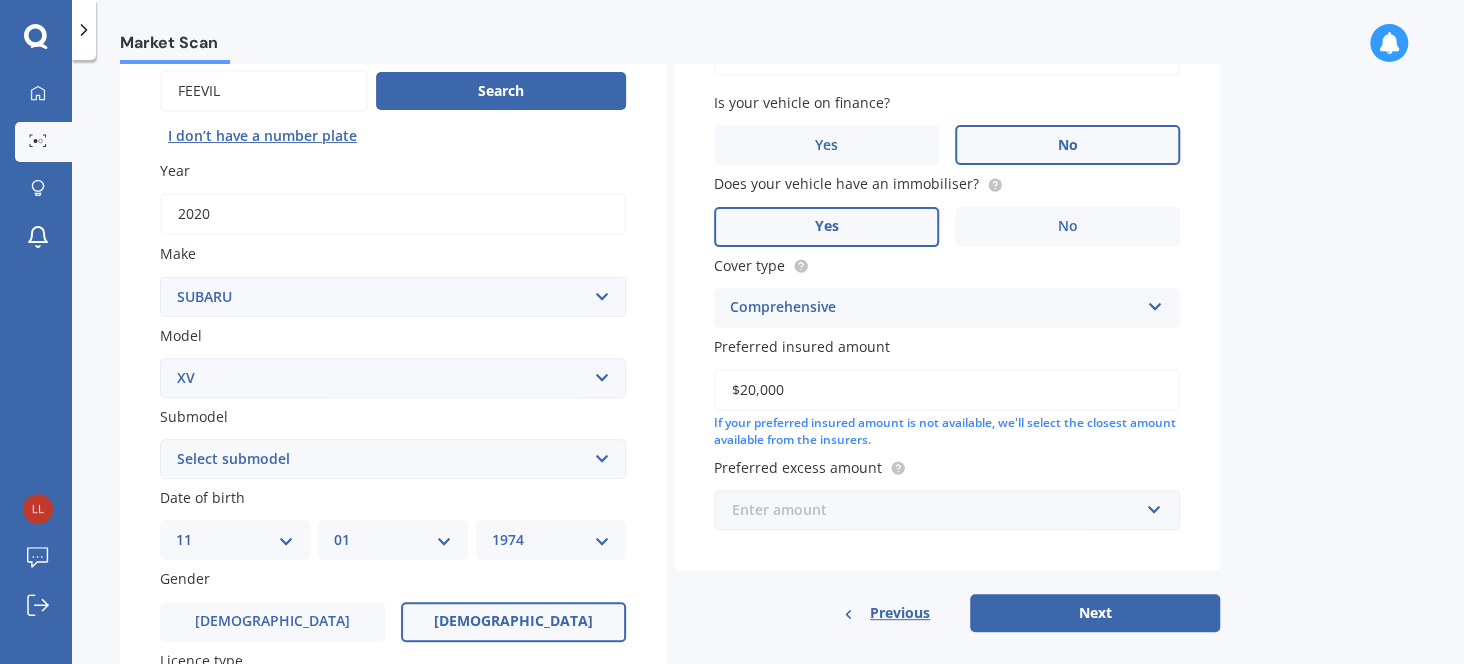 click at bounding box center [940, 510] 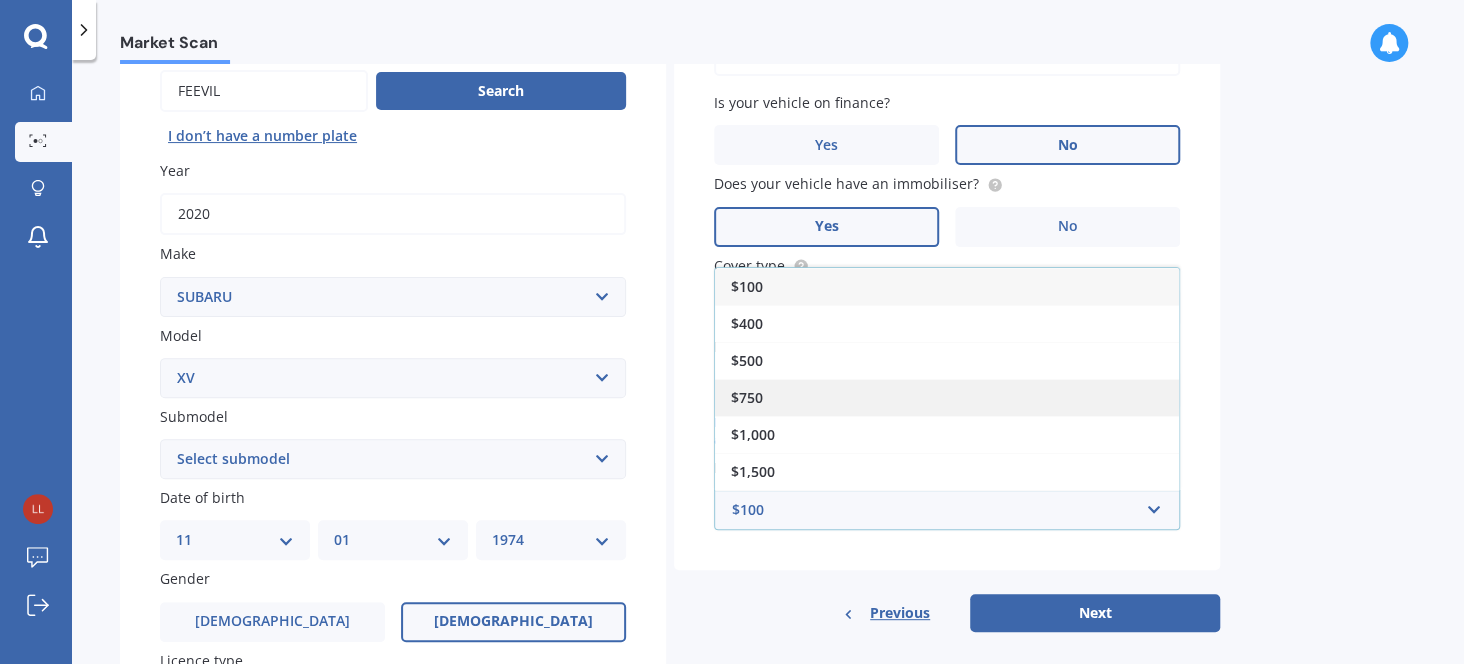 click on "$750" at bounding box center [947, 397] 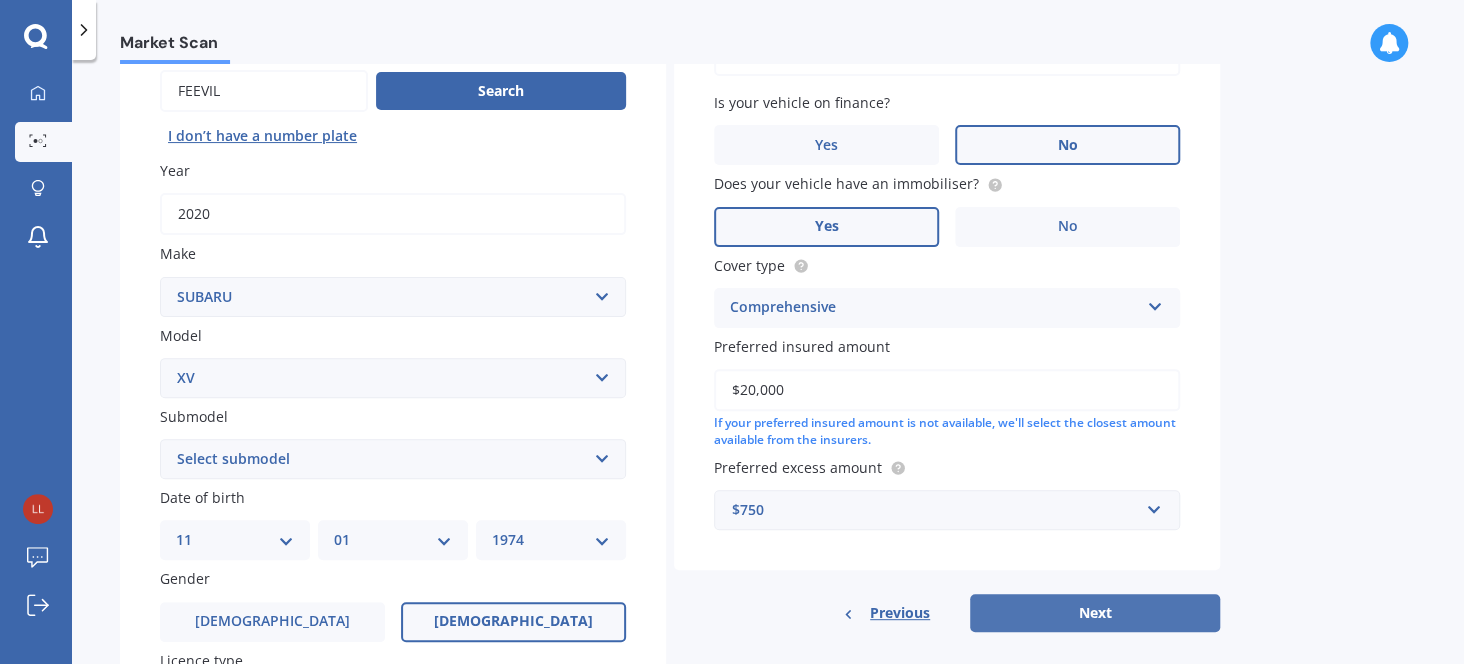 click on "Next" at bounding box center (1095, 613) 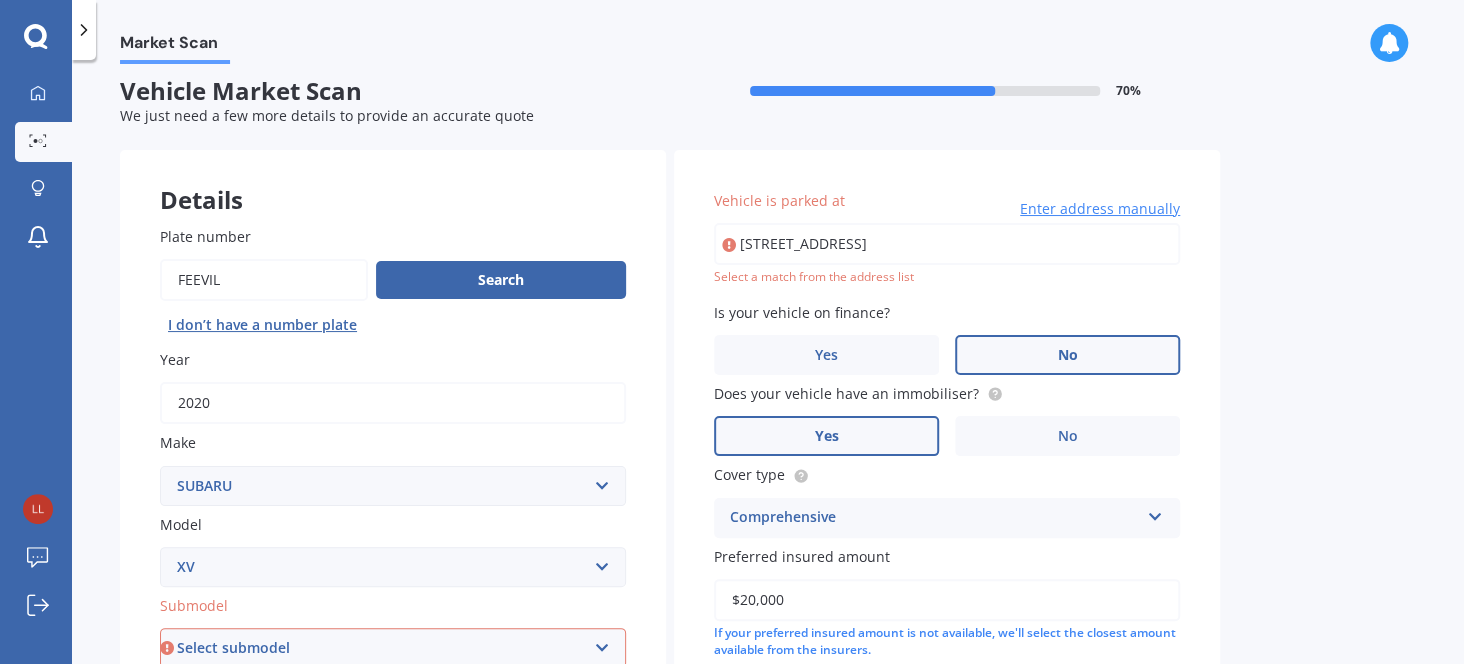 scroll, scrollTop: 0, scrollLeft: 0, axis: both 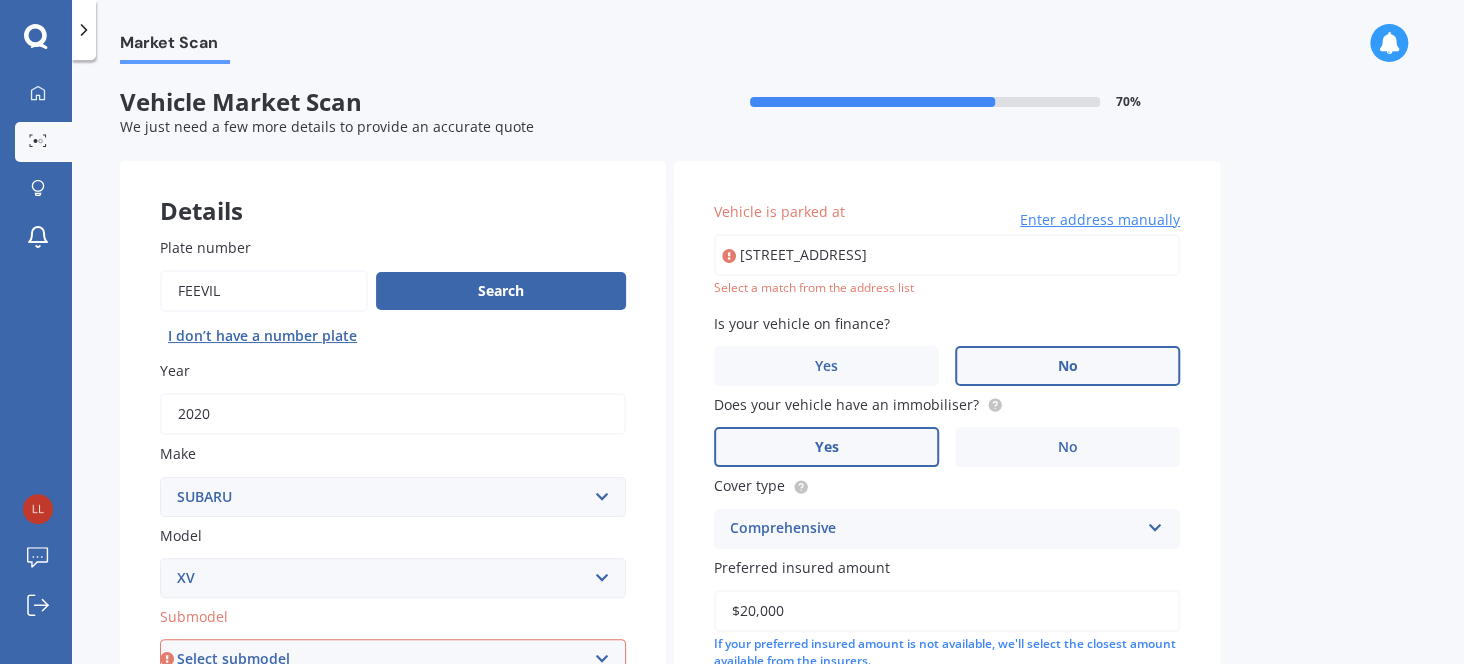 click at bounding box center (729, 256) 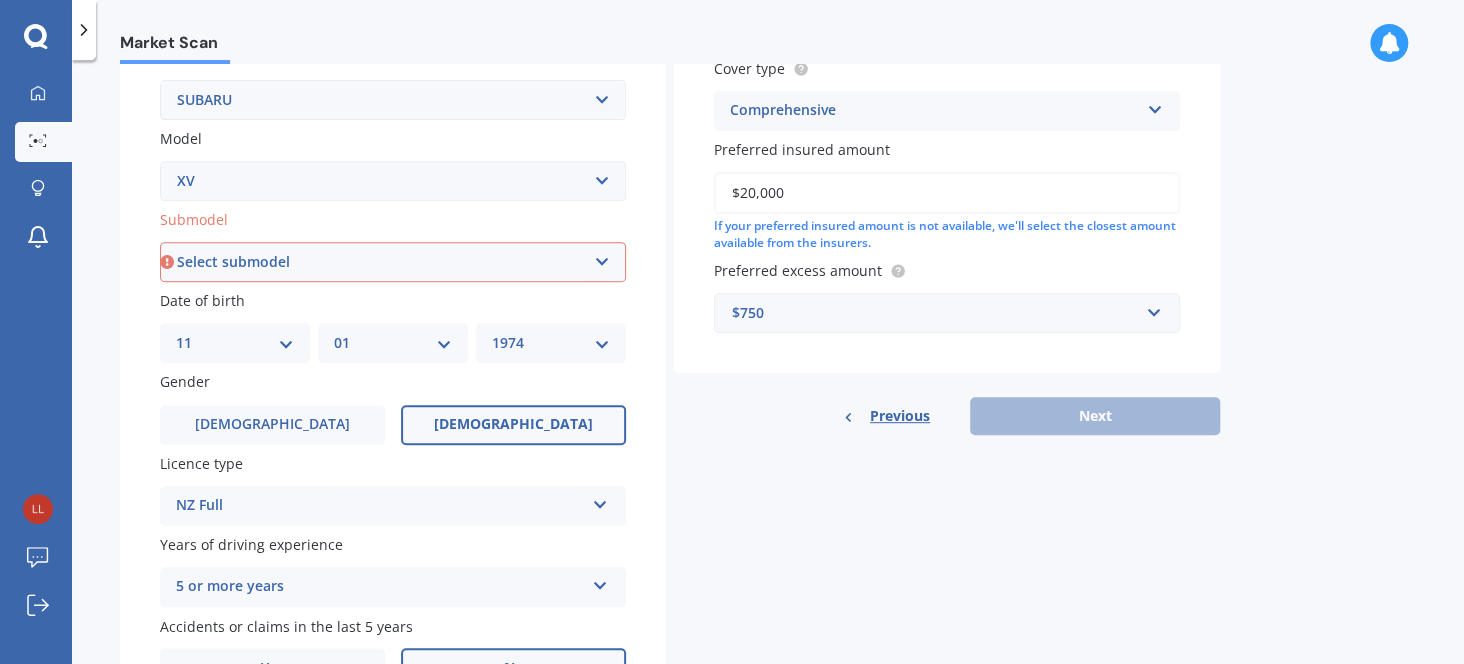 scroll, scrollTop: 400, scrollLeft: 0, axis: vertical 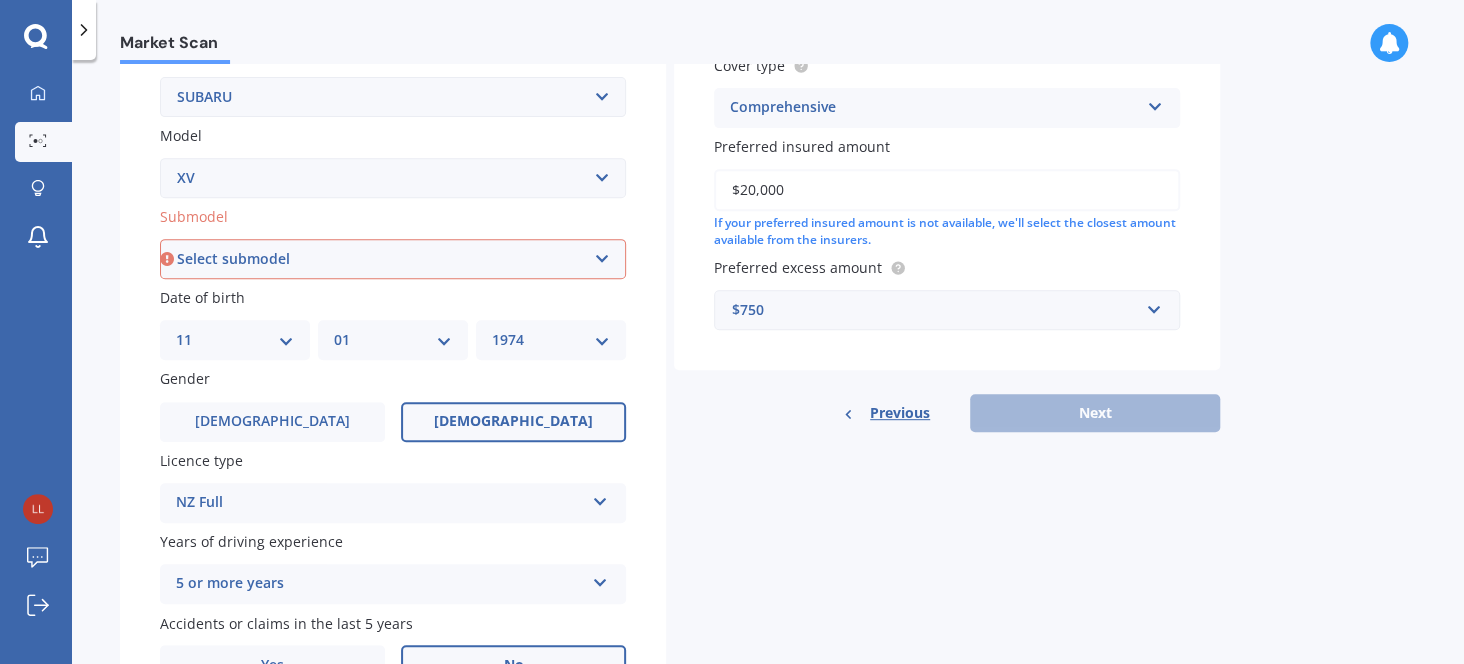 click on "Select submodel 2.0i 2.0i Hybrid 4WD 2.0i-L 2.0i-S 2.0L 4WD 2.0L AWD Hatchback 4WD Hybrid" at bounding box center [393, 259] 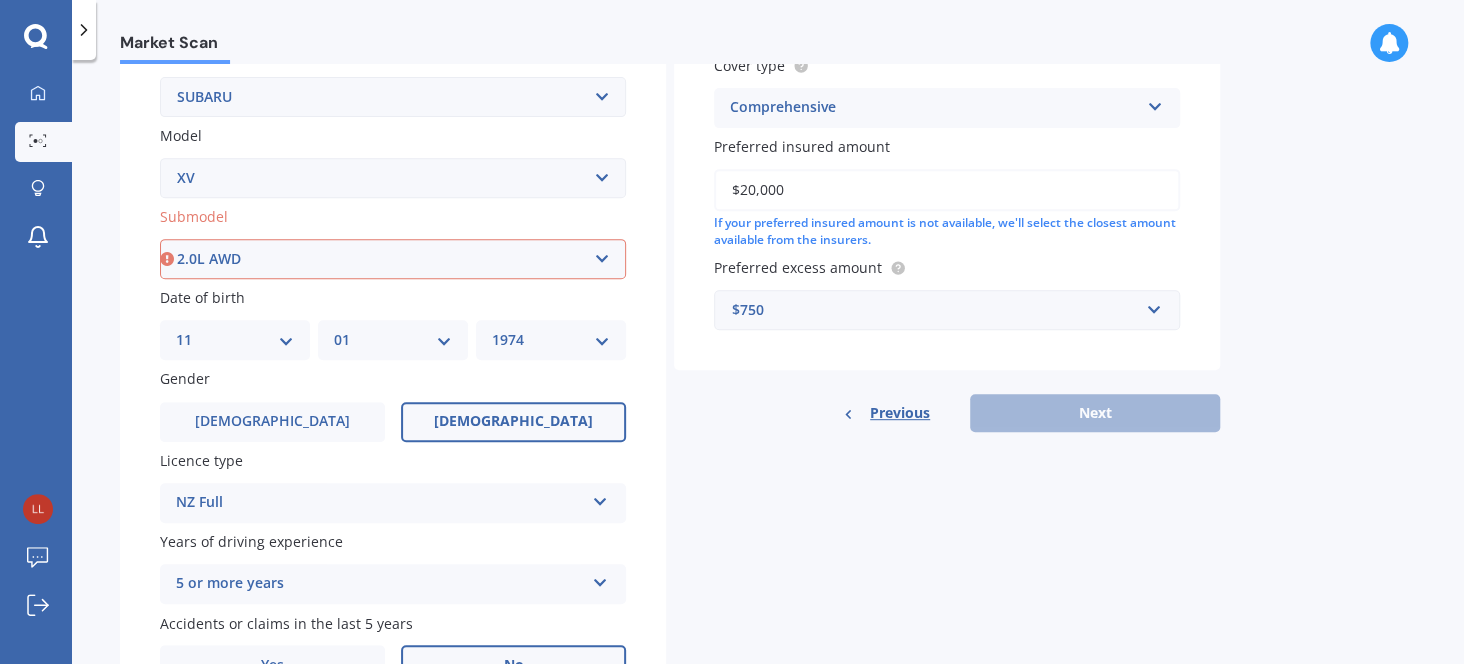 click on "Select submodel 2.0i 2.0i Hybrid 4WD 2.0i-L 2.0i-S 2.0L 4WD 2.0L AWD Hatchback 4WD Hybrid" at bounding box center (393, 259) 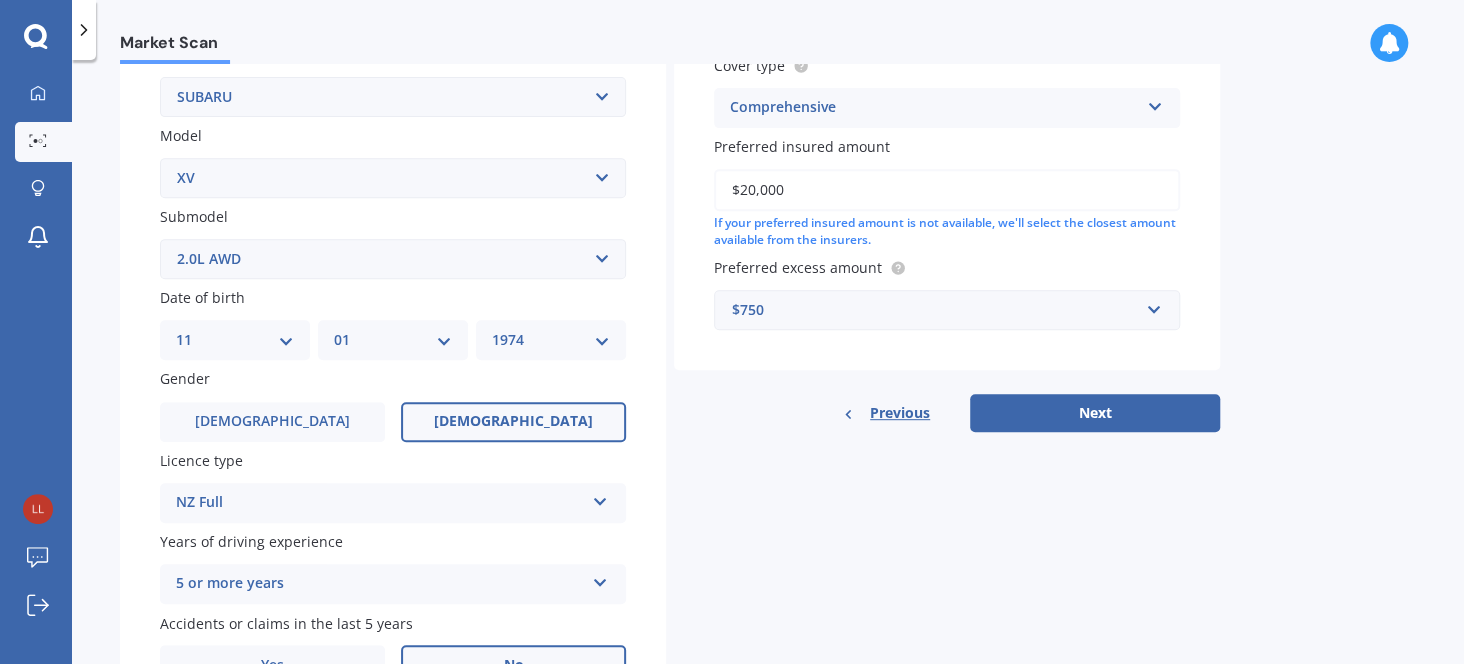 scroll, scrollTop: 300, scrollLeft: 0, axis: vertical 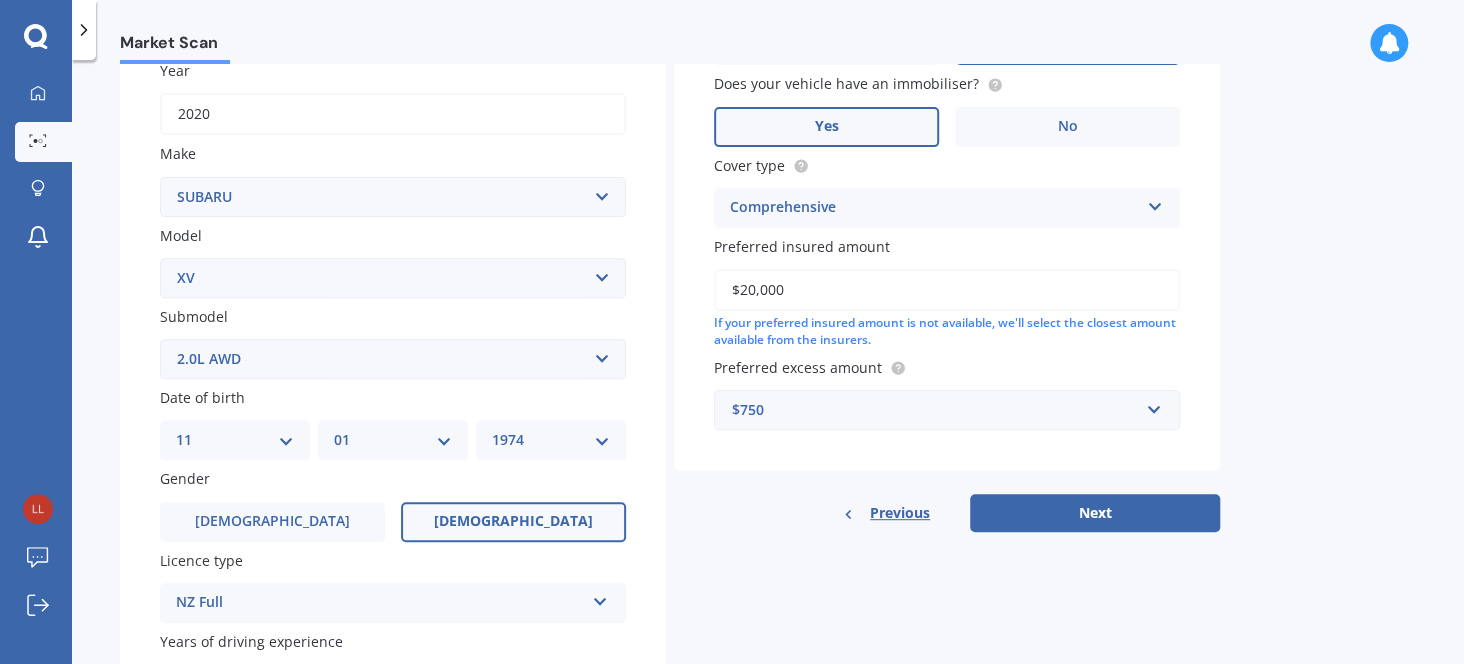 click on "Select submodel 2.0i 2.0i Hybrid 4WD 2.0i-L 2.0i-S 2.0L 4WD 2.0L AWD Hatchback 4WD Hybrid" at bounding box center (393, 359) 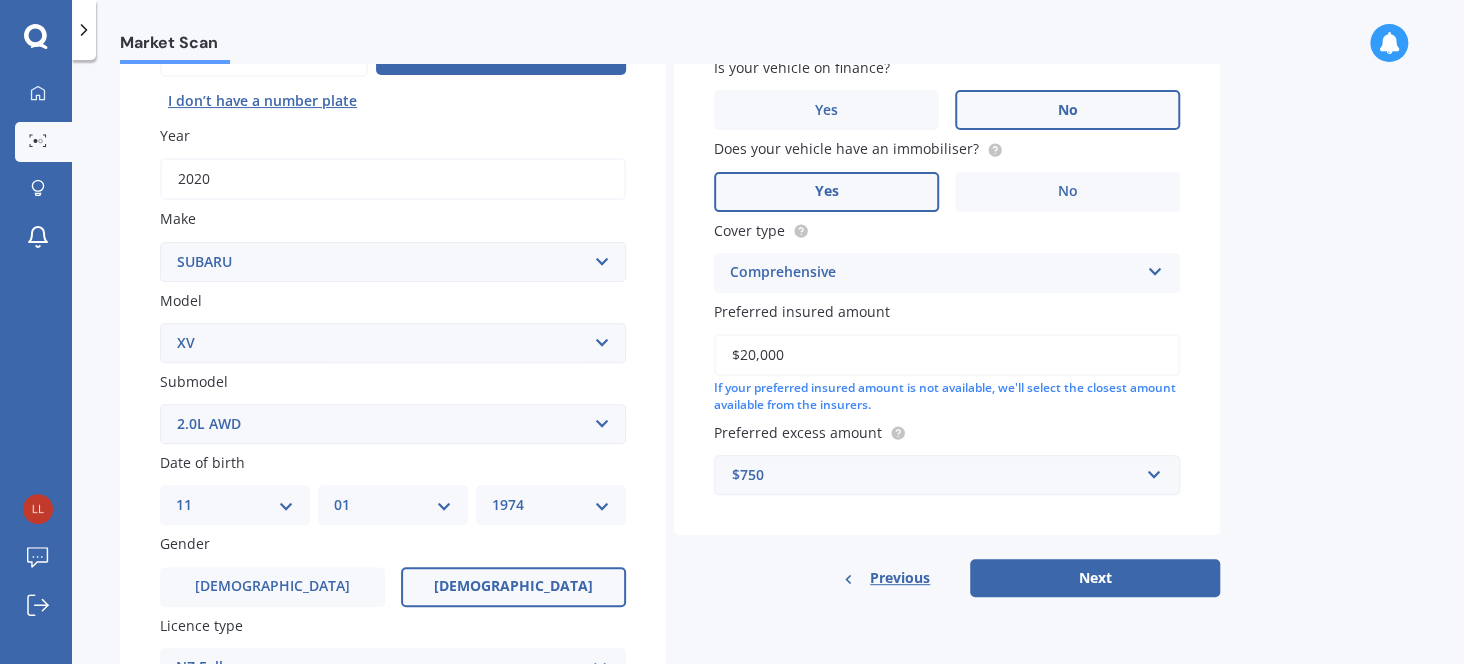 scroll, scrollTop: 213, scrollLeft: 0, axis: vertical 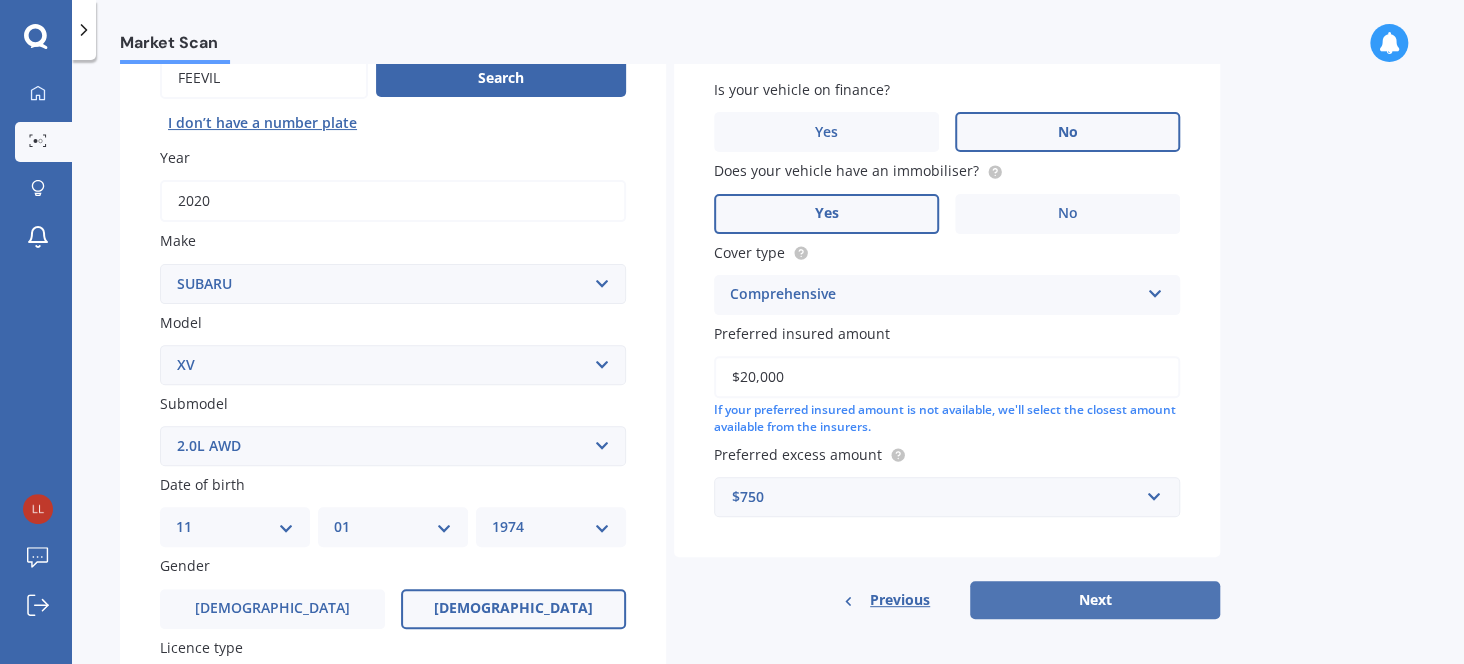 click on "Next" at bounding box center [1095, 600] 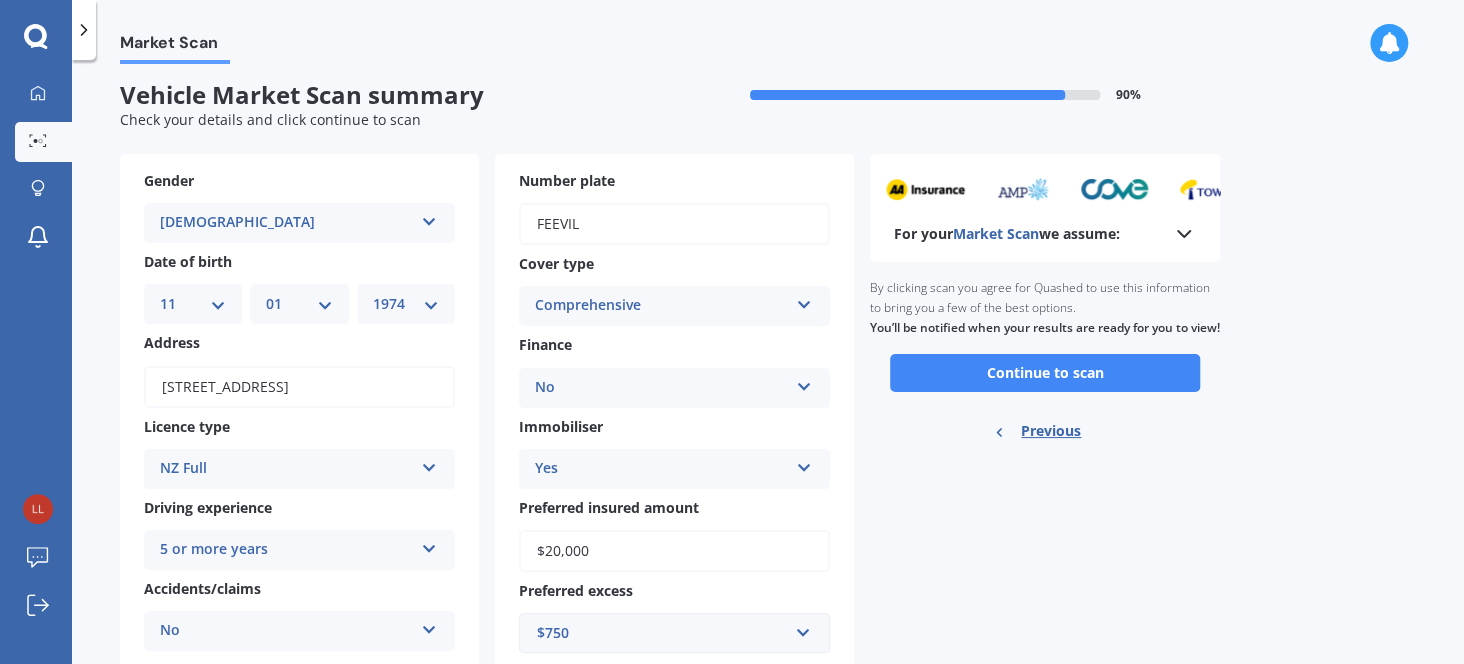 scroll, scrollTop: 0, scrollLeft: 0, axis: both 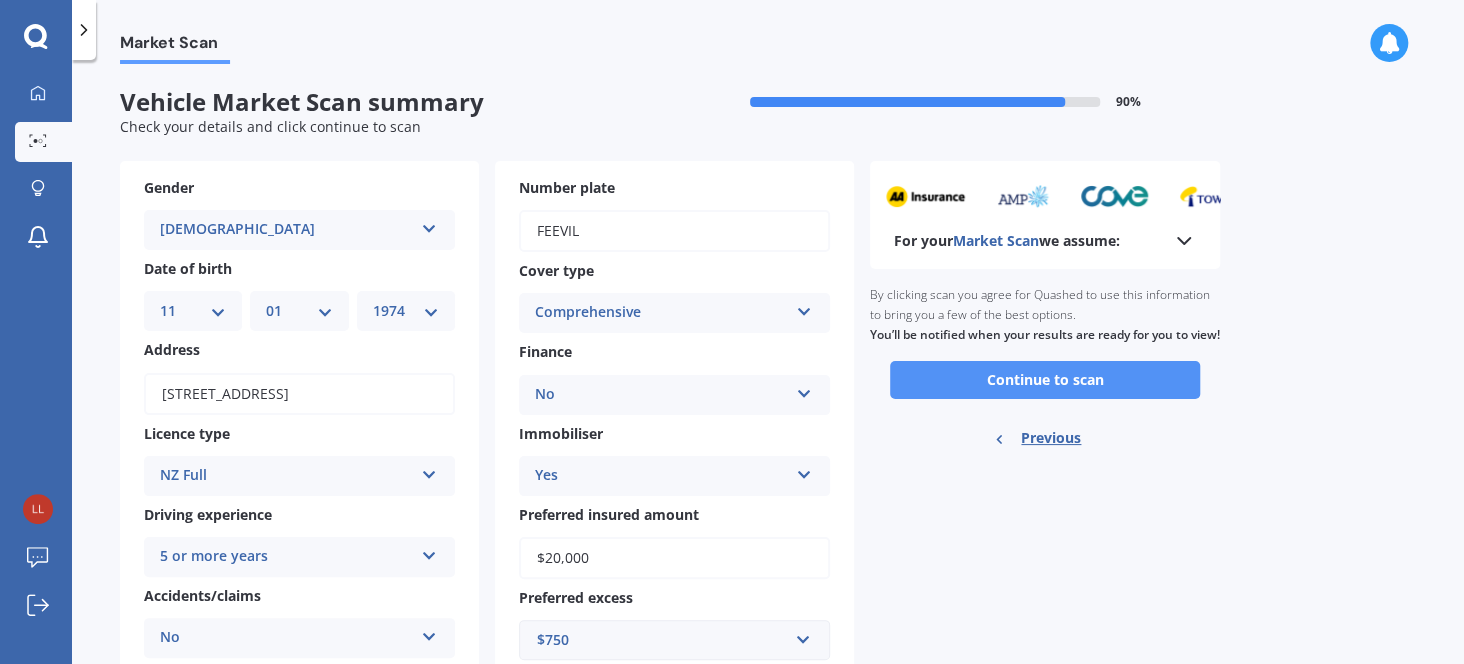 click on "Continue to scan" at bounding box center (1045, 380) 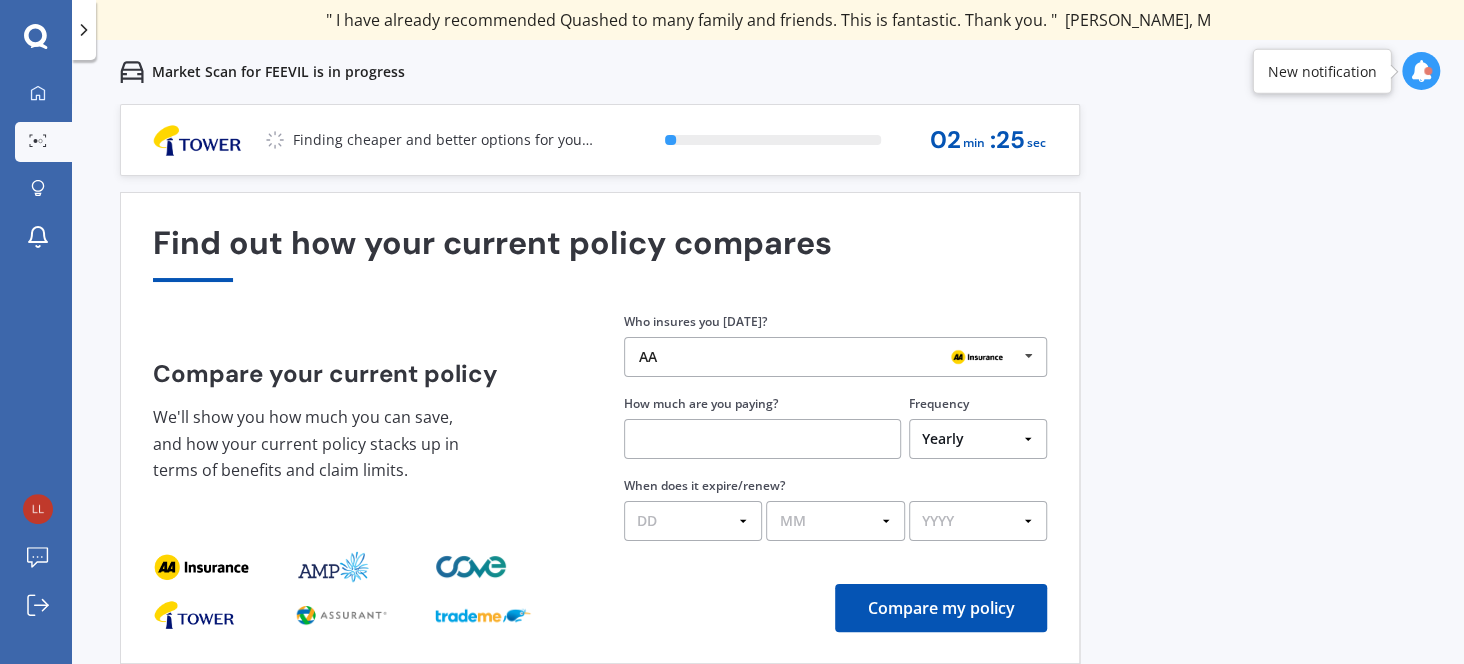 scroll, scrollTop: 59, scrollLeft: 0, axis: vertical 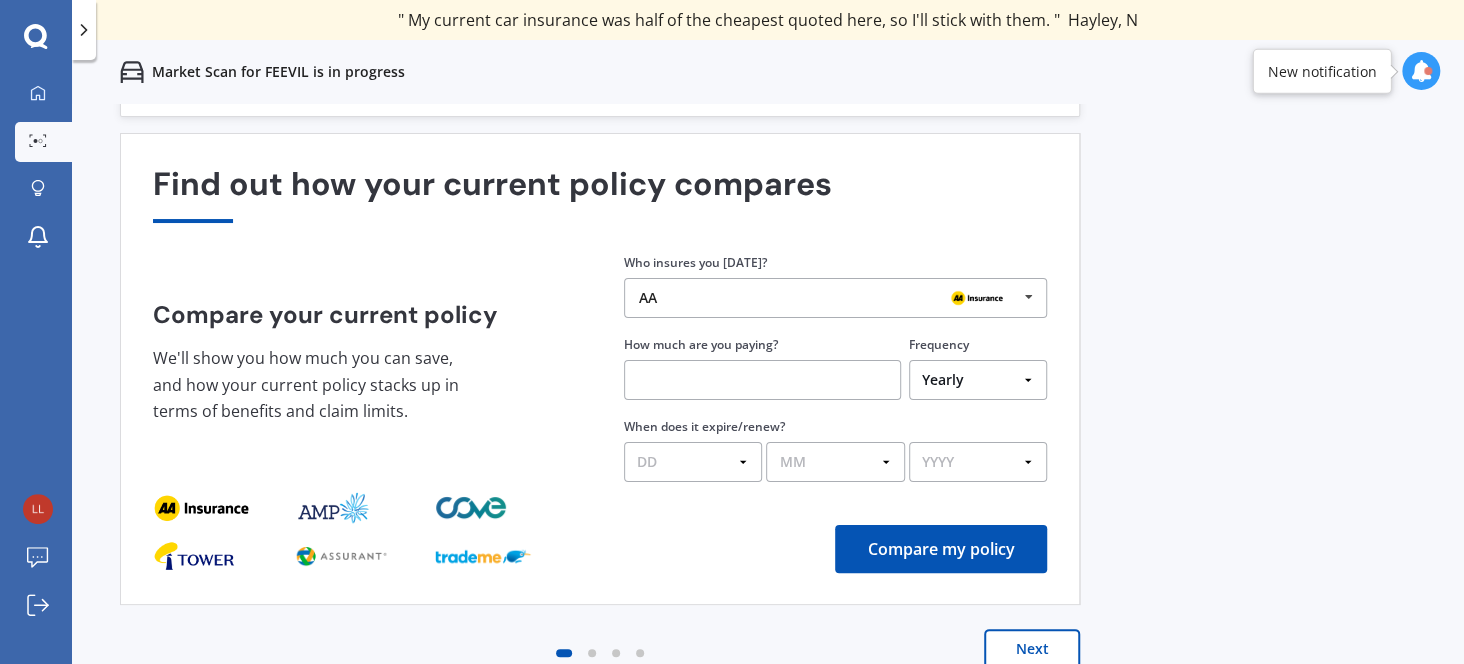 click at bounding box center [1028, 297] 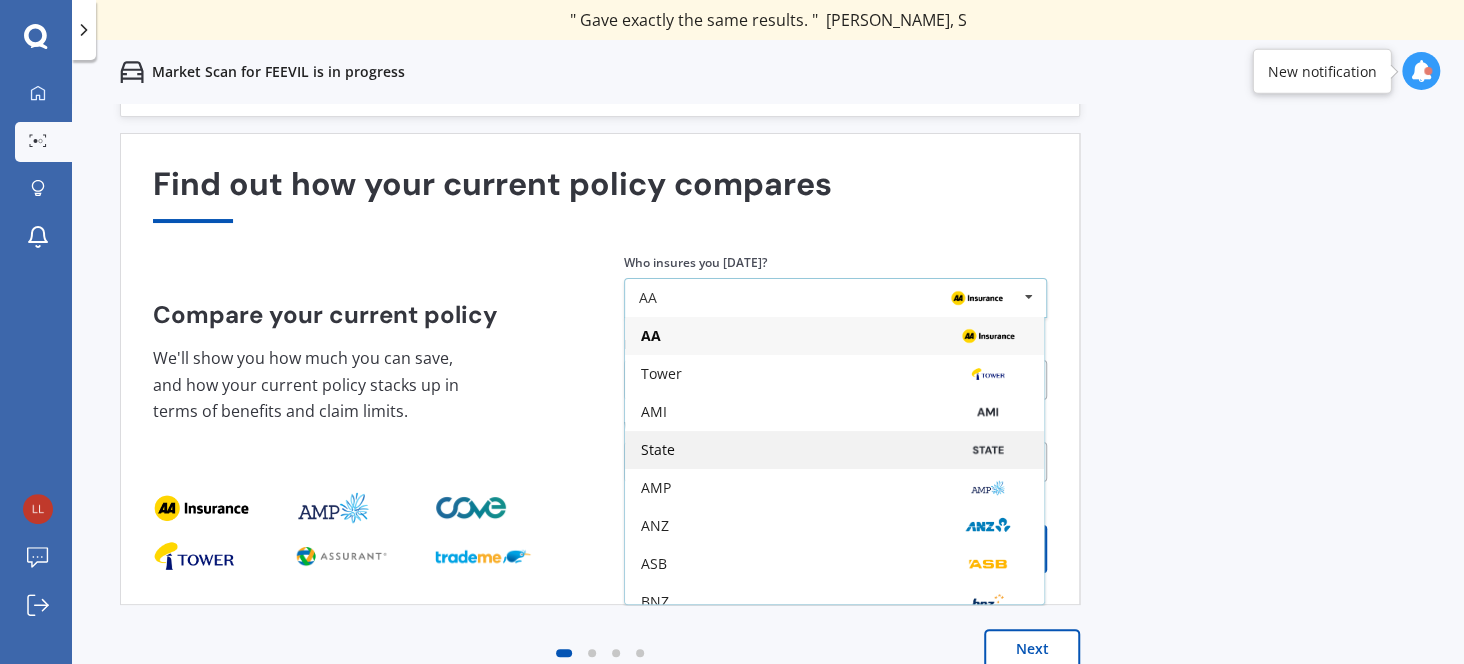 click on "State" at bounding box center [834, 450] 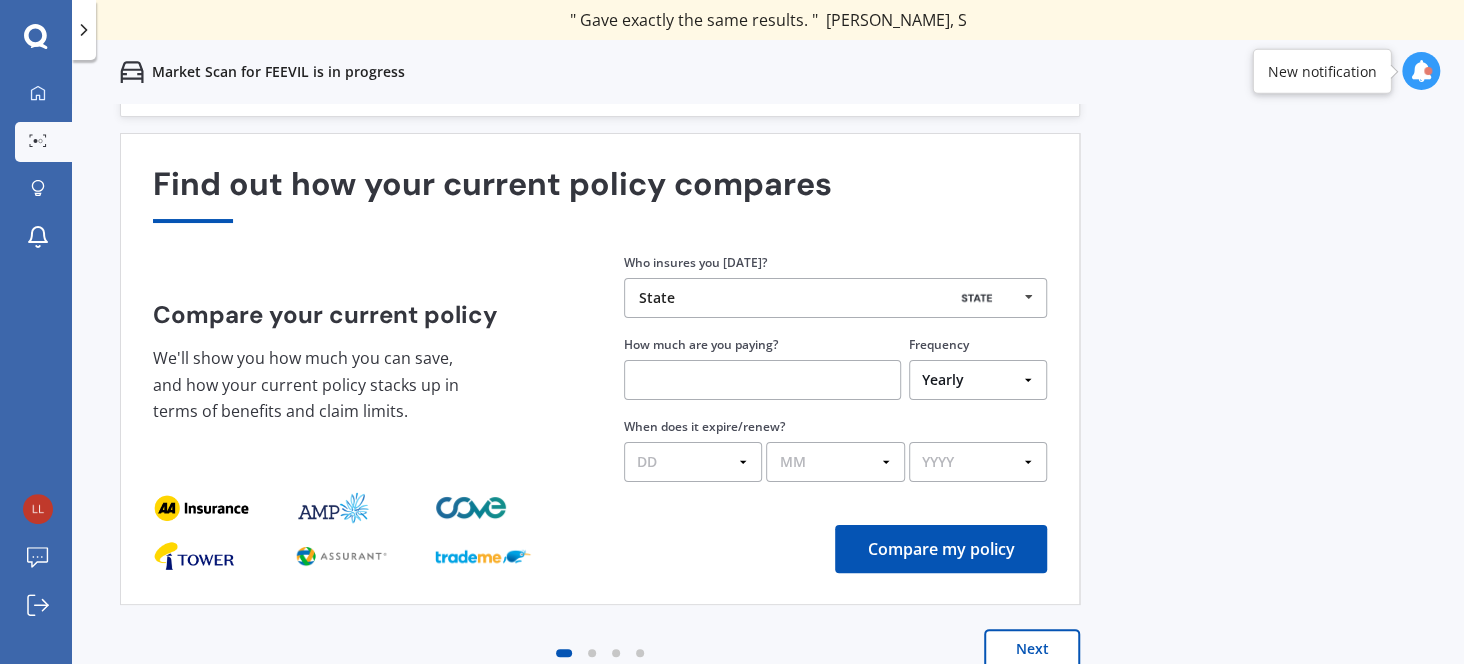 click at bounding box center (762, 380) 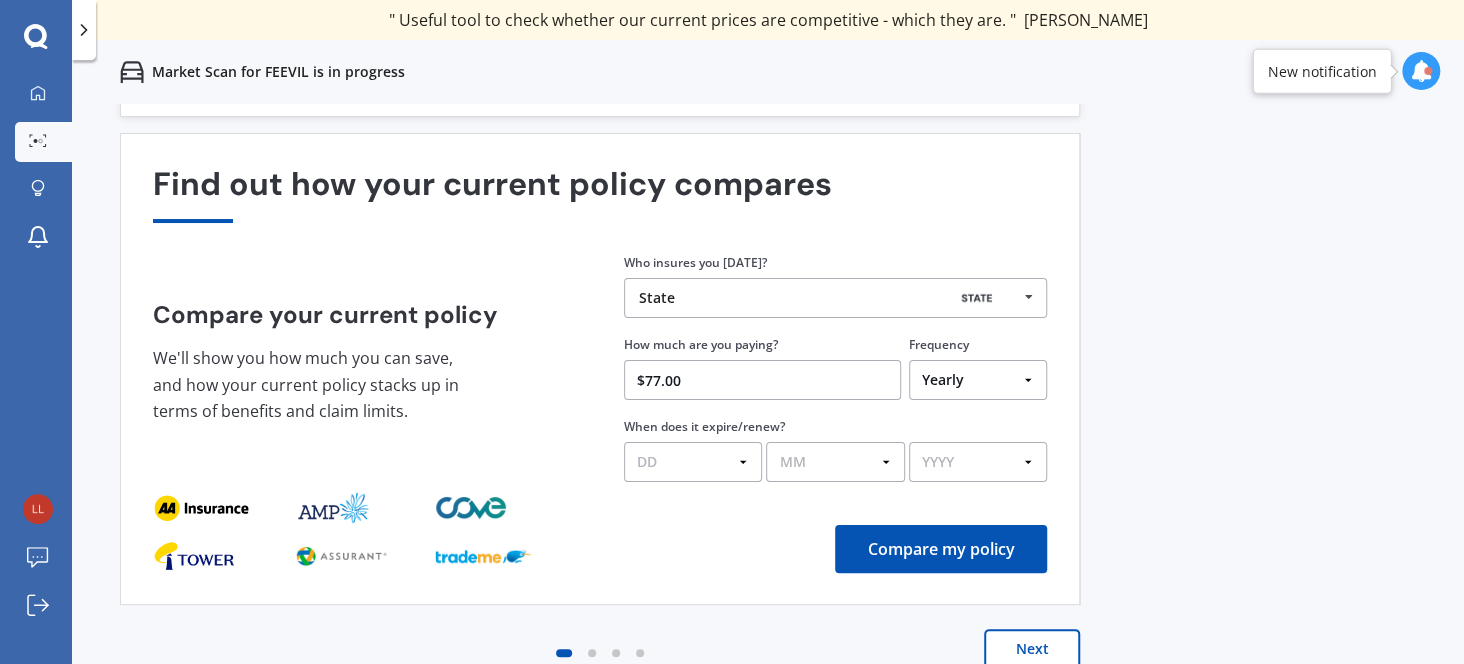 type on "$77.00" 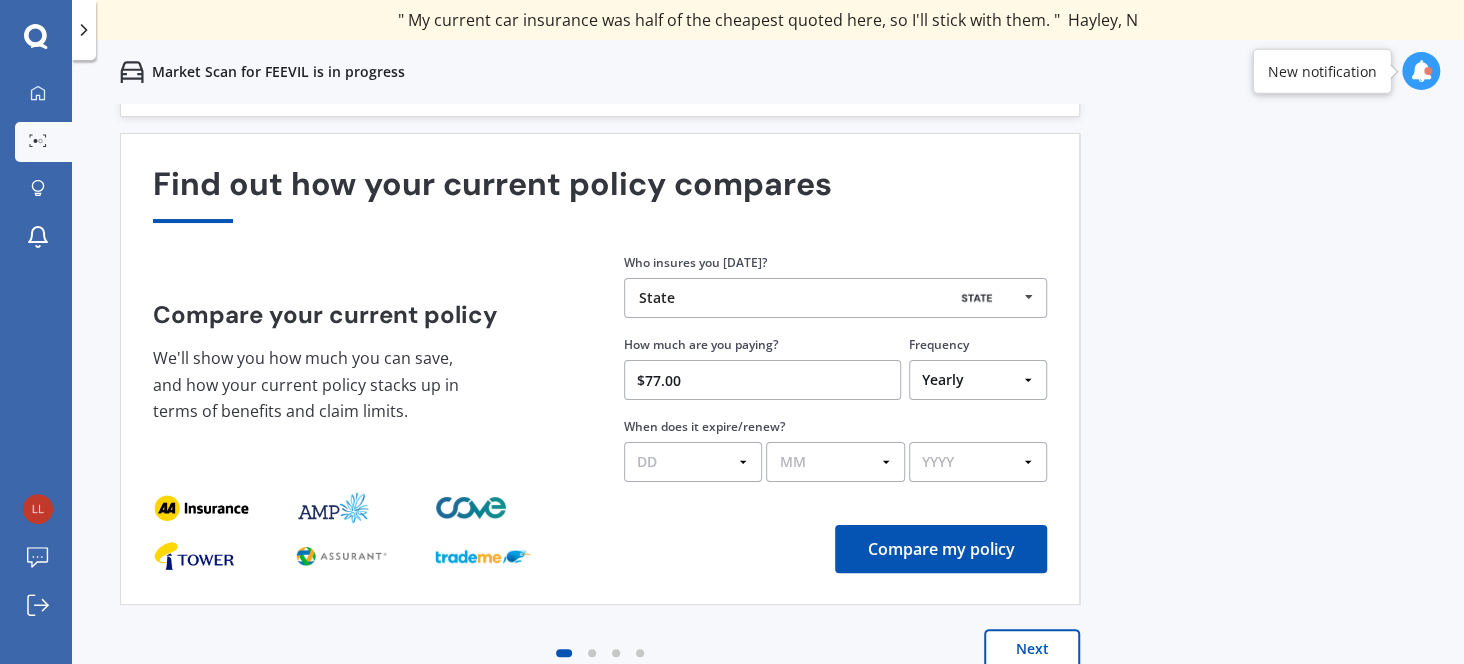 select on "Monthly" 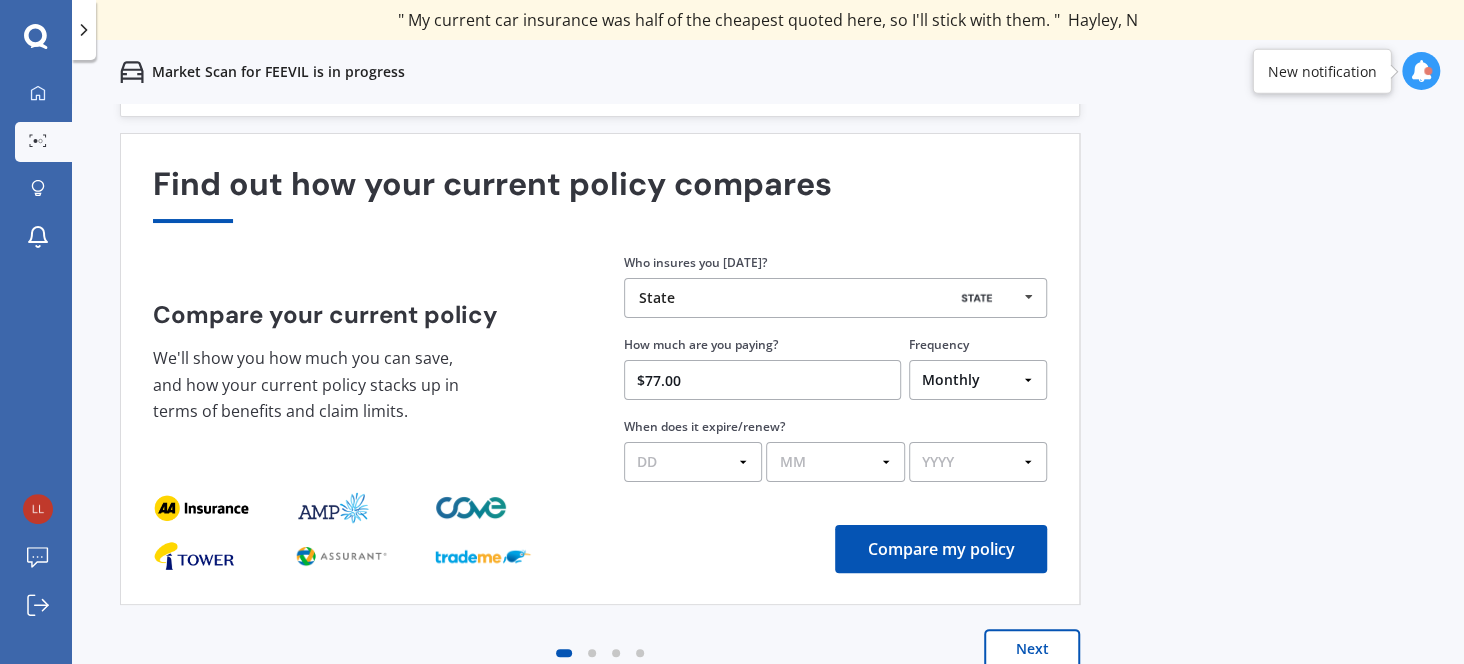 click on "Yearly Six-Monthly Quarterly Monthly Fortnightly Weekly One-Off" at bounding box center [978, 380] 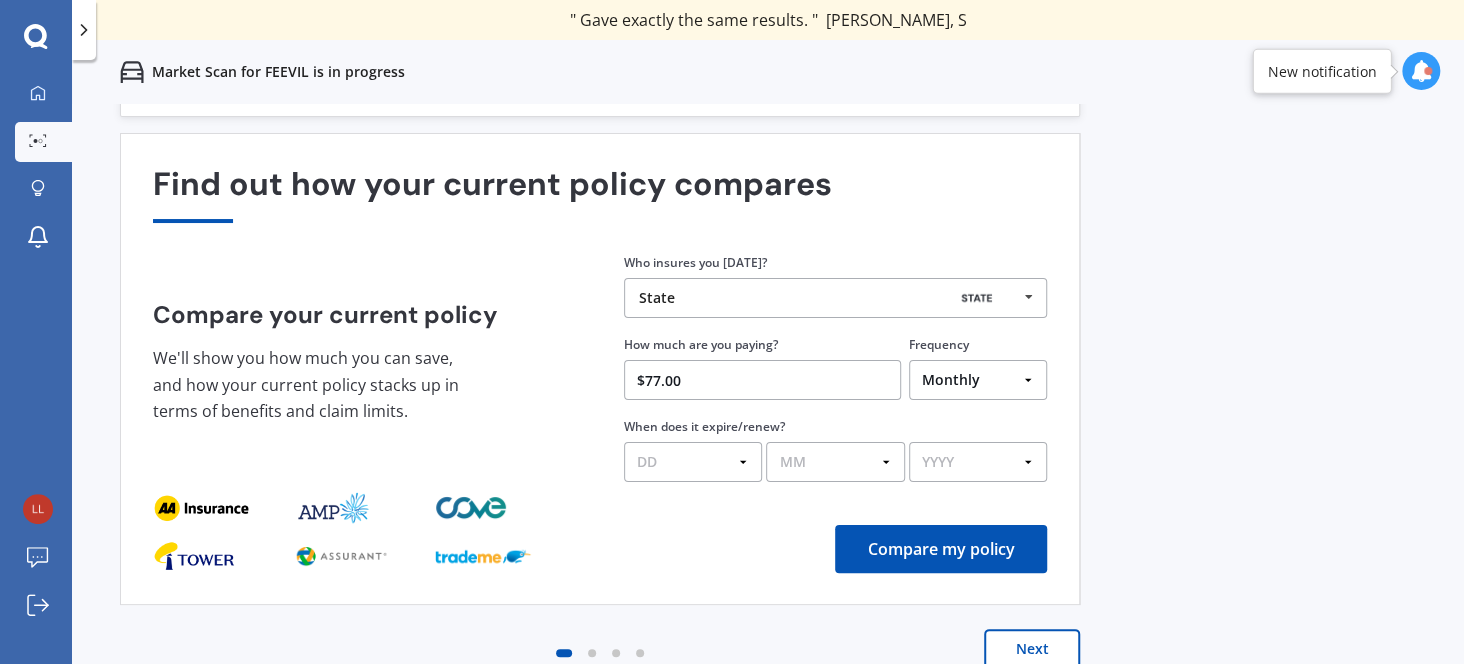 click on "DD 01 02 03 04 05 06 07 08 09 10 11 12 13 14 15 16 17 18 19 20 21 22 23 24 25 26 27 28 29 30 31" at bounding box center (693, 462) 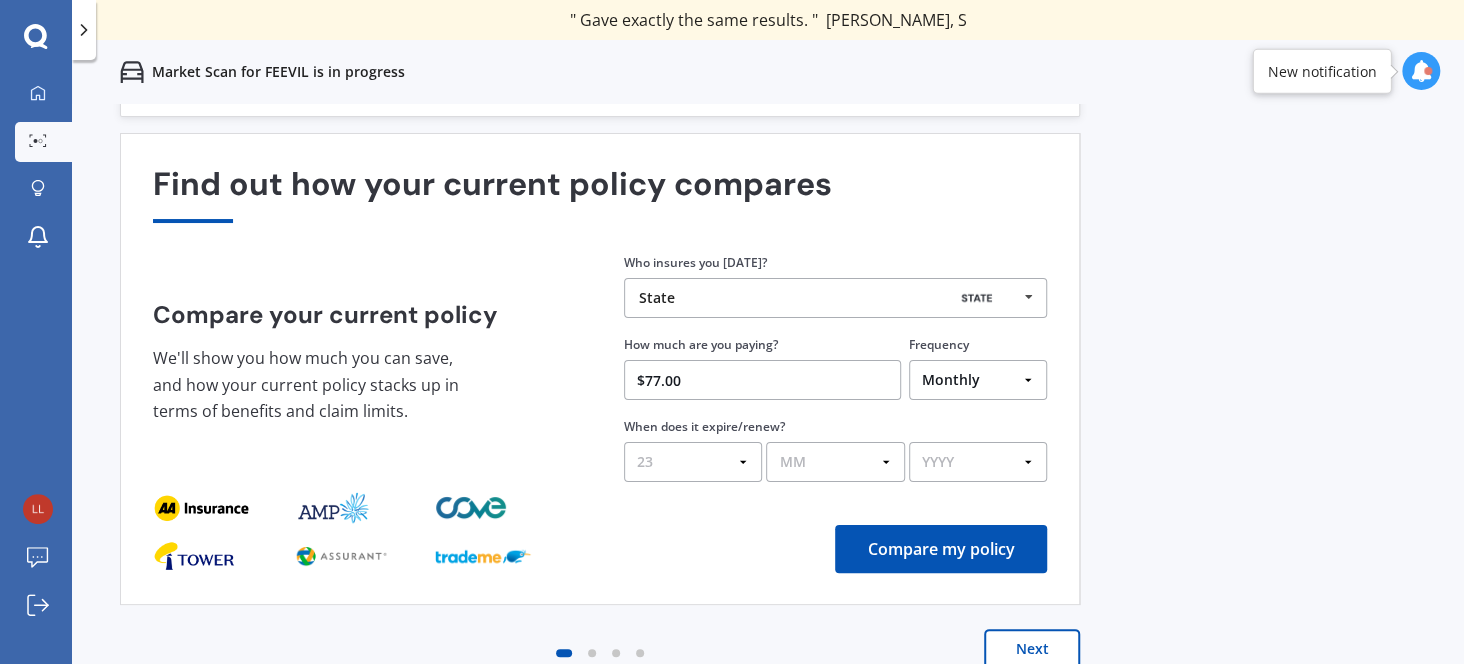 click on "DD 01 02 03 04 05 06 07 08 09 10 11 12 13 14 15 16 17 18 19 20 21 22 23 24 25 26 27 28 29 30 31" at bounding box center [693, 462] 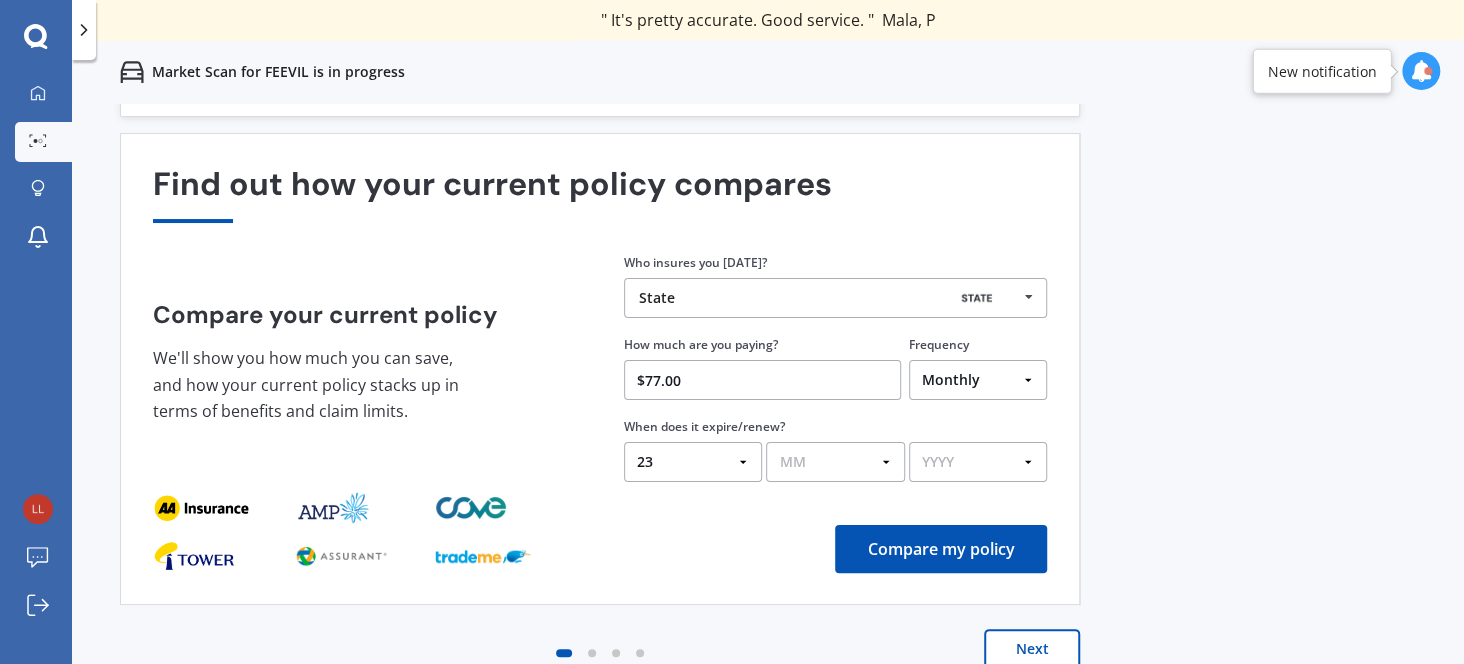 click on "MM 01 02 03 04 05 06 07 08 09 10 11 12" at bounding box center (835, 462) 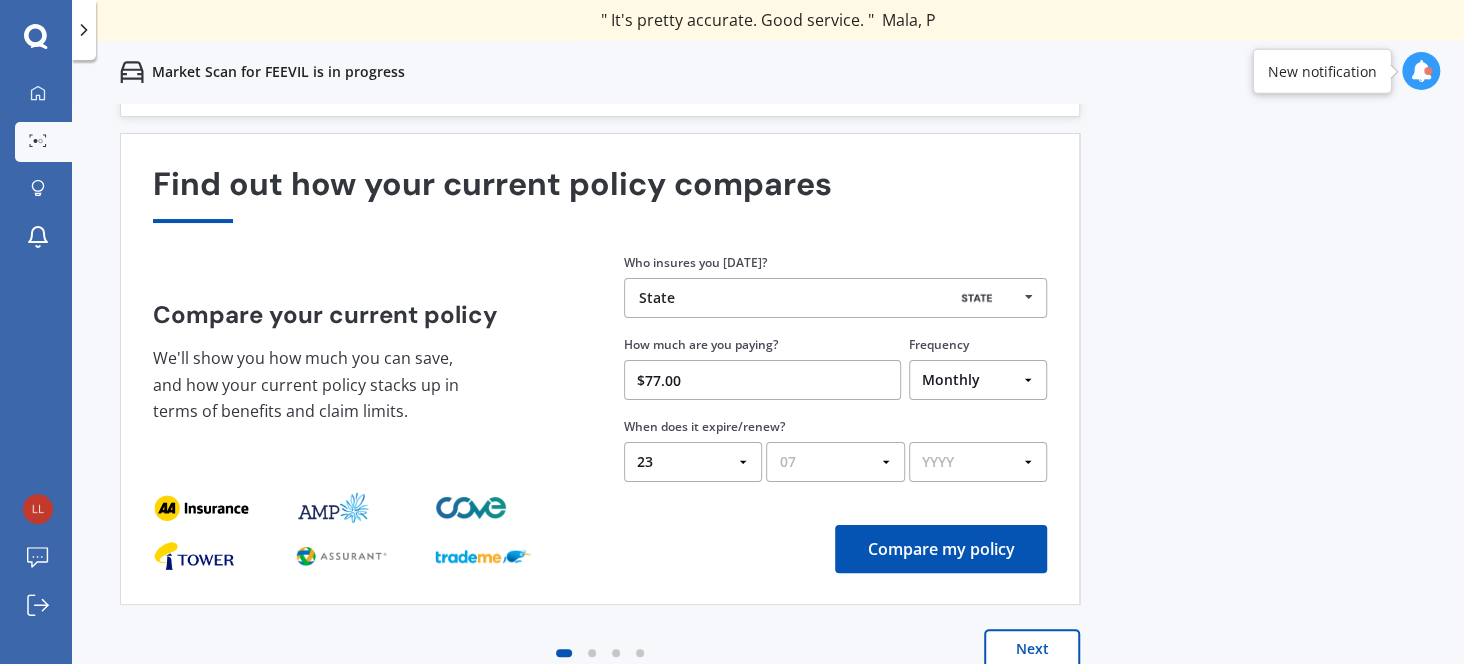 click on "MM 01 02 03 04 05 06 07 08 09 10 11 12" at bounding box center (835, 462) 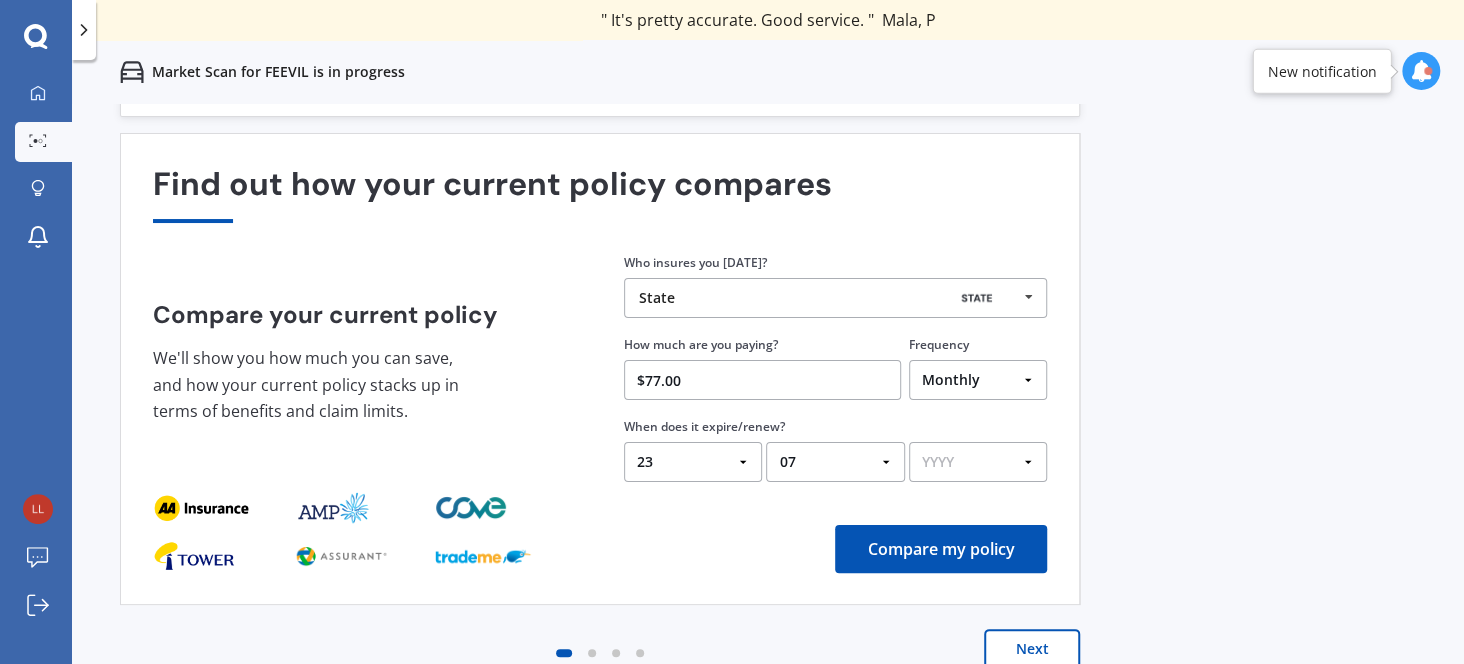 click on "YYYY 2026 2025 2024" at bounding box center (978, 462) 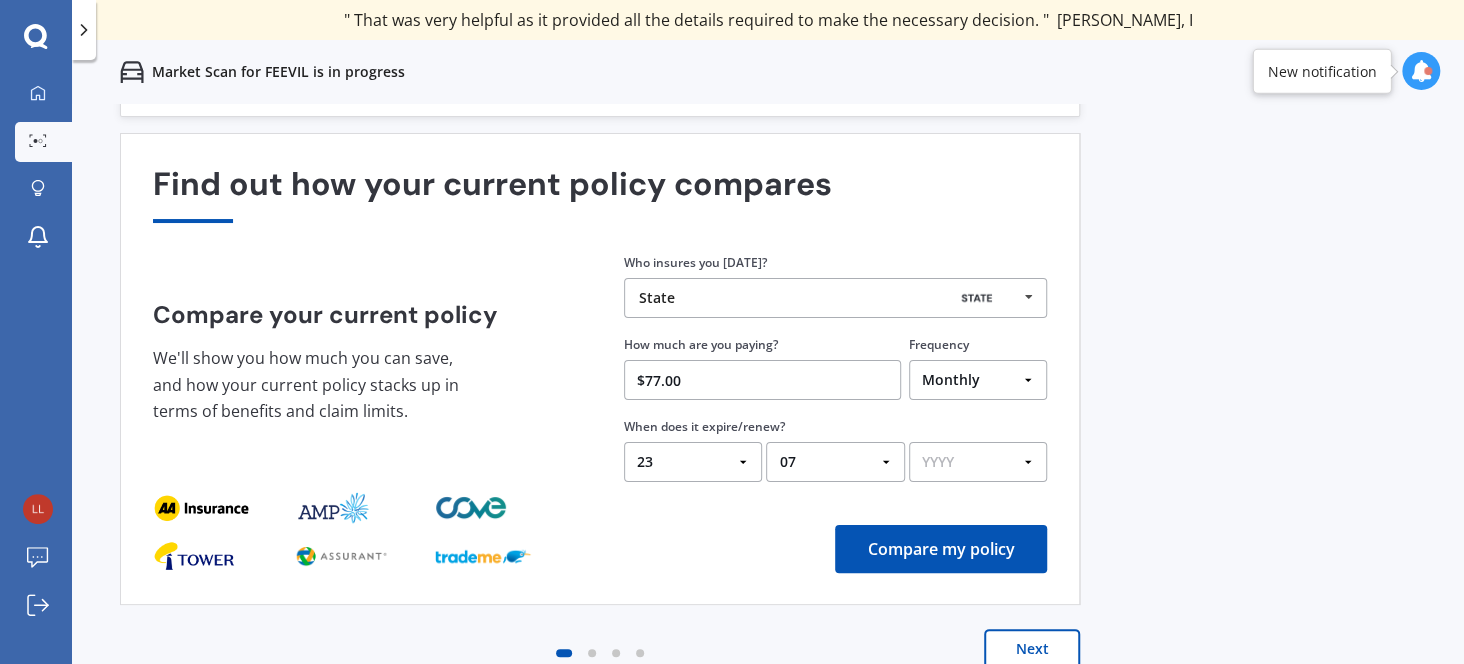 select on "2025" 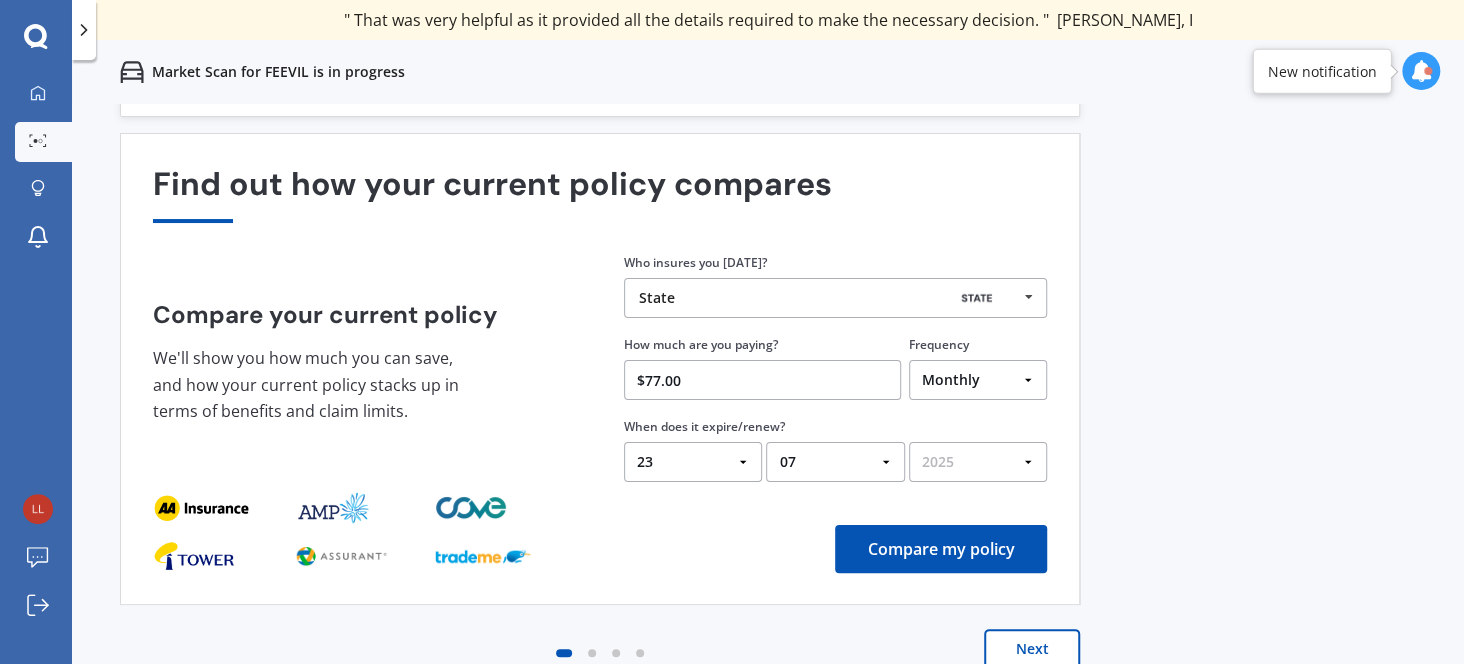 click on "YYYY 2026 2025 2024" at bounding box center (978, 462) 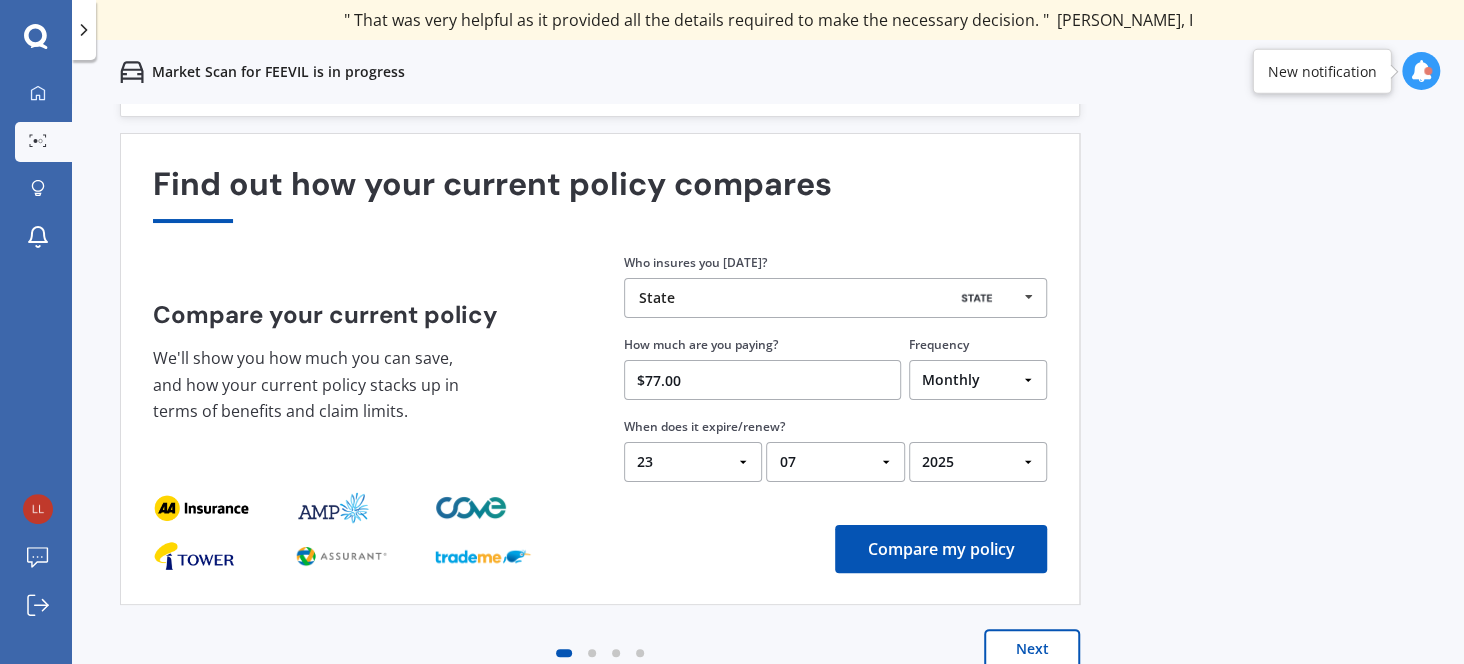 click on "Compare my policy" at bounding box center (941, 549) 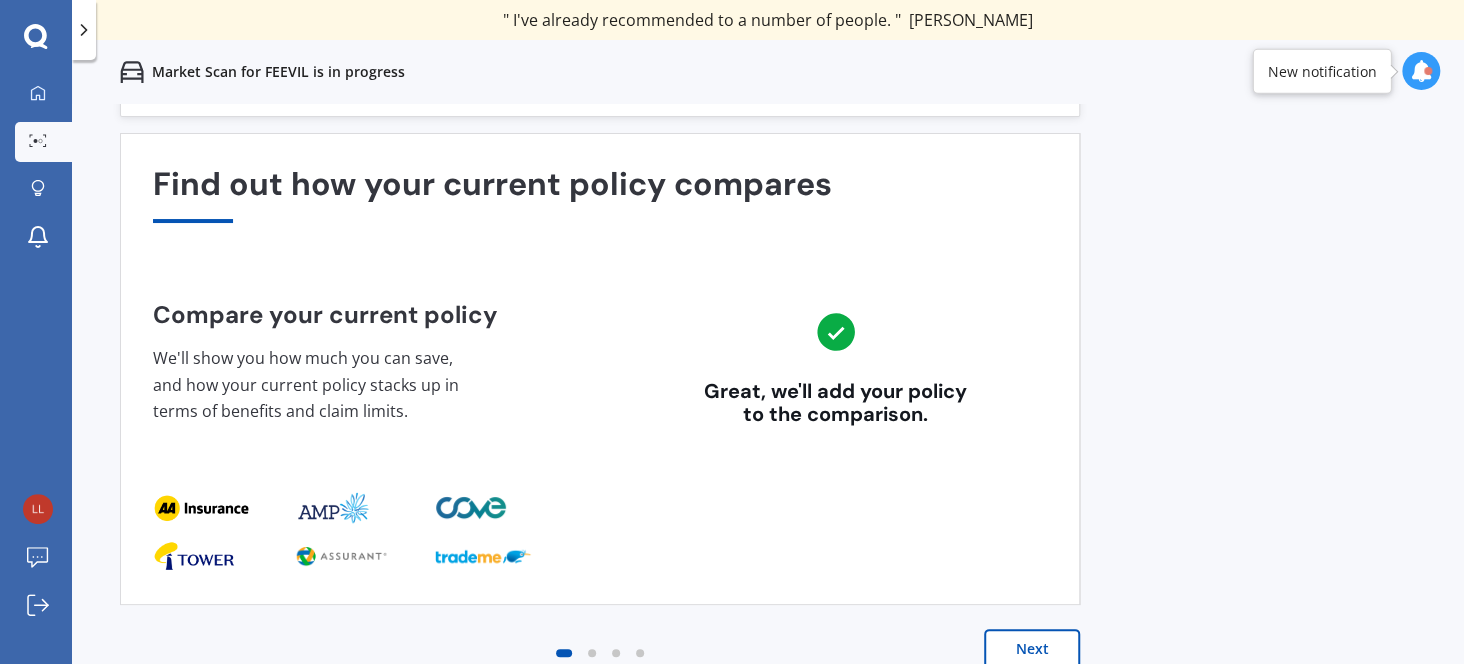 click on "Next" at bounding box center (1032, 649) 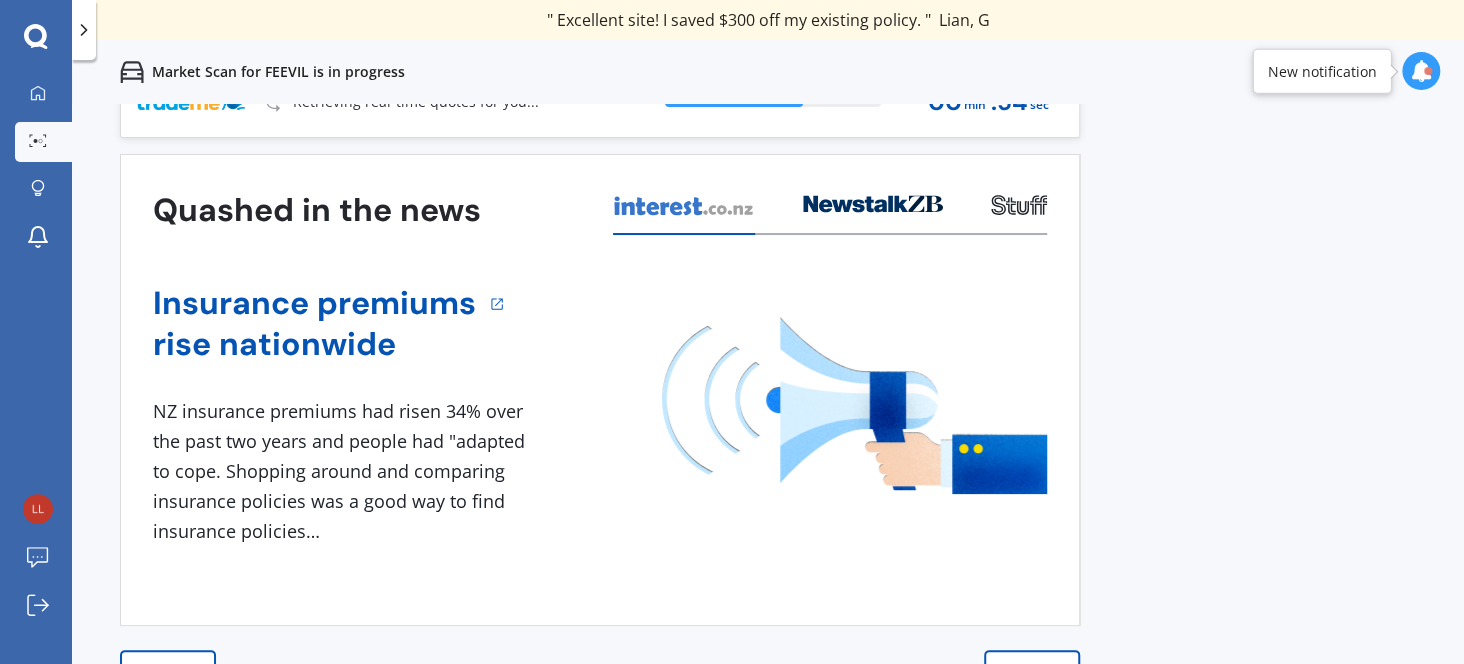scroll, scrollTop: 59, scrollLeft: 0, axis: vertical 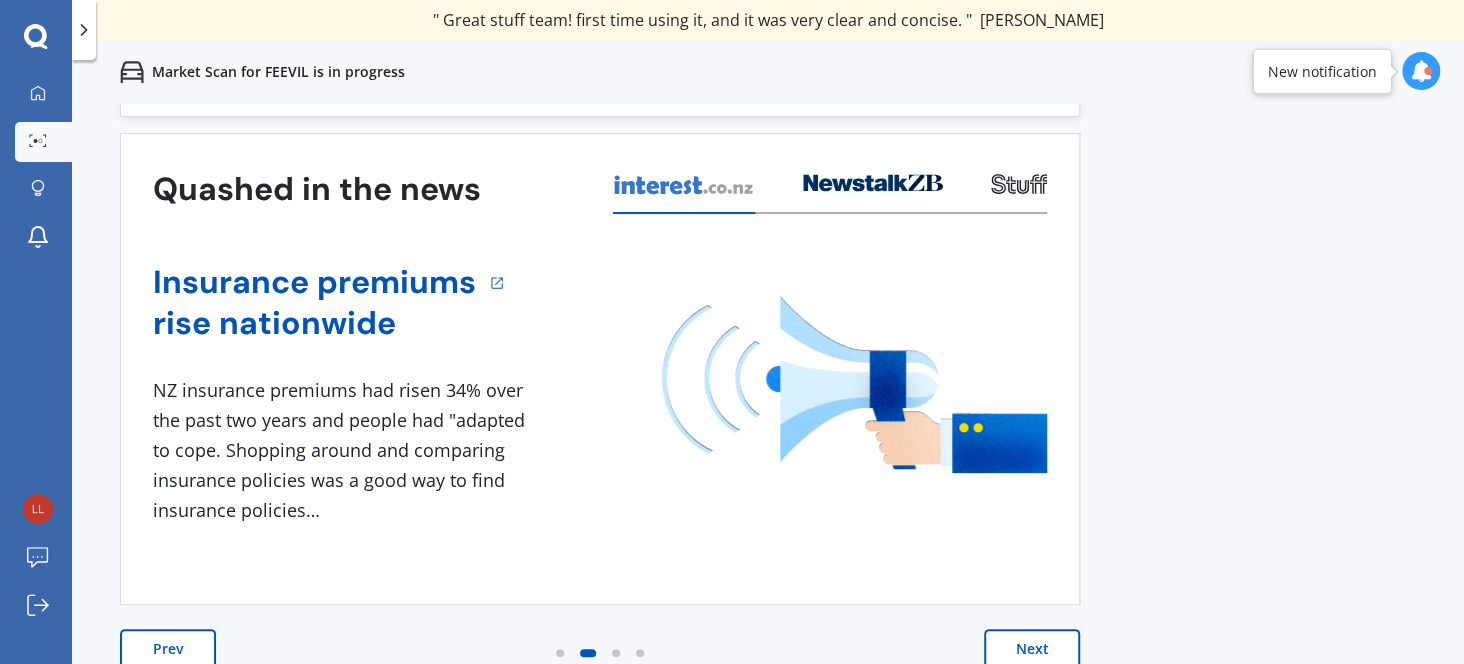 click on "Next" at bounding box center (1032, 649) 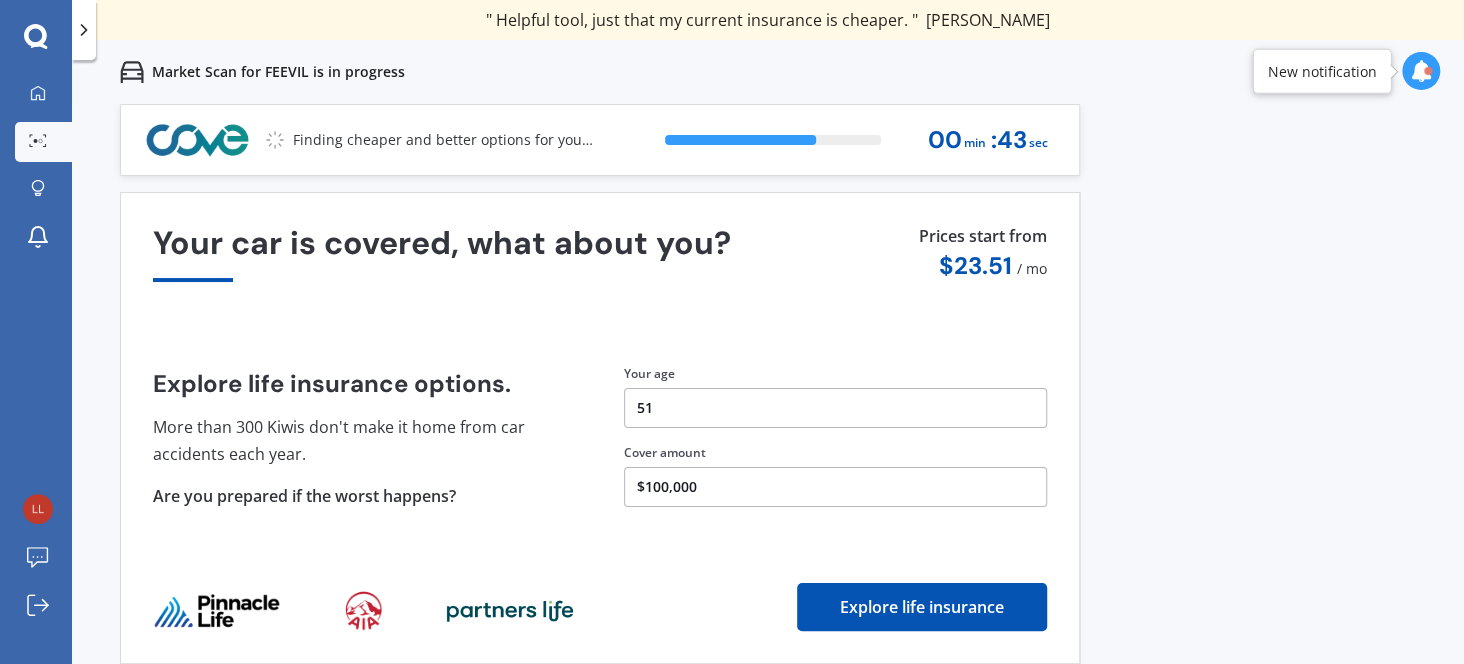 scroll, scrollTop: 59, scrollLeft: 0, axis: vertical 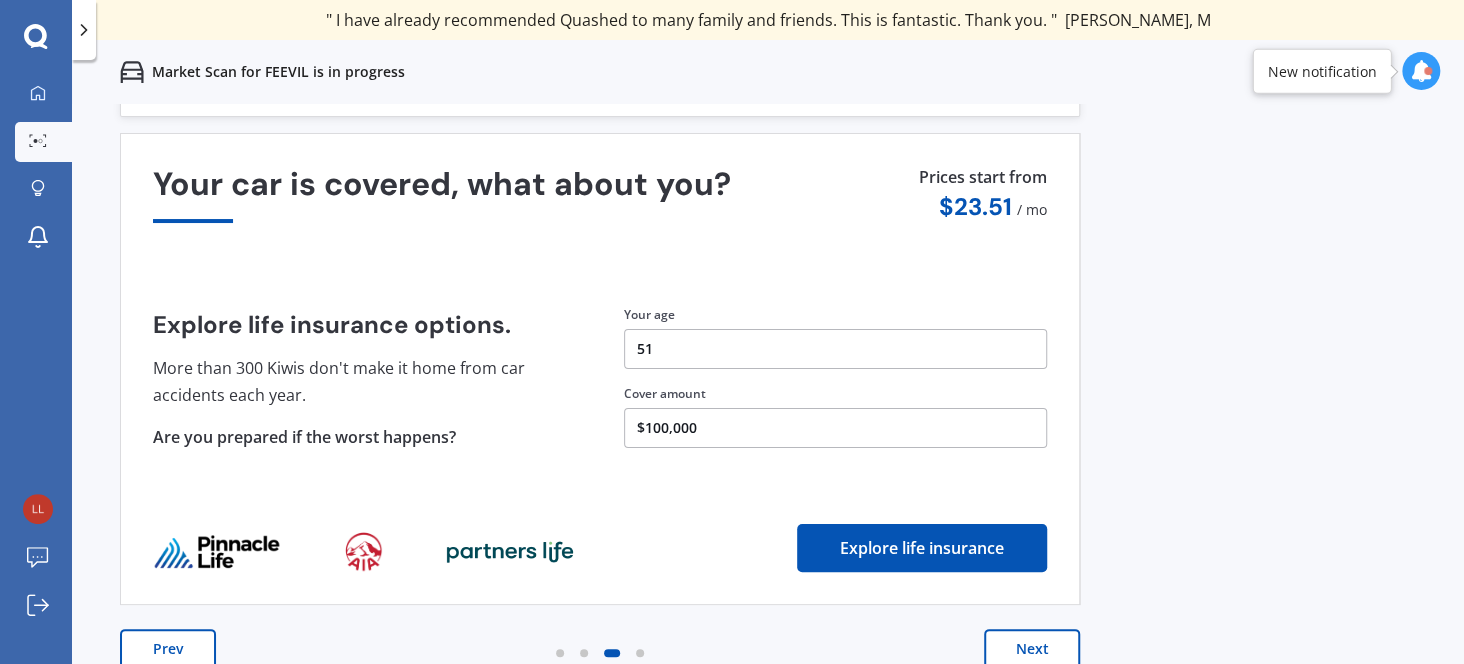 click on "Next" at bounding box center (1032, 649) 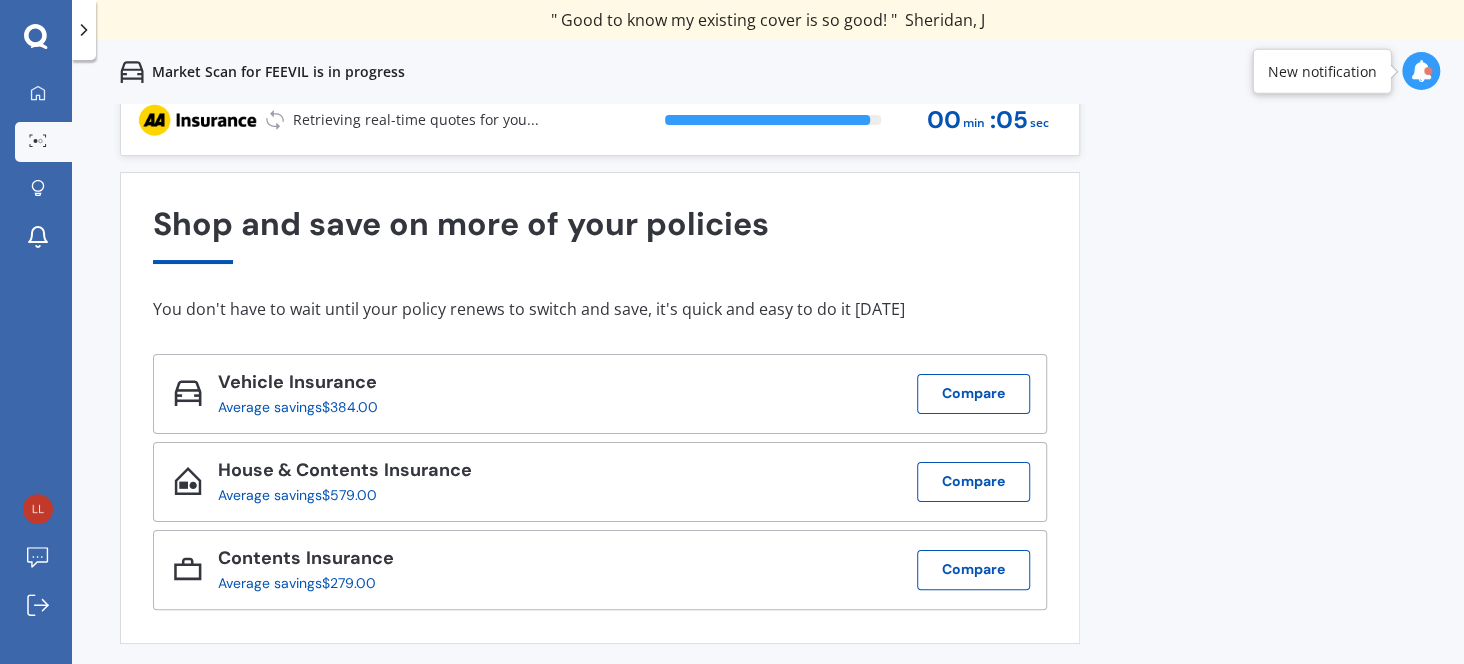 scroll, scrollTop: 0, scrollLeft: 0, axis: both 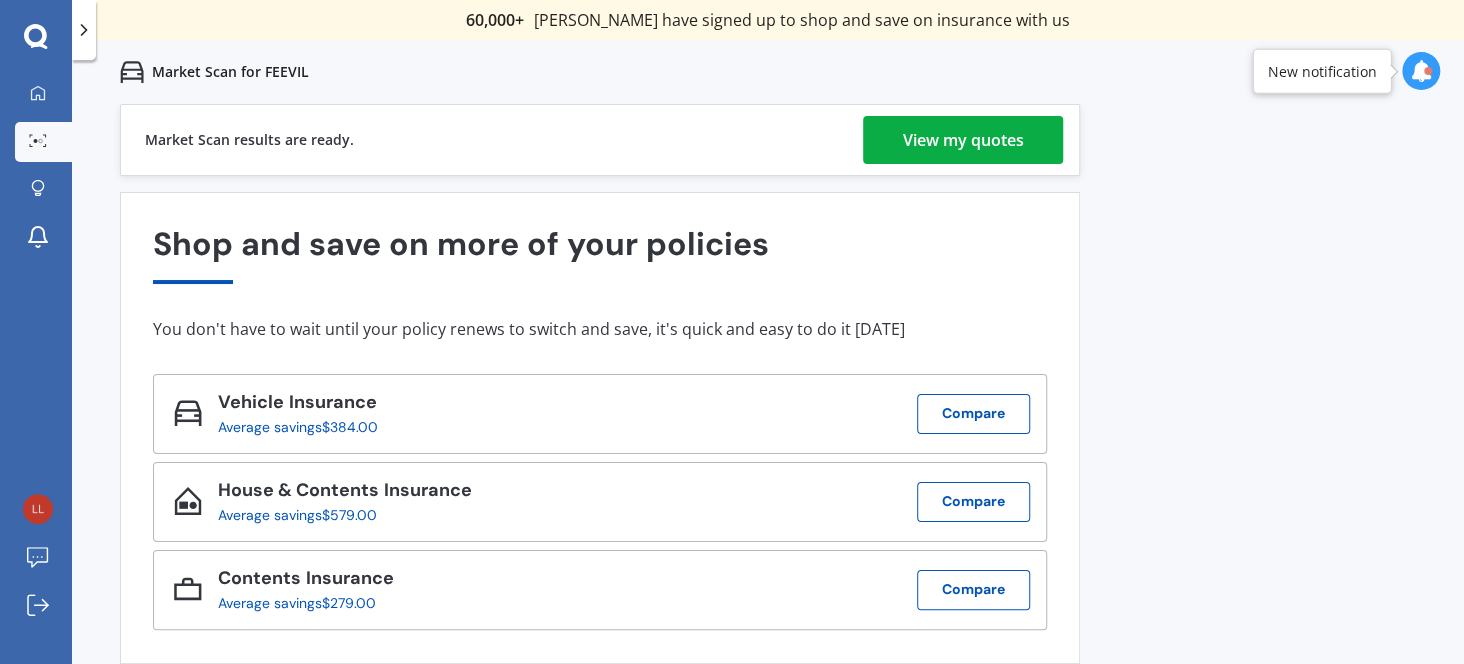 click on "View my quotes" at bounding box center (963, 140) 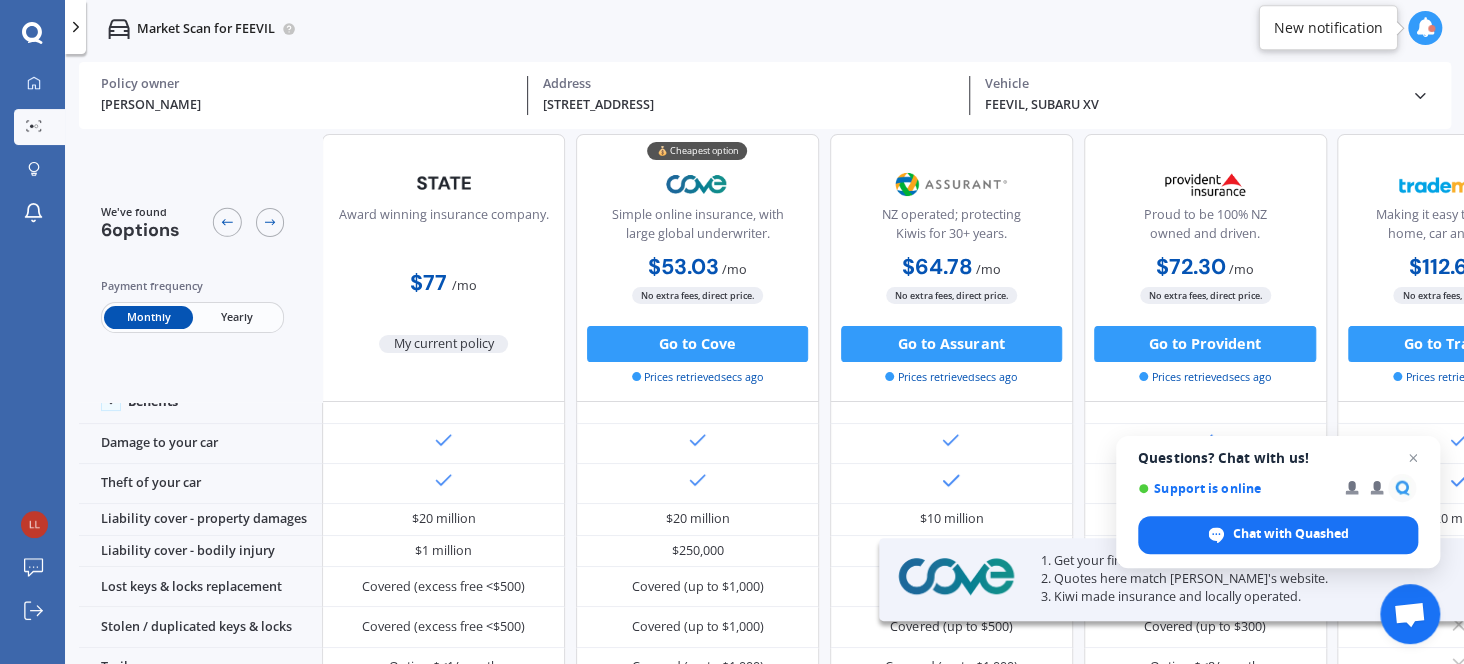 scroll, scrollTop: 0, scrollLeft: 0, axis: both 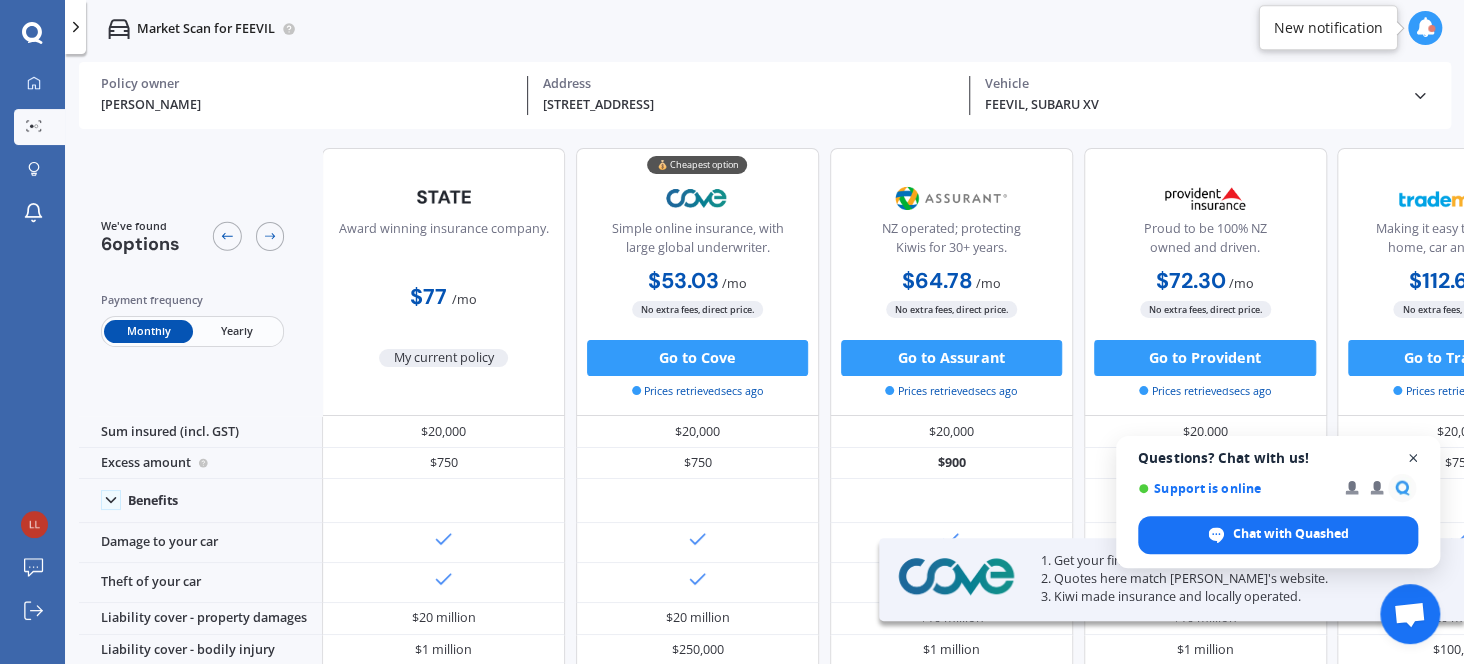 click at bounding box center [1413, 458] 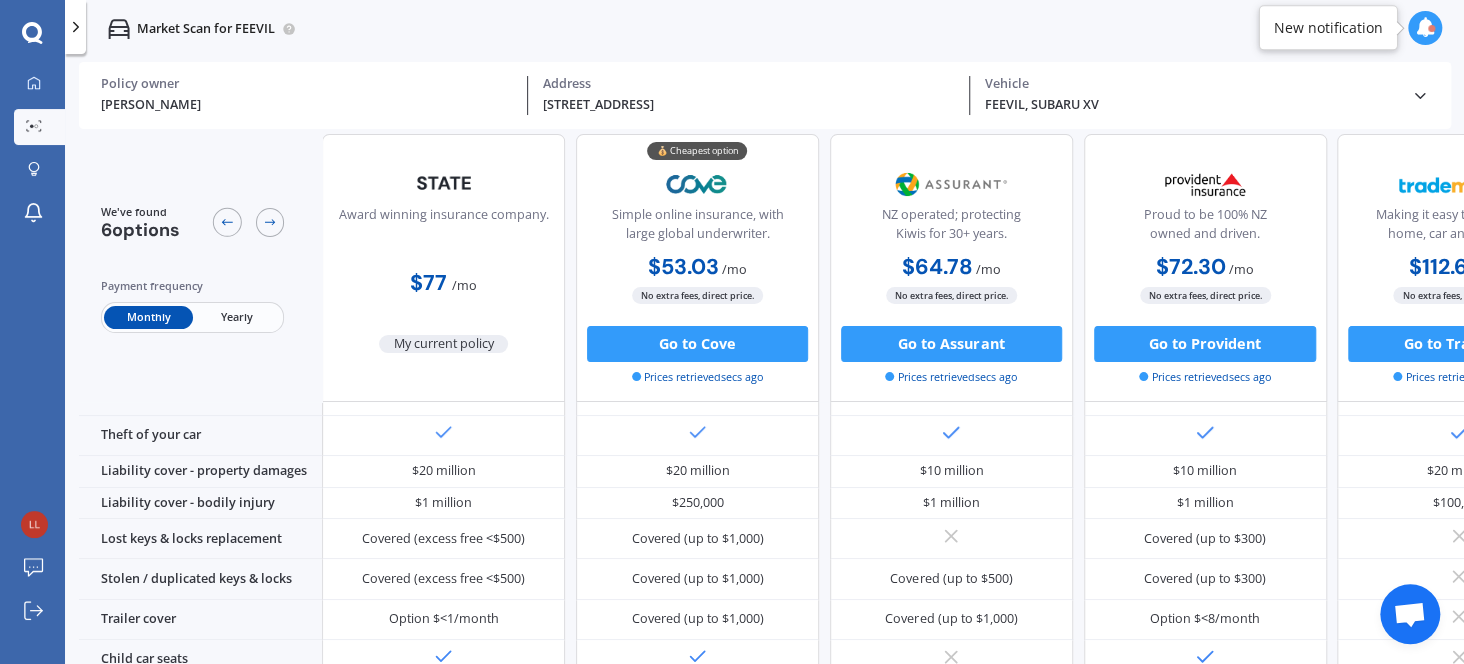 scroll, scrollTop: 0, scrollLeft: 0, axis: both 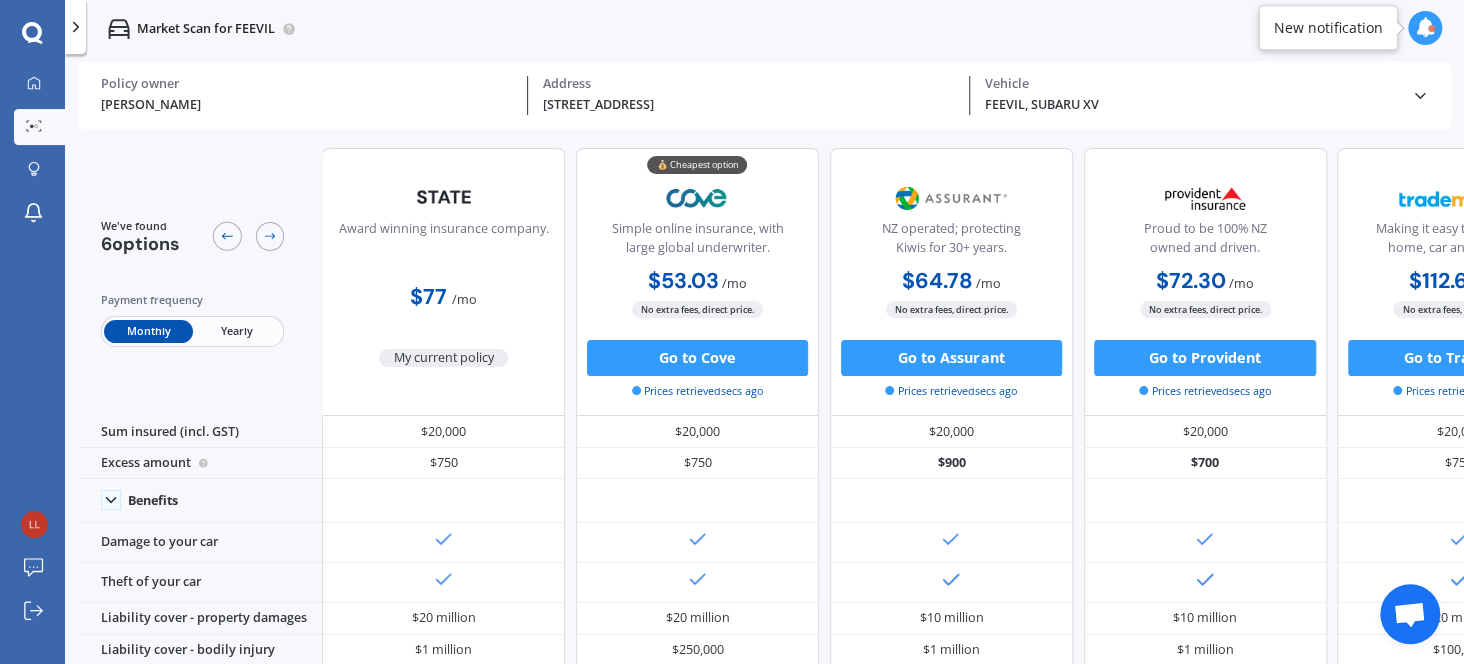 click at bounding box center [1425, 28] 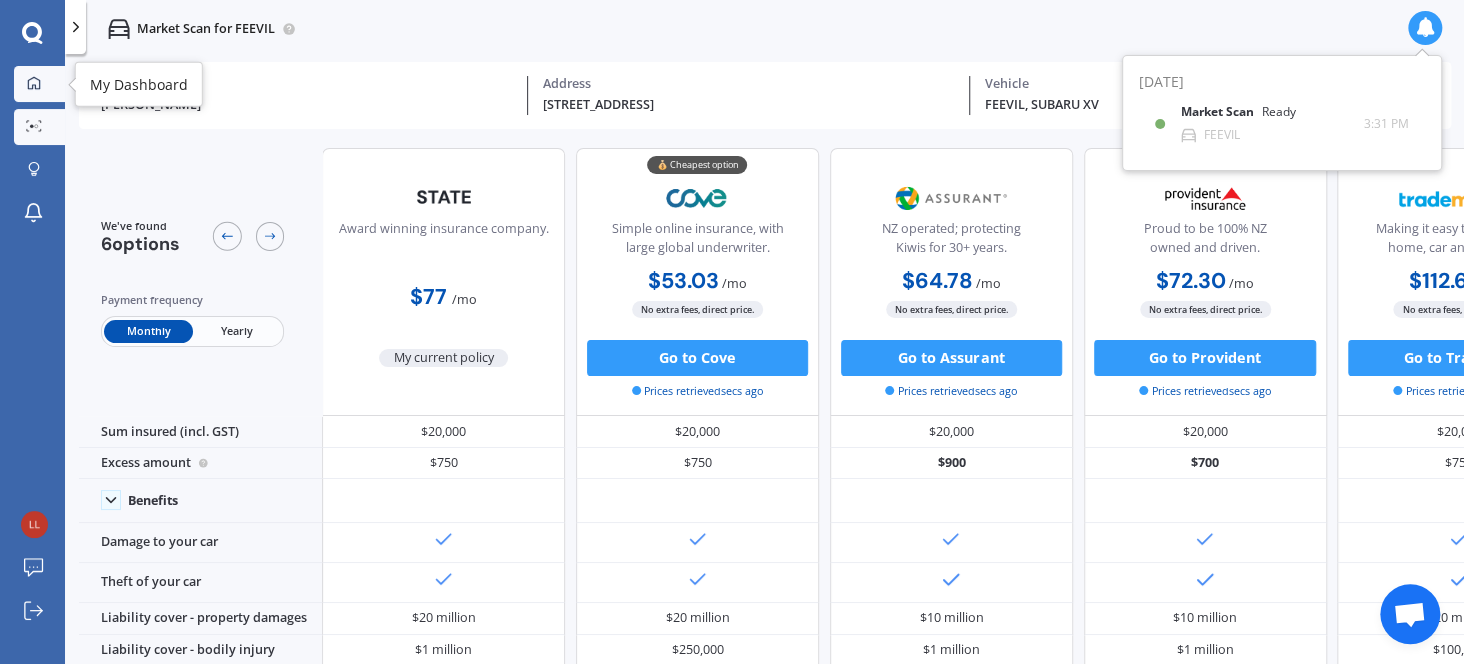 click 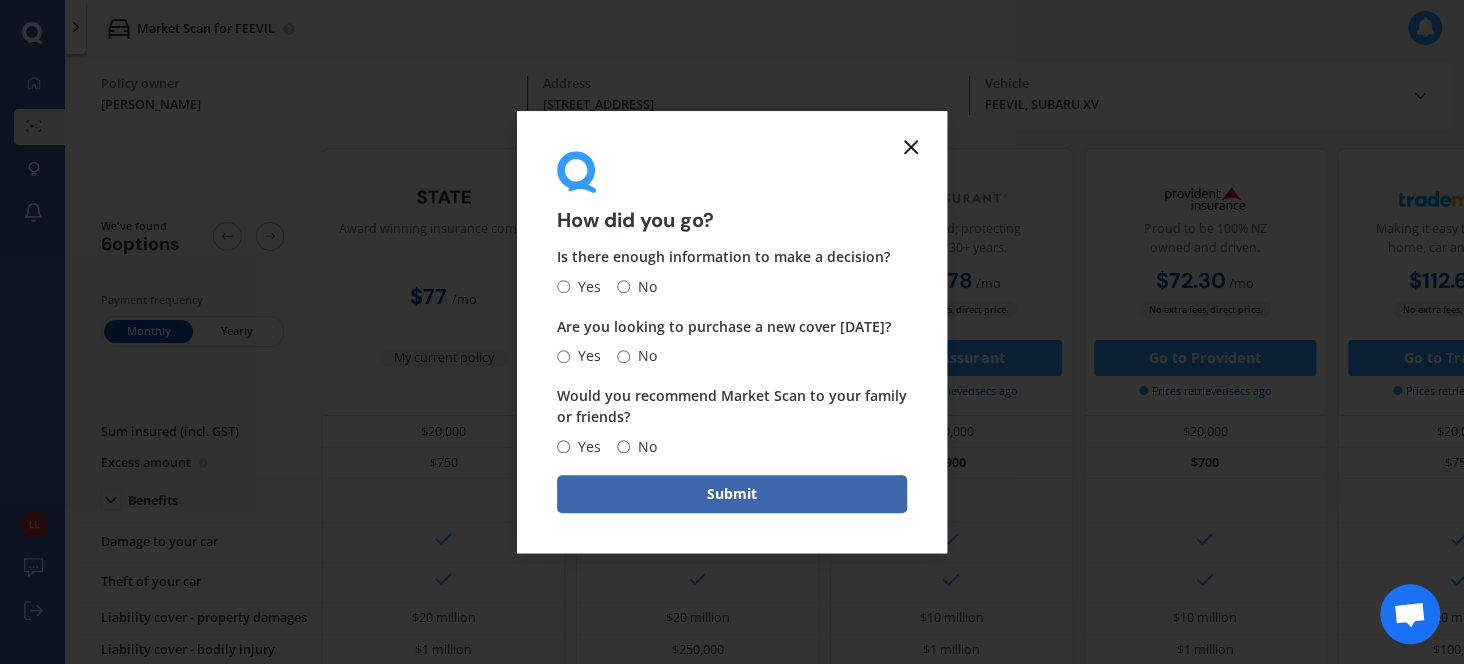 click on "Yes" at bounding box center (563, 287) 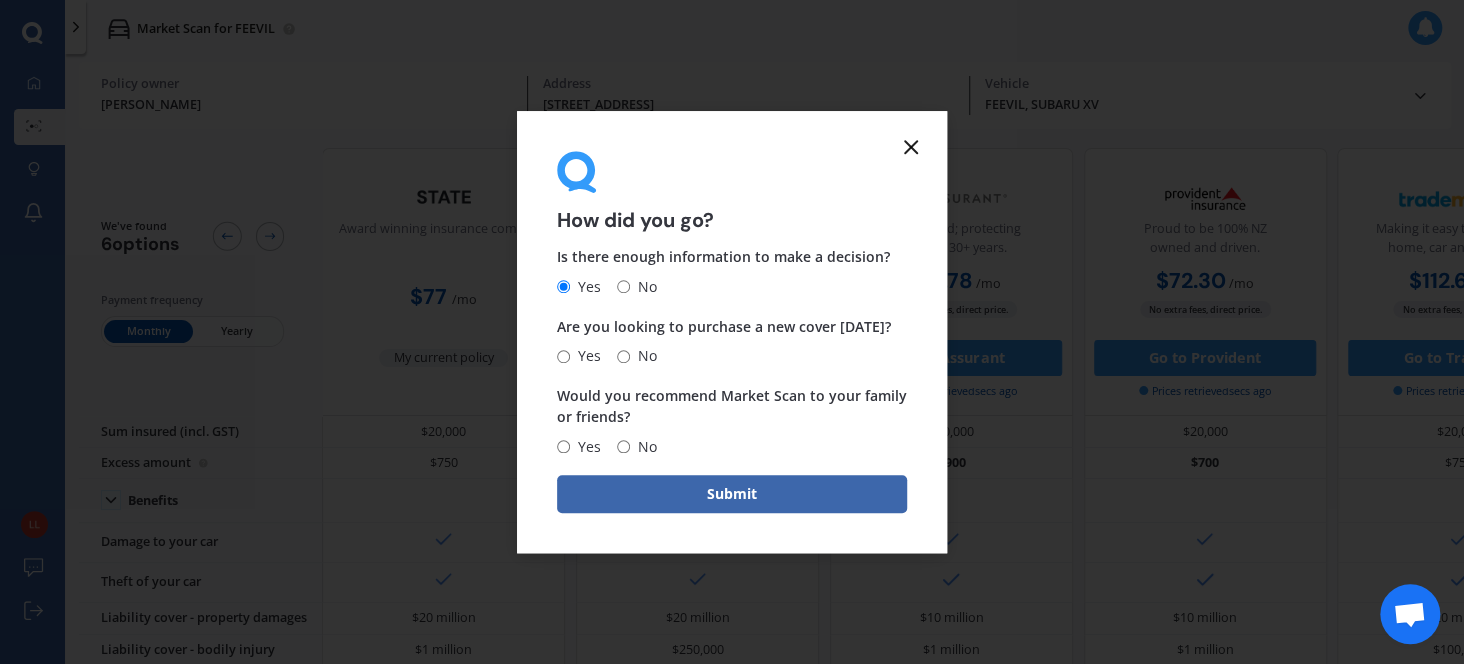 click on "No" at bounding box center (623, 356) 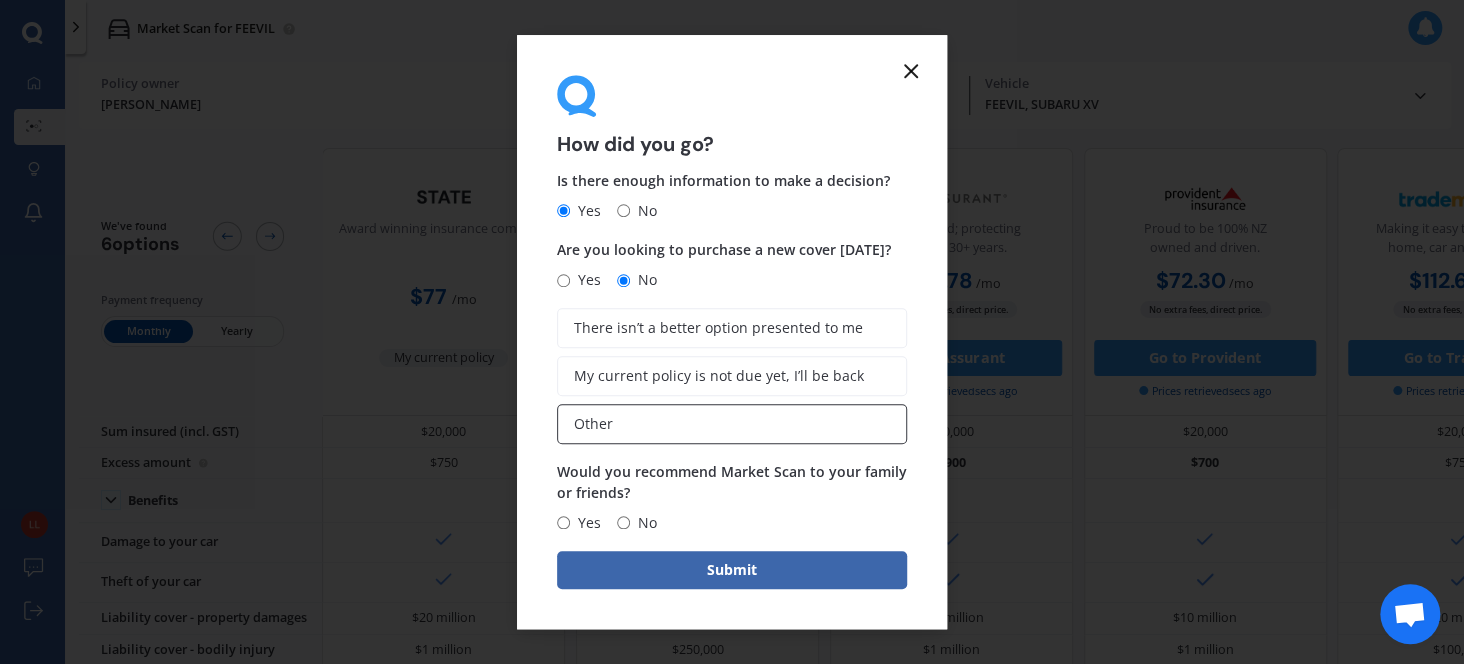 click on "Other" at bounding box center [732, 424] 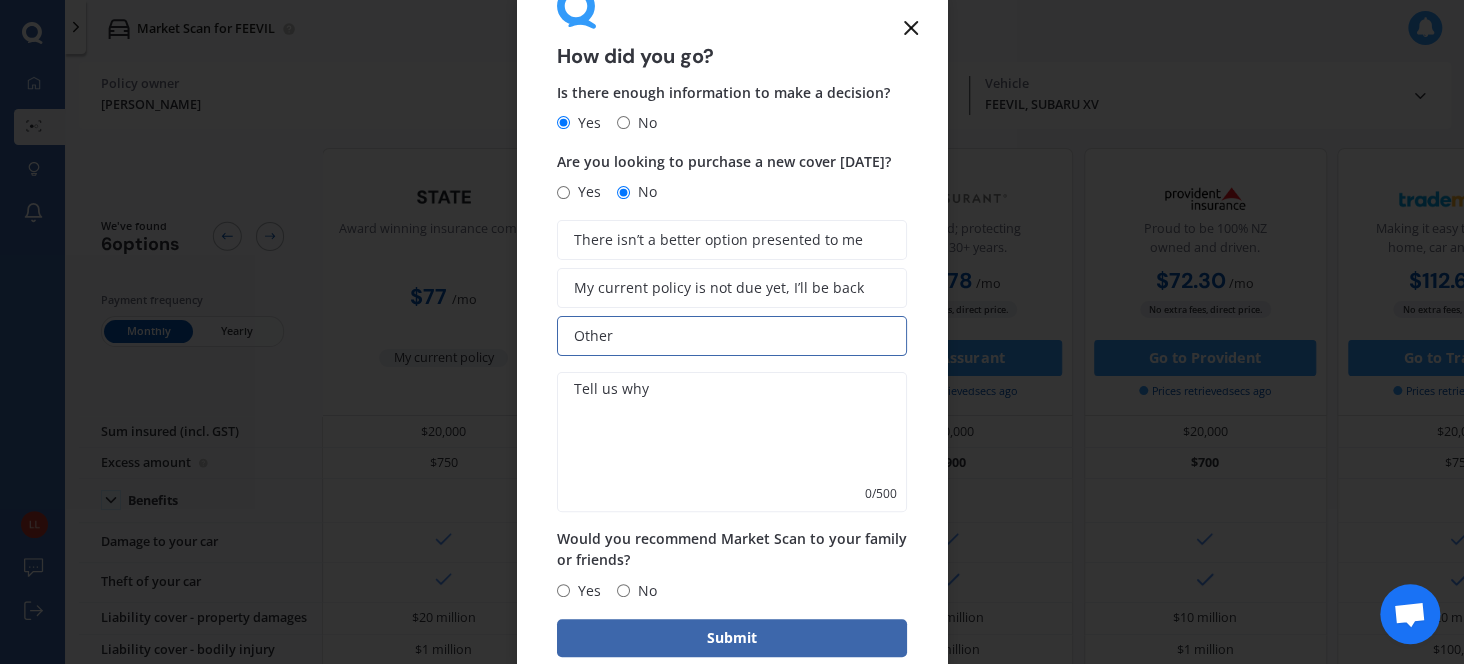 scroll, scrollTop: 70, scrollLeft: 0, axis: vertical 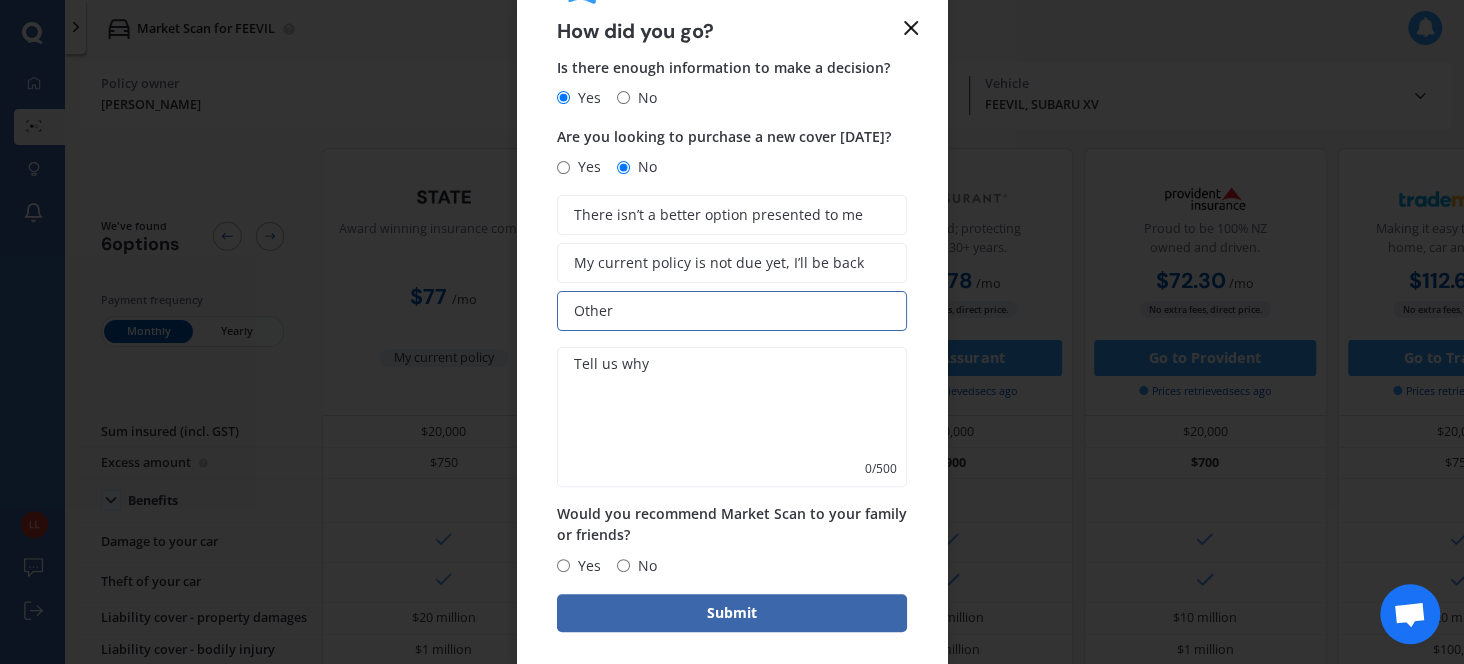 click on "Yes" at bounding box center (563, 565) 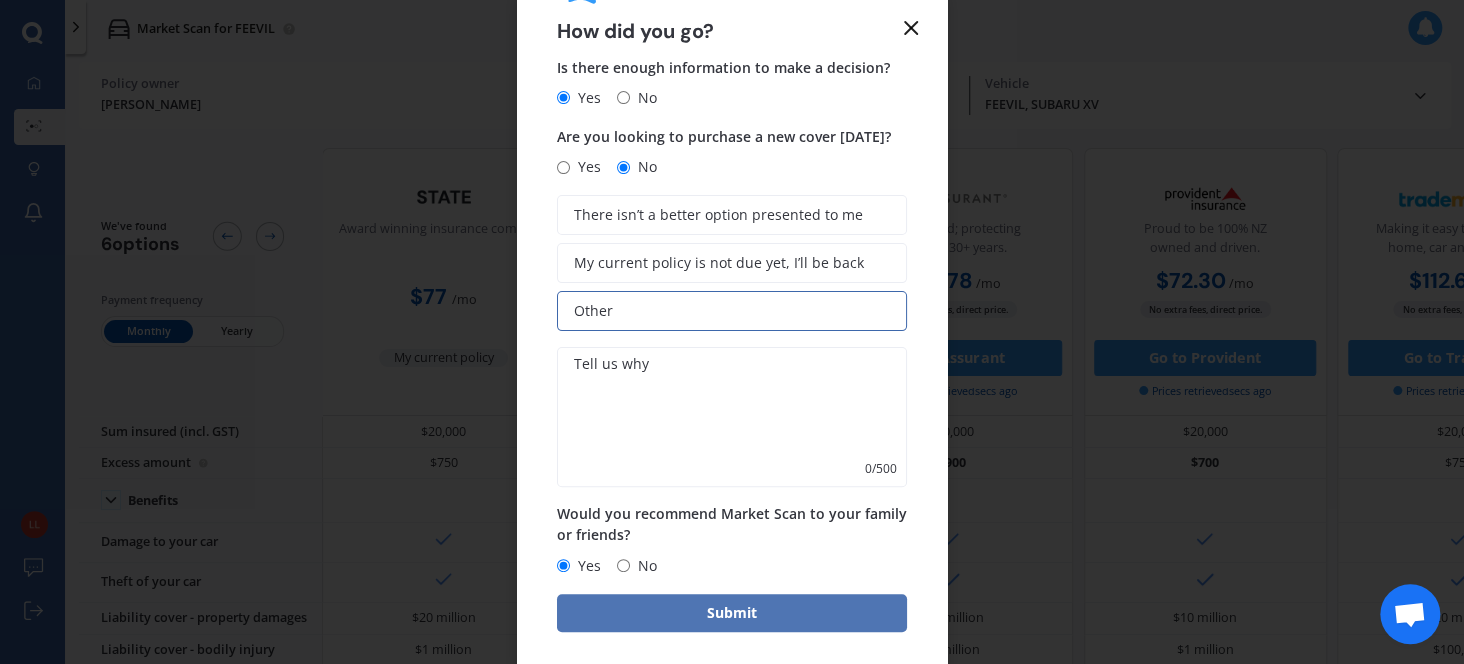 click on "Submit" at bounding box center [732, 613] 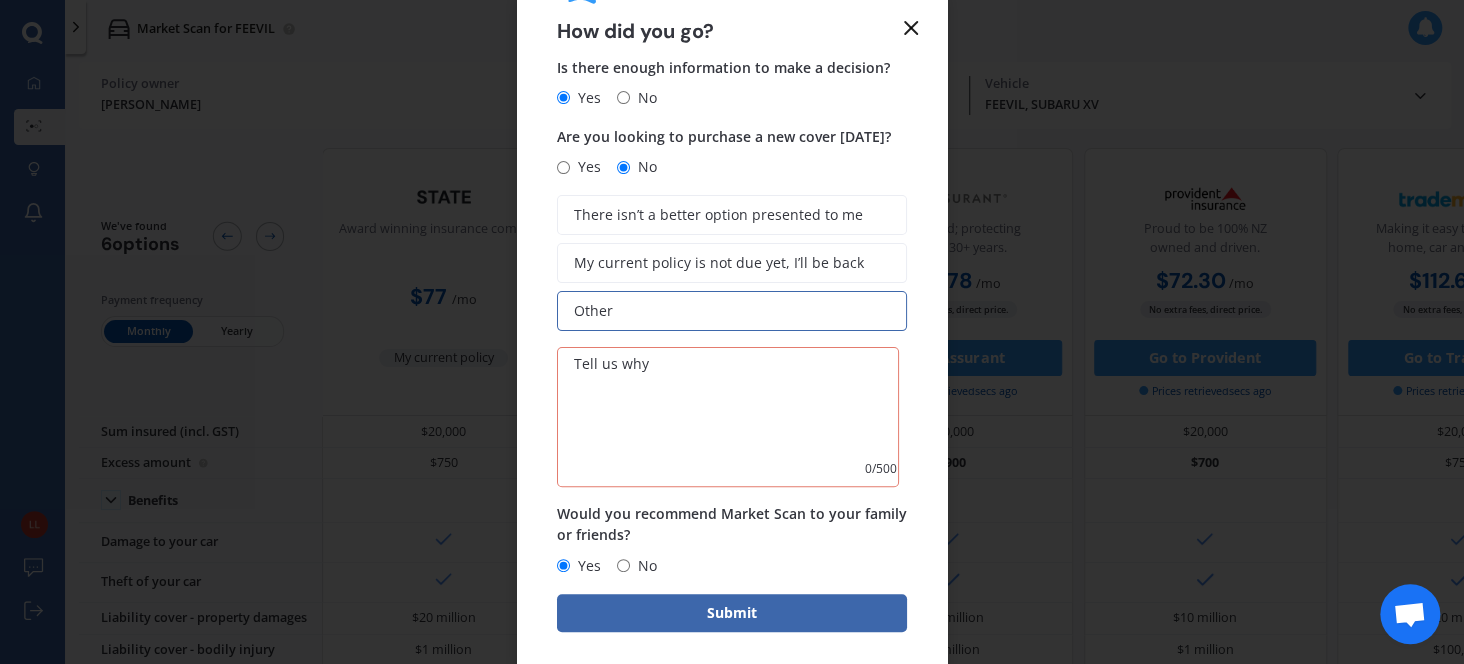 click 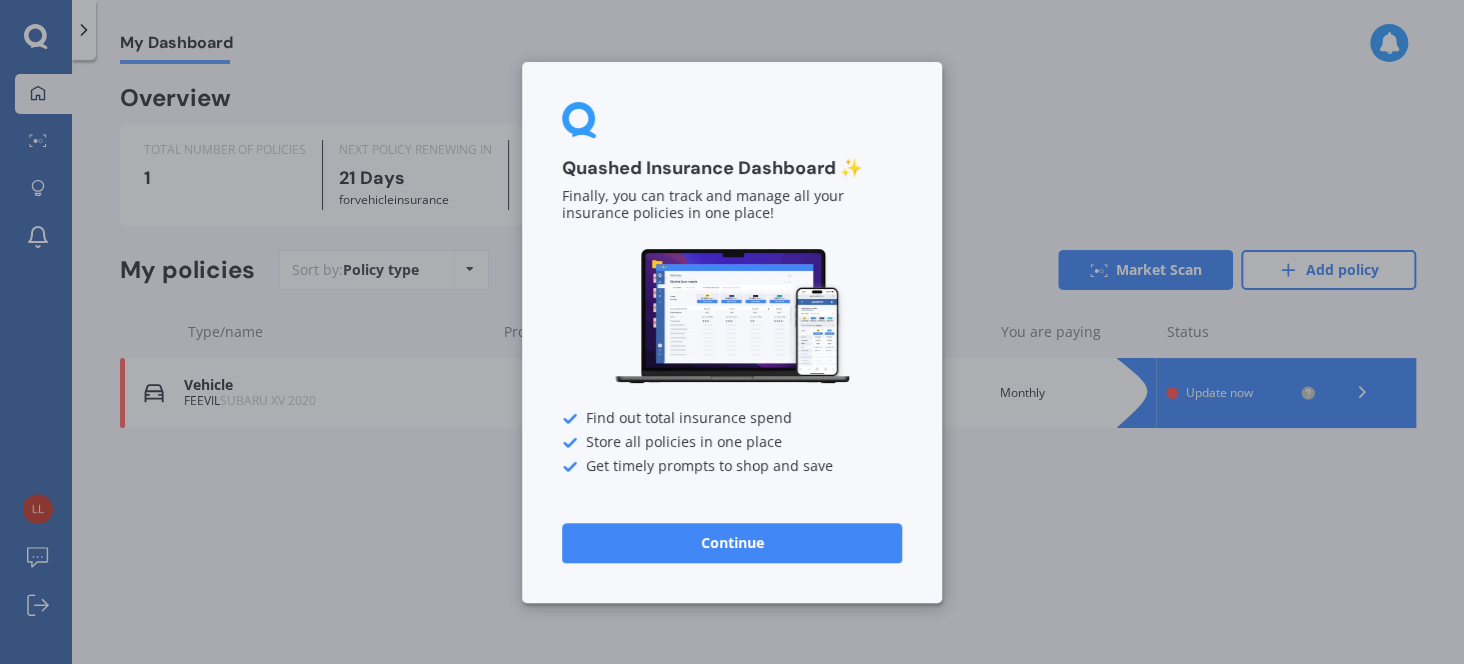 click on "Continue" at bounding box center [732, 542] 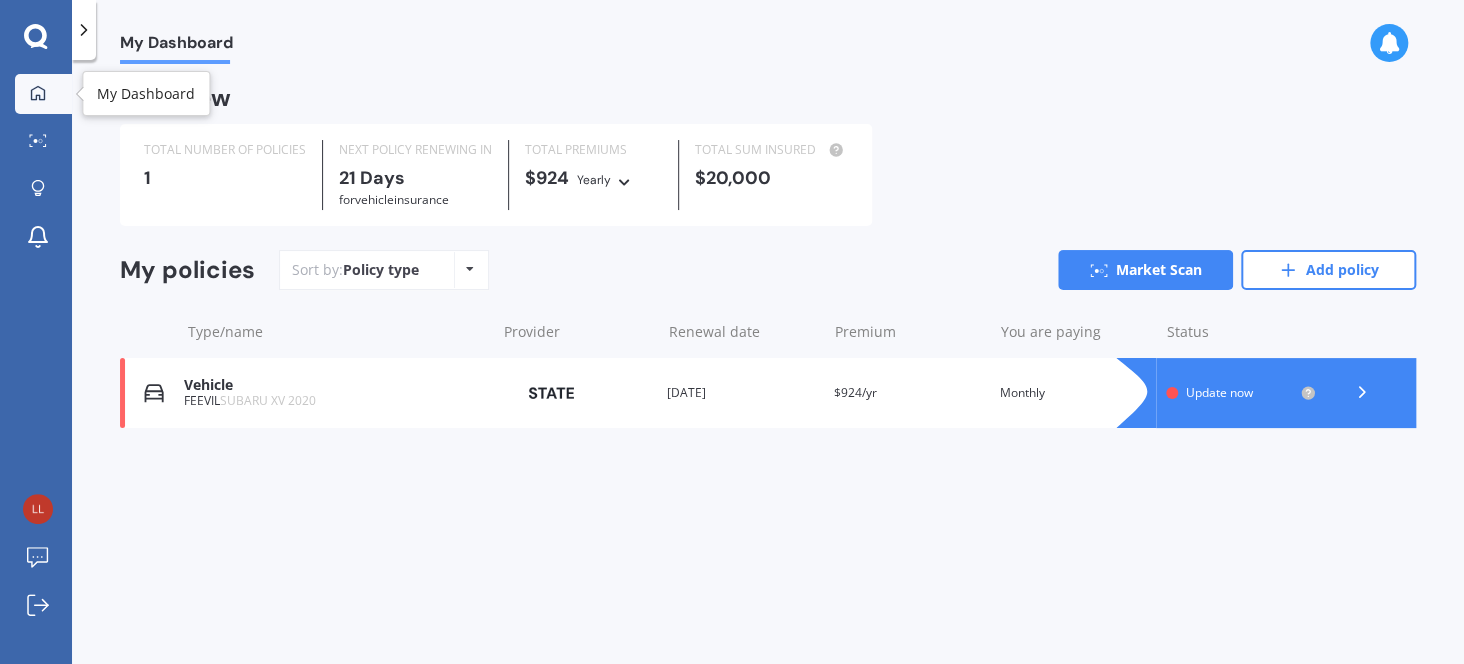 click 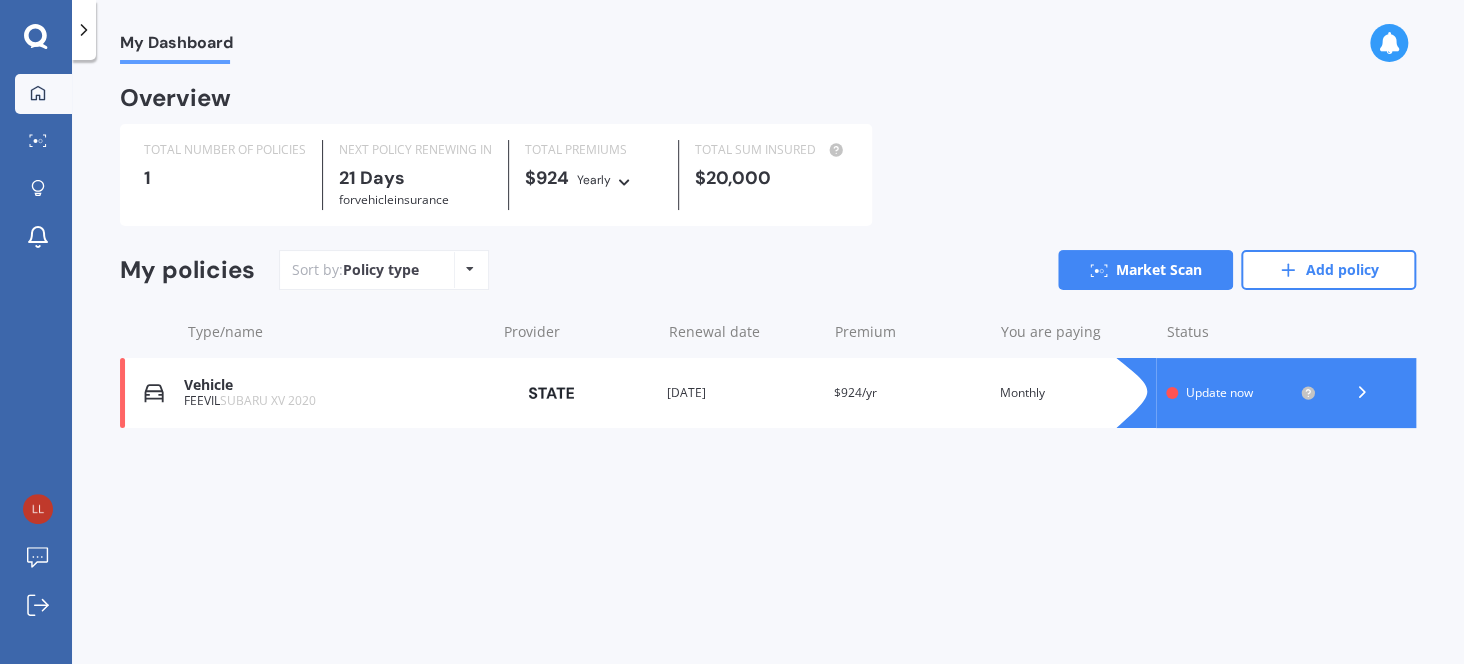 click 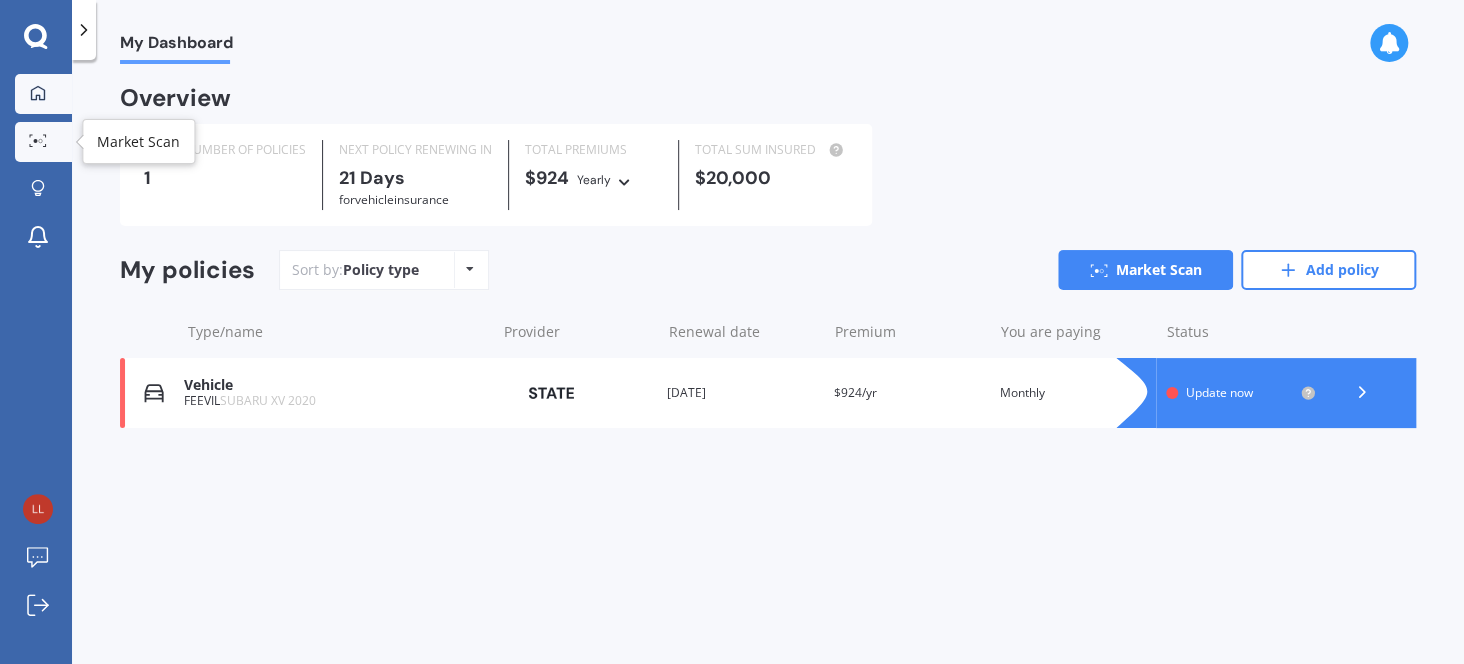 click on "Market Scan" at bounding box center [43, 142] 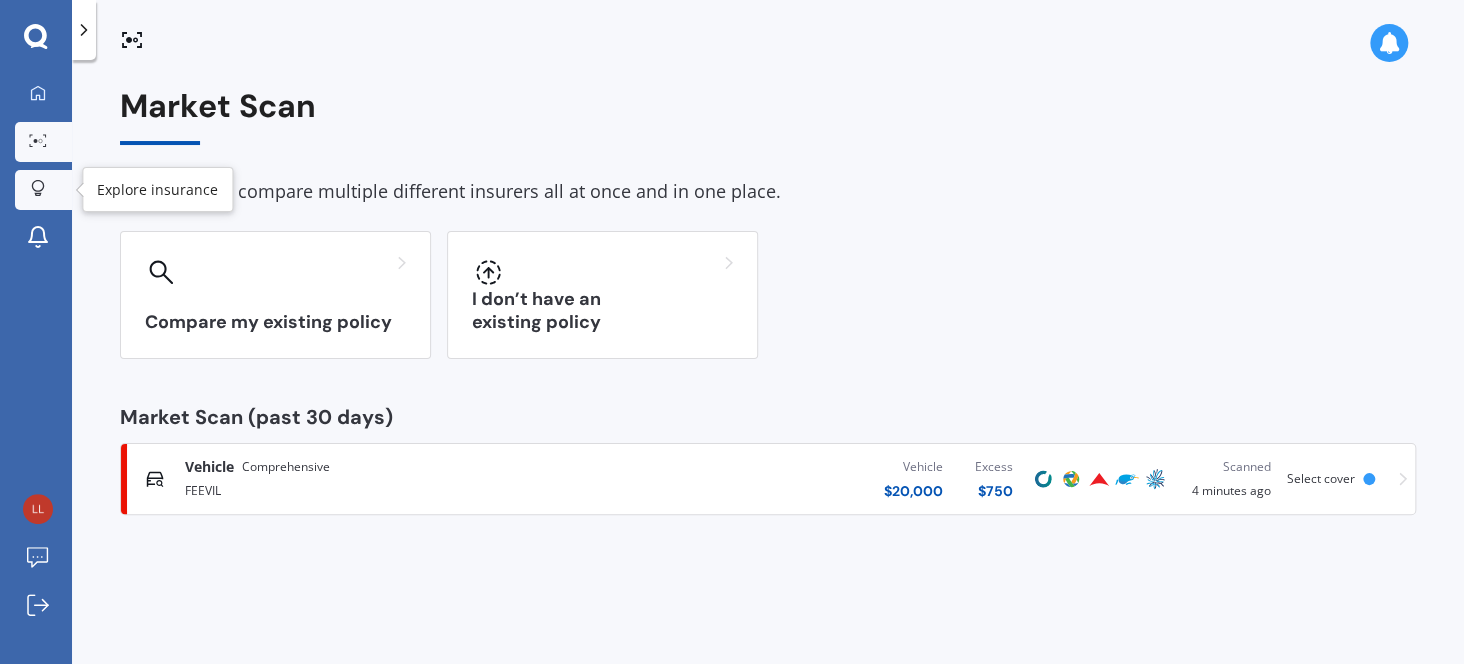 click 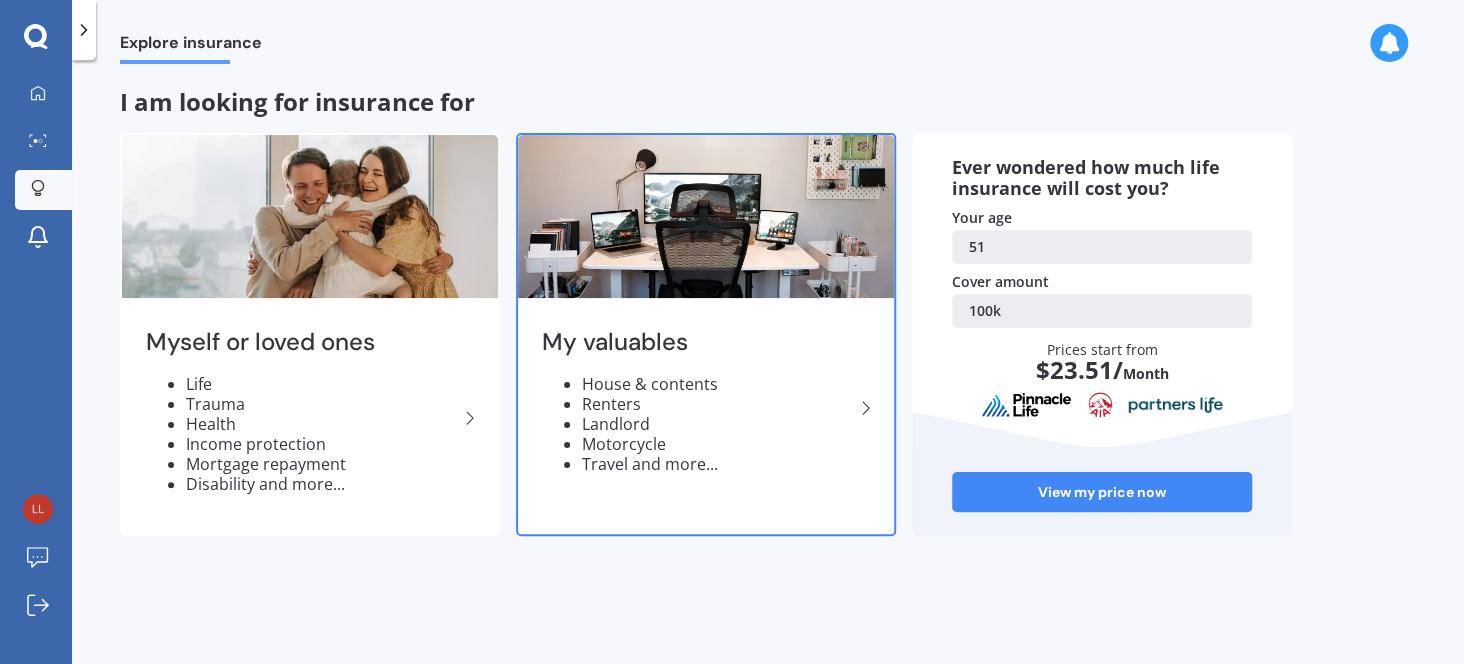 click on "My valuables" at bounding box center (698, 342) 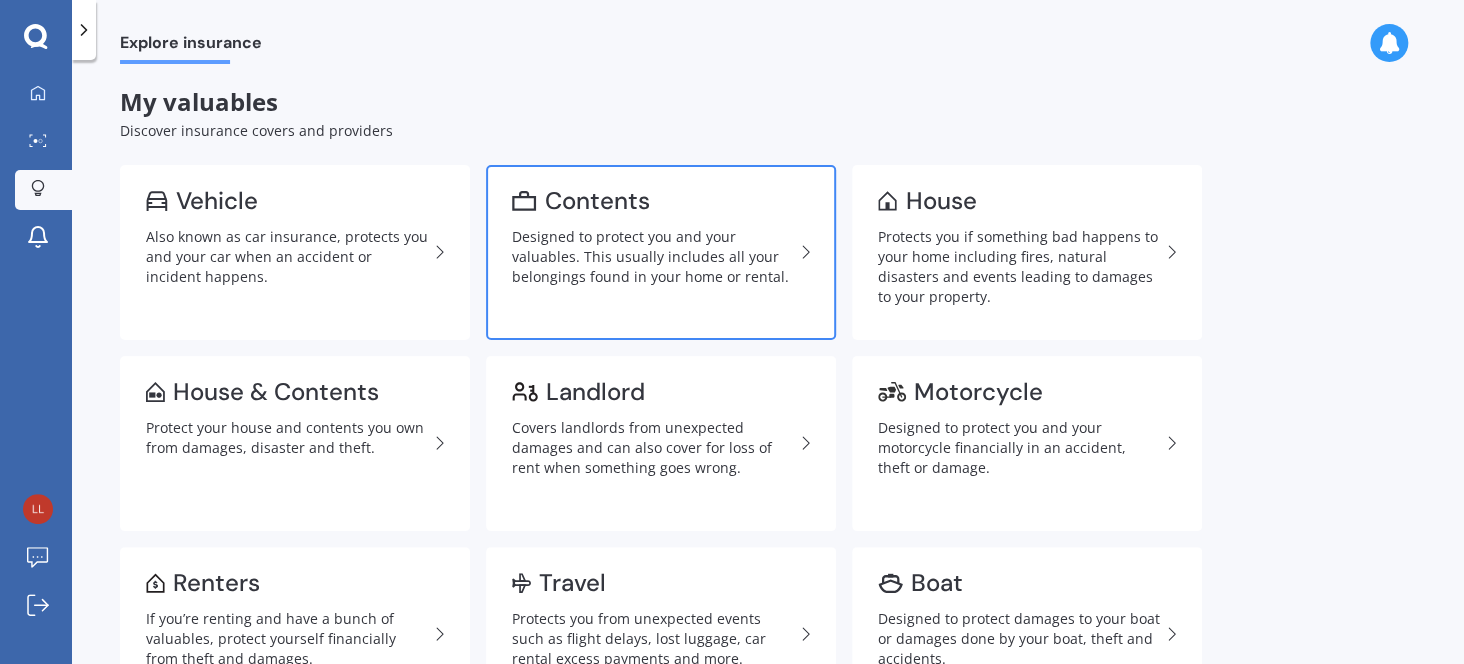 click on "Contents" at bounding box center (597, 201) 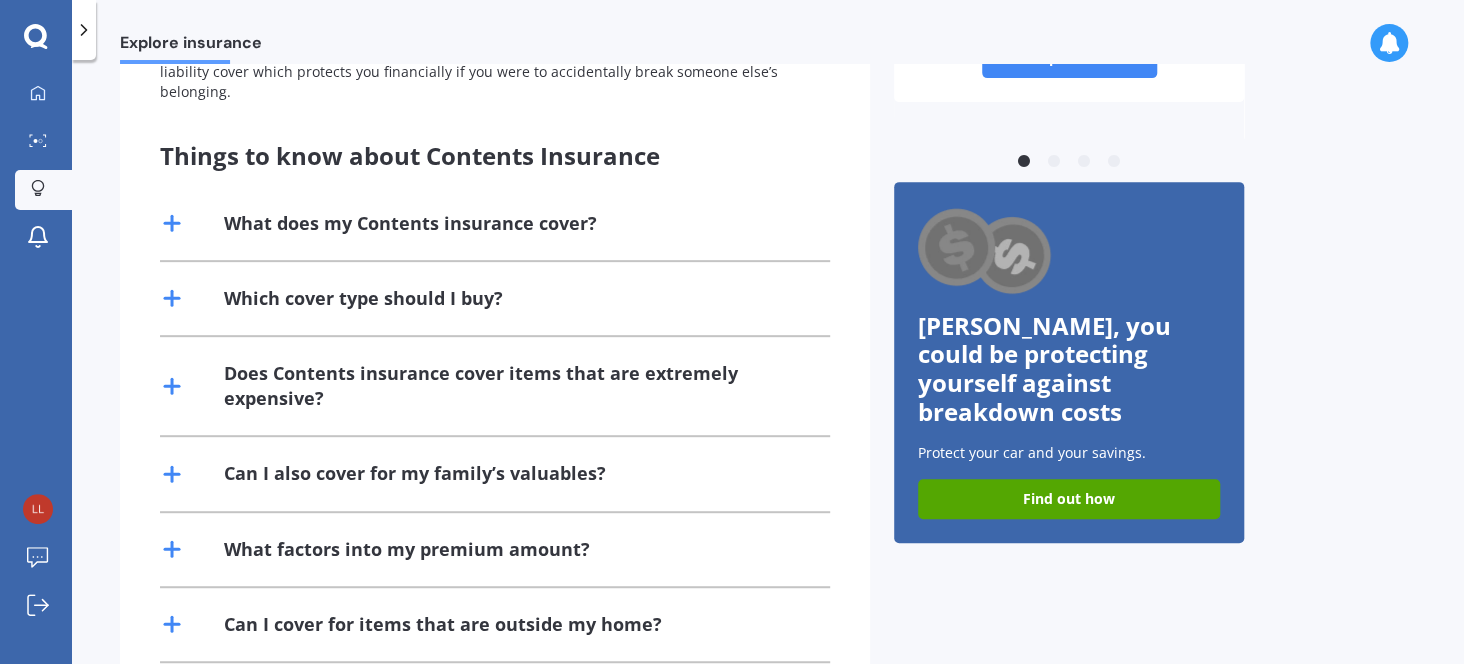scroll, scrollTop: 0, scrollLeft: 0, axis: both 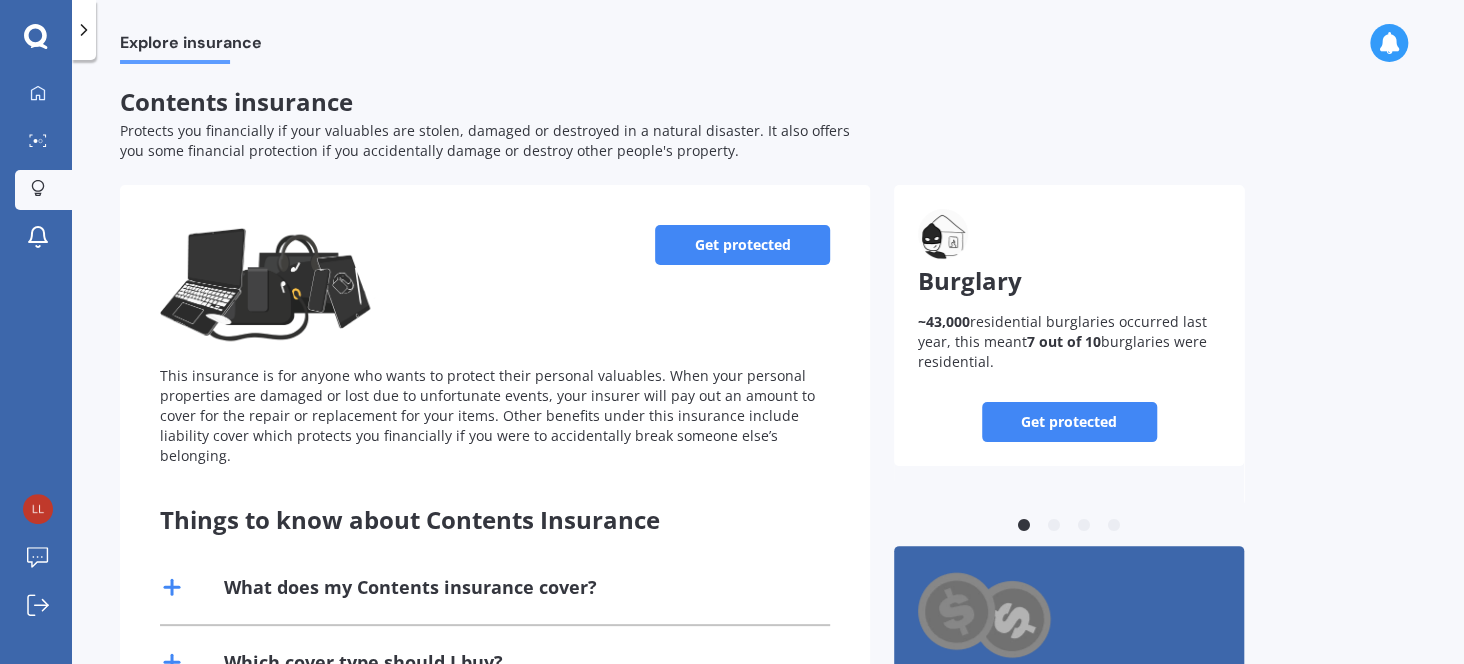 click 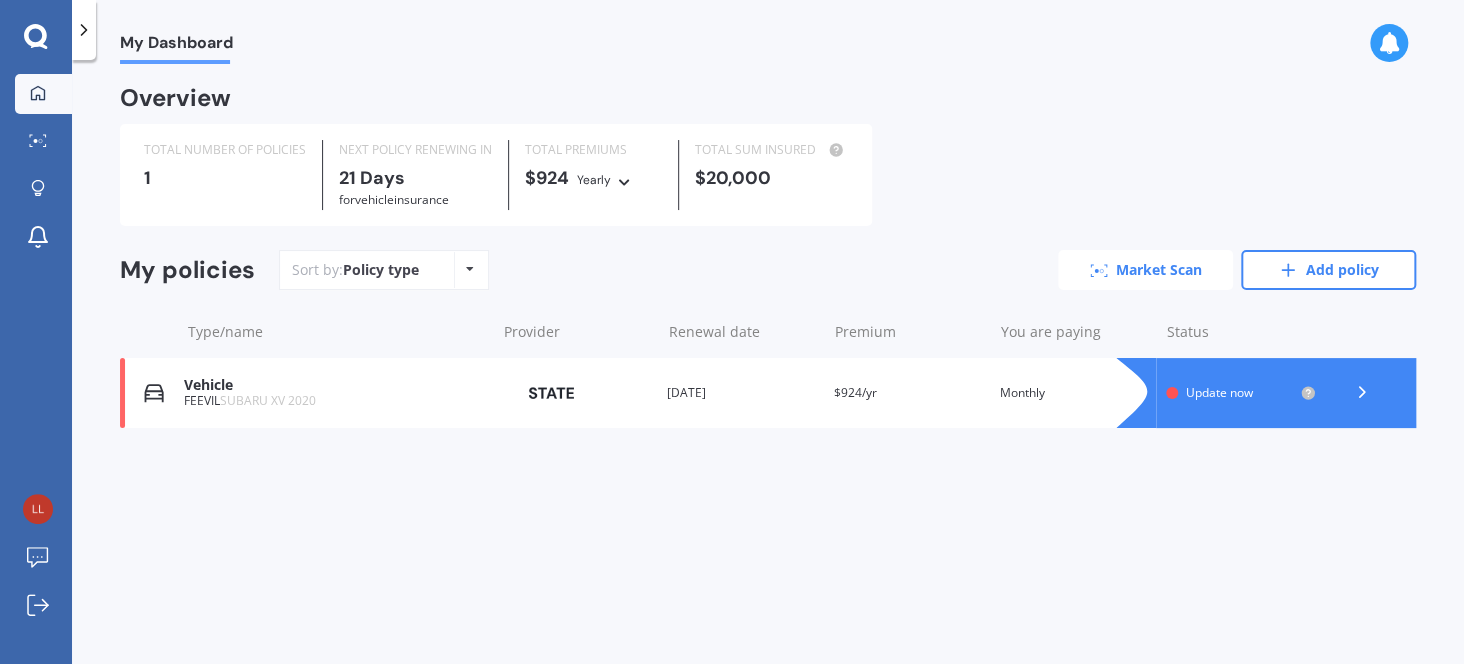 click on "Market Scan" at bounding box center [1145, 270] 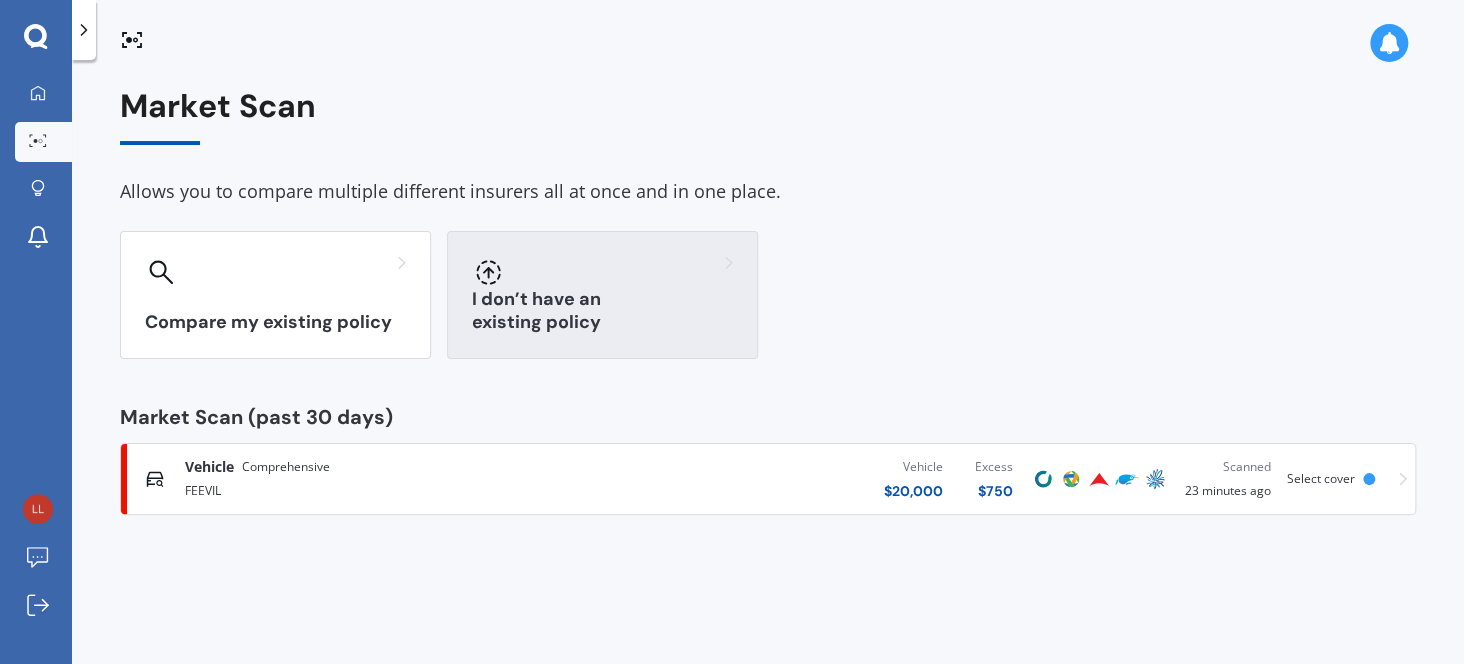 click on "I don’t have an existing policy" at bounding box center [602, 295] 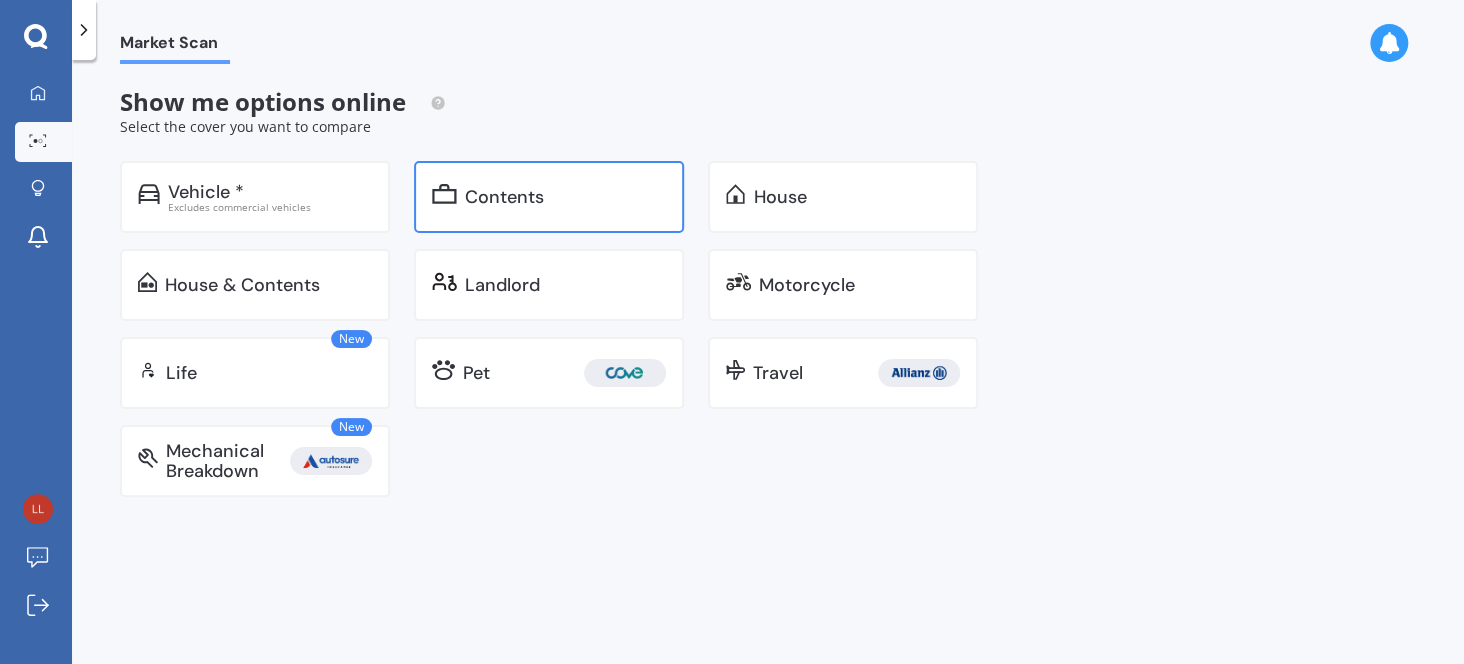 click on "Contents" at bounding box center (504, 197) 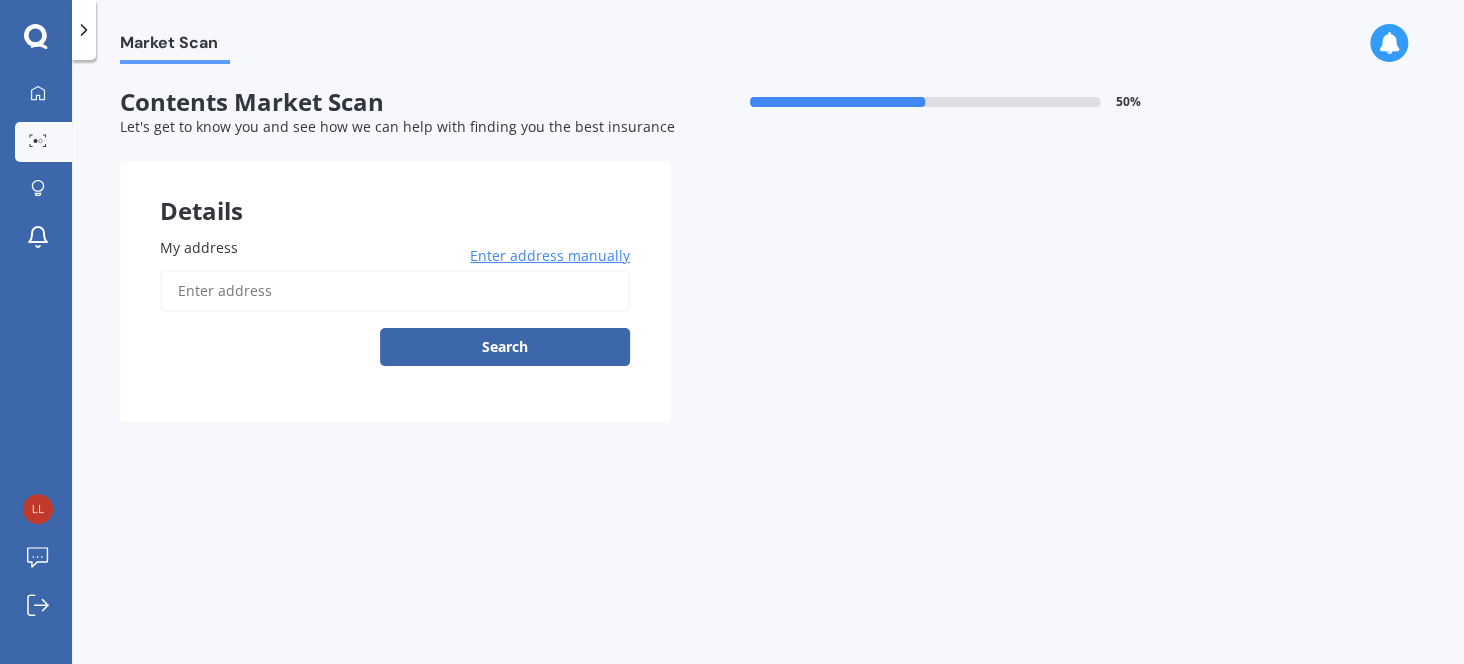 click on "My address" at bounding box center (395, 291) 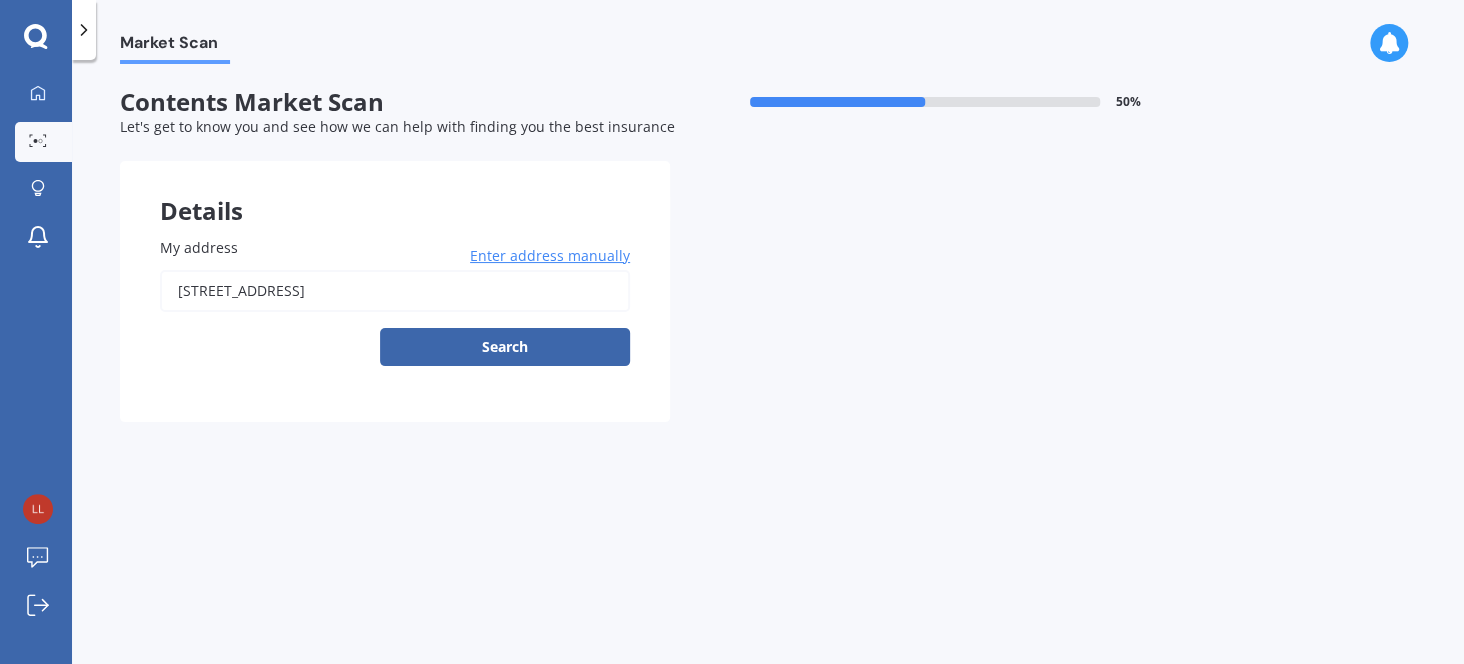 type on "1140 Blue Mountains Road, Blue Mountains, Upper Hutt 5371" 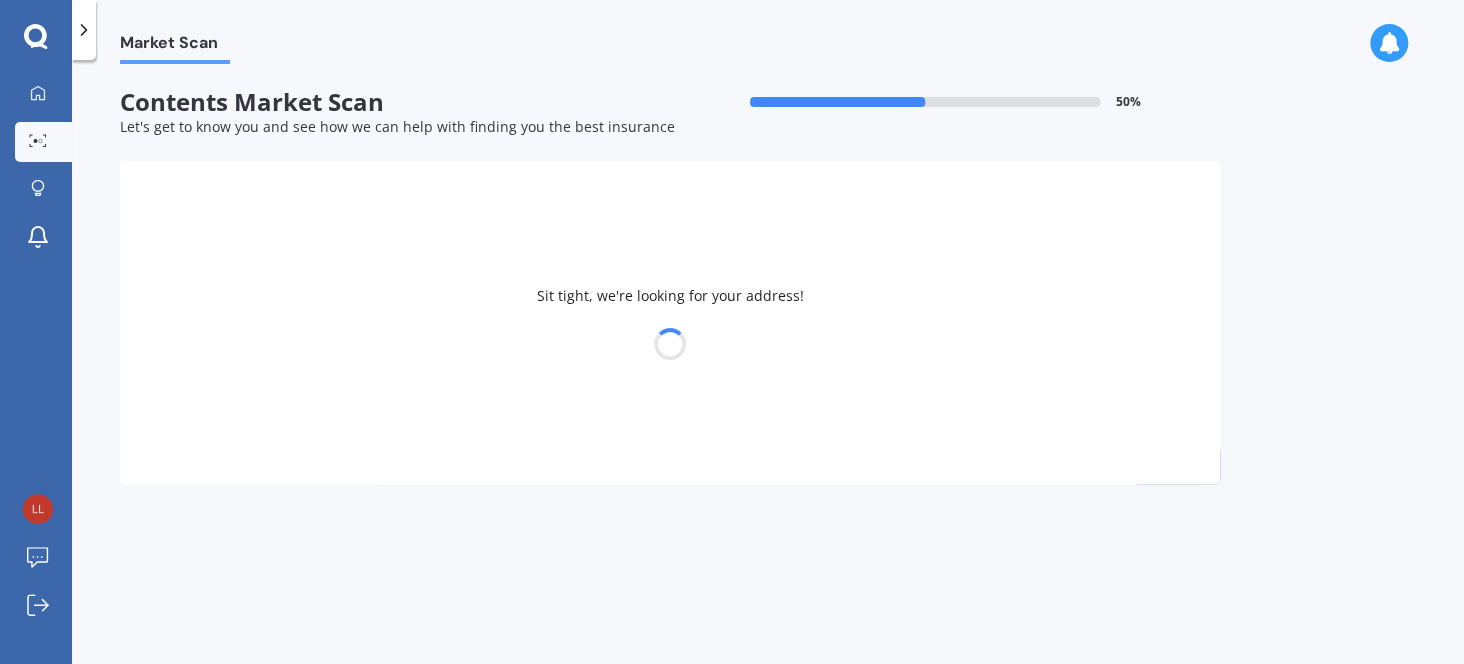 select on "11" 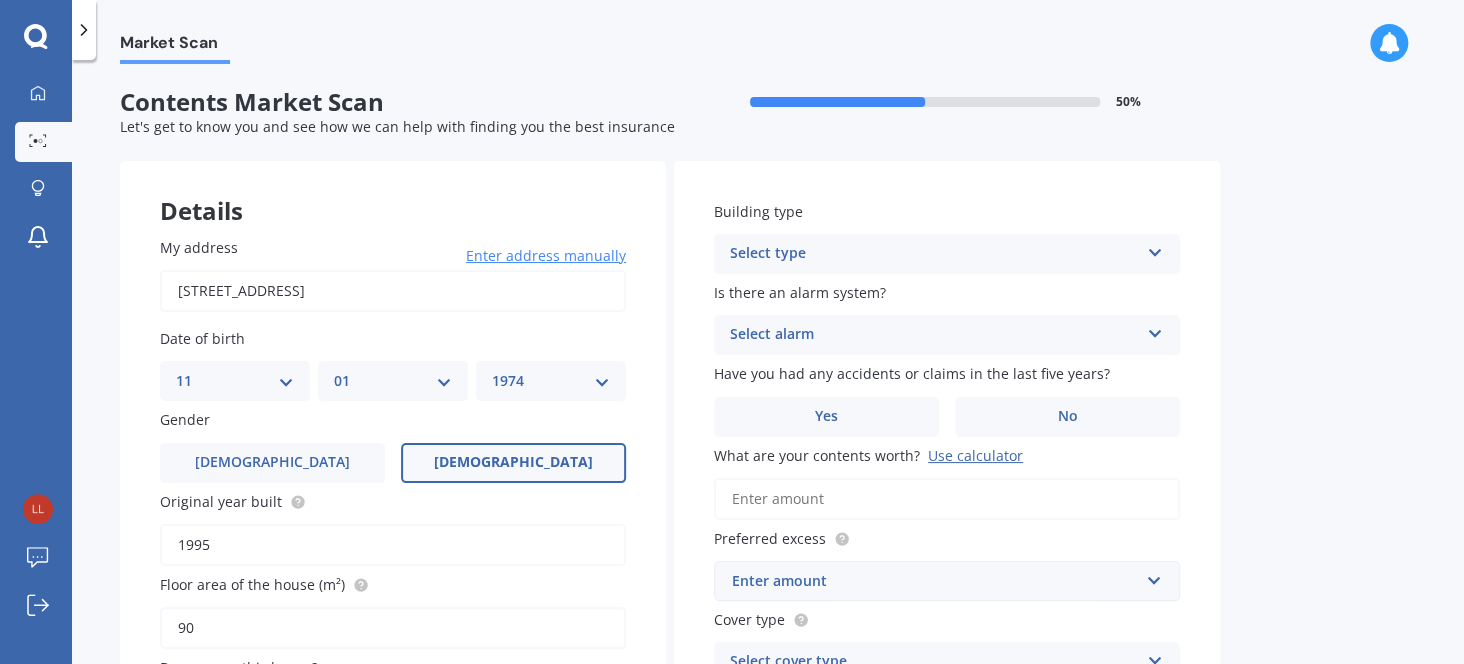 click on "DD 01 02 03 04 05 06 07 08 09 10 11 12 13 14 15 16 17 18 19 20 21 22 23 24 25 26 27 28 29 30 31" at bounding box center [235, 381] 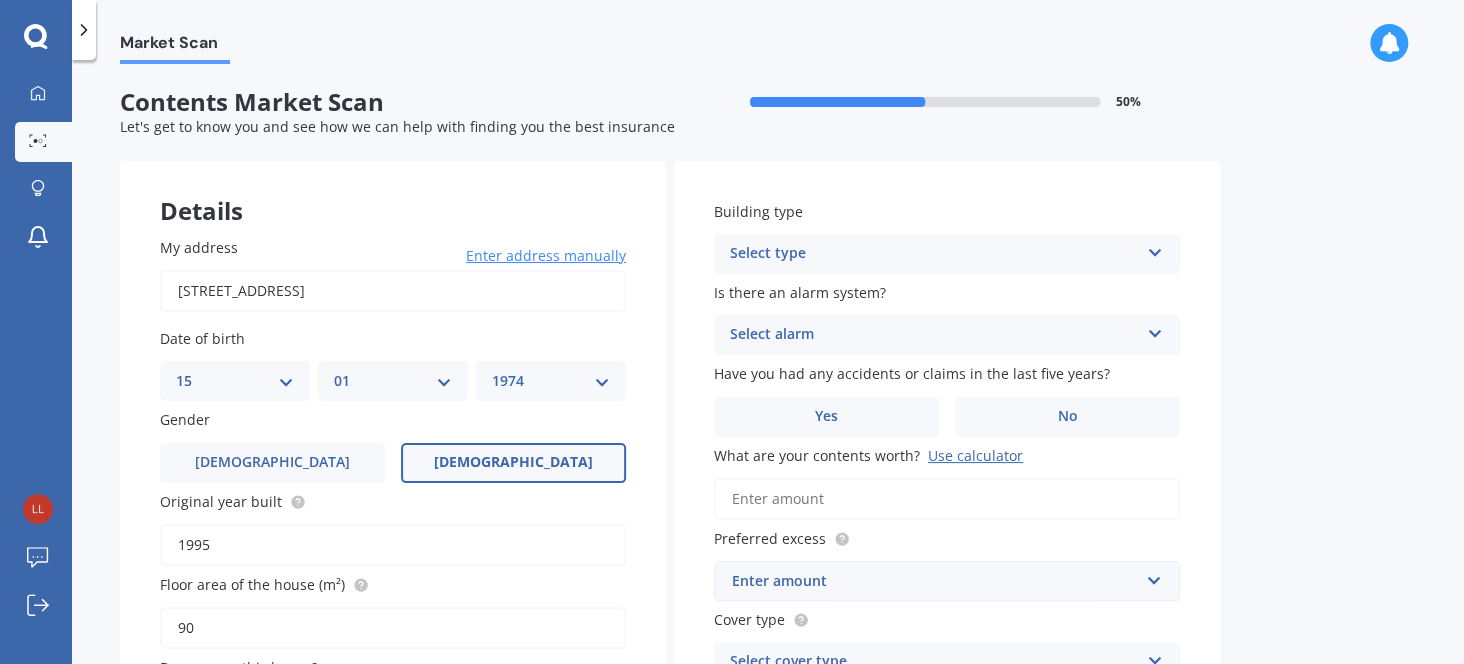 click on "DD 01 02 03 04 05 06 07 08 09 10 11 12 13 14 15 16 17 18 19 20 21 22 23 24 25 26 27 28 29 30 31" at bounding box center [235, 381] 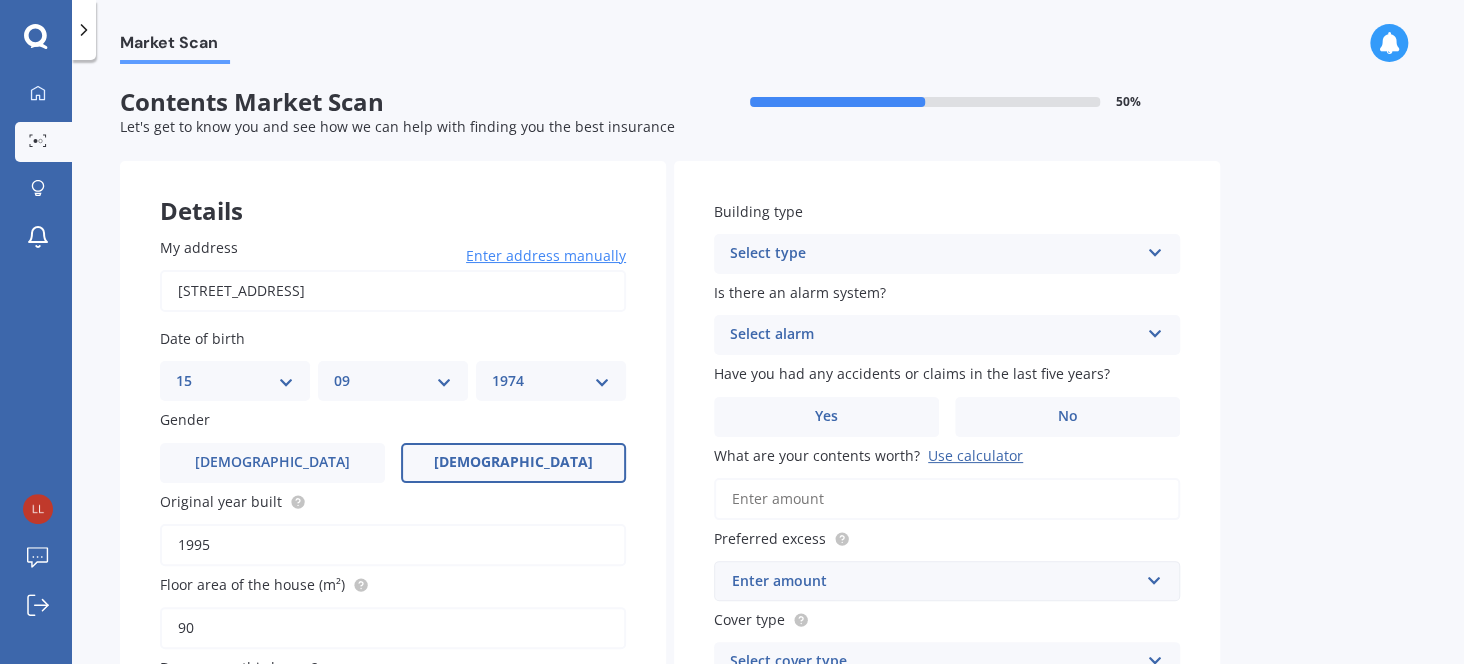 click on "MM 01 02 03 04 05 06 07 08 09 10 11 12" at bounding box center [393, 381] 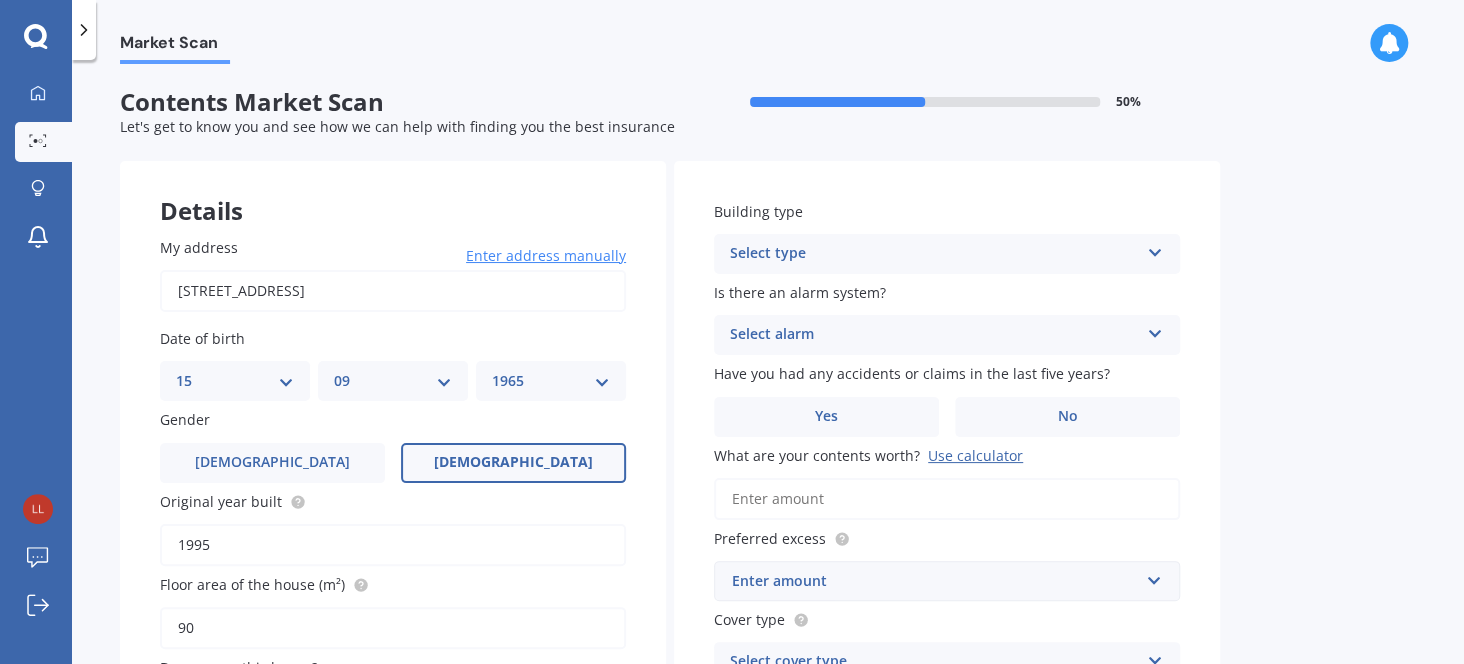 click on "YYYY 2009 2008 2007 2006 2005 2004 2003 2002 2001 2000 1999 1998 1997 1996 1995 1994 1993 1992 1991 1990 1989 1988 1987 1986 1985 1984 1983 1982 1981 1980 1979 1978 1977 1976 1975 1974 1973 1972 1971 1970 1969 1968 1967 1966 1965 1964 1963 1962 1961 1960 1959 1958 1957 1956 1955 1954 1953 1952 1951 1950 1949 1948 1947 1946 1945 1944 1943 1942 1941 1940 1939 1938 1937 1936 1935 1934 1933 1932 1931 1930 1929 1928 1927 1926 1925 1924 1923 1922 1921 1920 1919 1918 1917 1916 1915 1914 1913 1912 1911 1910" at bounding box center (551, 381) 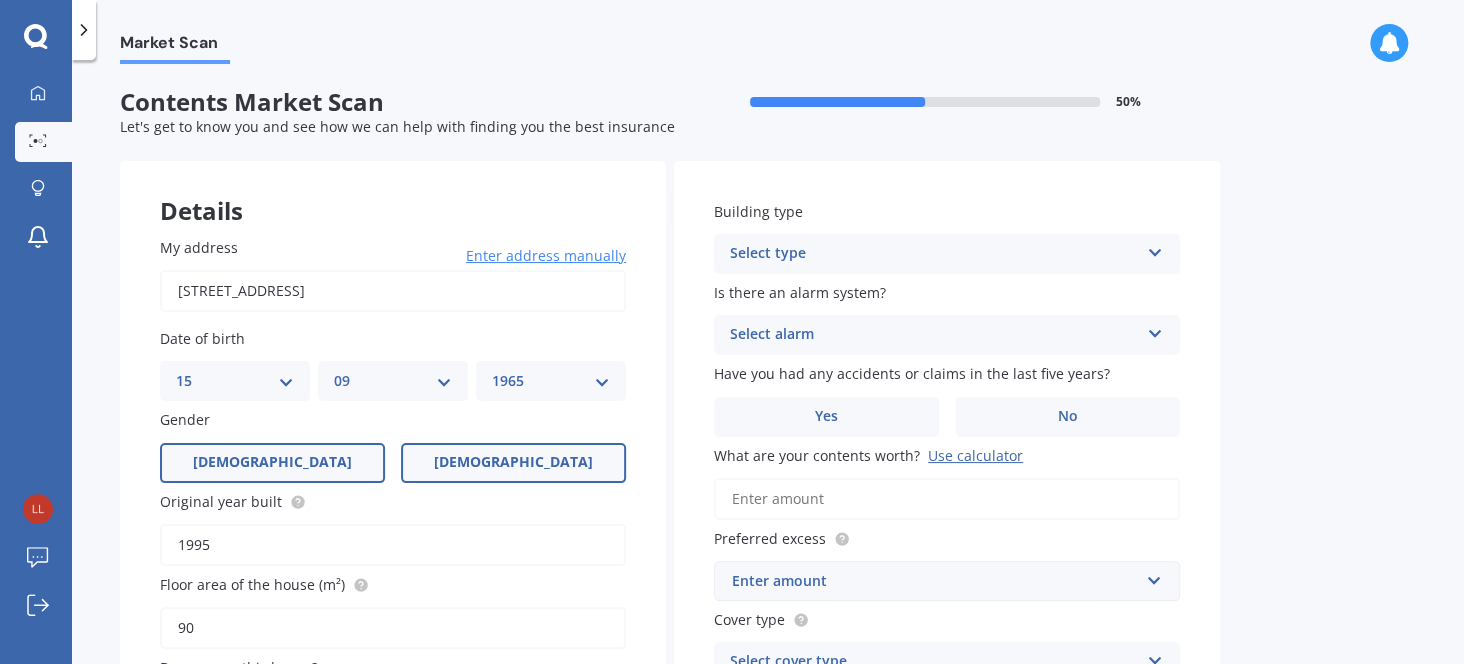 click on "Male" at bounding box center [272, 462] 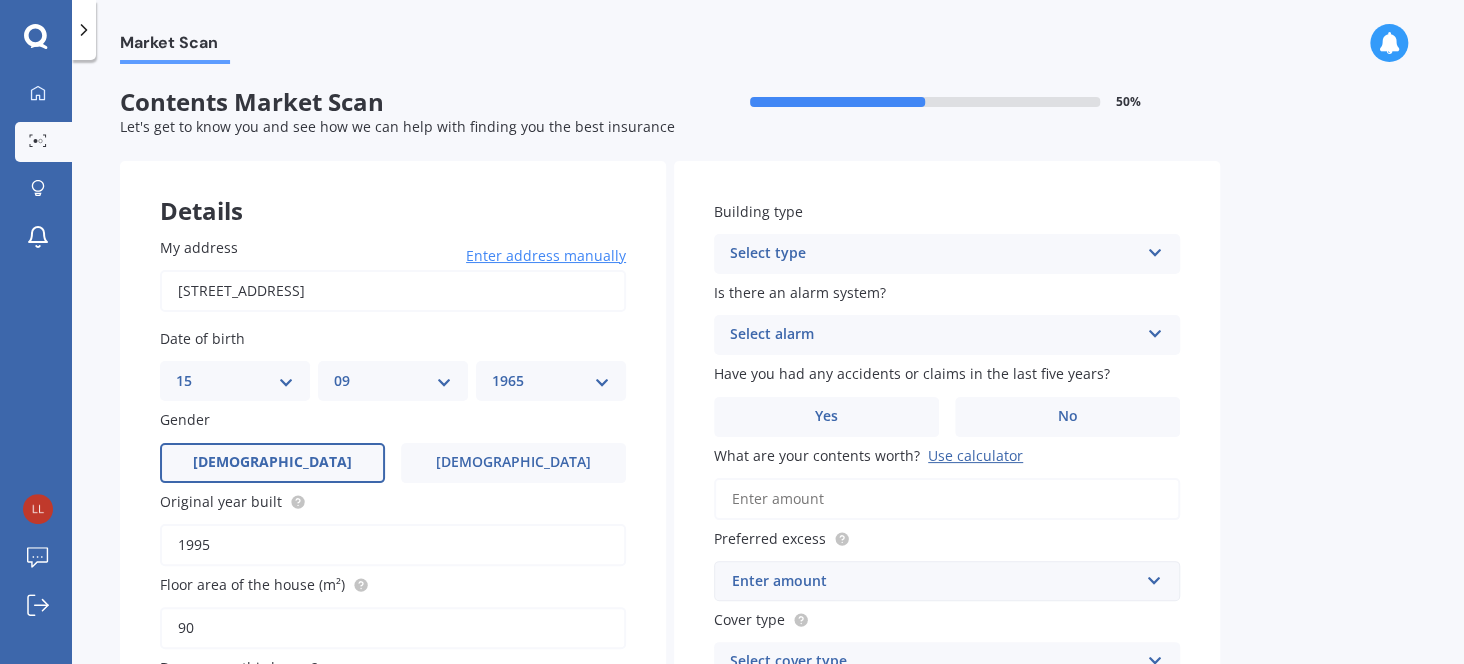 drag, startPoint x: 252, startPoint y: 547, endPoint x: 127, endPoint y: 513, distance: 129.5415 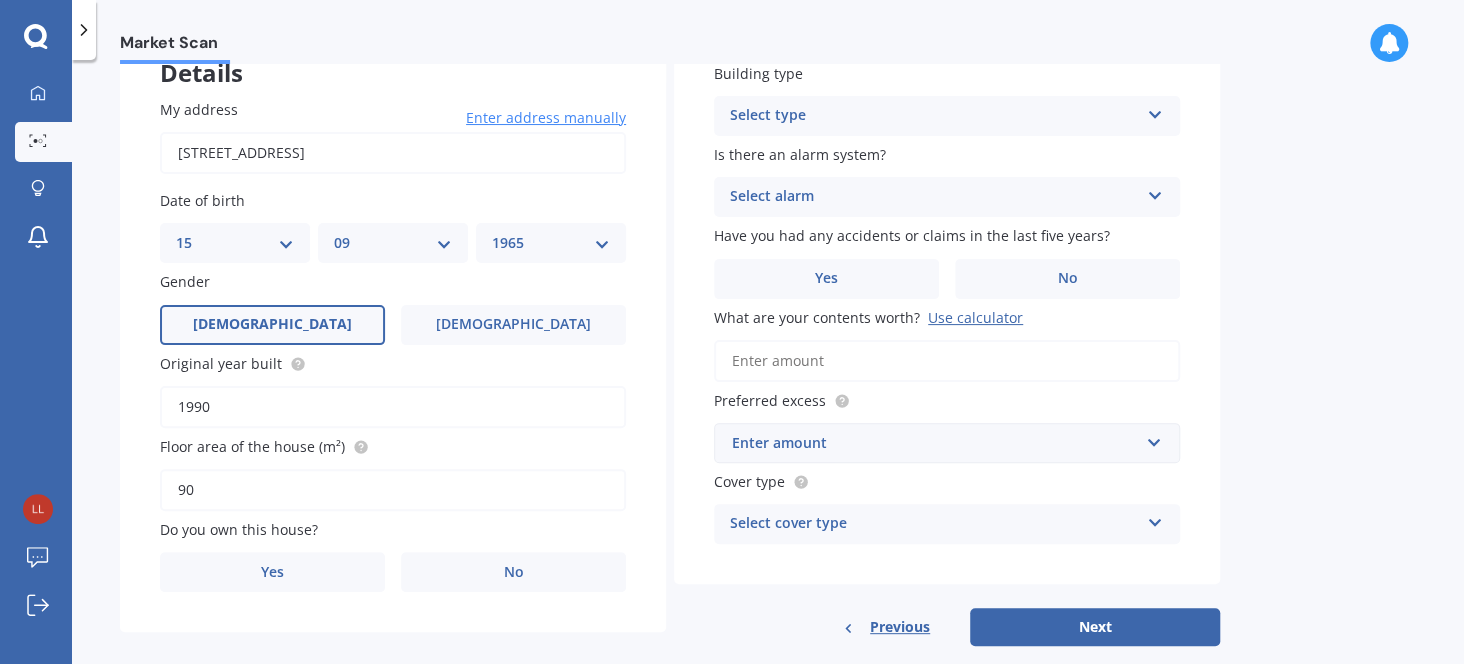 scroll, scrollTop: 172, scrollLeft: 0, axis: vertical 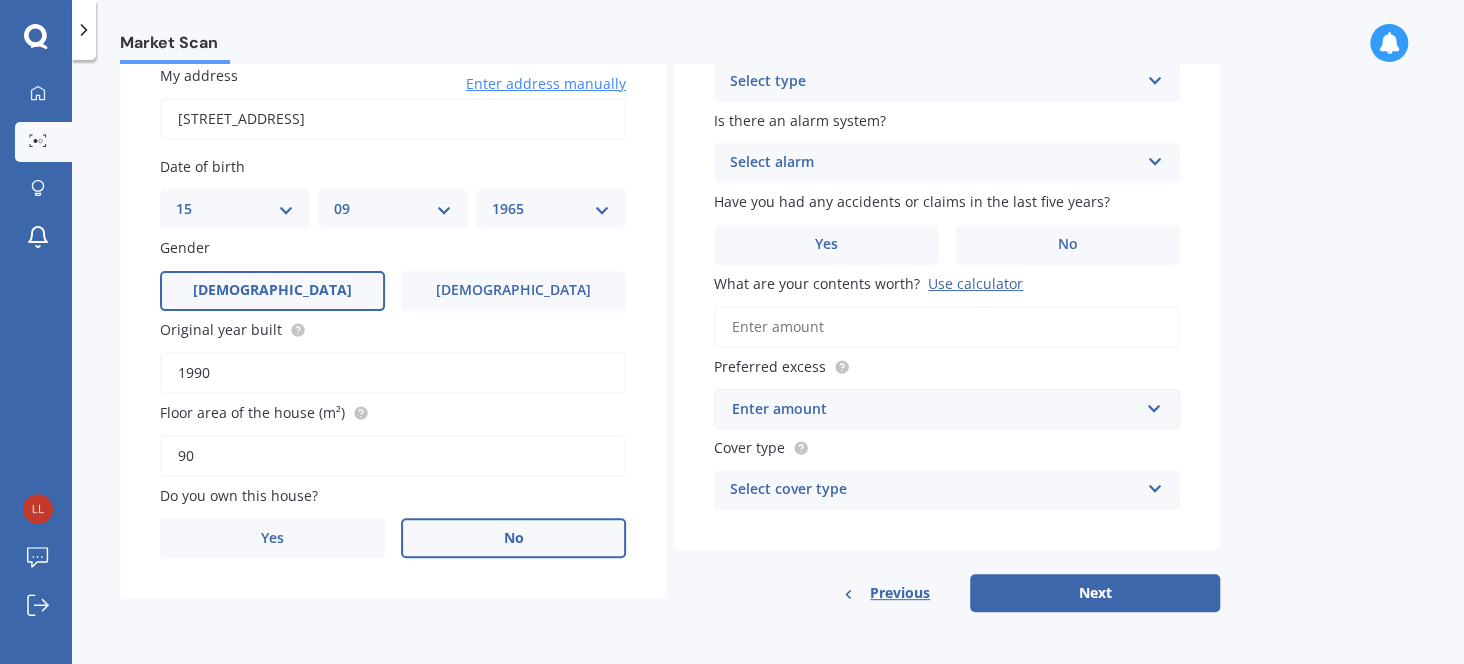 type on "1990" 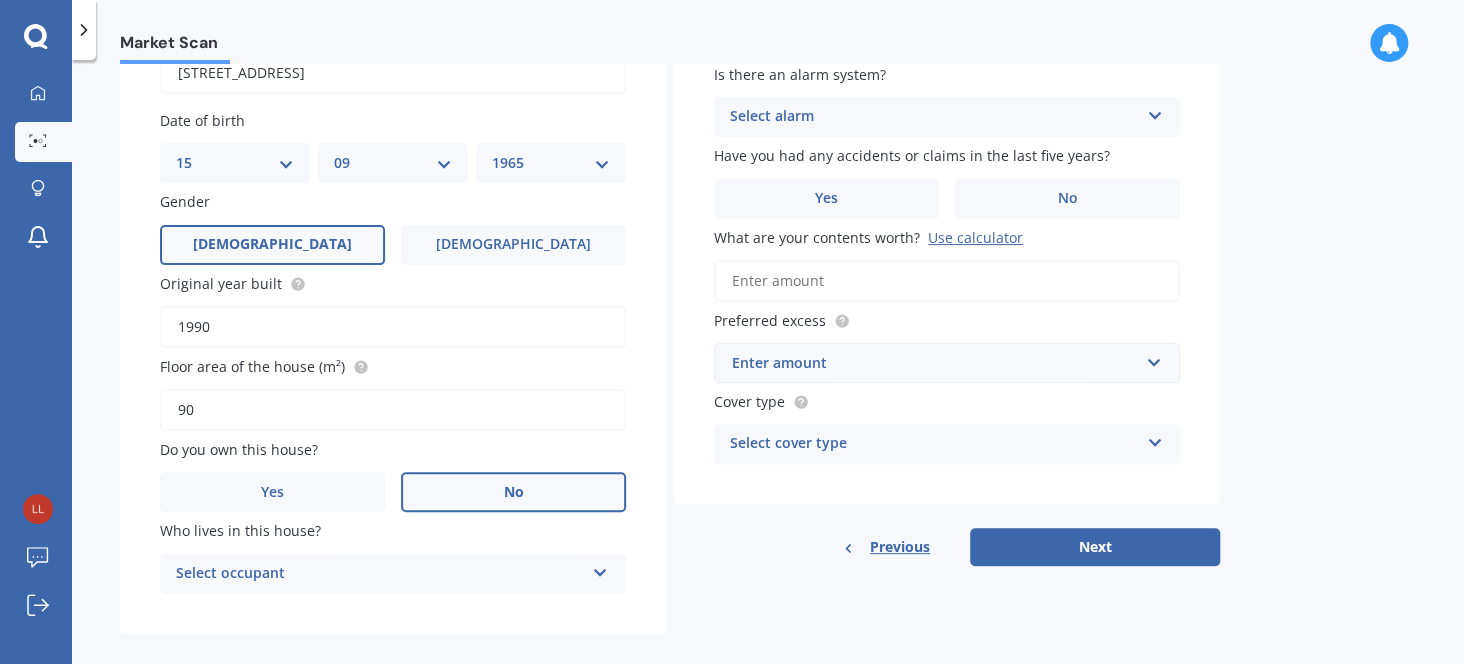 scroll, scrollTop: 238, scrollLeft: 0, axis: vertical 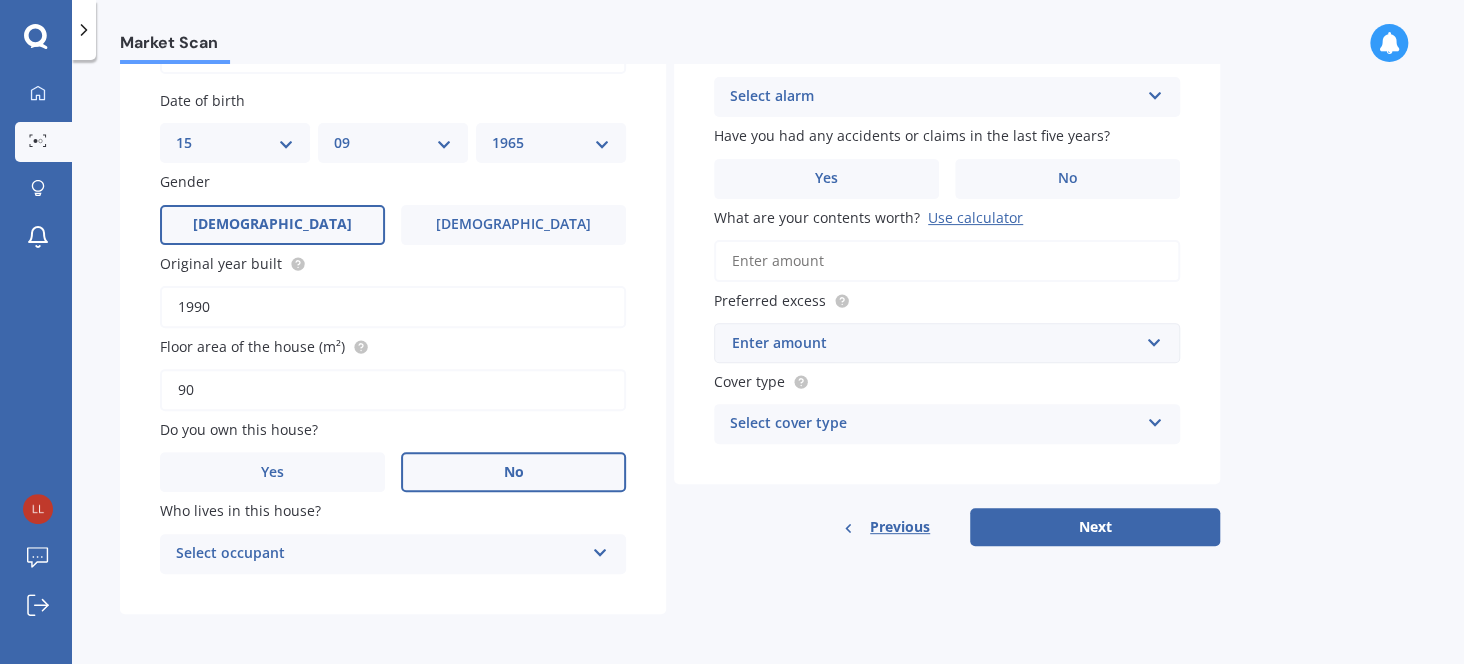 click at bounding box center [600, 549] 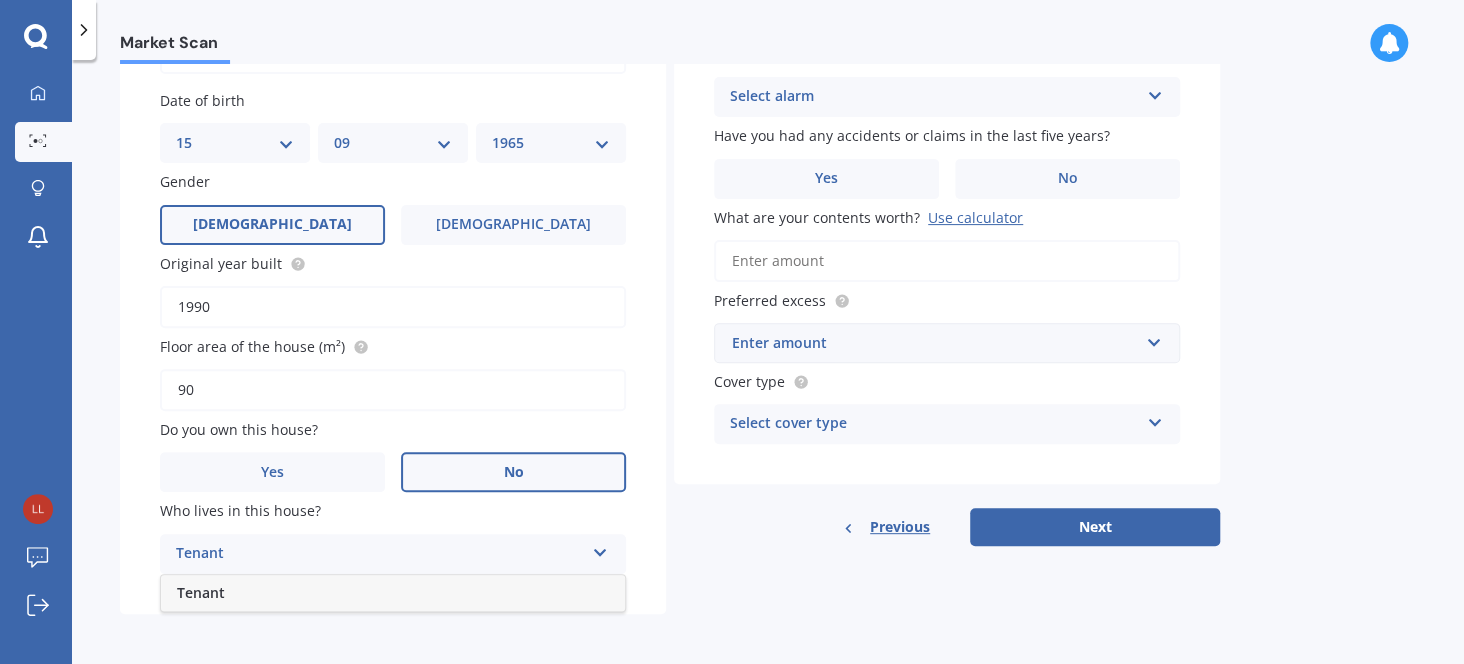 click on "Tenant" at bounding box center (201, 592) 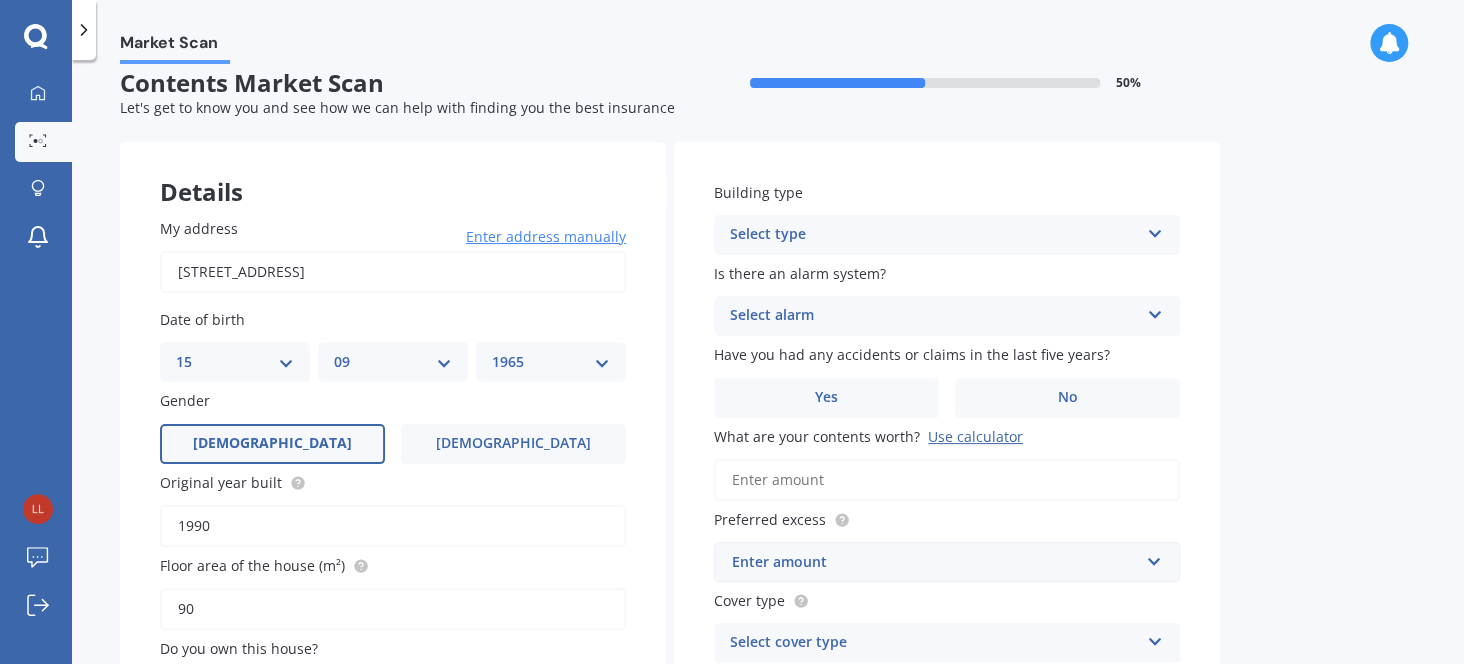 scroll, scrollTop: 0, scrollLeft: 0, axis: both 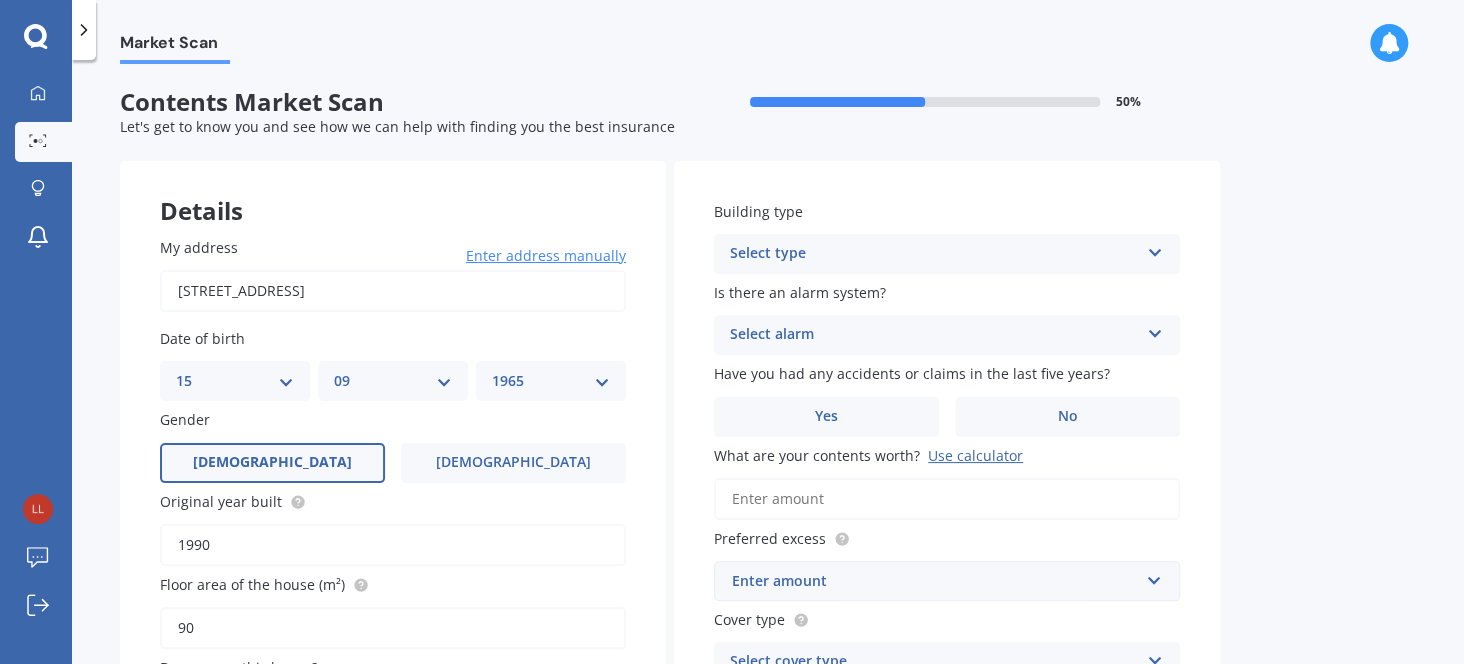 click at bounding box center [1154, 249] 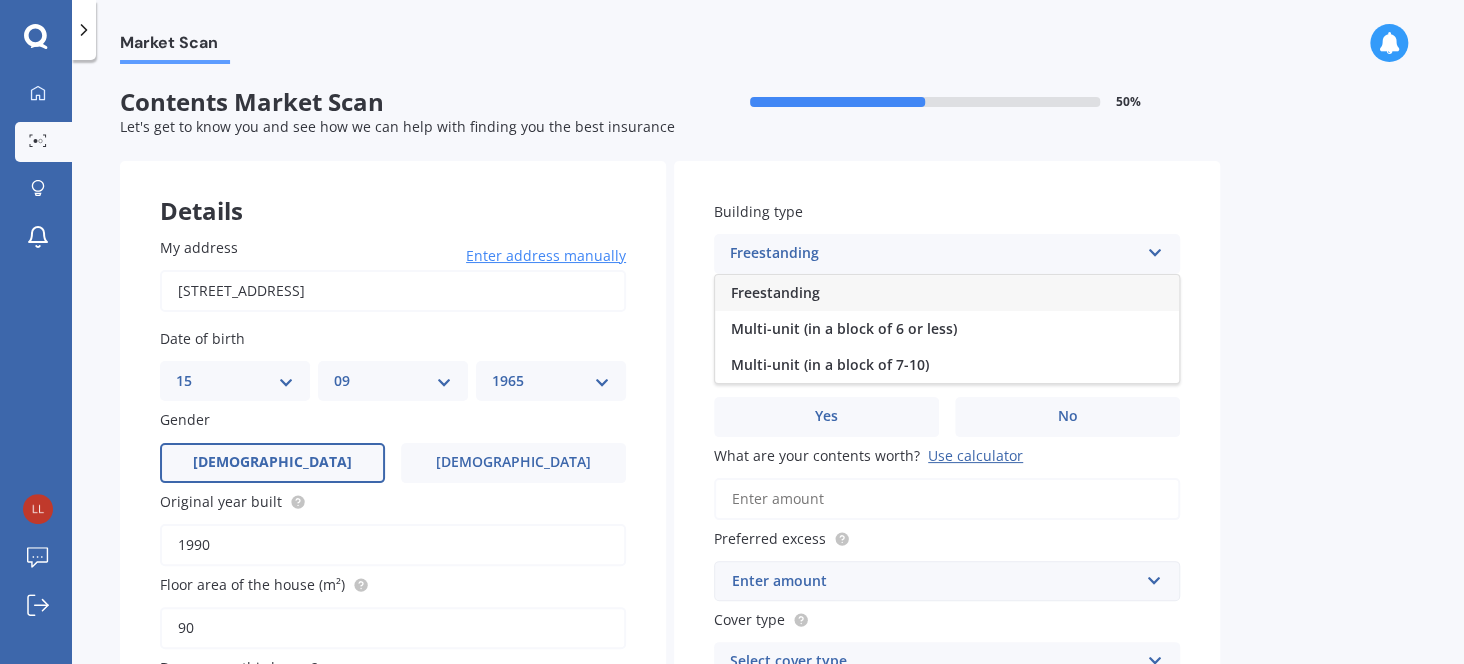 click on "Freestanding" at bounding box center (947, 293) 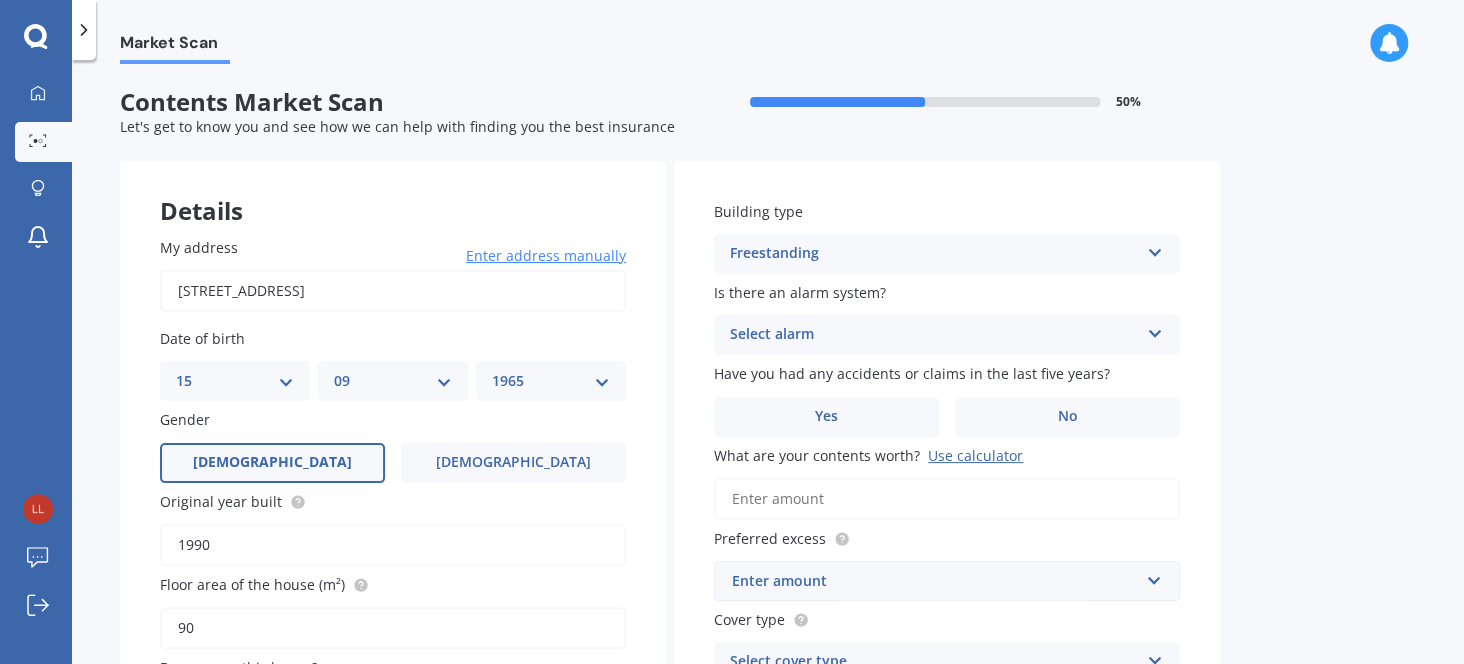 click at bounding box center (1154, 330) 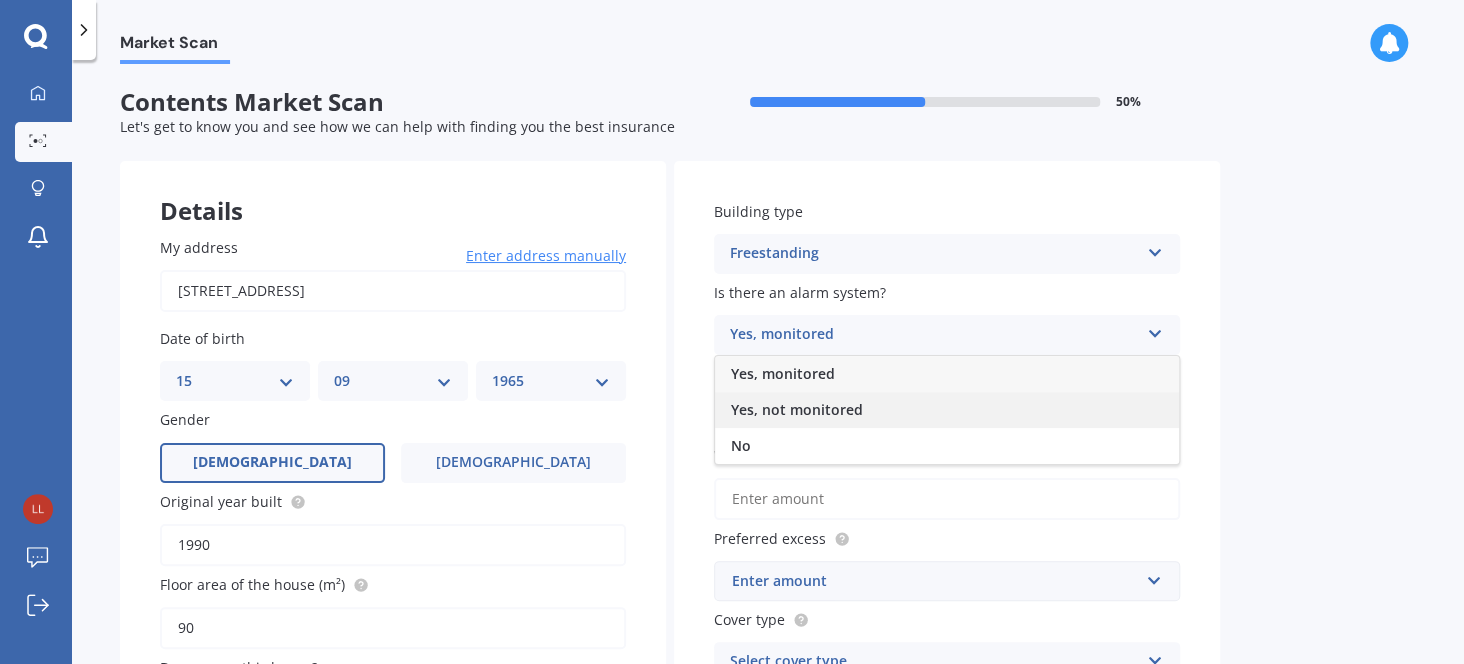 click on "Yes, not monitored" at bounding box center [797, 409] 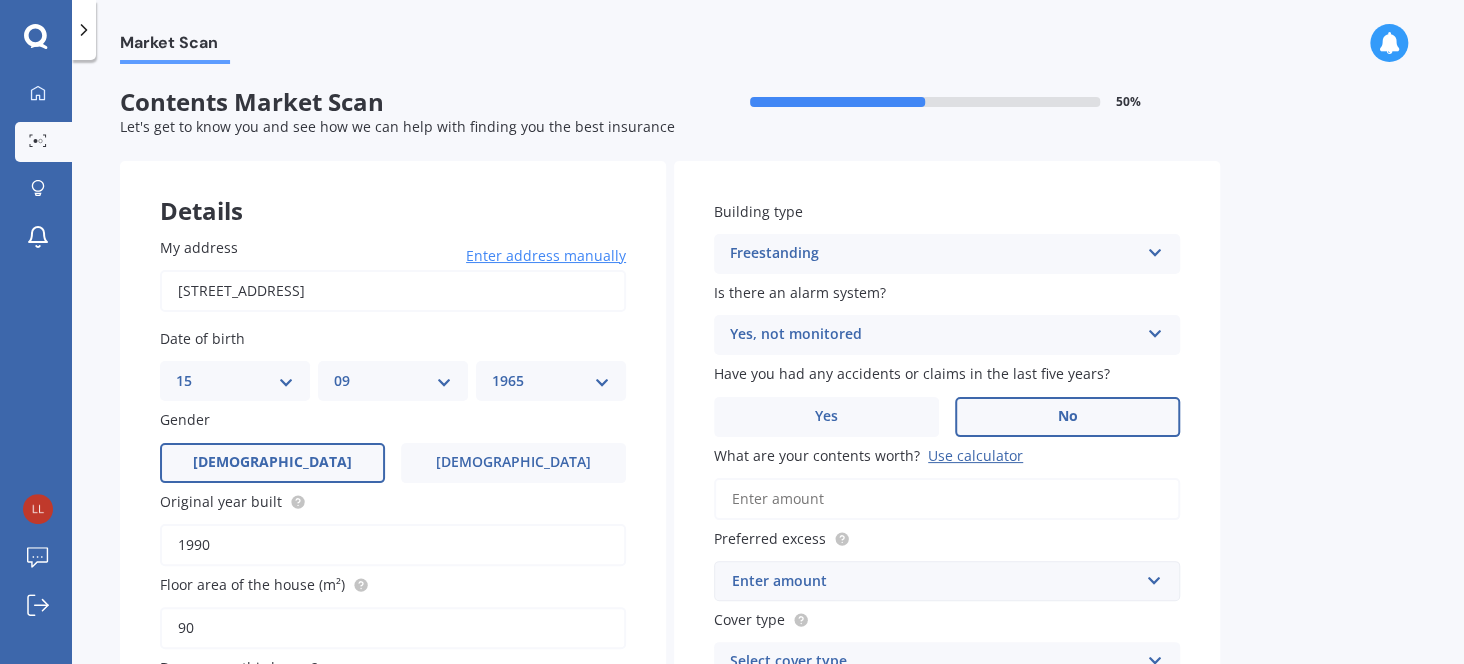 click on "No" at bounding box center [1067, 417] 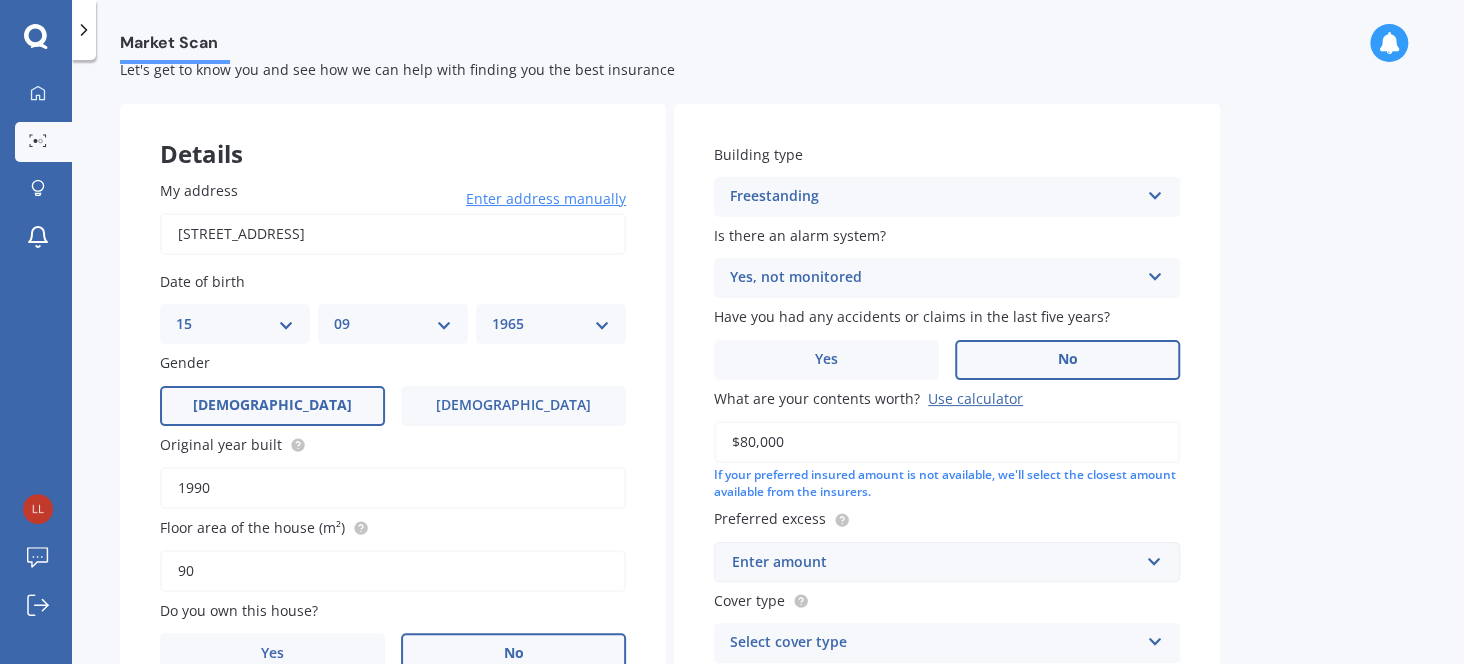 scroll, scrollTop: 99, scrollLeft: 0, axis: vertical 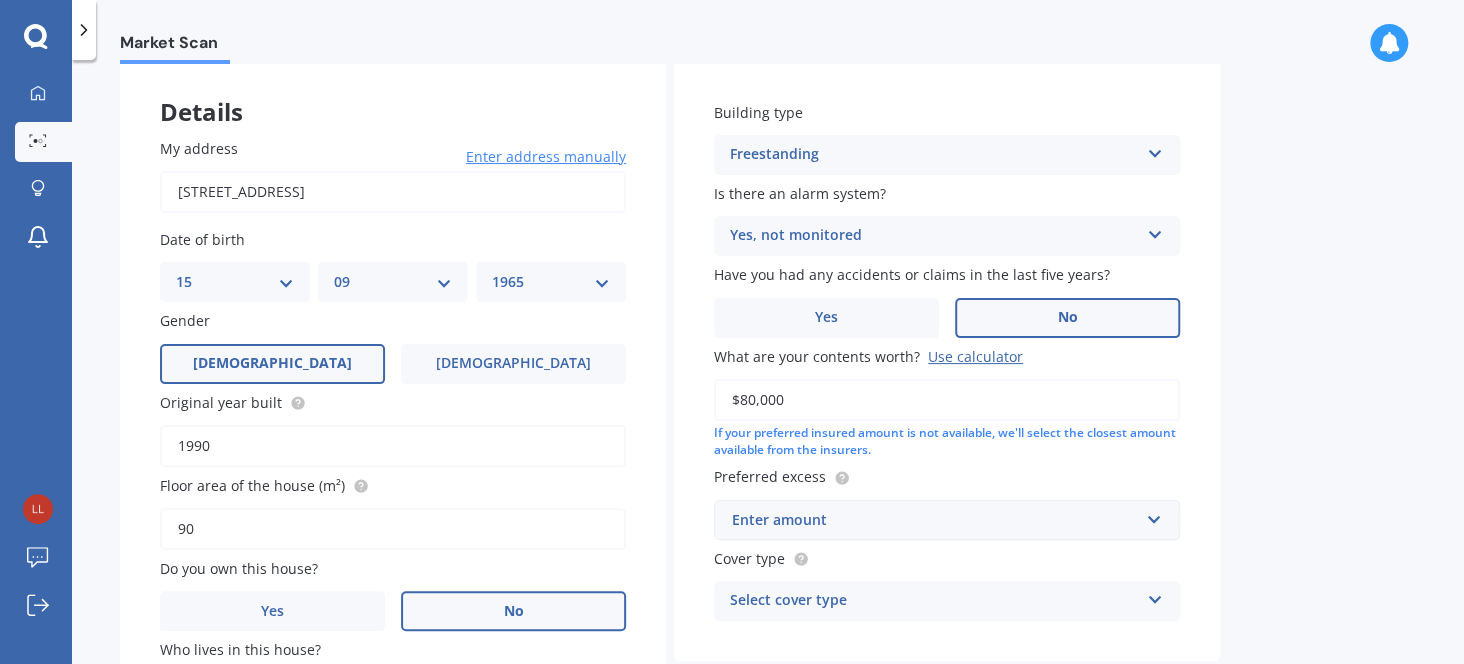 type on "$80,000" 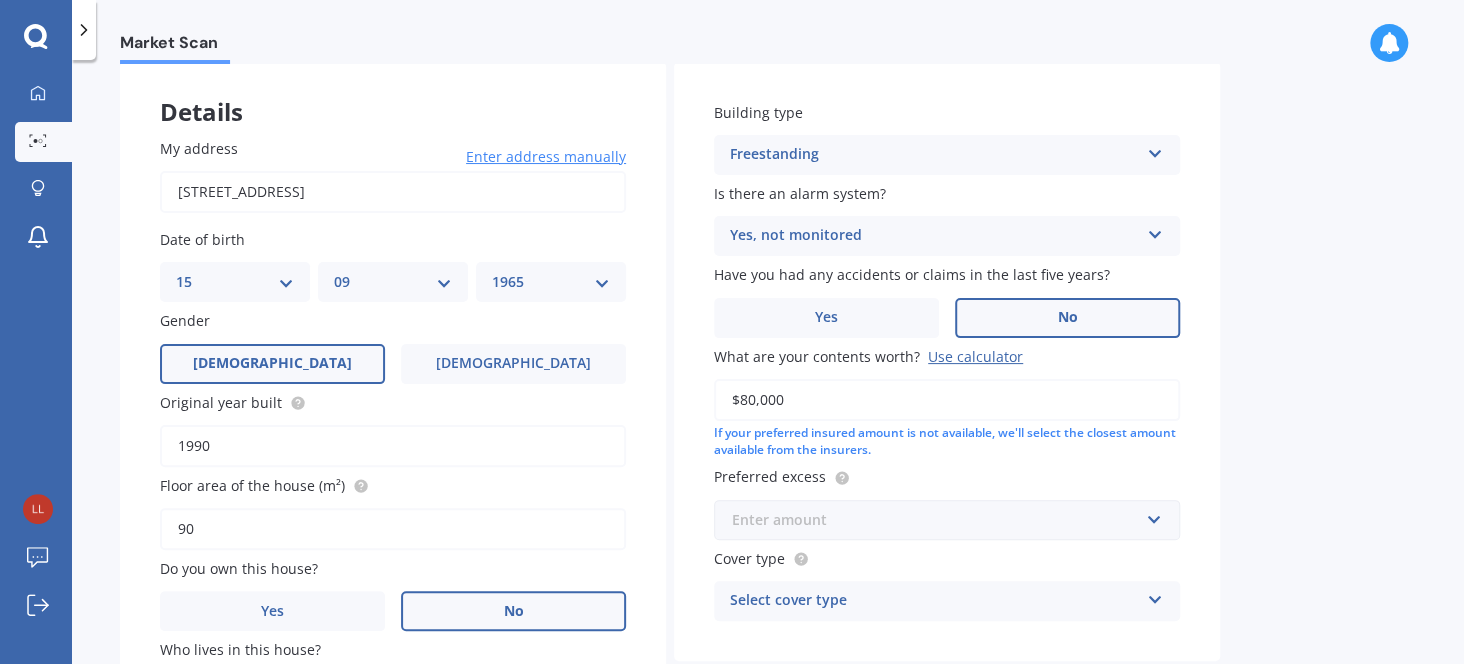 click at bounding box center (940, 520) 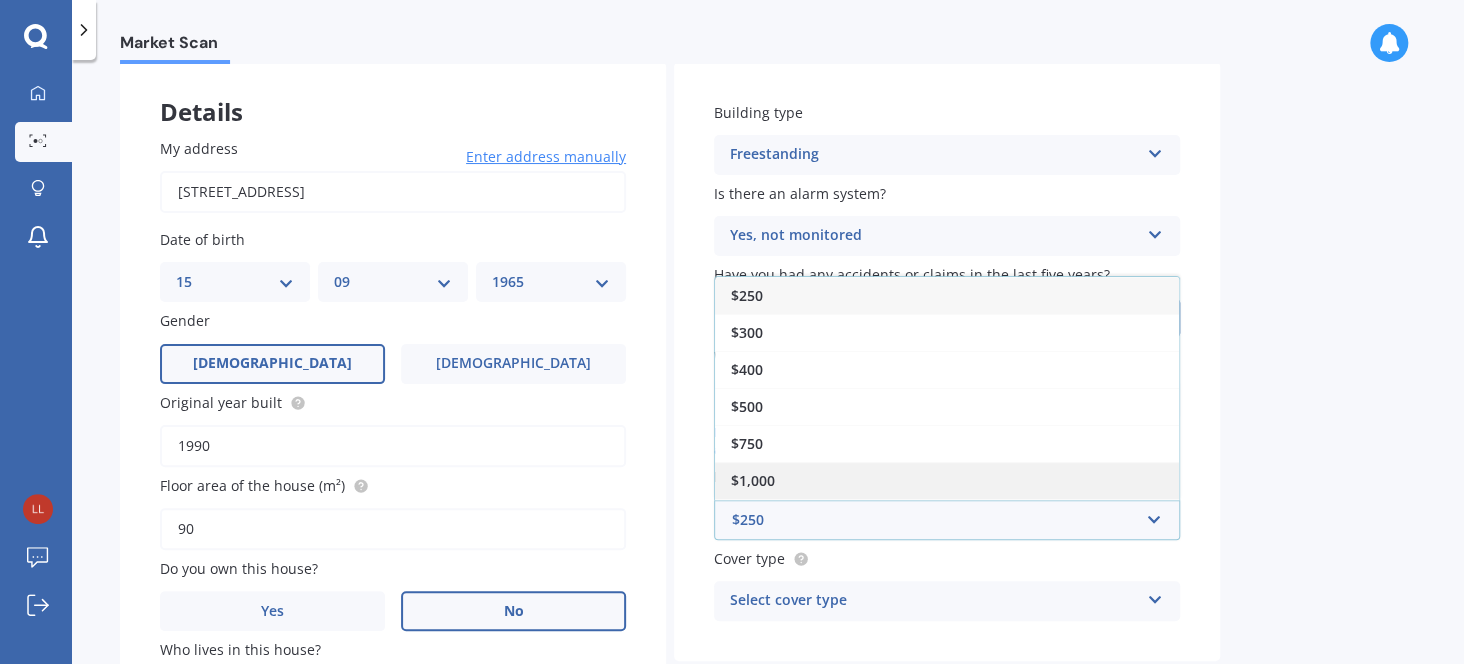 click on "$1,000" at bounding box center [947, 480] 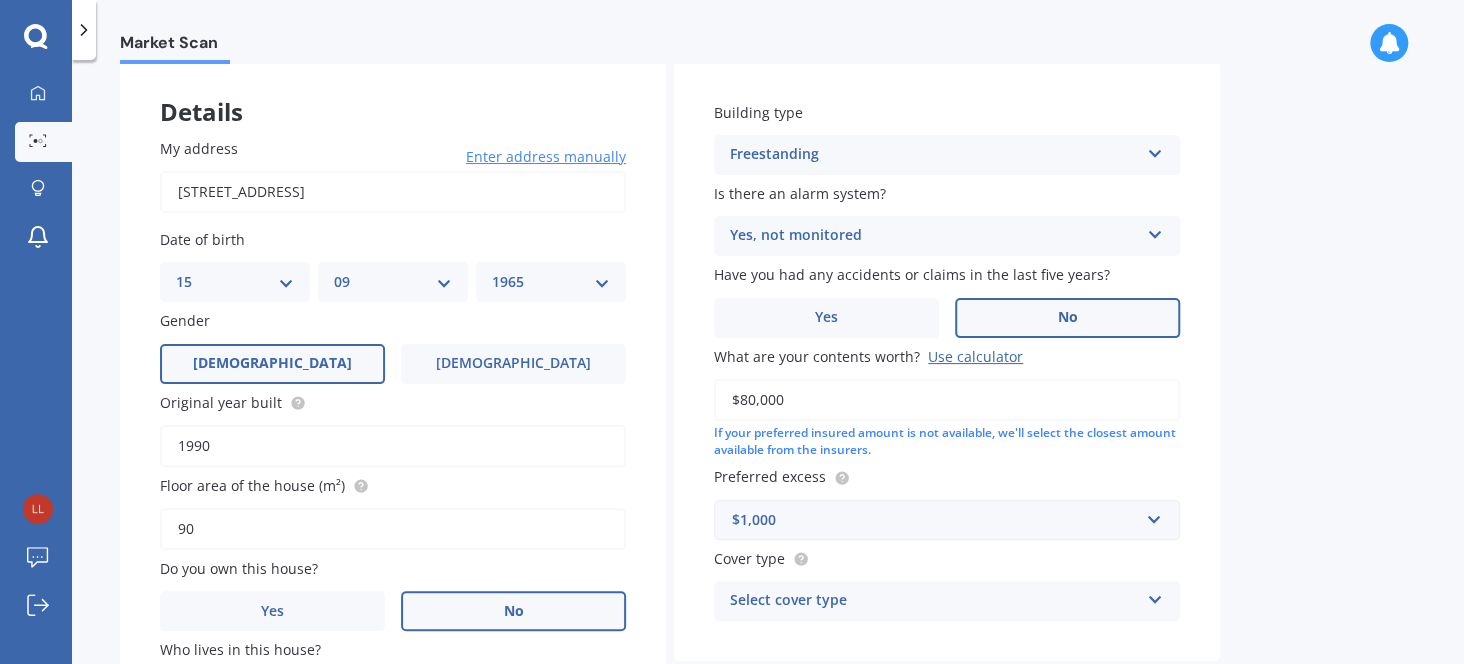 click at bounding box center [1154, 596] 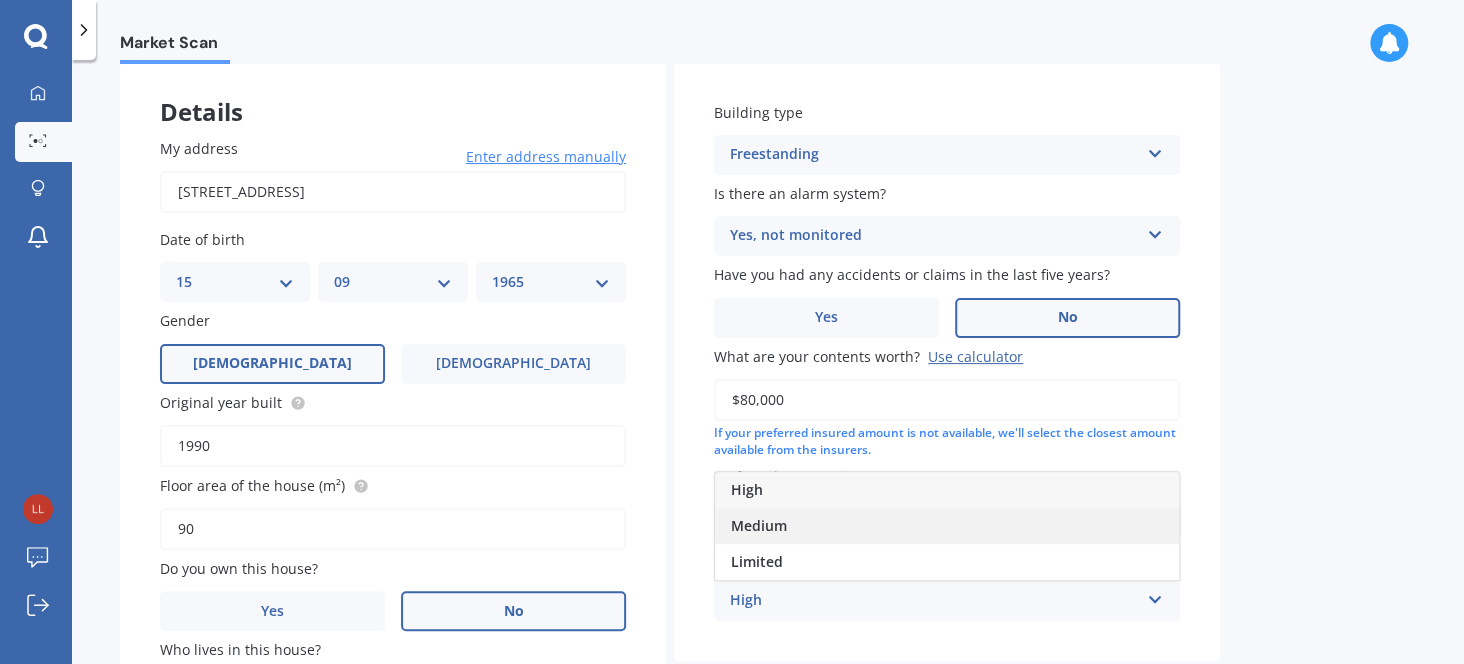 click on "Medium" at bounding box center [947, 526] 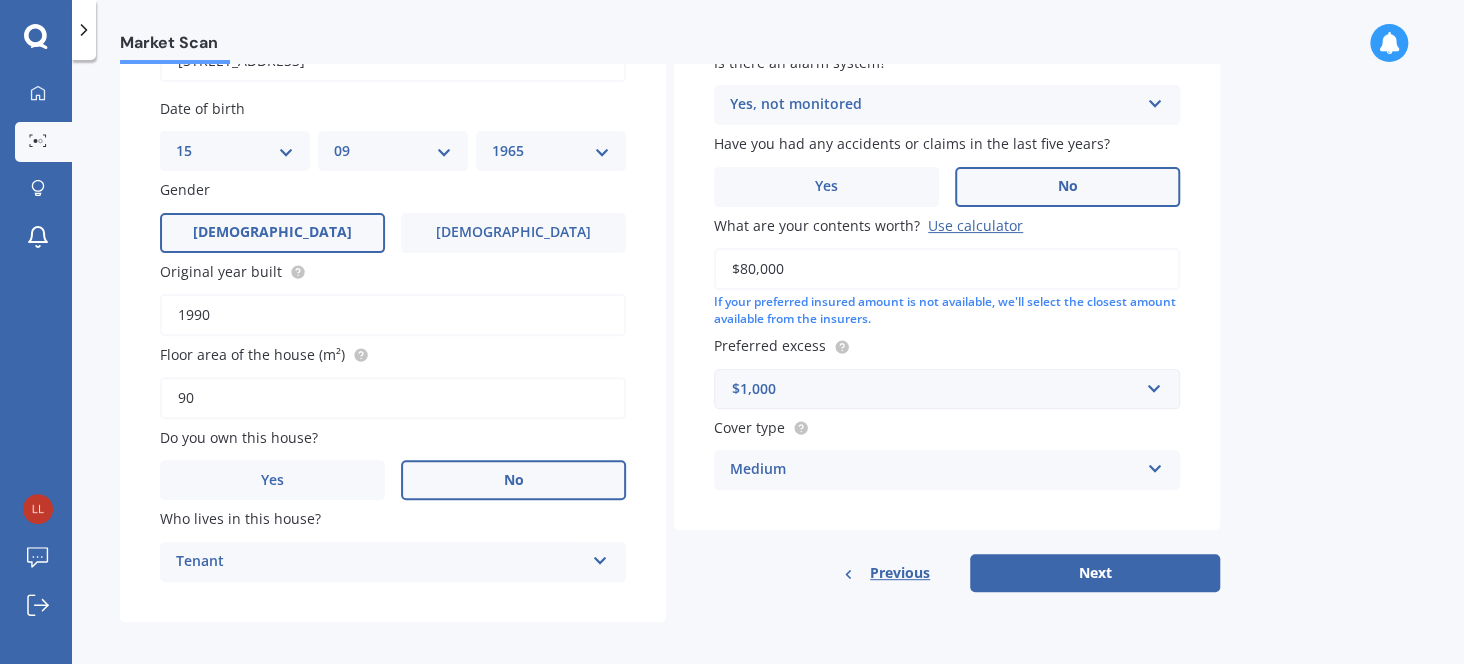 scroll, scrollTop: 238, scrollLeft: 0, axis: vertical 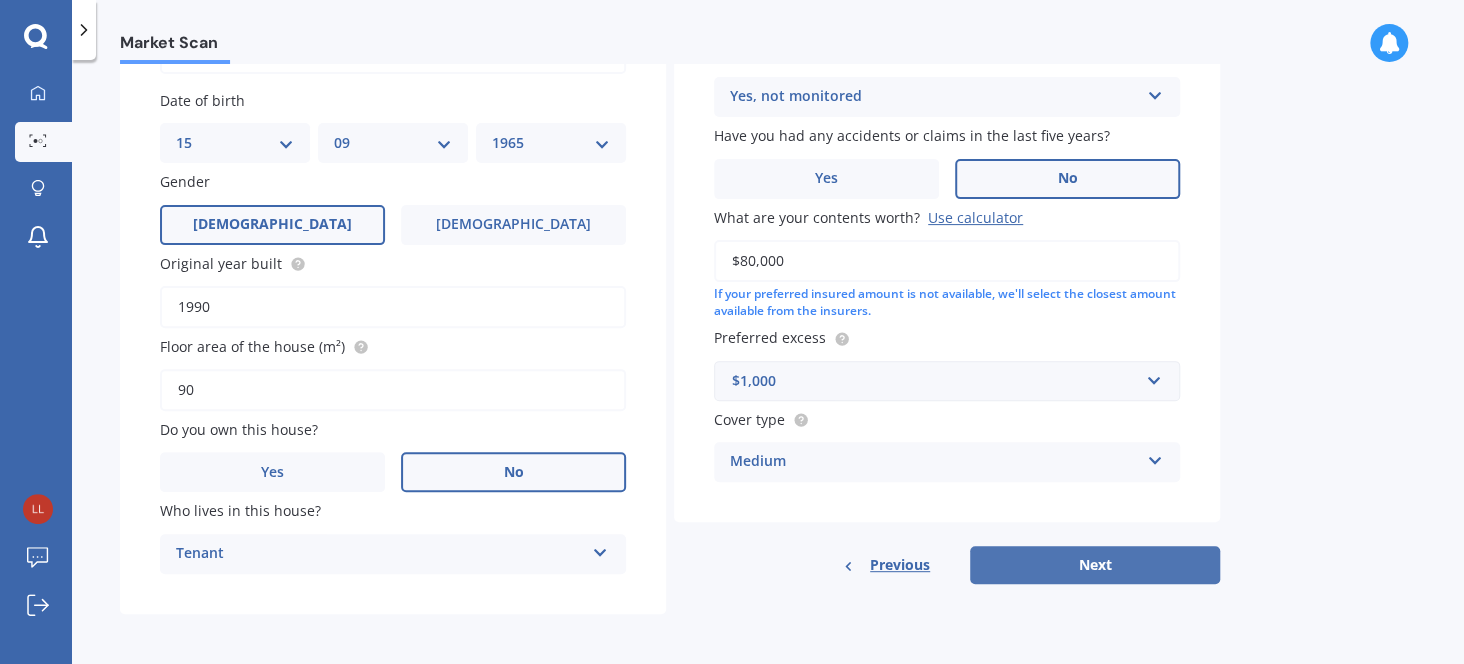 click on "Next" at bounding box center (1095, 565) 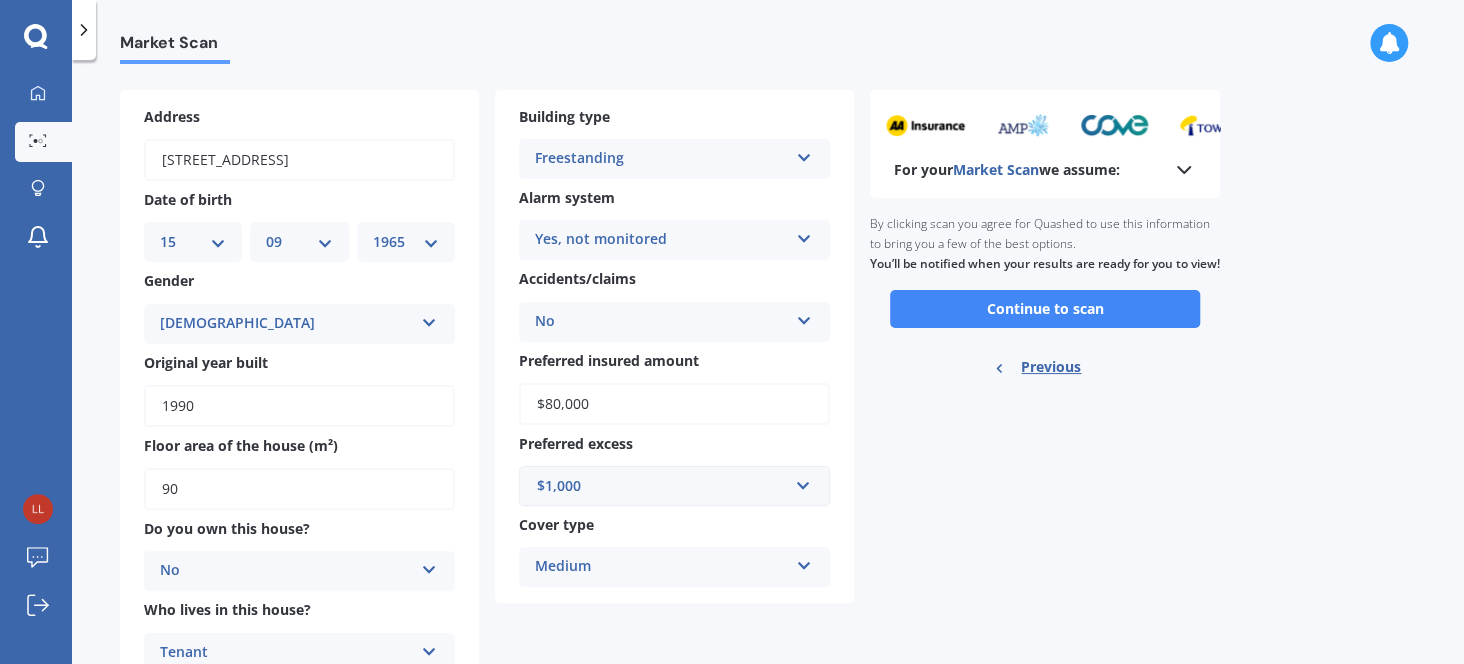 scroll, scrollTop: 0, scrollLeft: 0, axis: both 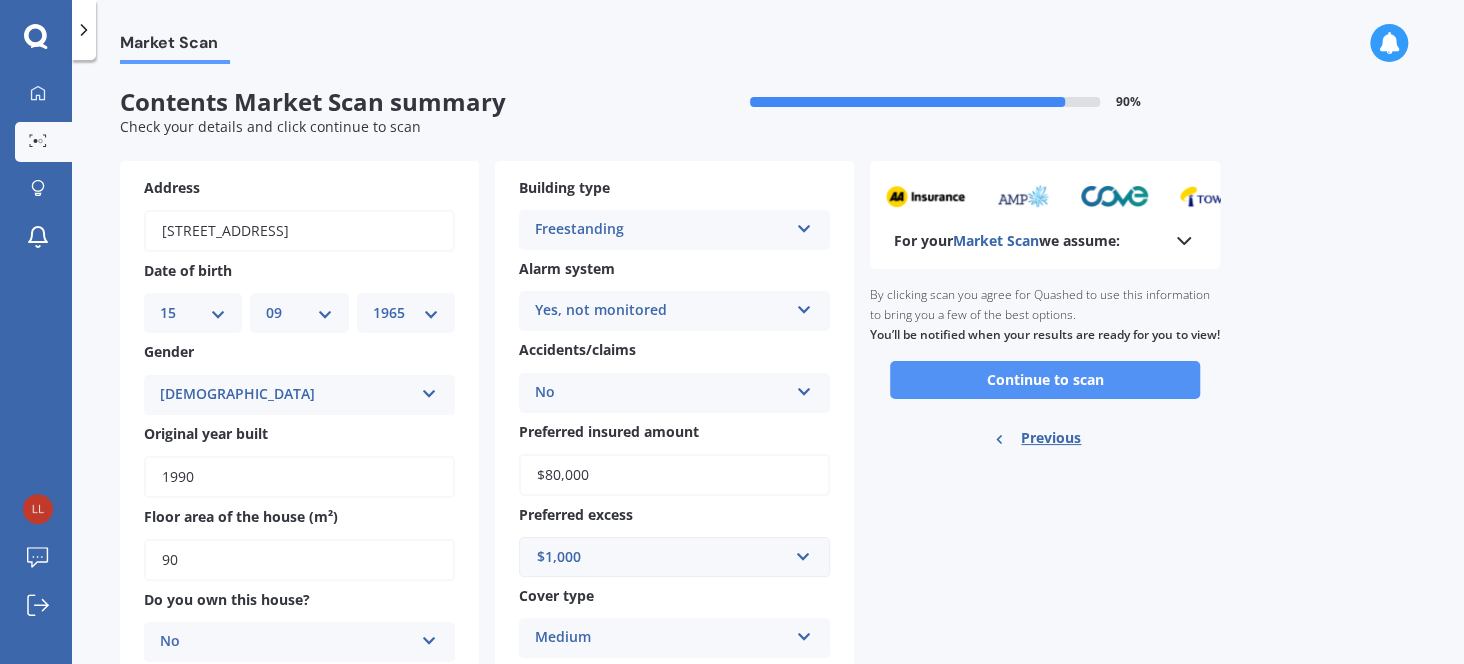 click on "Continue to scan" at bounding box center (1045, 380) 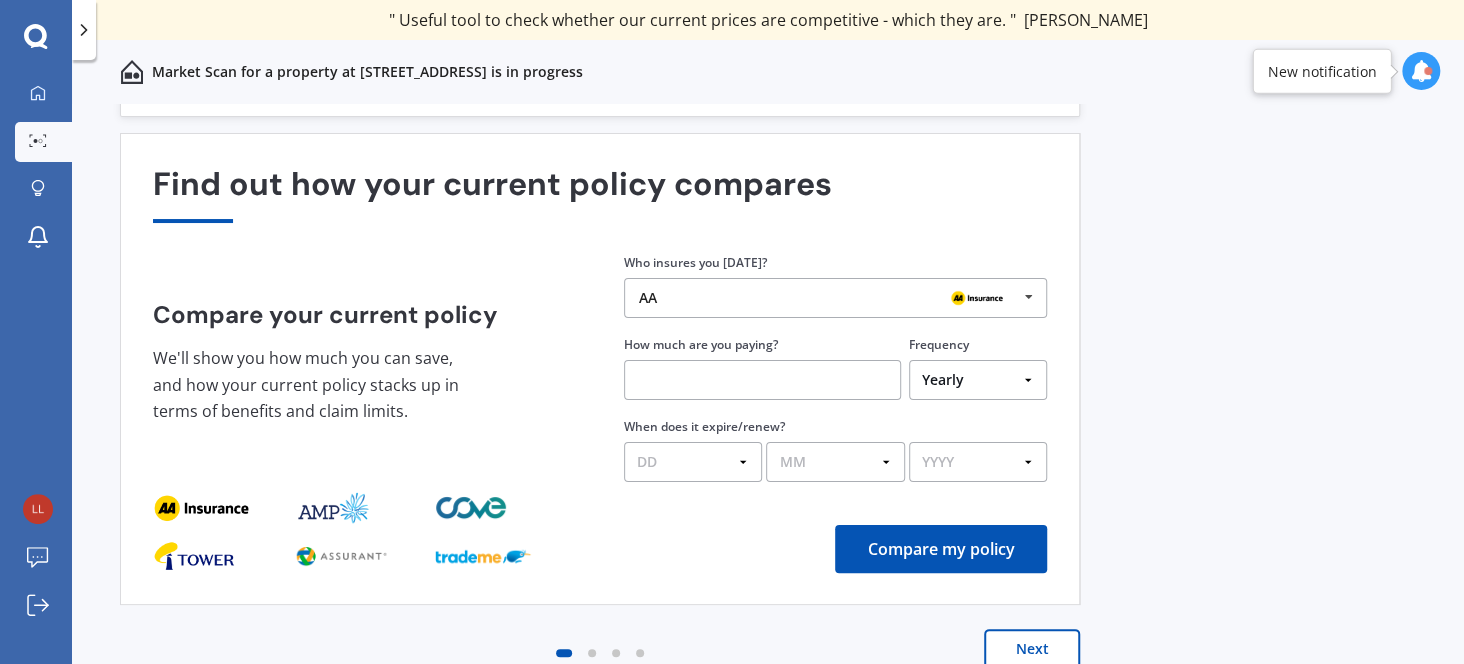 scroll, scrollTop: 0, scrollLeft: 0, axis: both 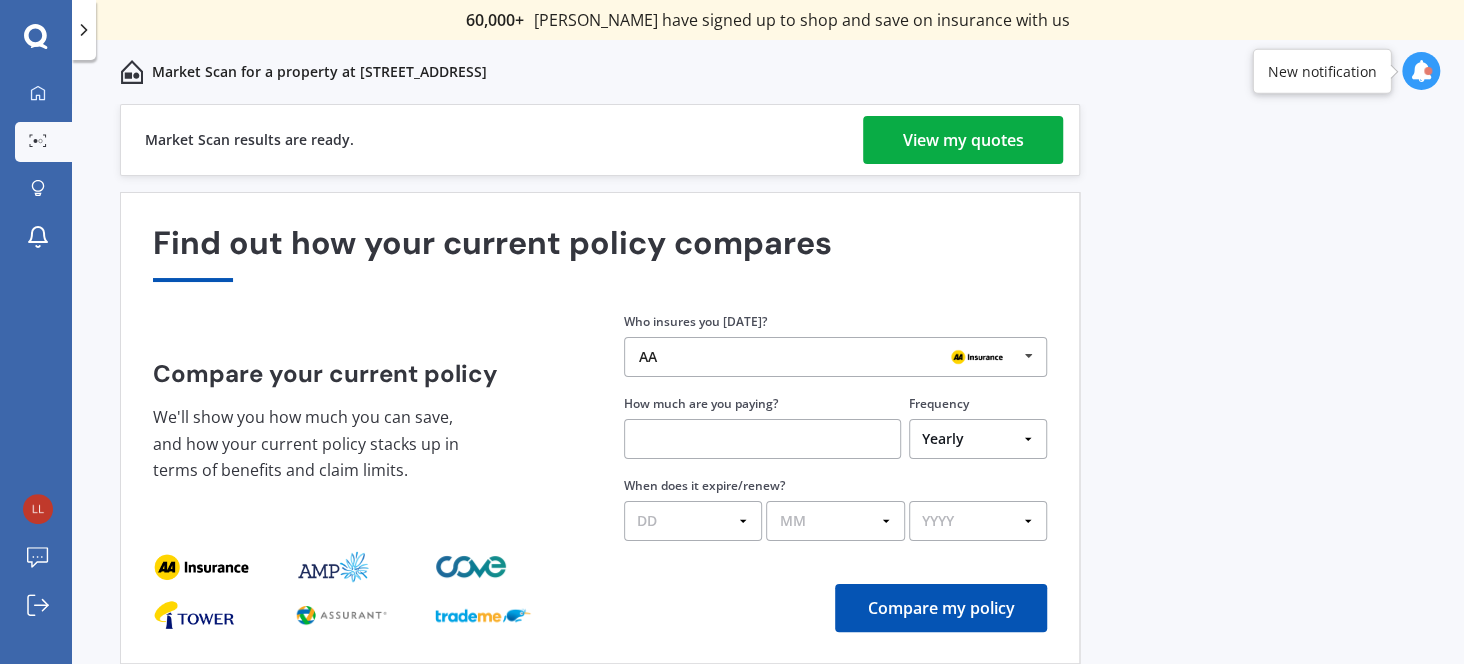 click on "View my quotes" at bounding box center [963, 140] 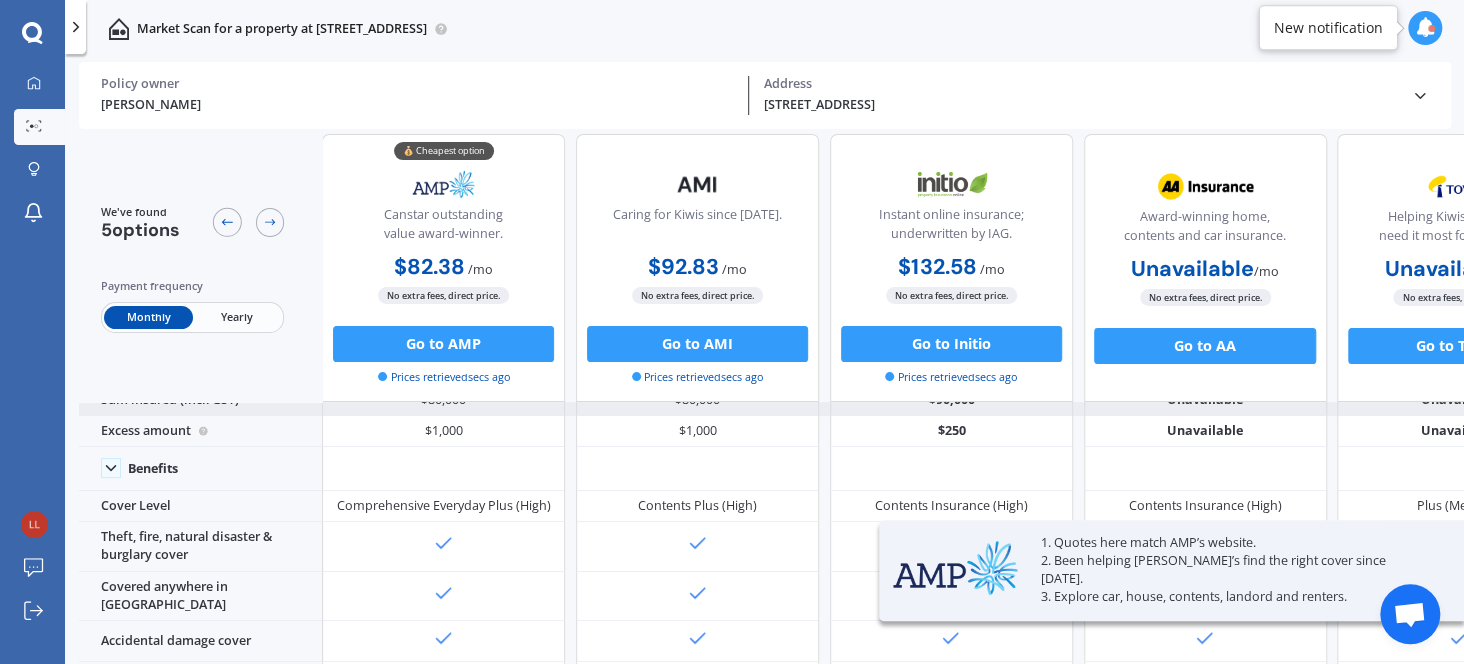 scroll, scrollTop: 0, scrollLeft: 0, axis: both 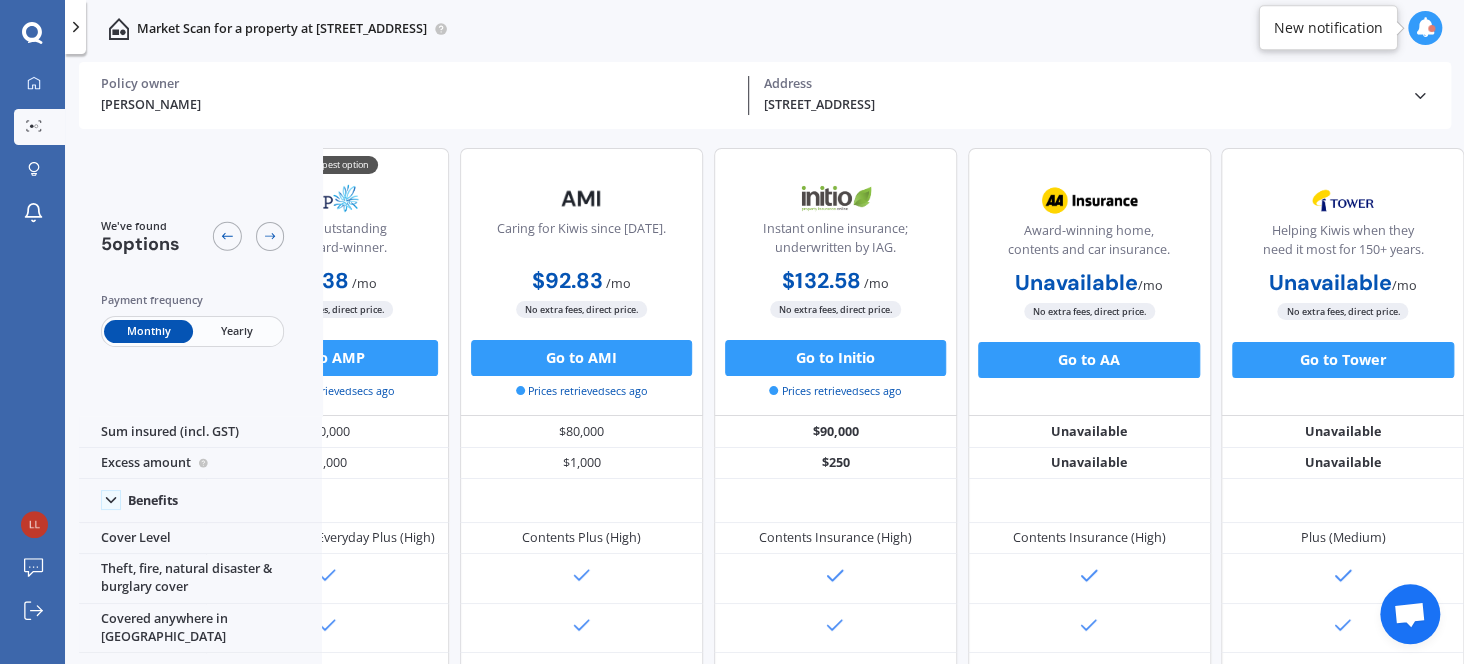 click on "Yearly" at bounding box center (237, 331) 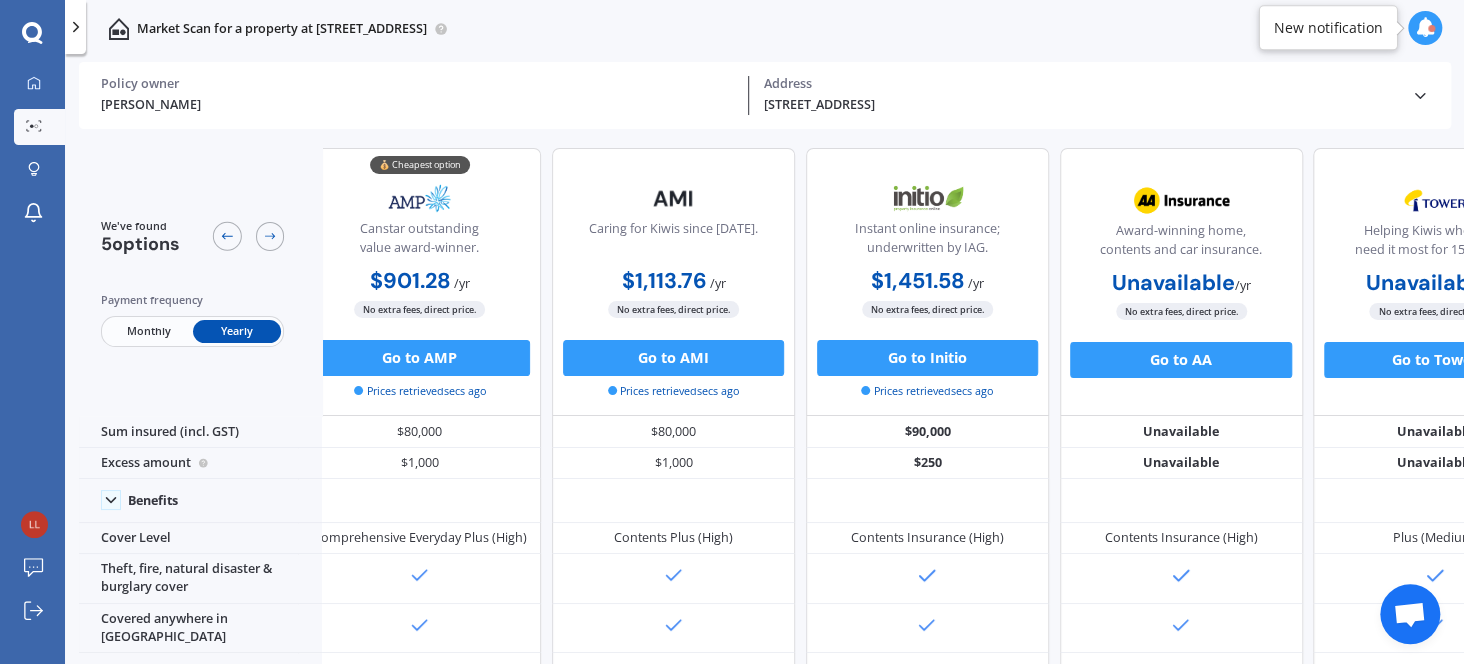 scroll, scrollTop: 0, scrollLeft: 0, axis: both 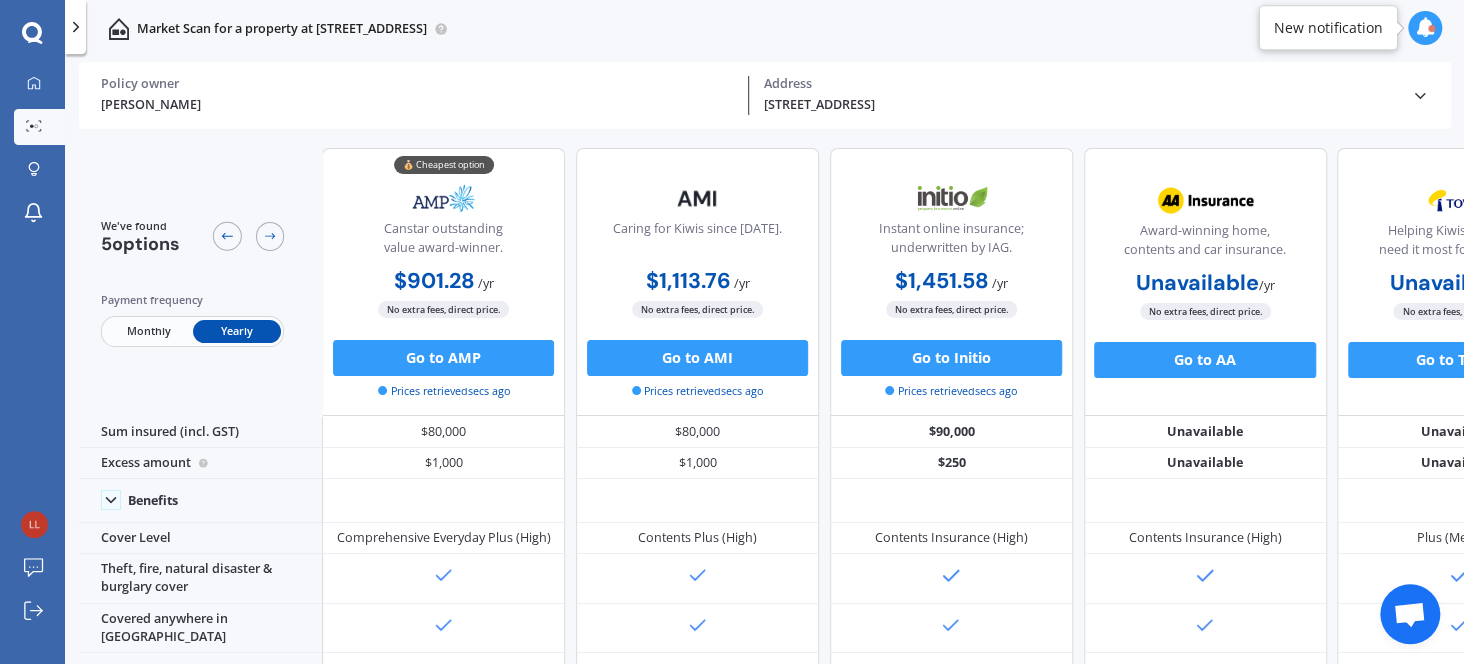 click on "Monthly" at bounding box center [148, 331] 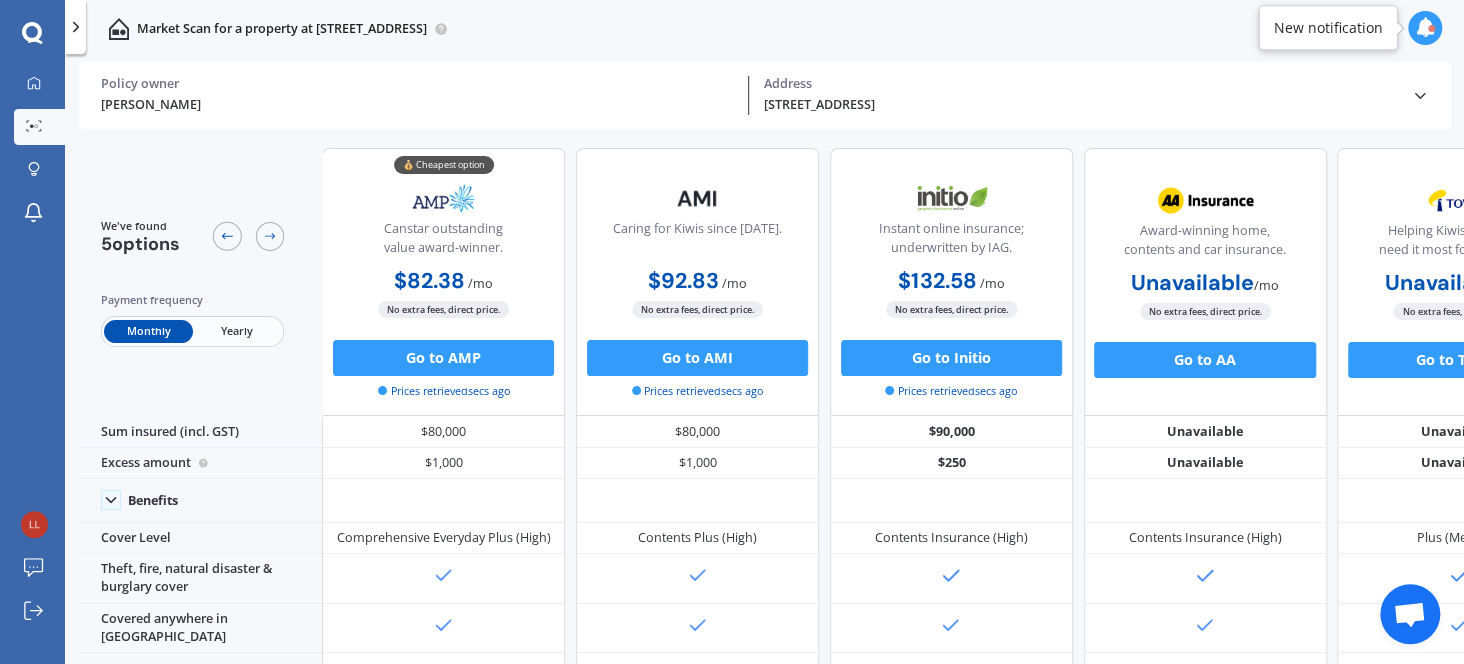 click 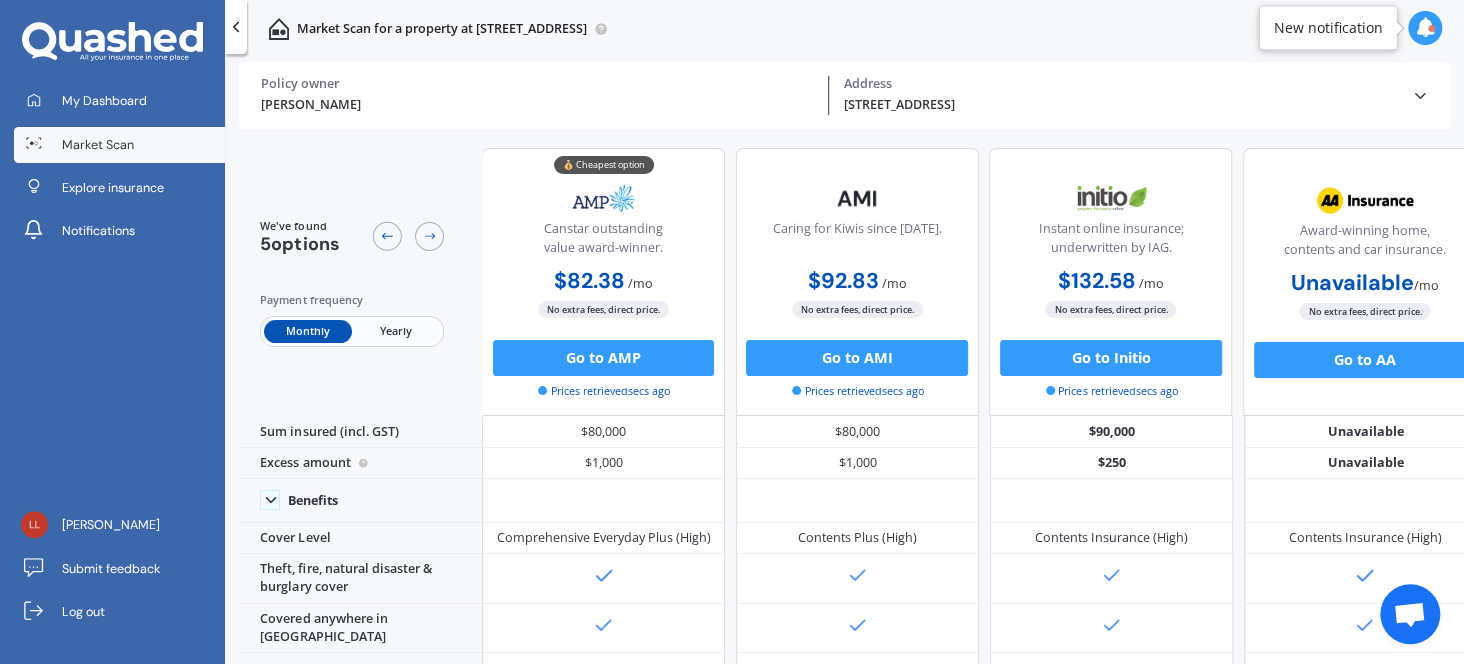 click on "Market Scan" at bounding box center [98, 145] 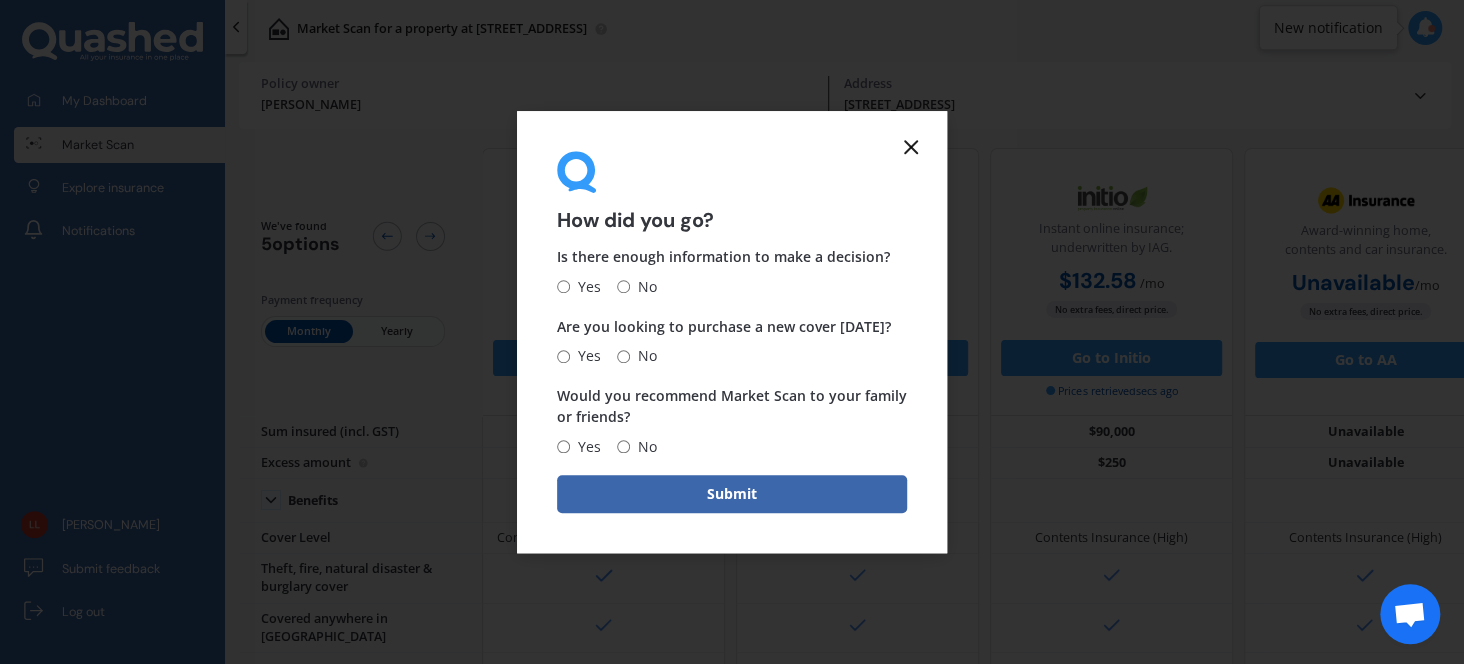 click 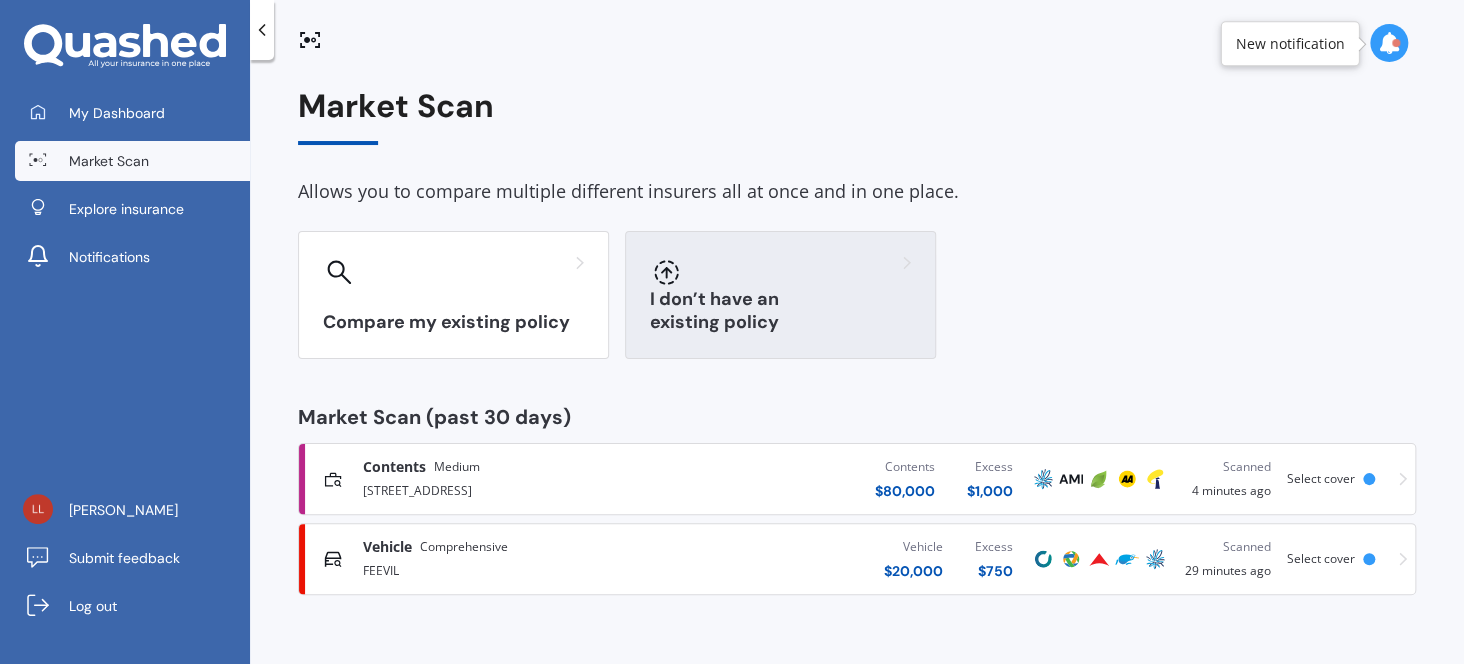 click on "I don’t have an existing policy" at bounding box center (780, 295) 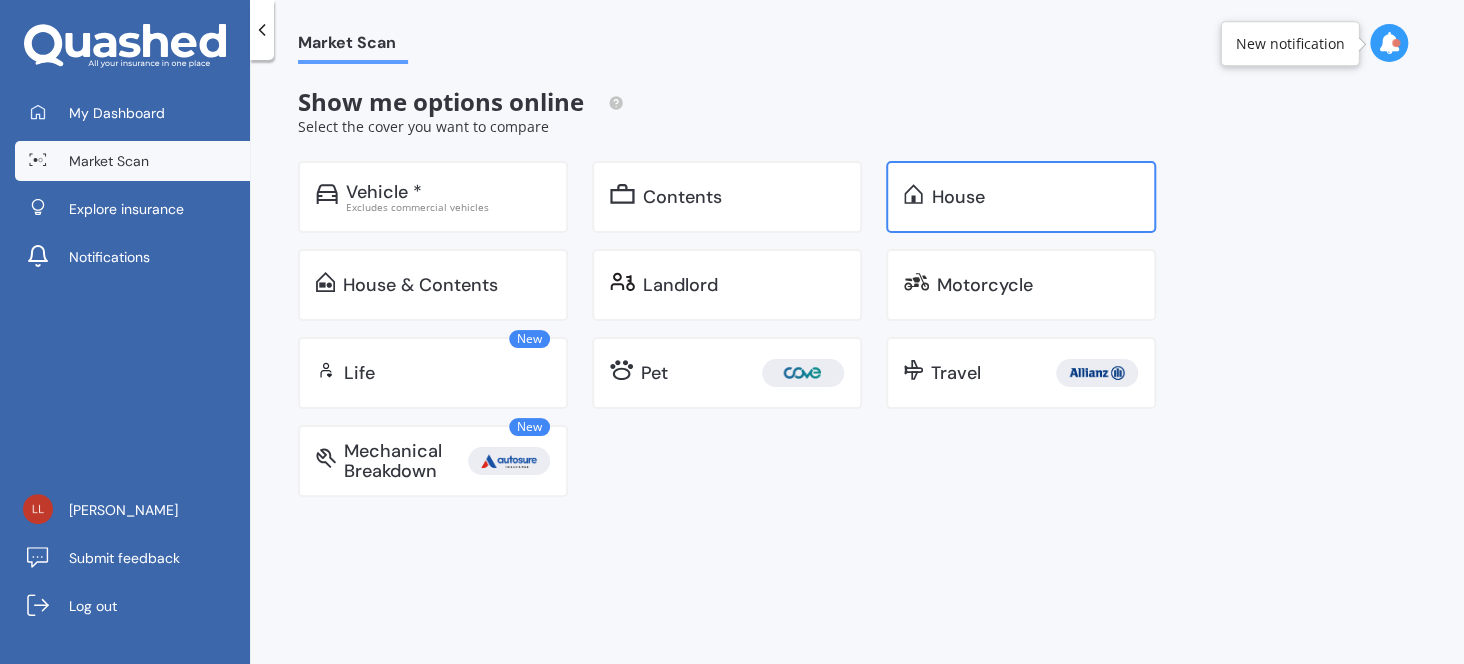 click on "House" at bounding box center [957, 197] 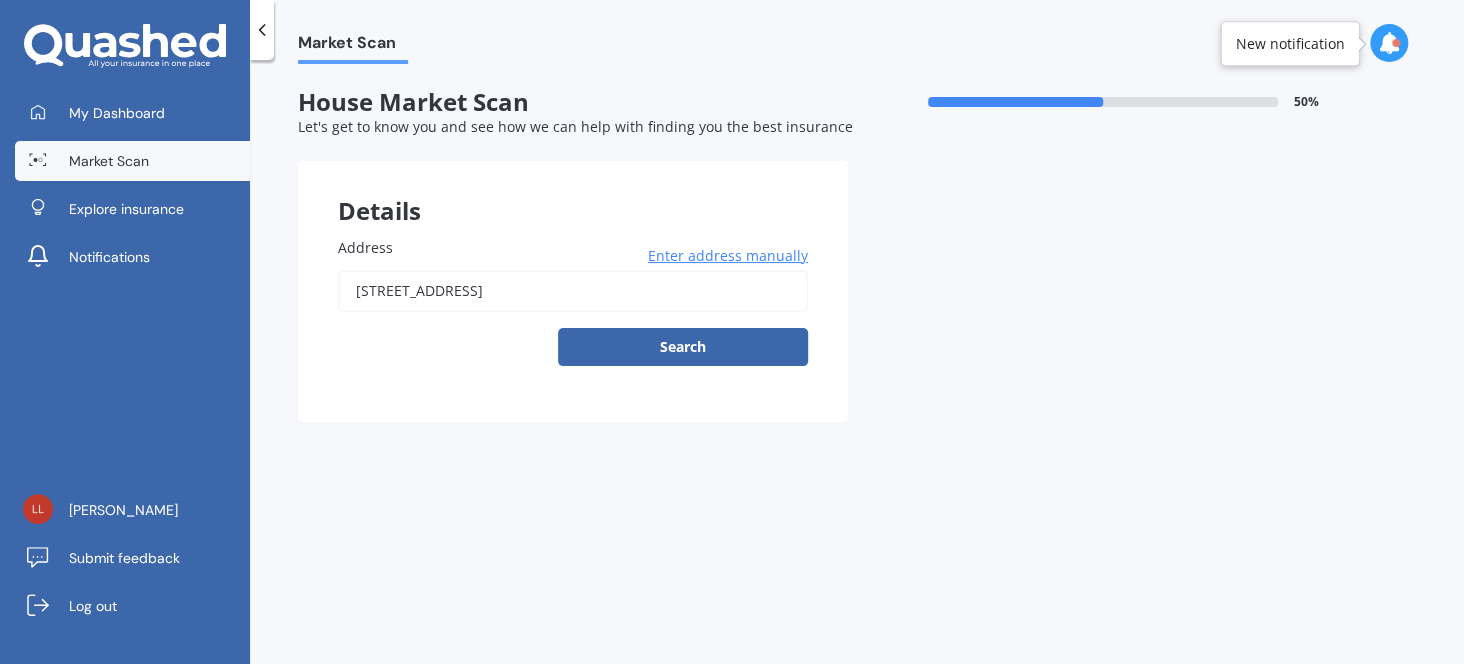drag, startPoint x: 774, startPoint y: 291, endPoint x: 0, endPoint y: 300, distance: 774.0523 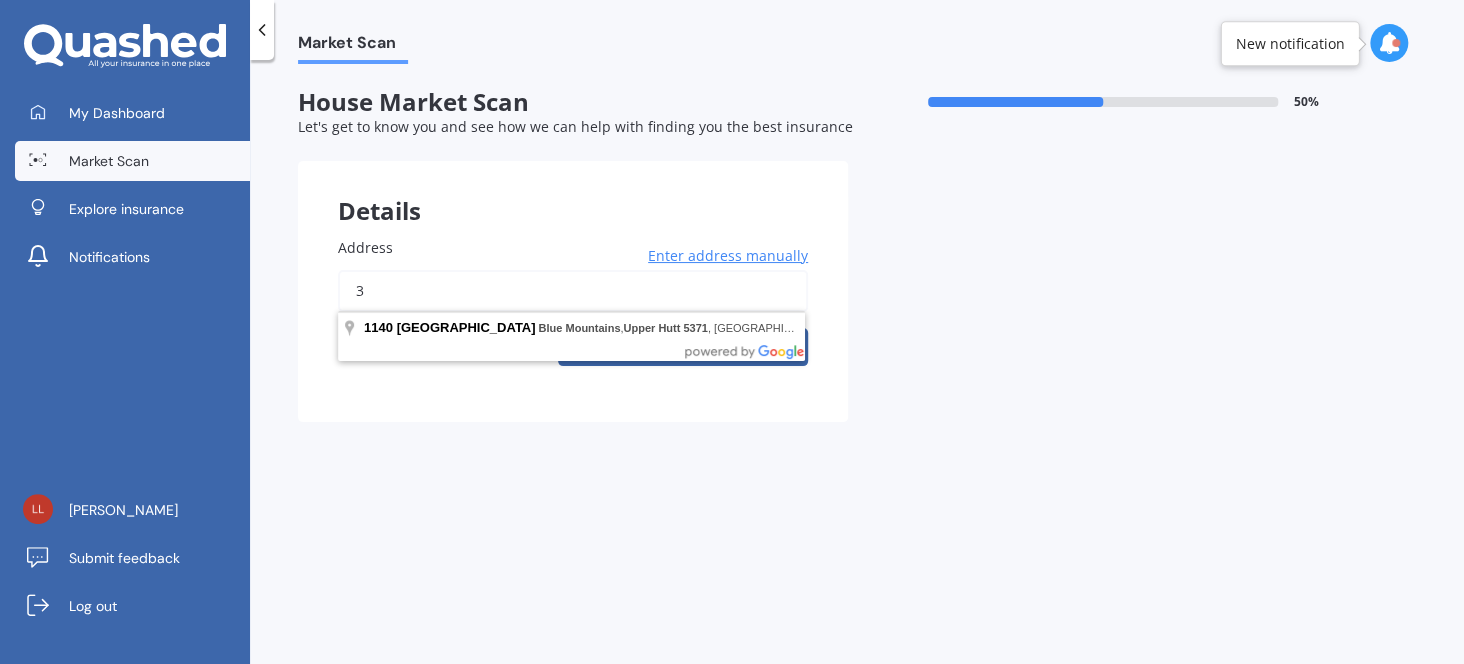 click on "Search" at bounding box center [683, 347] 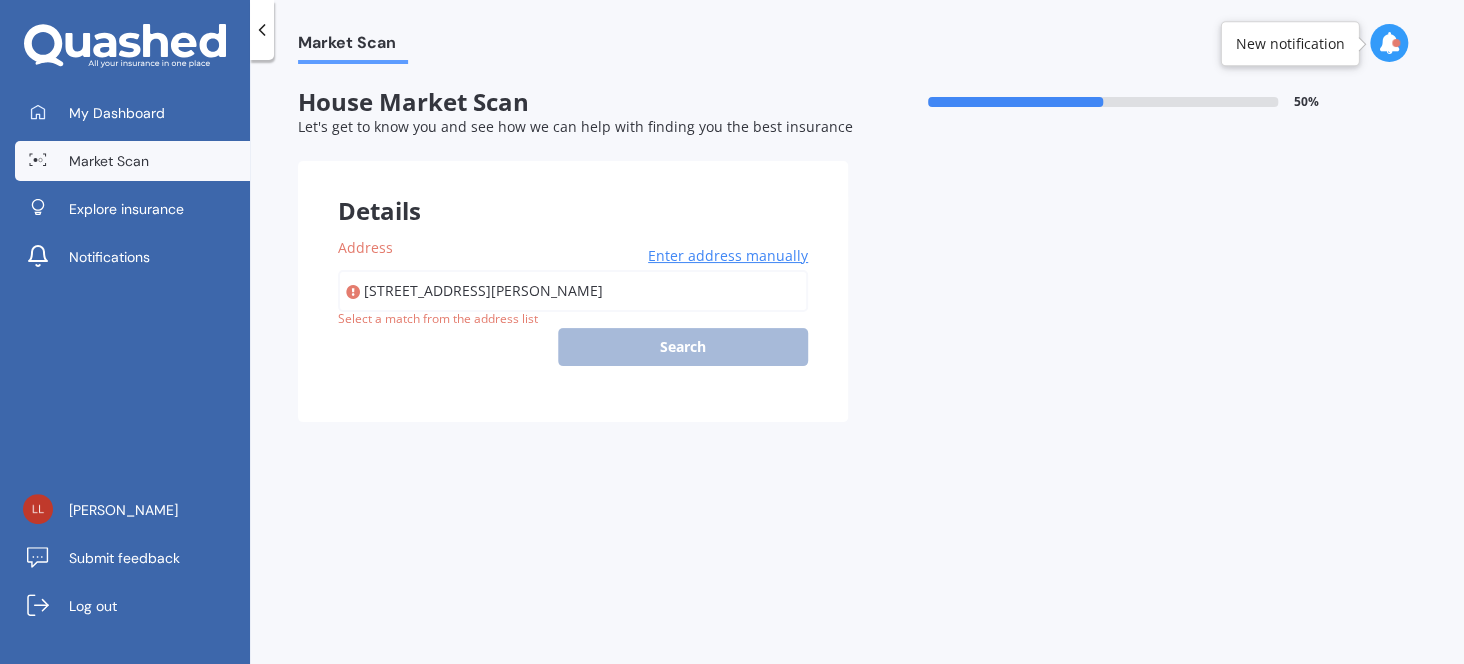 type on "34 Reed Street, Tikipunga, Whangārei 0112" 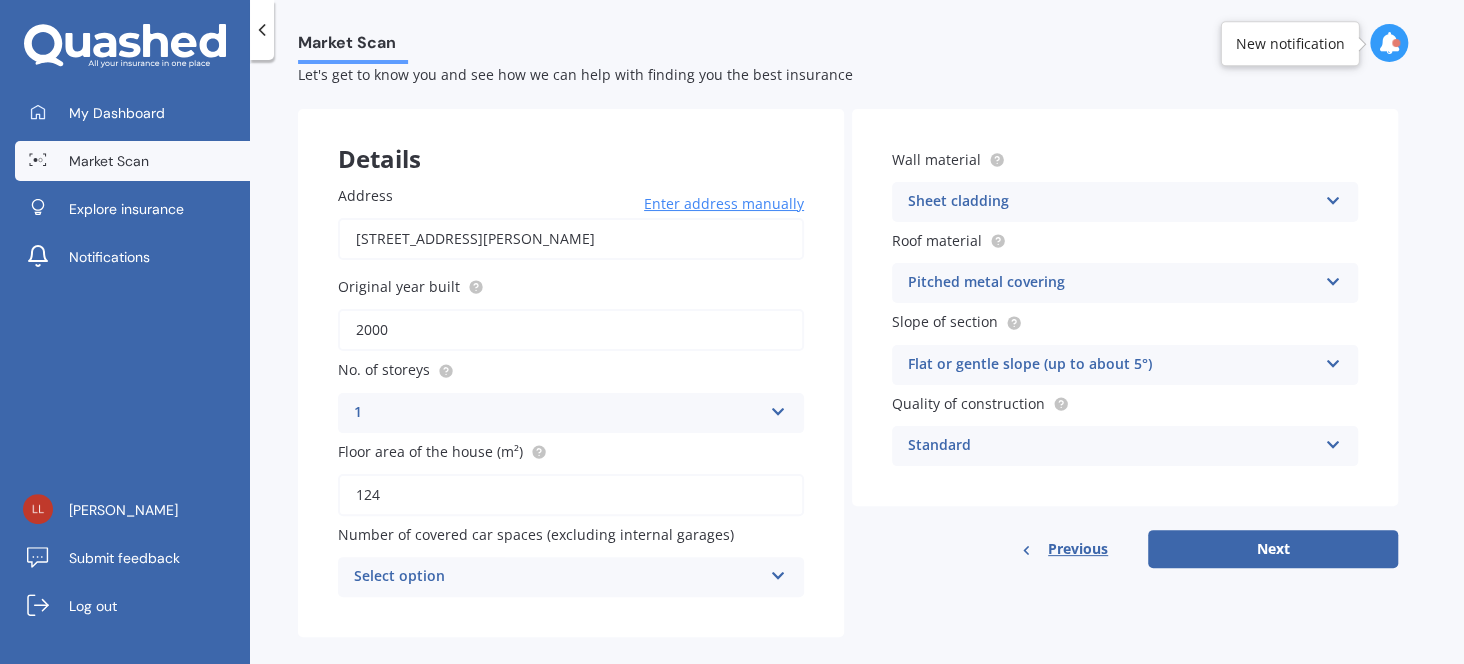scroll, scrollTop: 75, scrollLeft: 0, axis: vertical 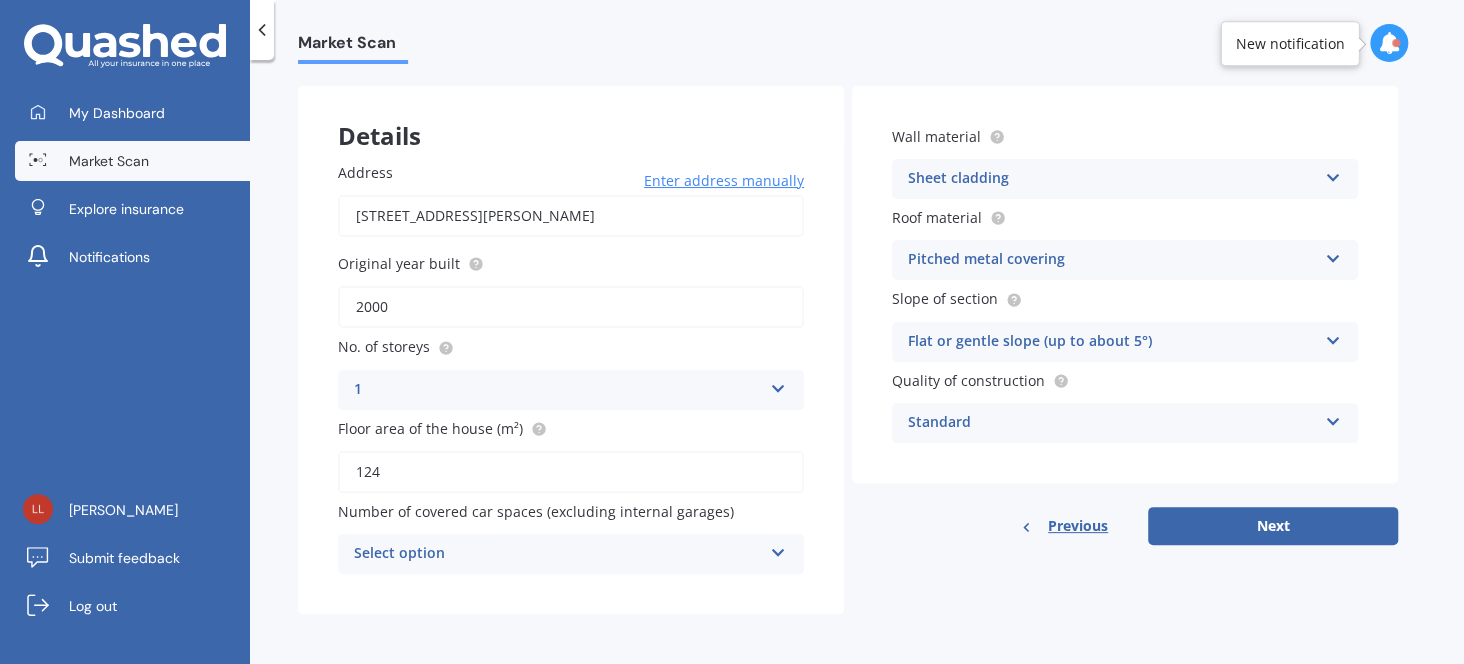 click at bounding box center [778, 549] 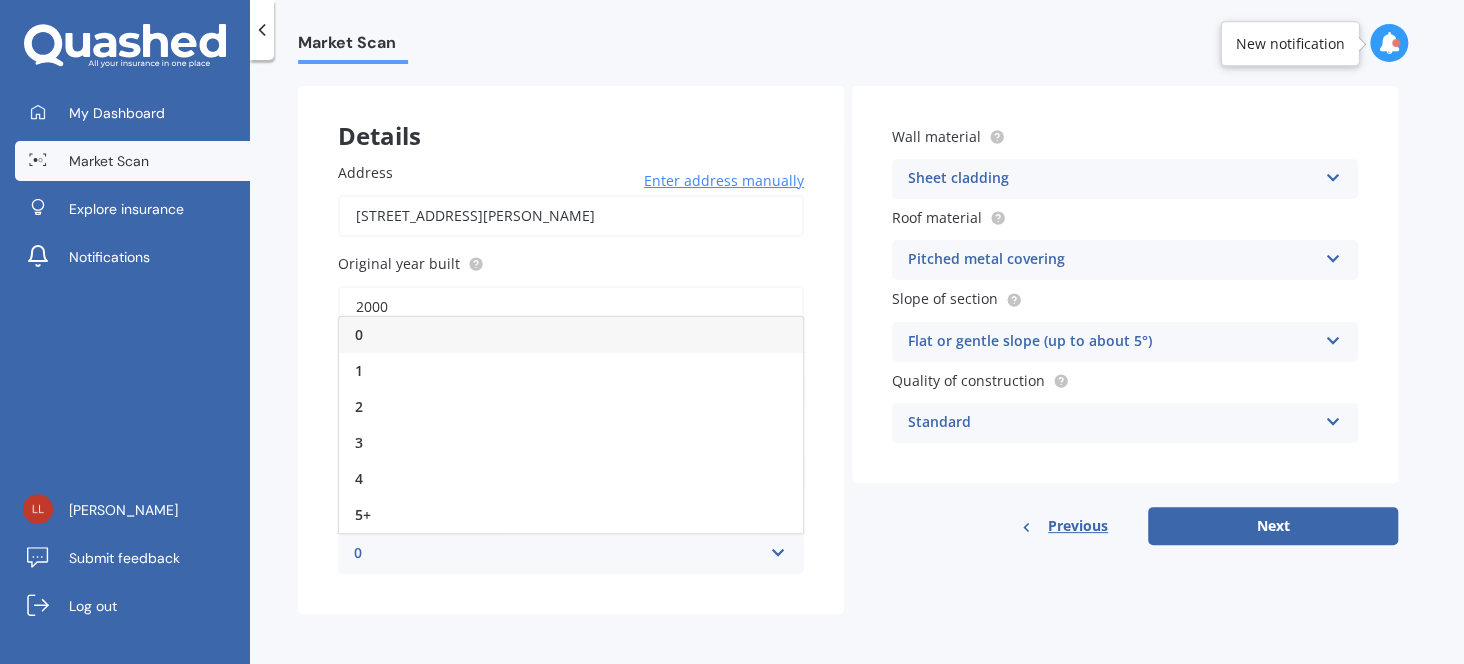 click on "0" at bounding box center [571, 335] 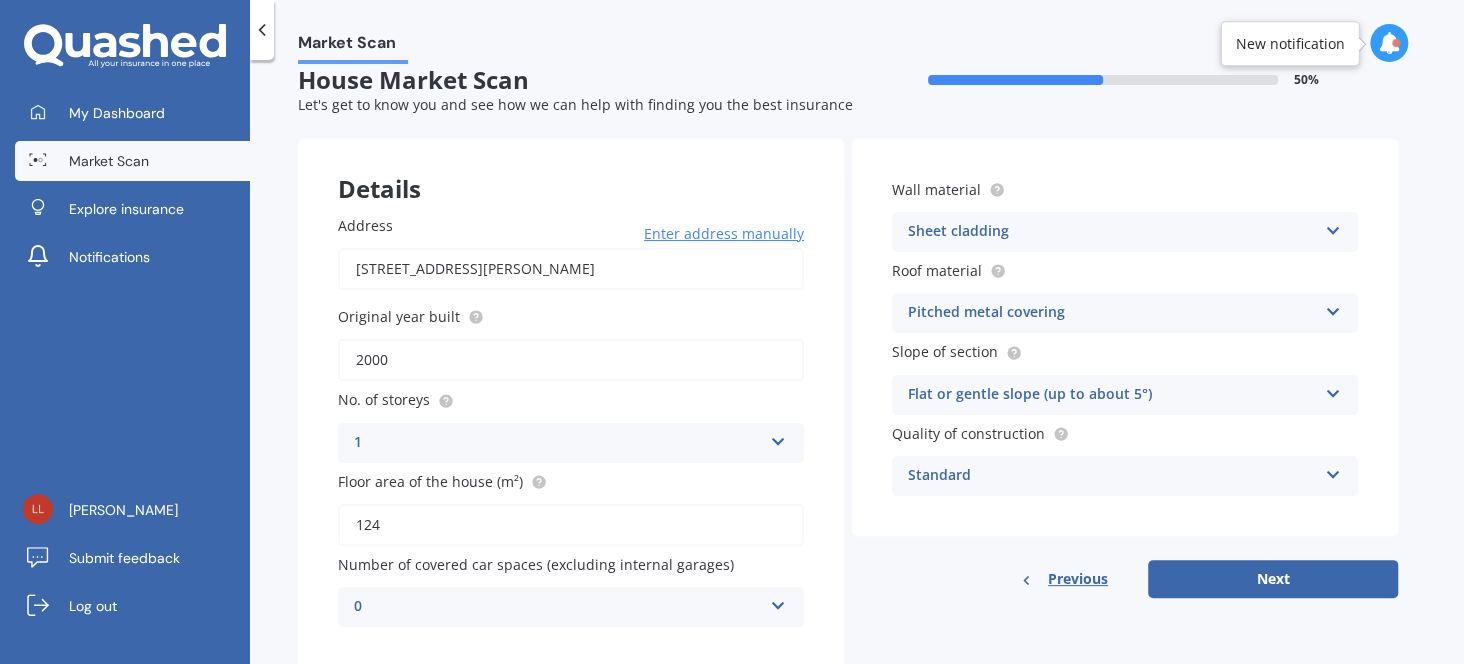 scroll, scrollTop: 0, scrollLeft: 0, axis: both 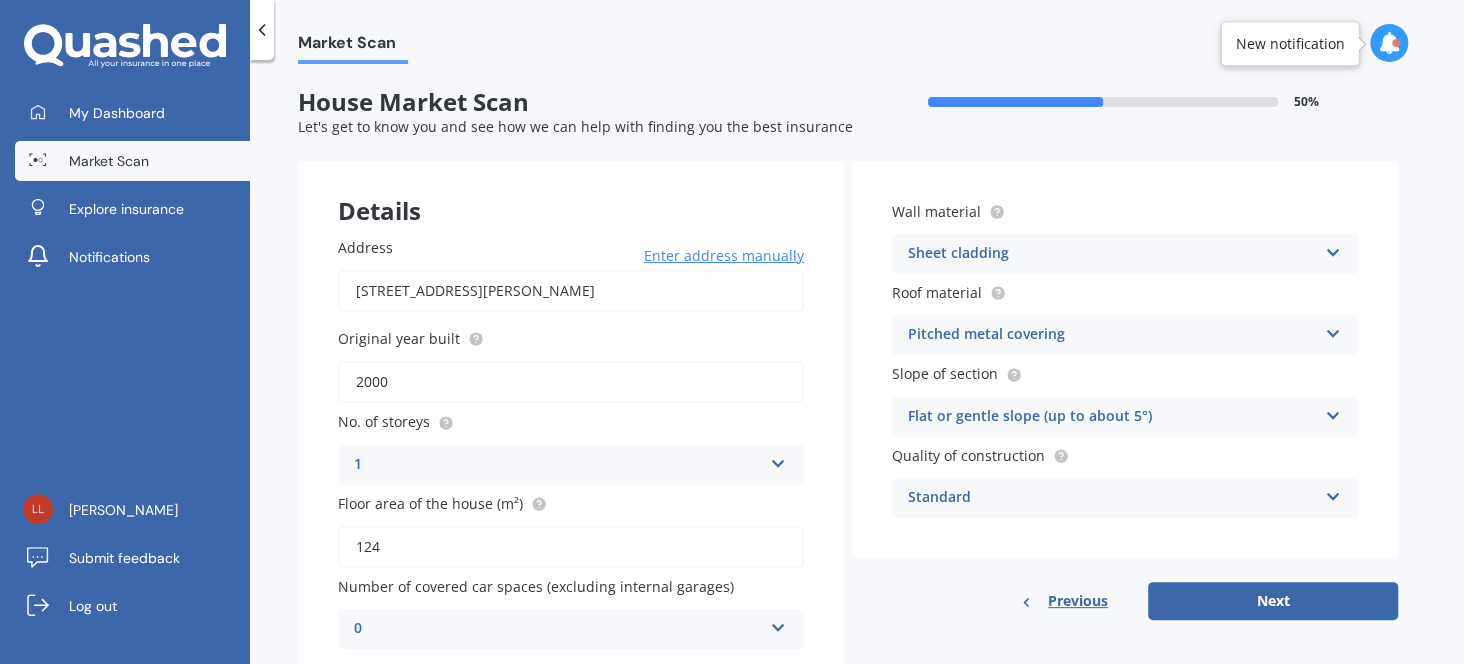 click at bounding box center [1332, 249] 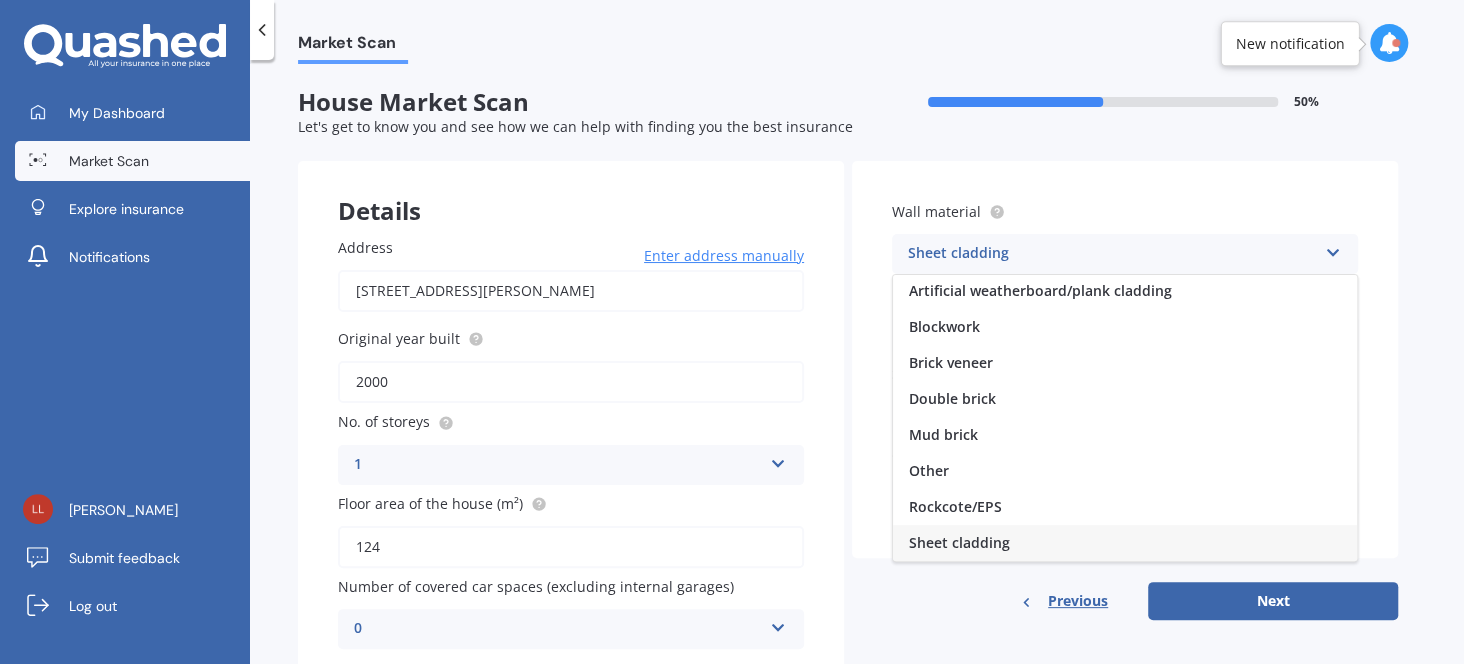 click on "Sheet cladding" at bounding box center [1125, 543] 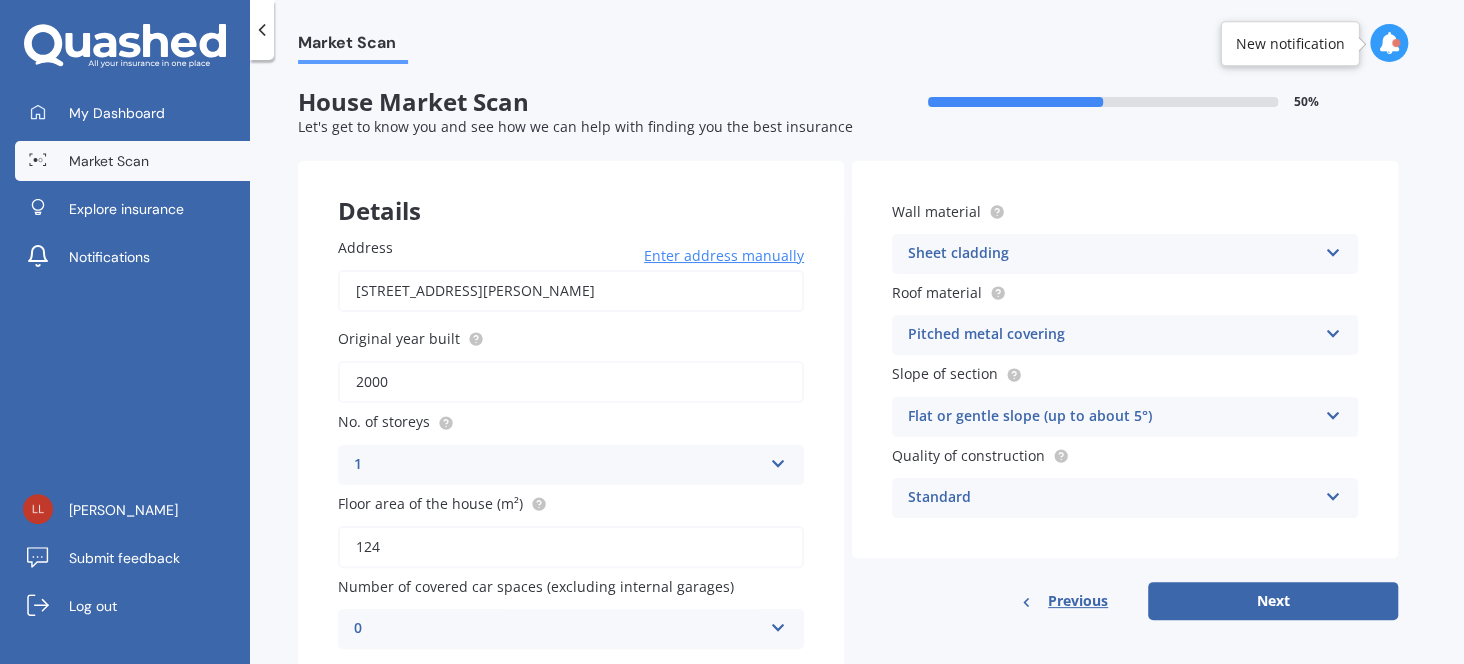 click at bounding box center (1332, 412) 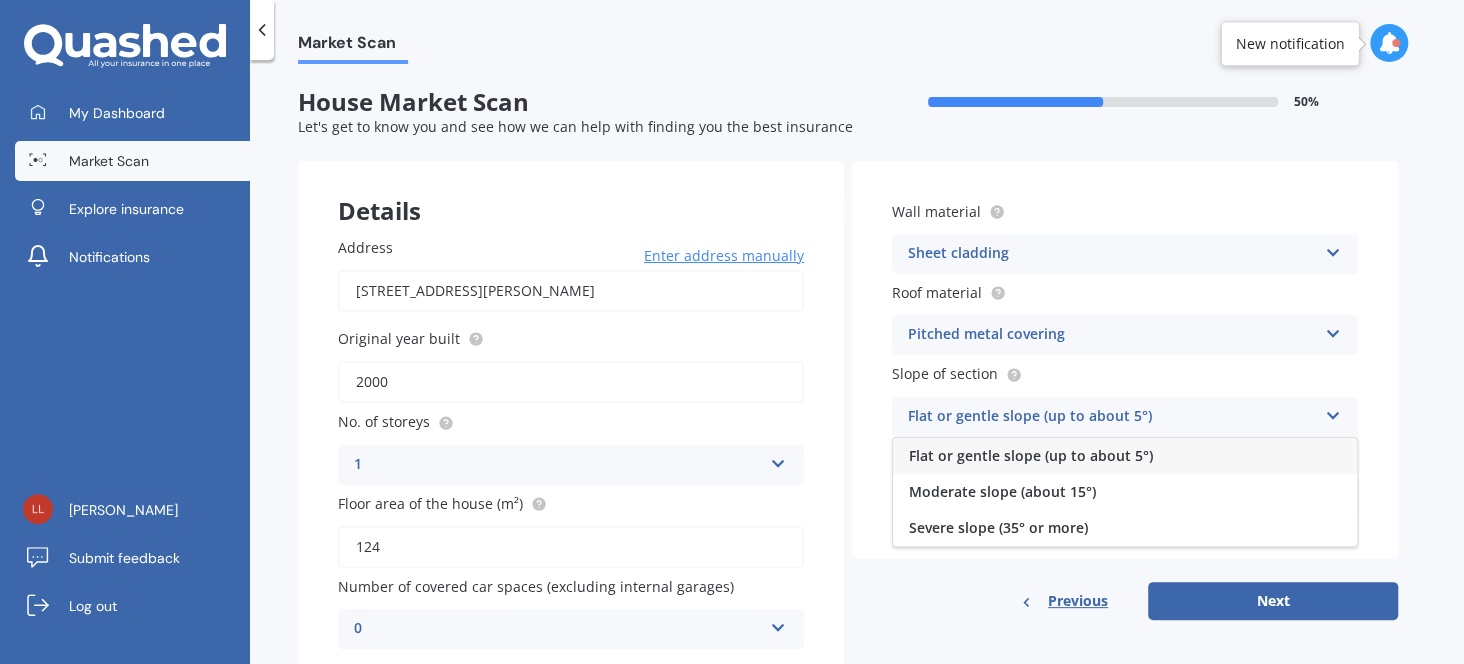 click on "Flat or gentle slope (up to about 5°)" at bounding box center [1031, 455] 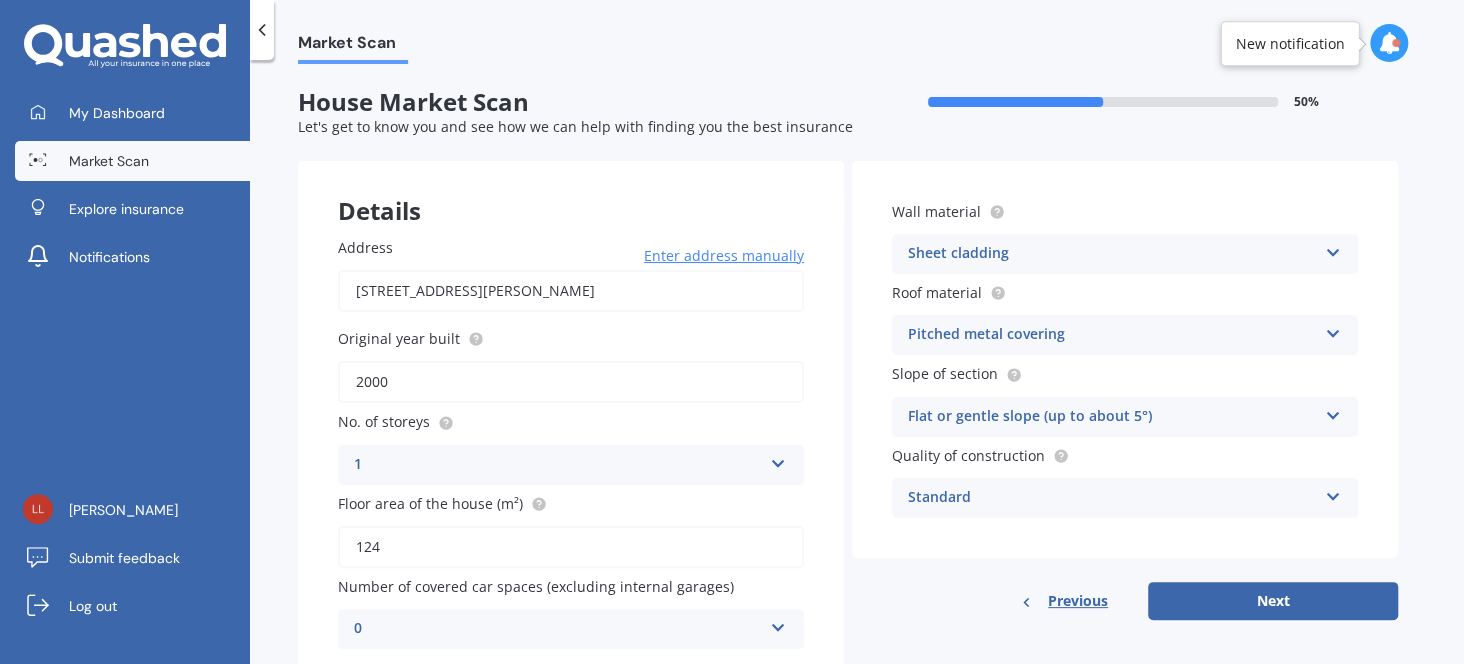 click at bounding box center [1332, 493] 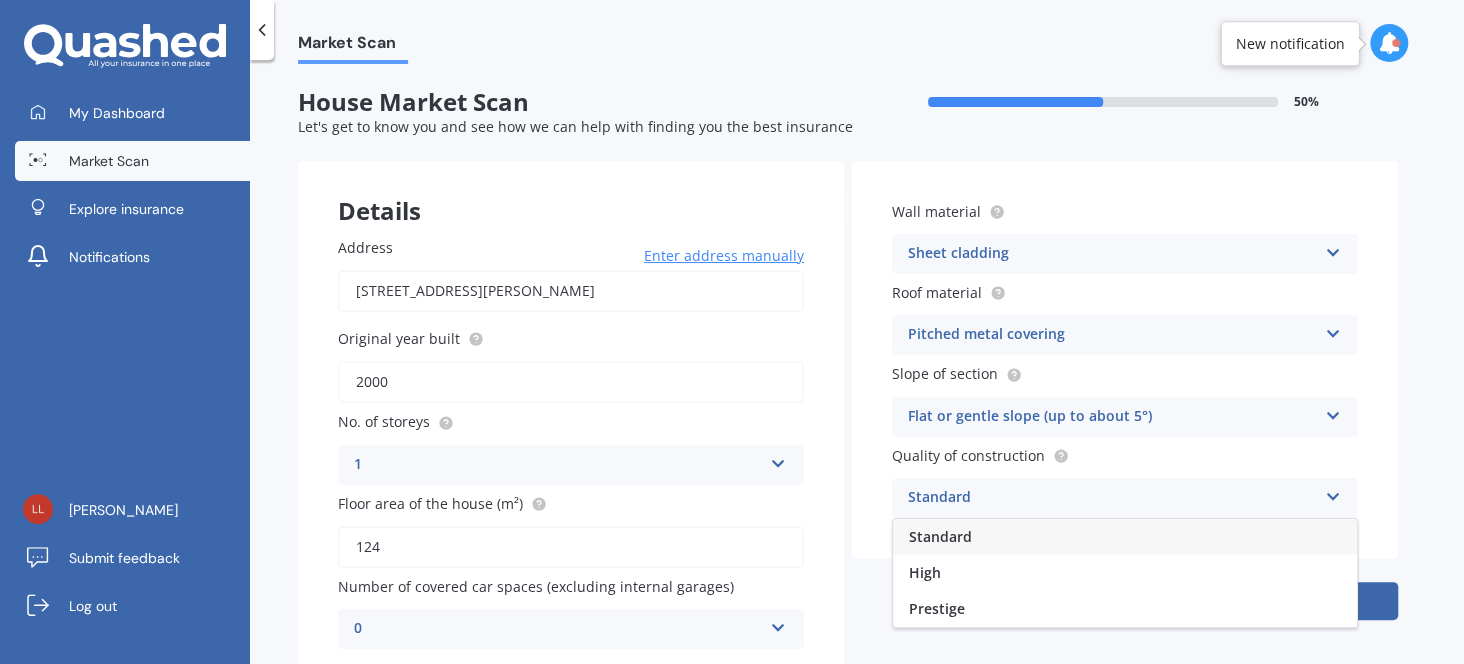 click on "Standard" at bounding box center (1125, 537) 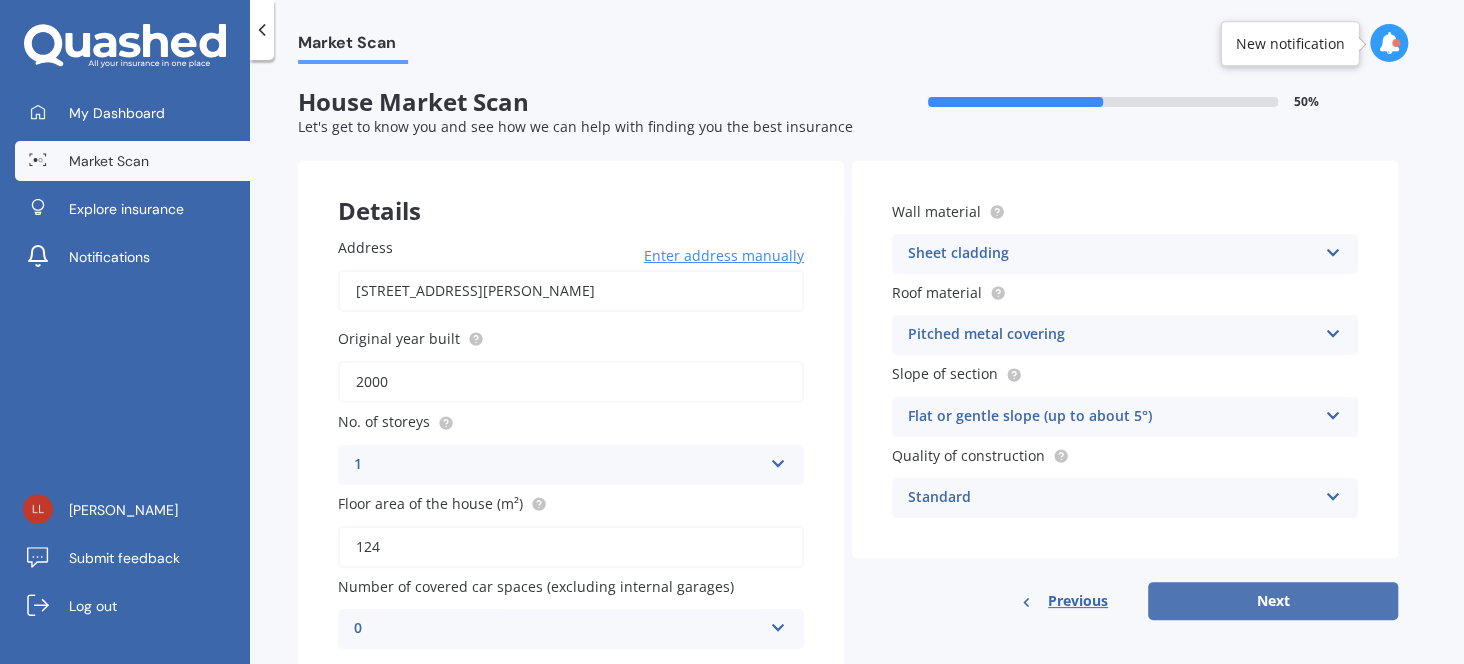 click on "Next" at bounding box center [1273, 601] 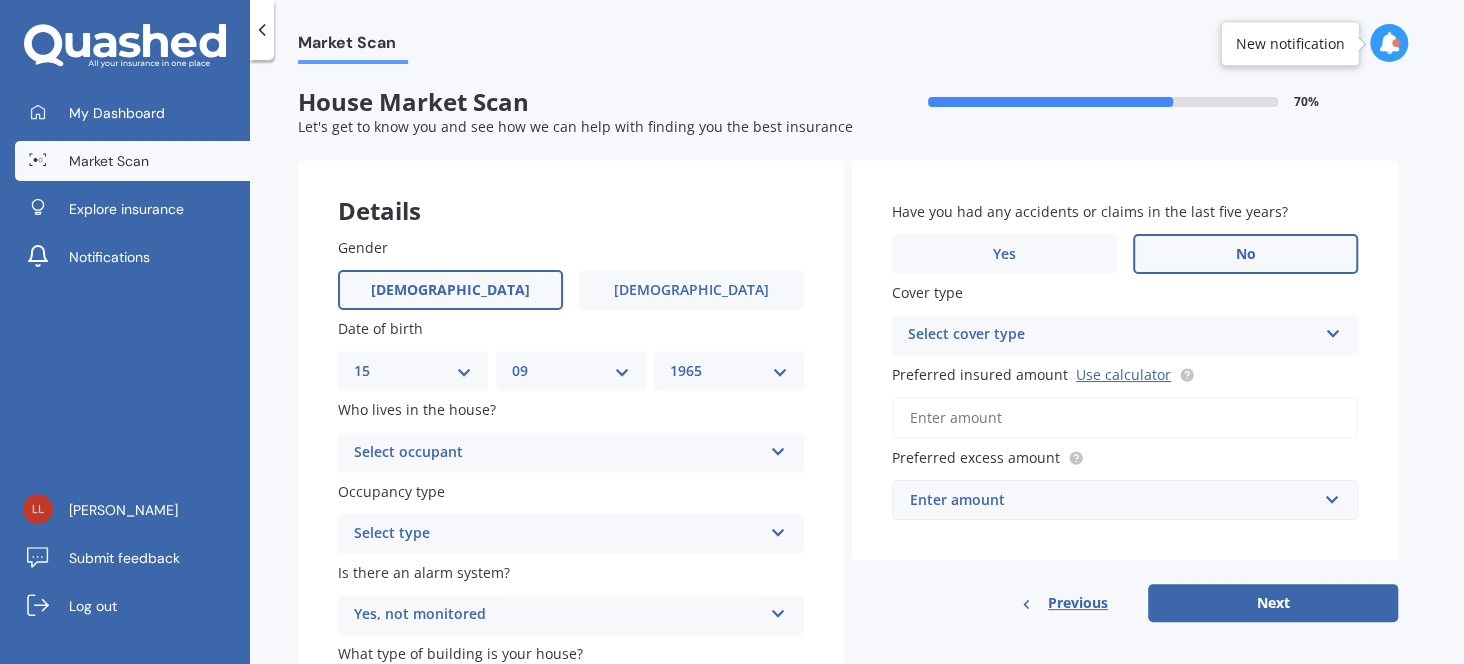 click at bounding box center (778, 448) 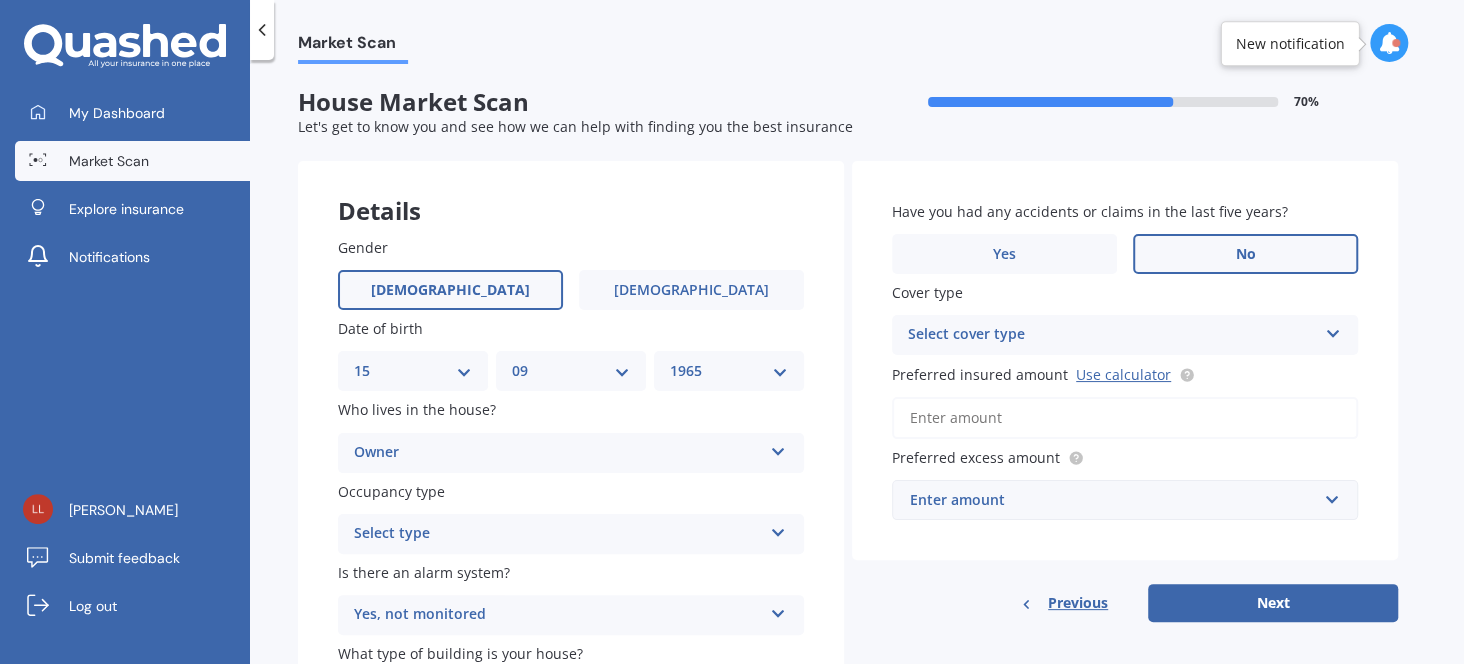 click on "Is there an alarm system?" at bounding box center (567, 572) 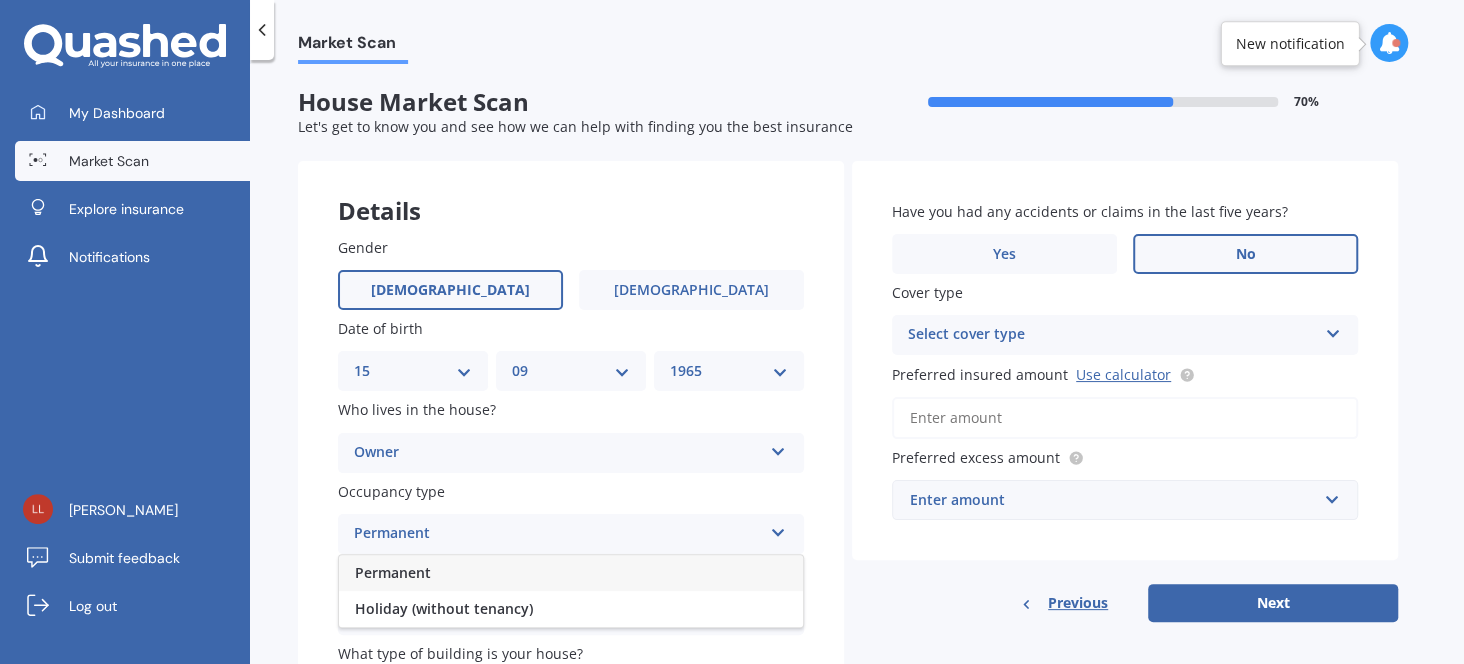 click on "Permanent" at bounding box center [571, 573] 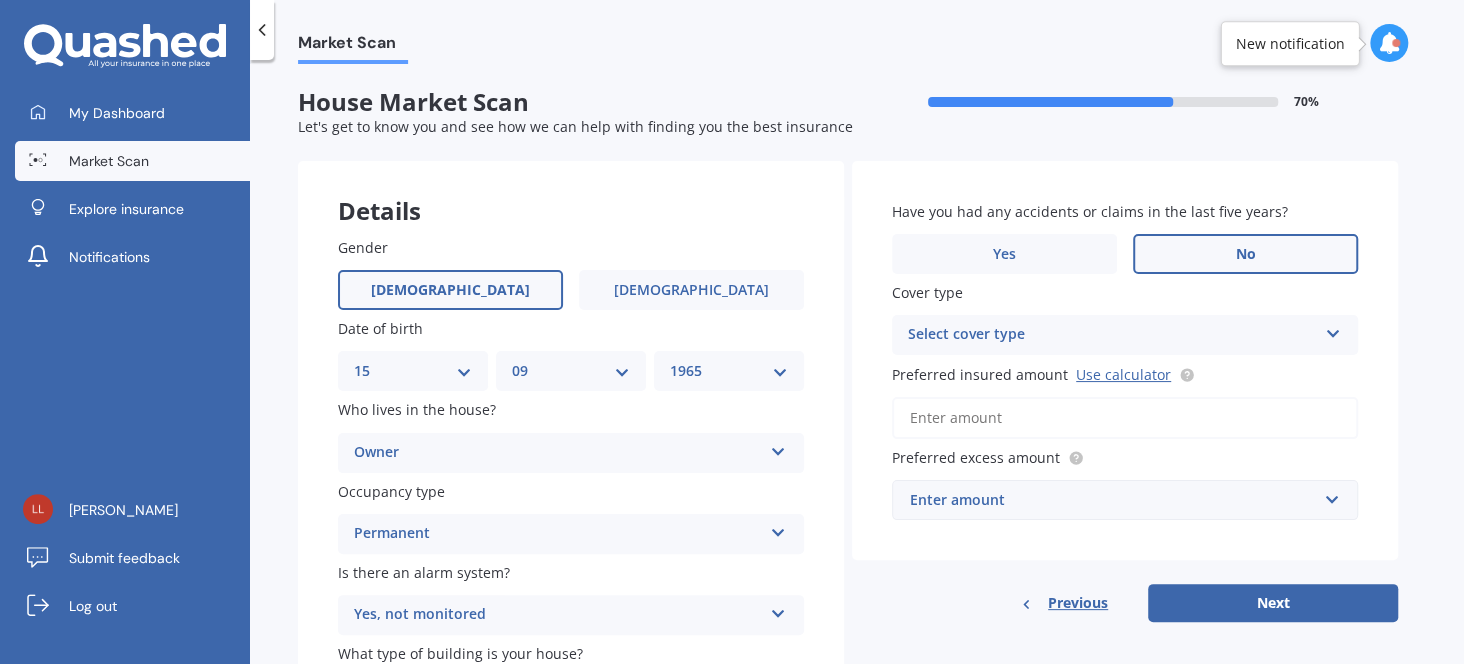 scroll, scrollTop: 99, scrollLeft: 0, axis: vertical 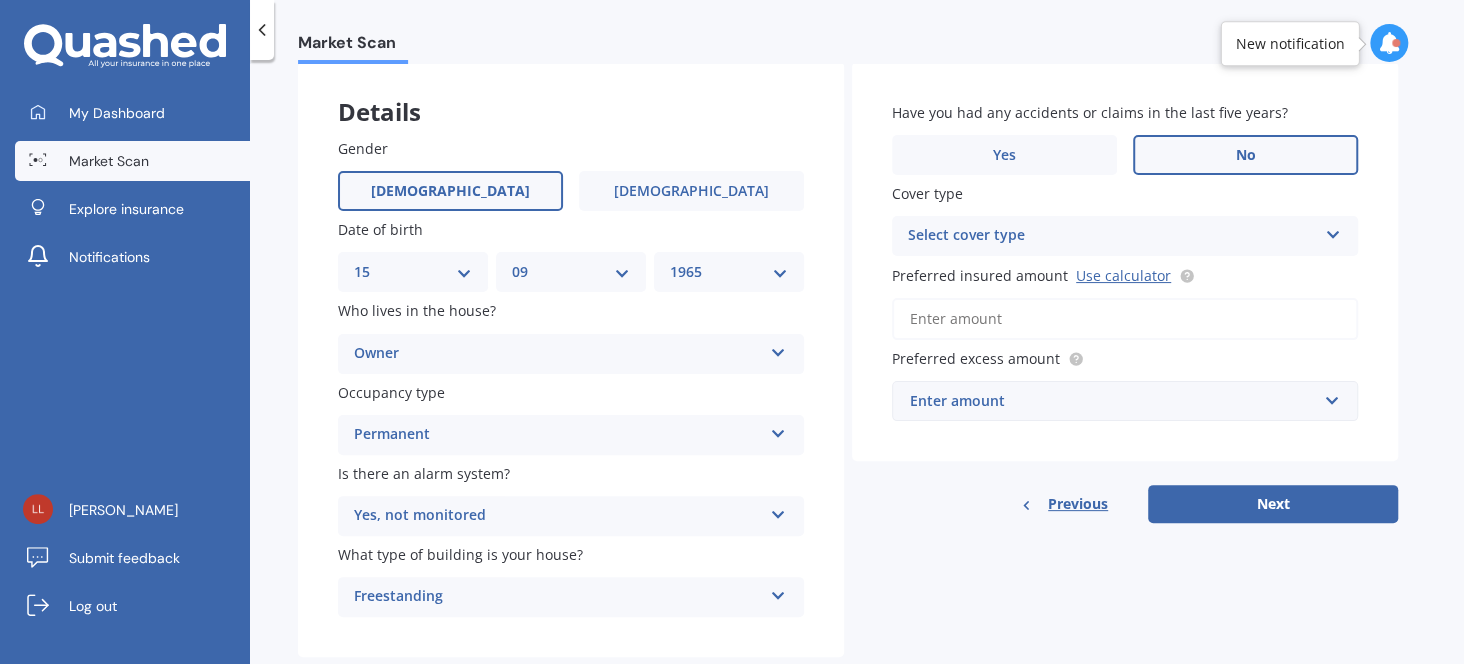 click at bounding box center (778, 511) 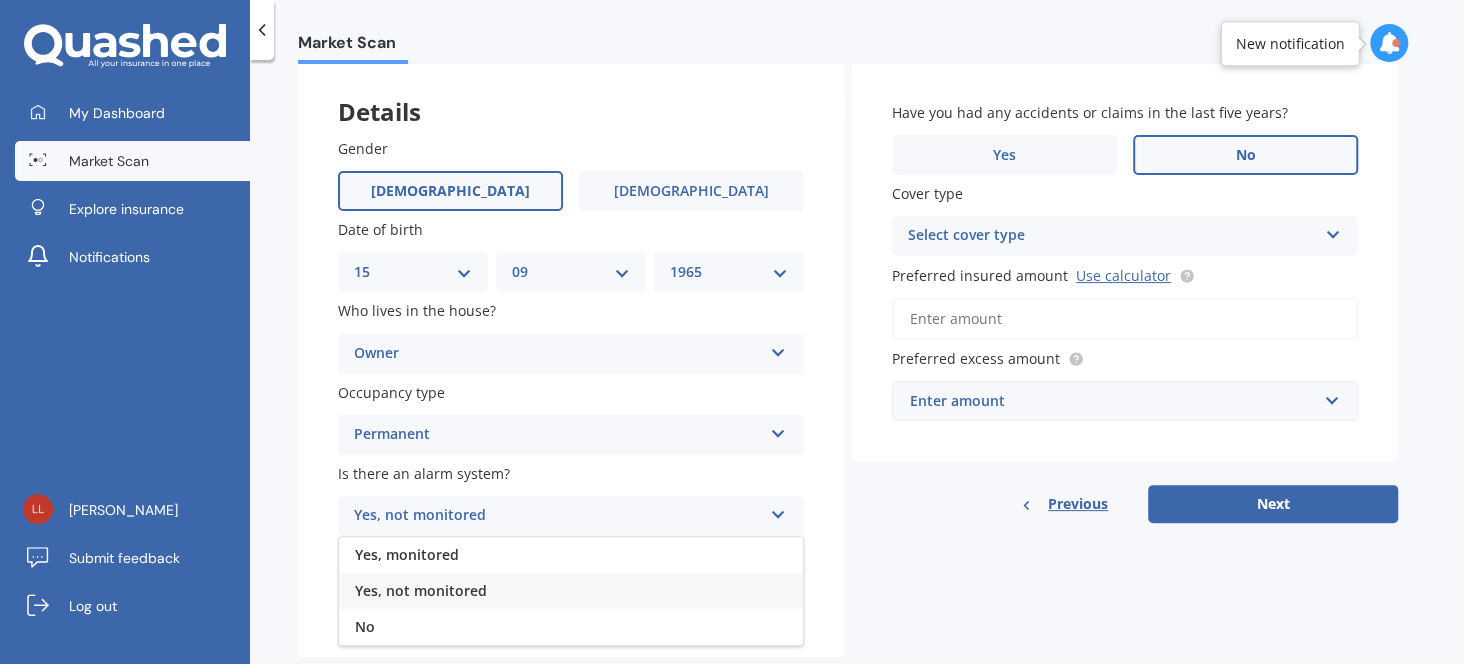 drag, startPoint x: 601, startPoint y: 587, endPoint x: 648, endPoint y: 569, distance: 50.32892 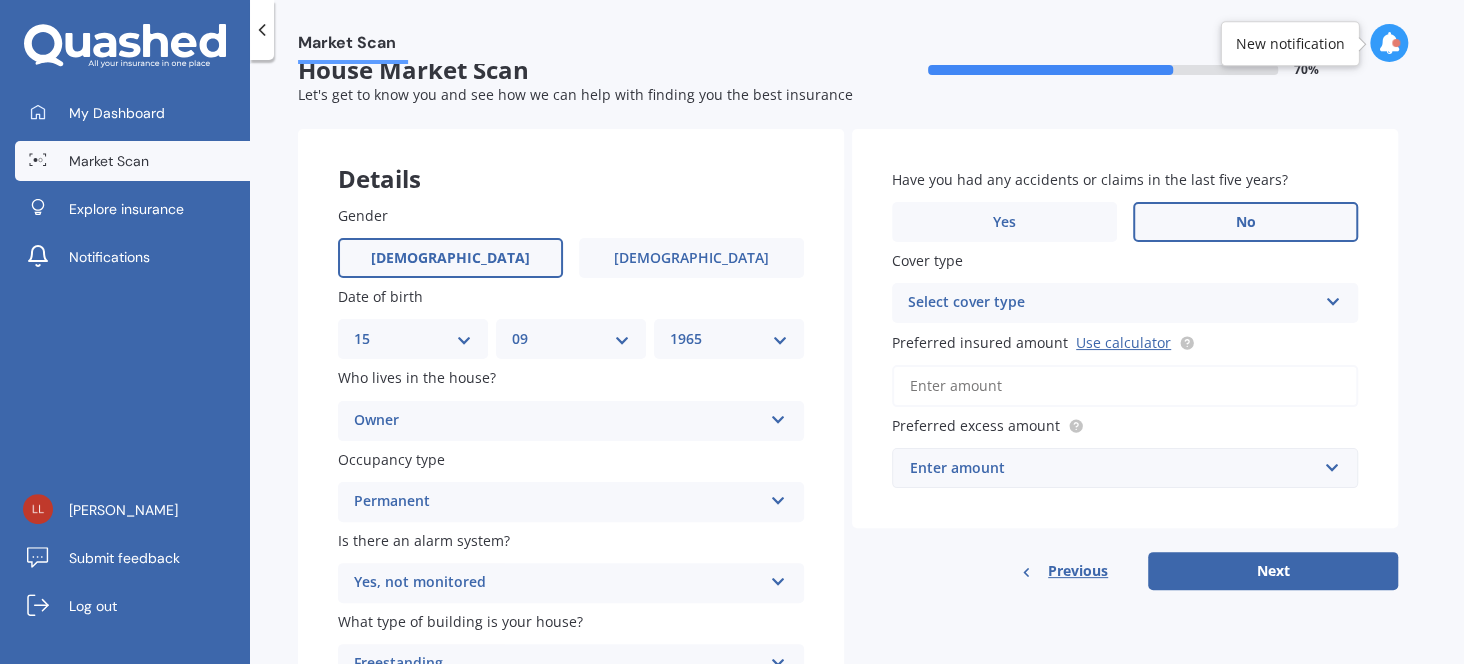 scroll, scrollTop: 0, scrollLeft: 0, axis: both 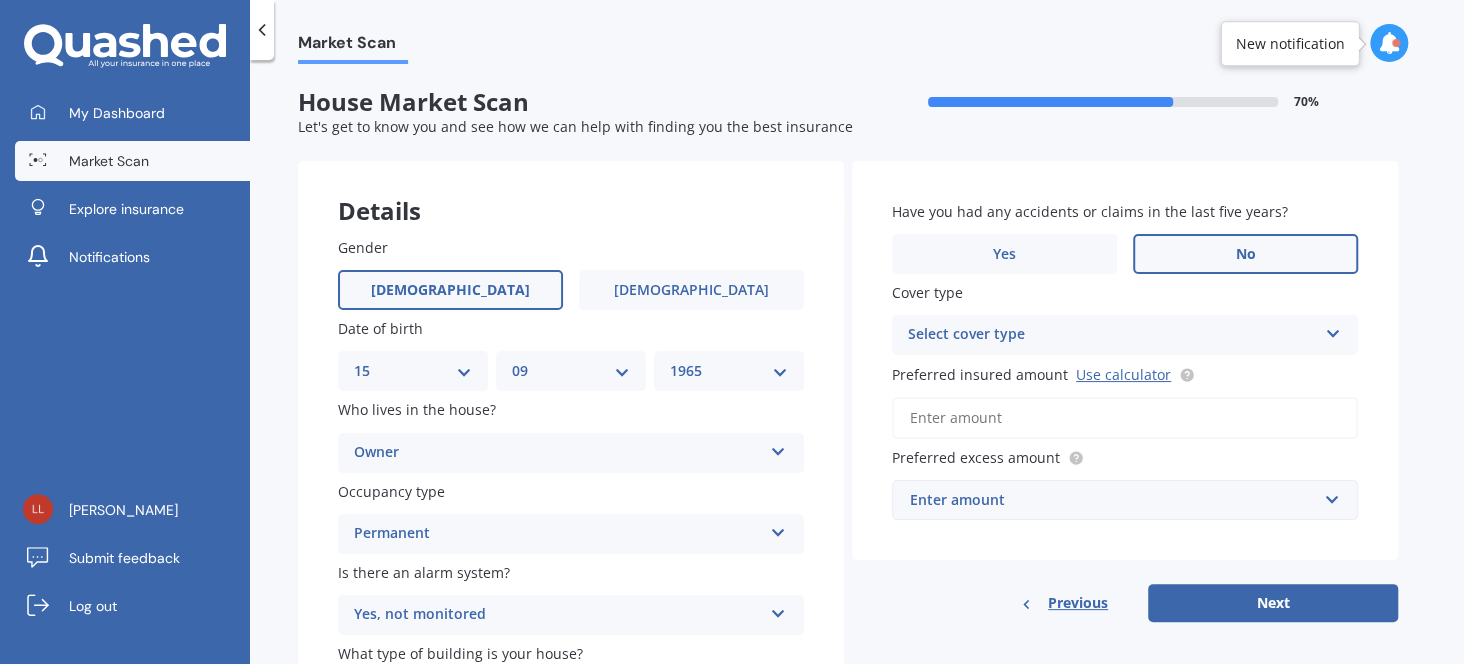 click on "No" at bounding box center (1245, 254) 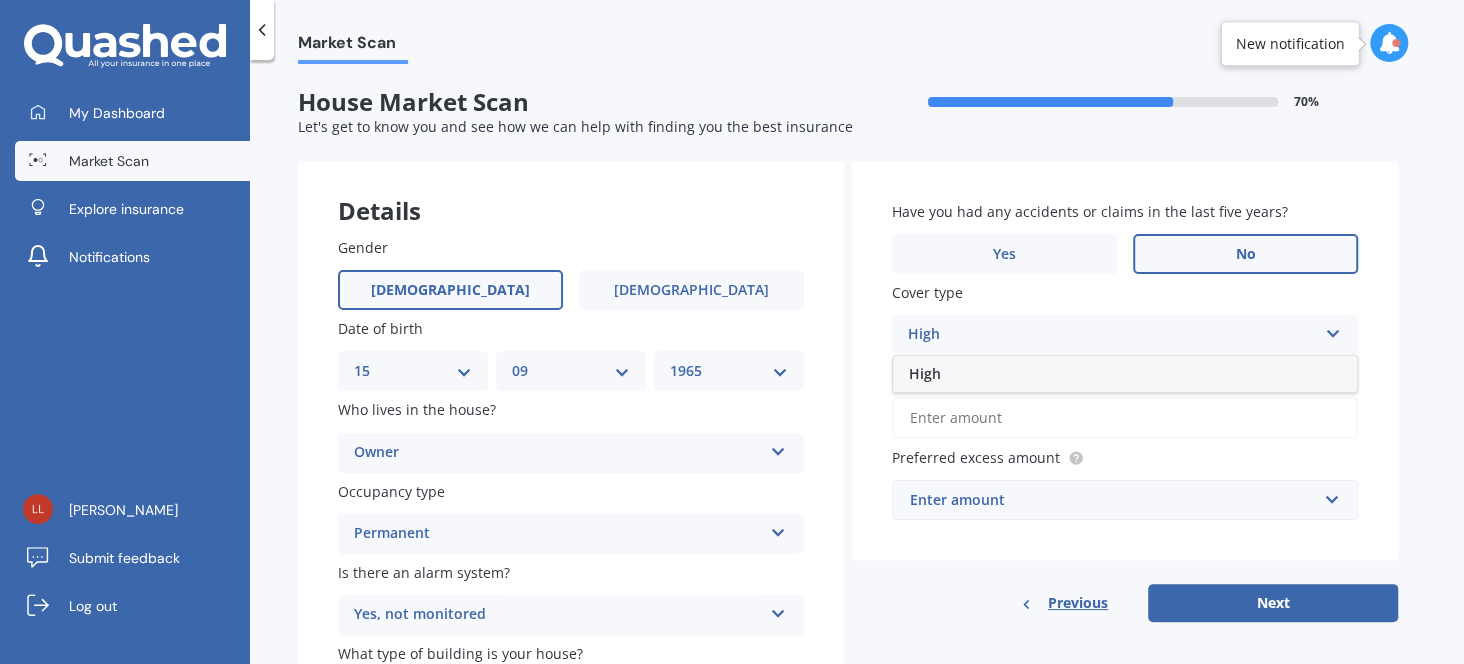 click at bounding box center (1332, 330) 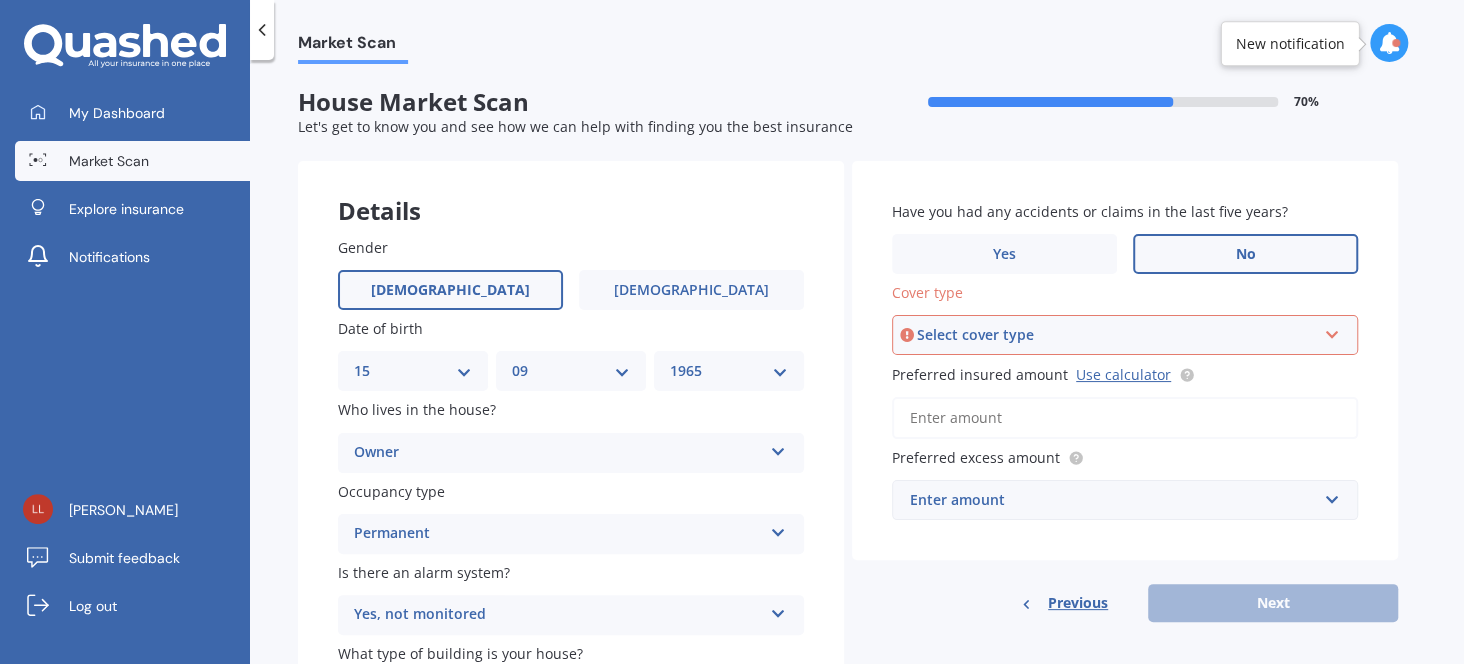 click at bounding box center (1331, 331) 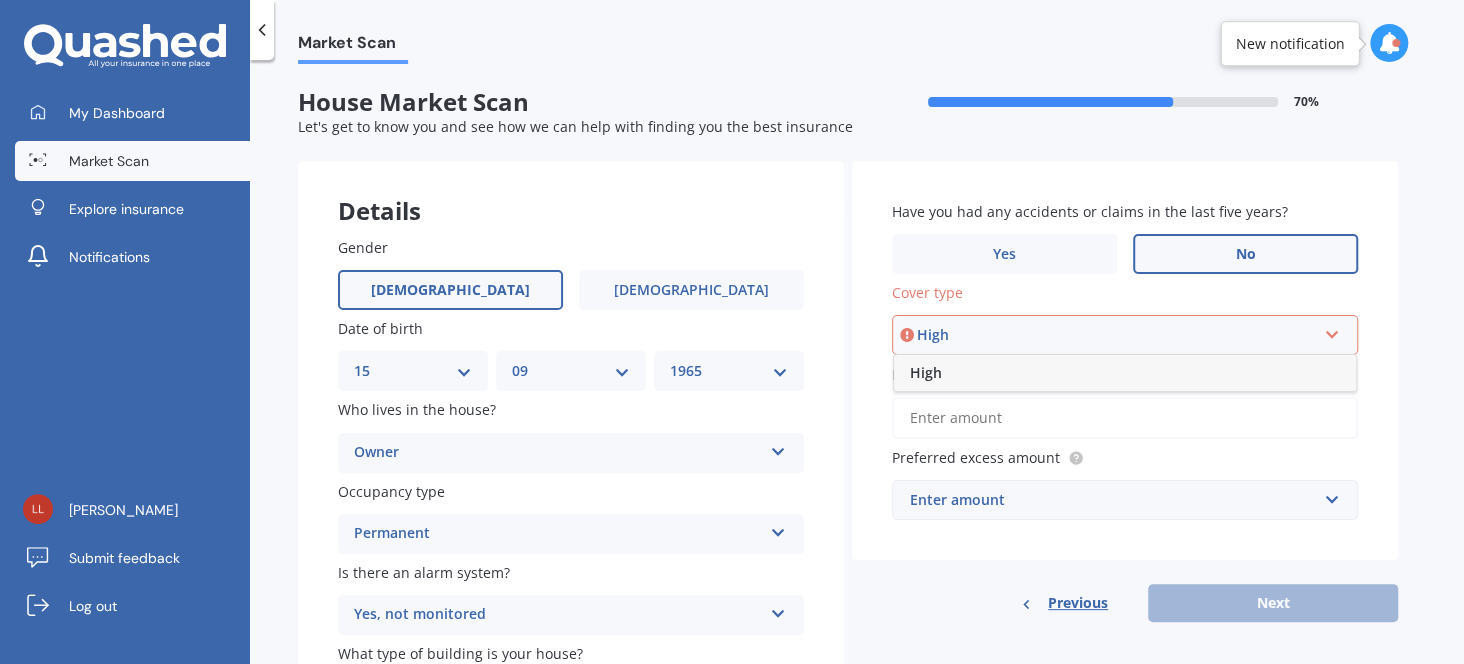 click on "High" at bounding box center [1125, 373] 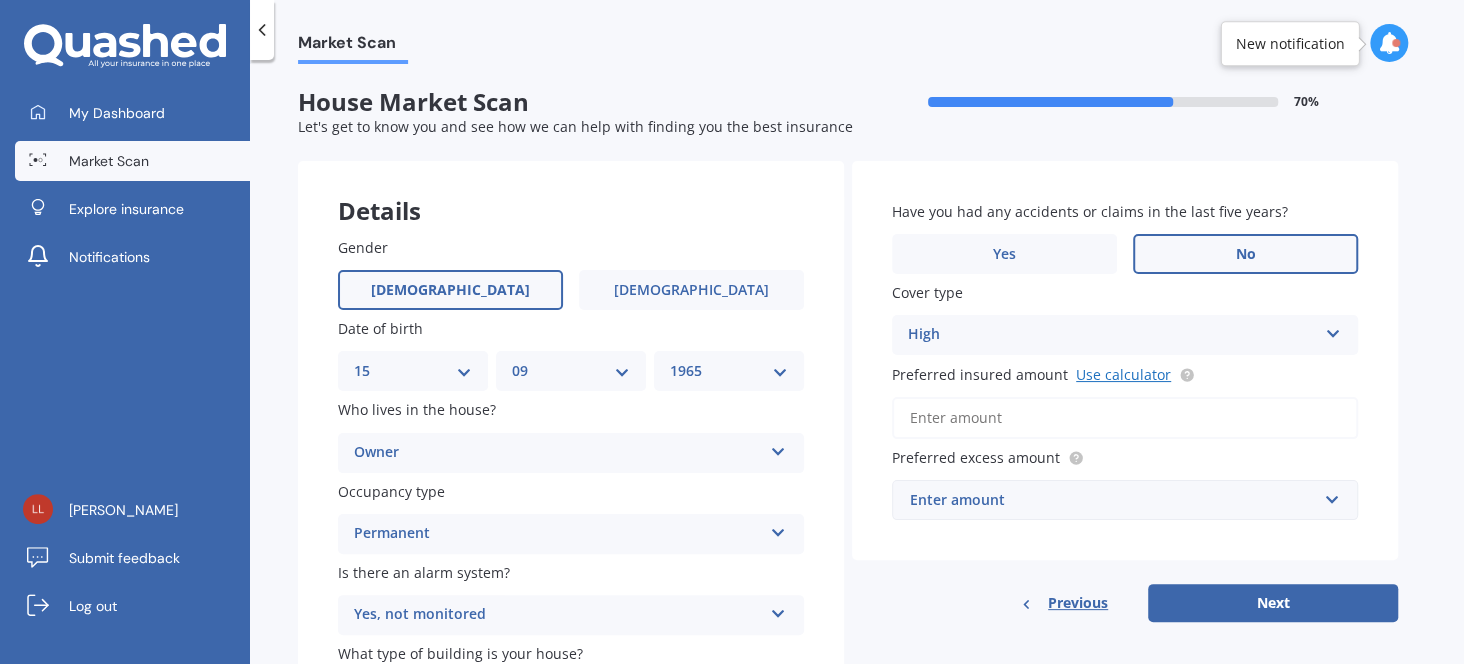click on "Use calculator" at bounding box center [1123, 374] 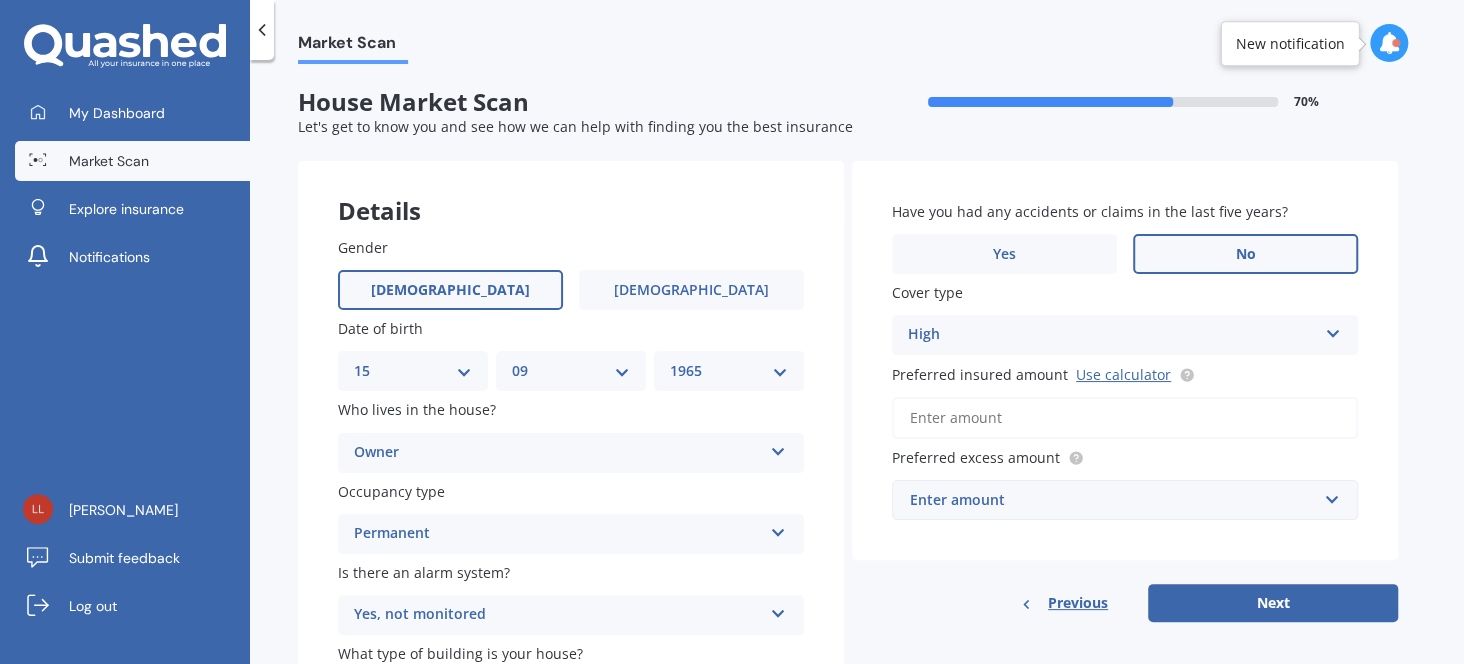 click on "Preferred insured amount Use calculator" at bounding box center [1125, 418] 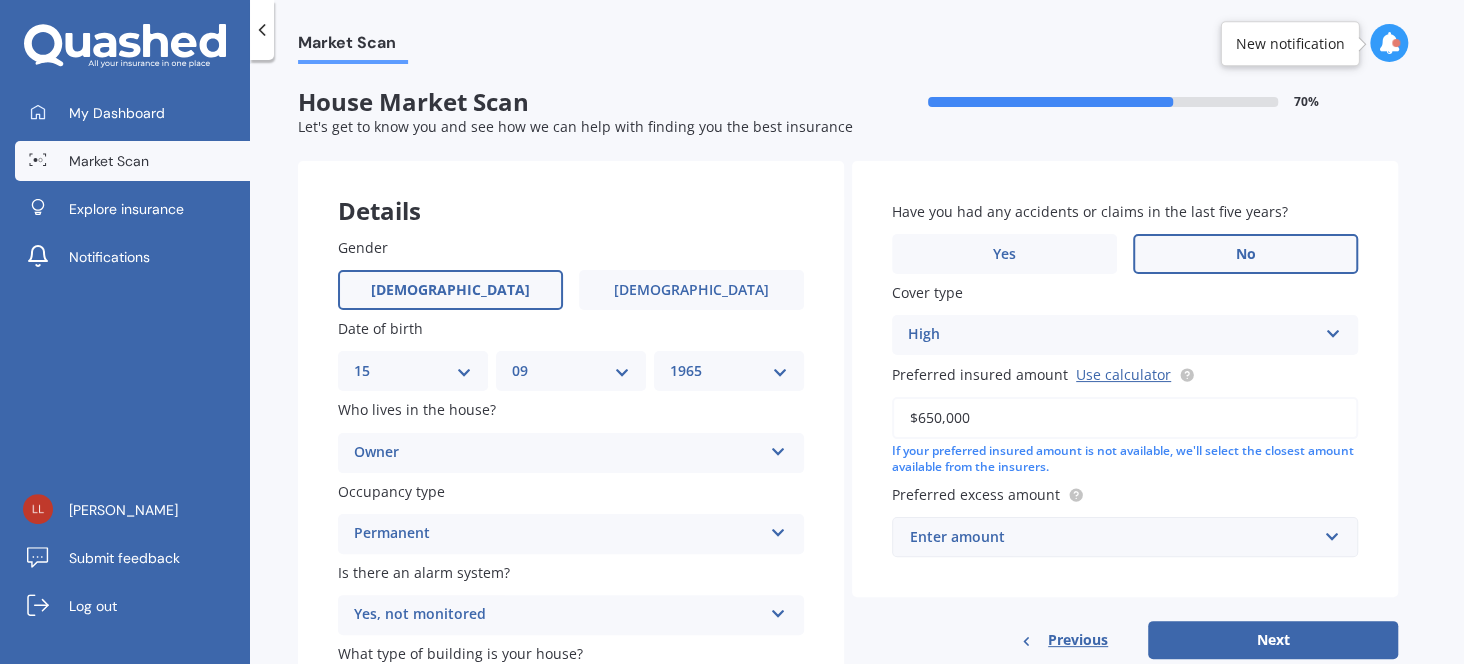 type on "$650,000" 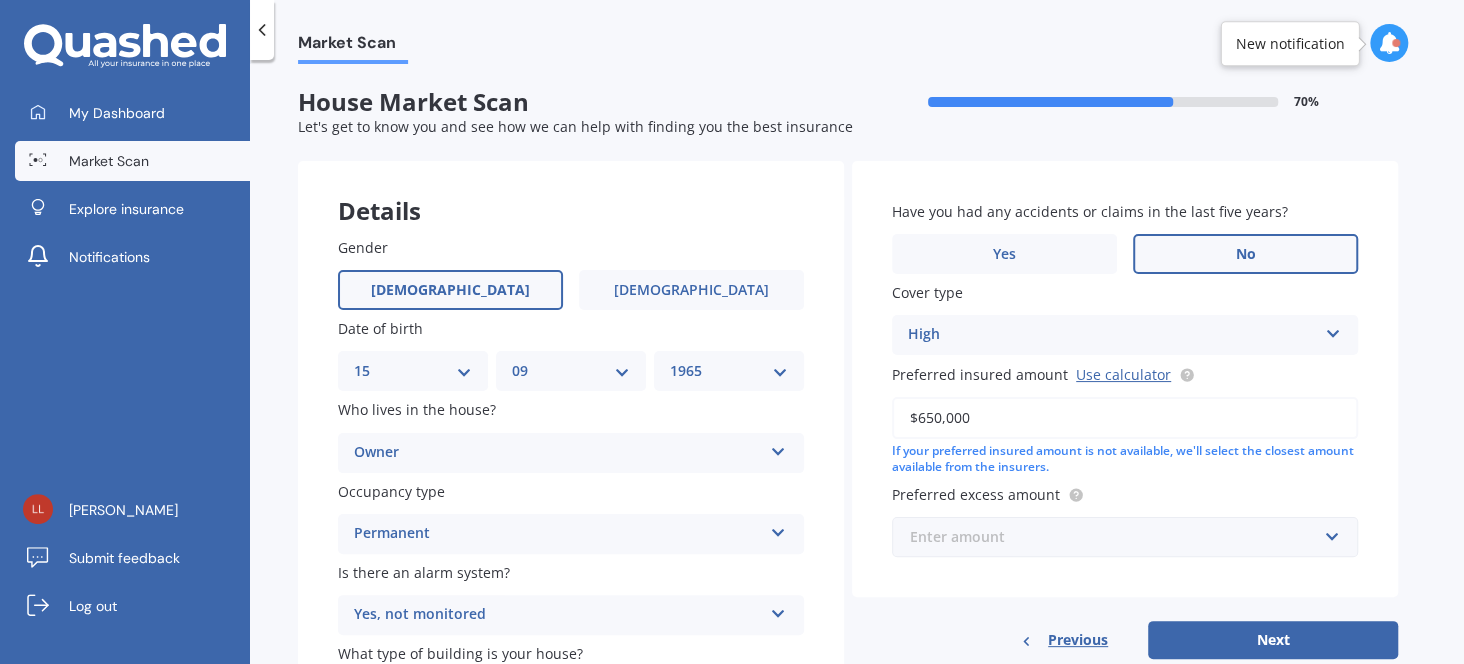 click at bounding box center (1118, 537) 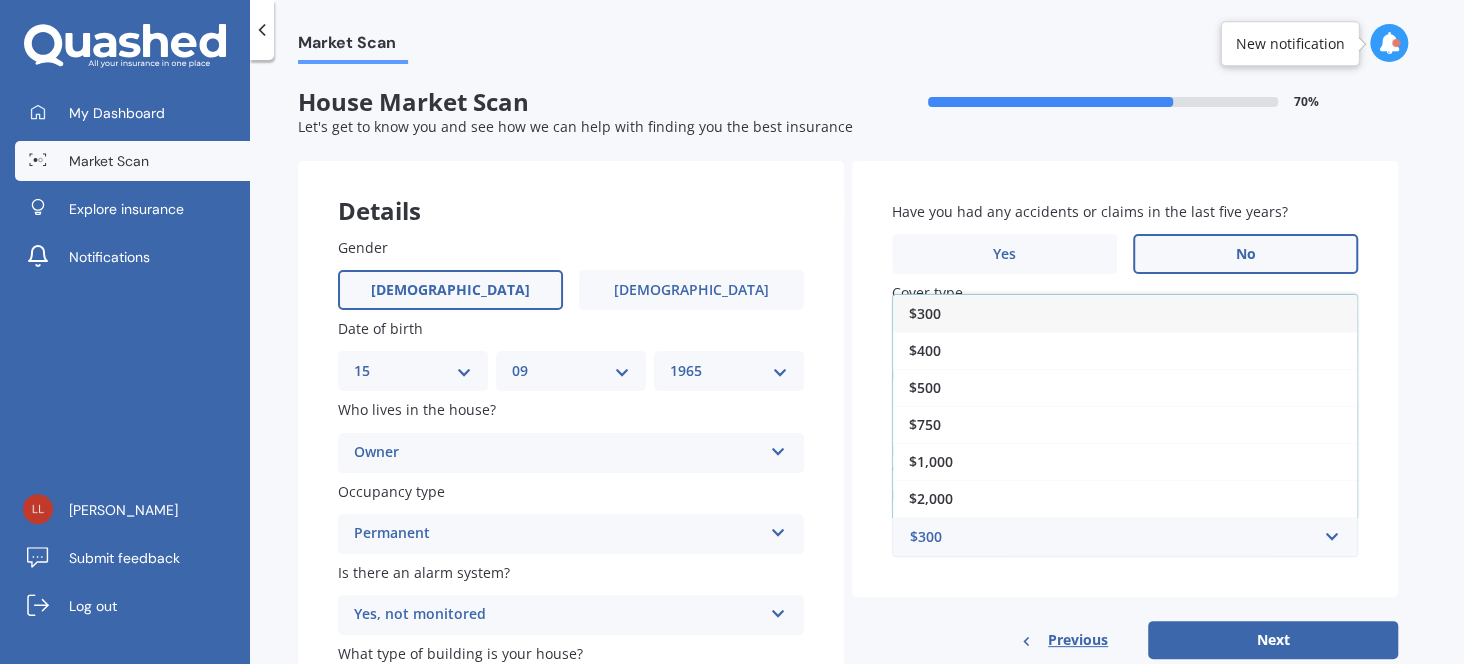 click on "$1,000" at bounding box center [1125, 461] 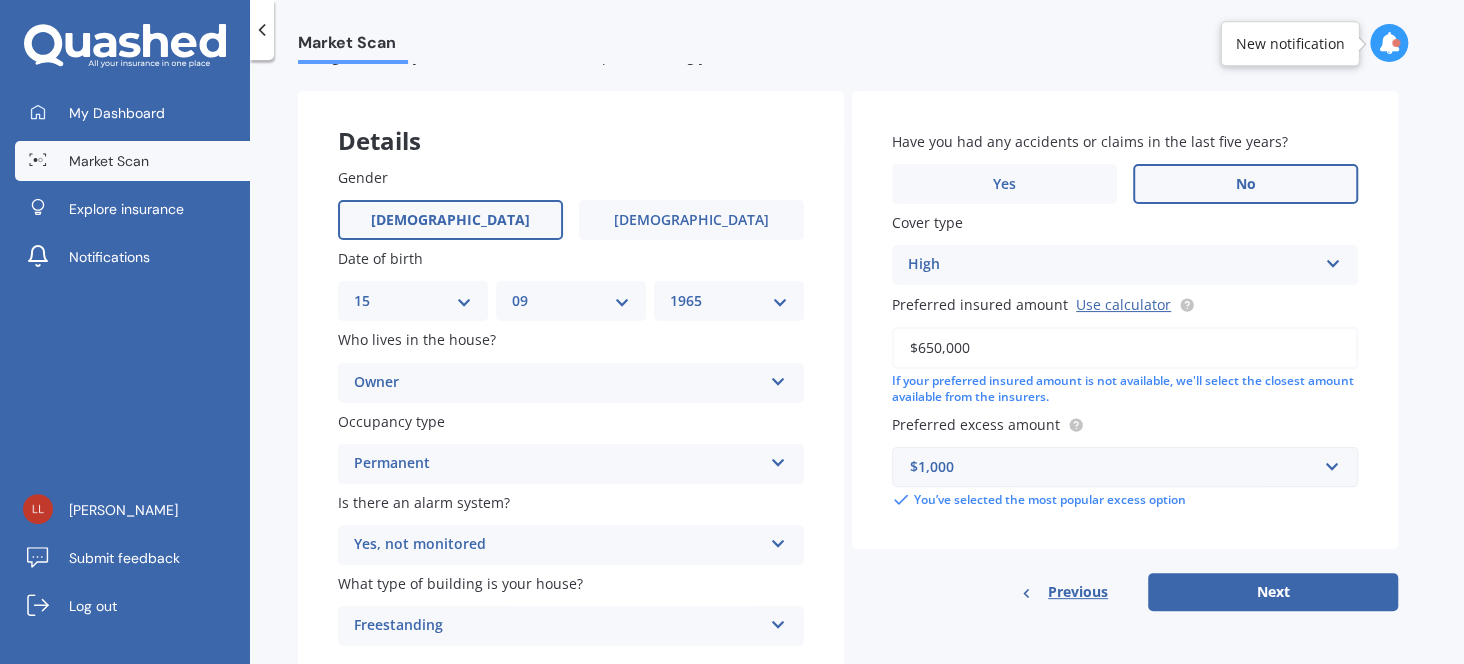 scroll, scrollTop: 99, scrollLeft: 0, axis: vertical 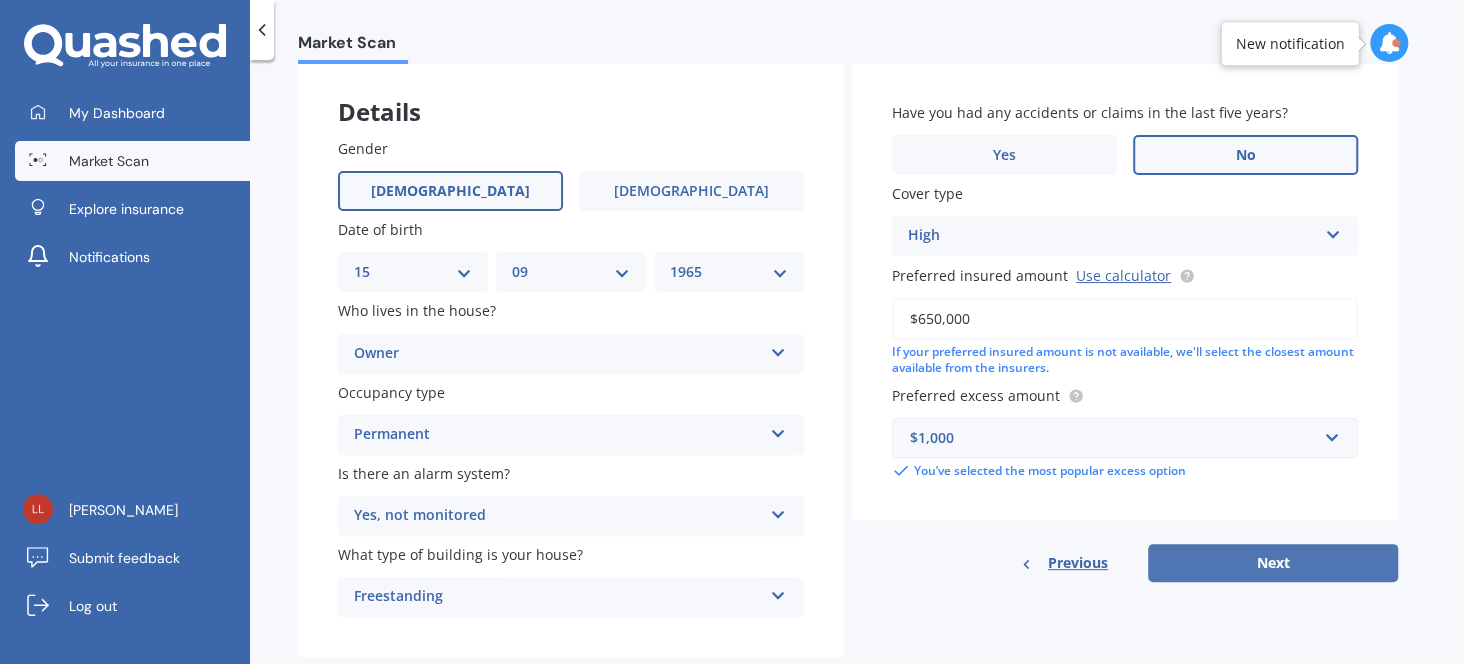 click on "Next" at bounding box center (1273, 563) 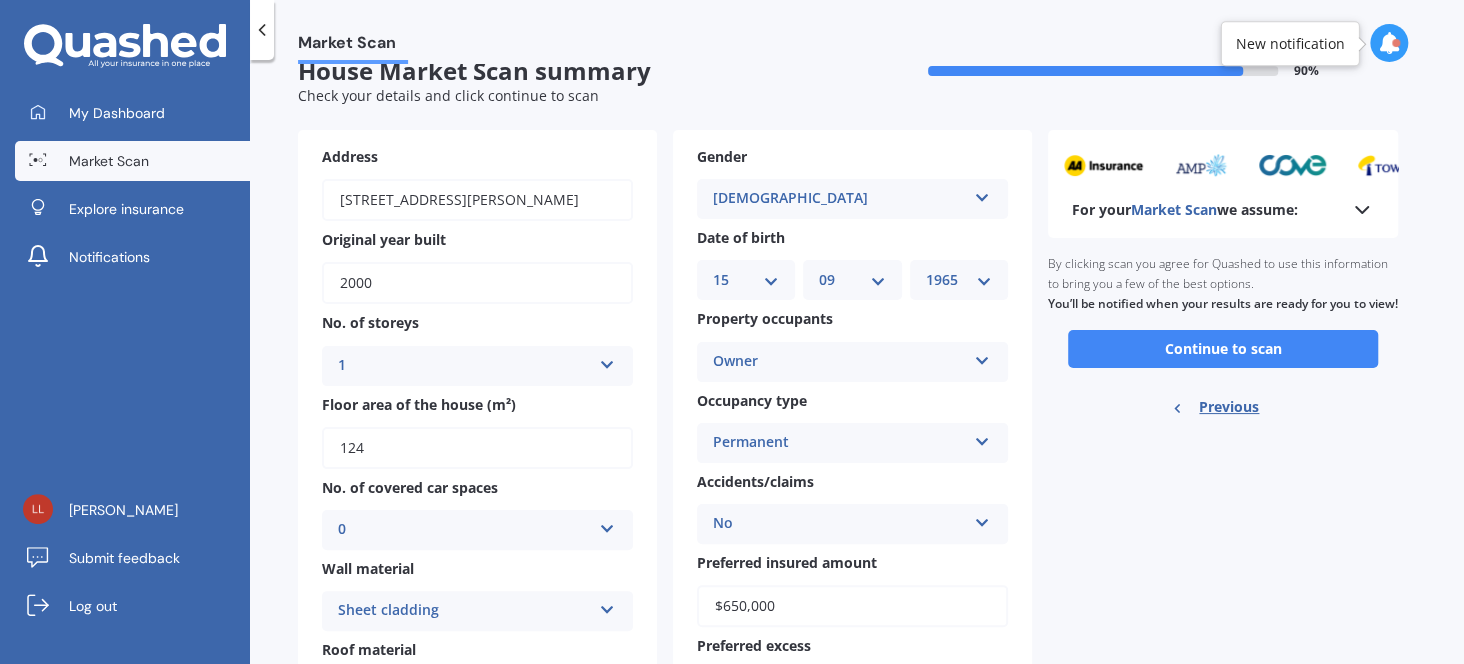 scroll, scrollTop: 0, scrollLeft: 0, axis: both 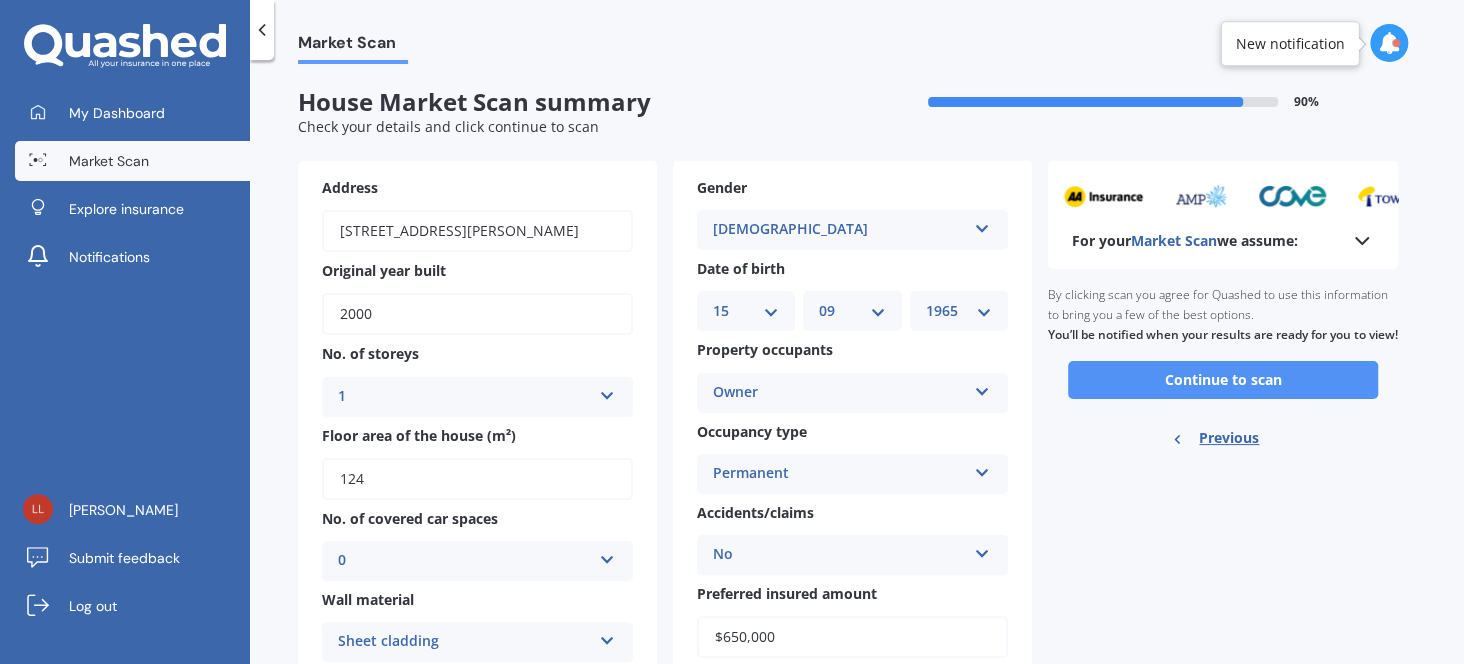 click on "Continue to scan" at bounding box center [1223, 380] 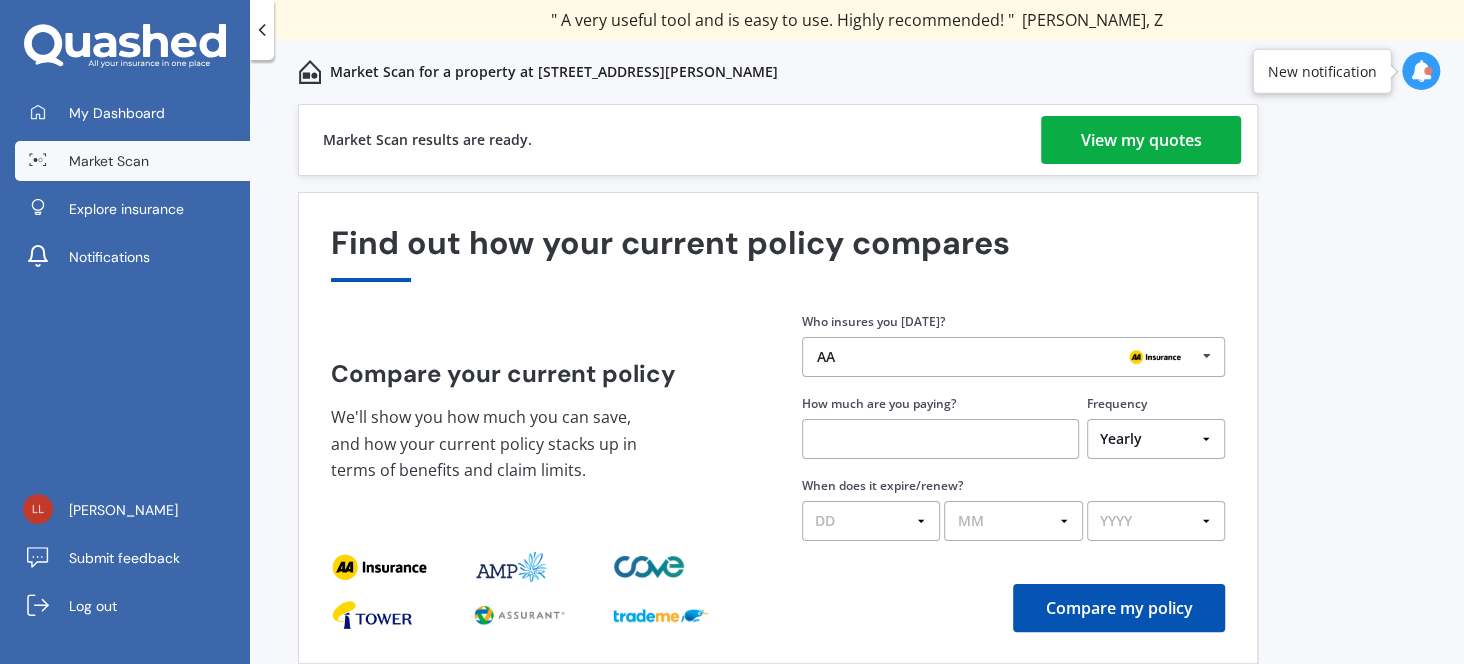click on "View my quotes" at bounding box center [1141, 140] 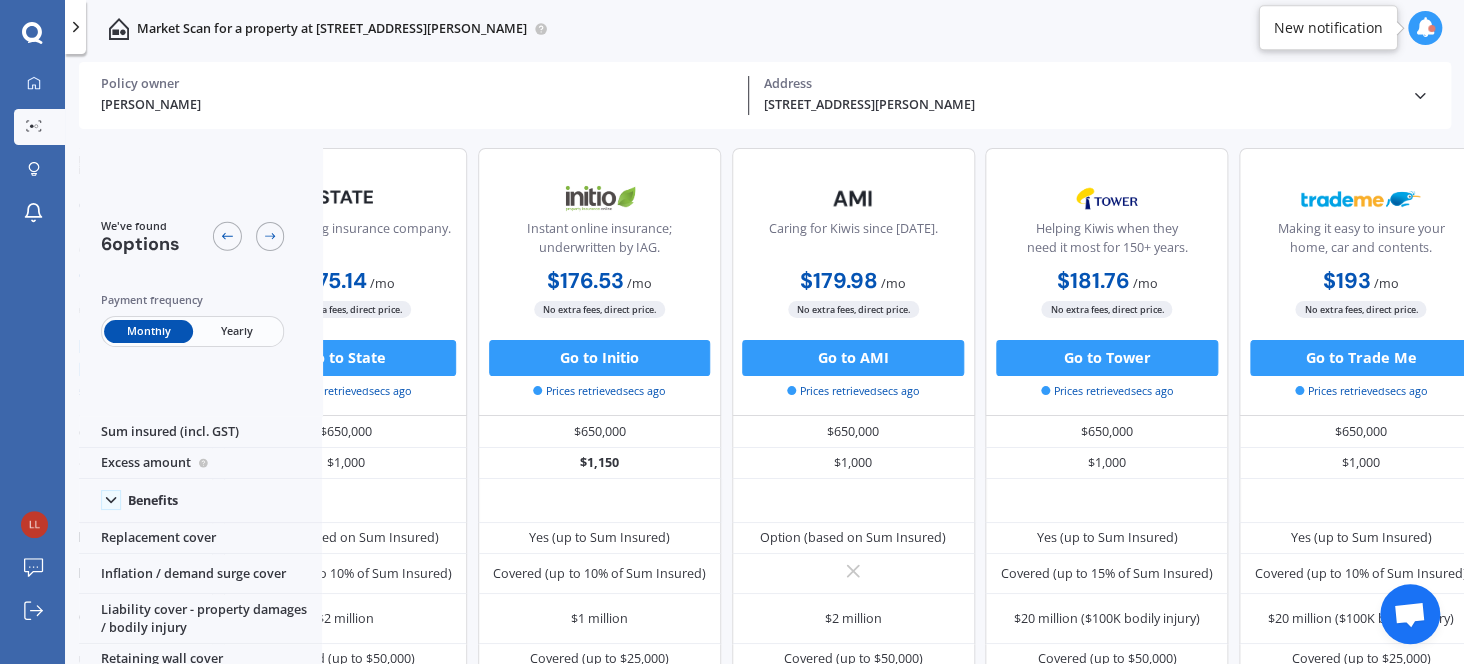 scroll, scrollTop: 0, scrollLeft: 420, axis: horizontal 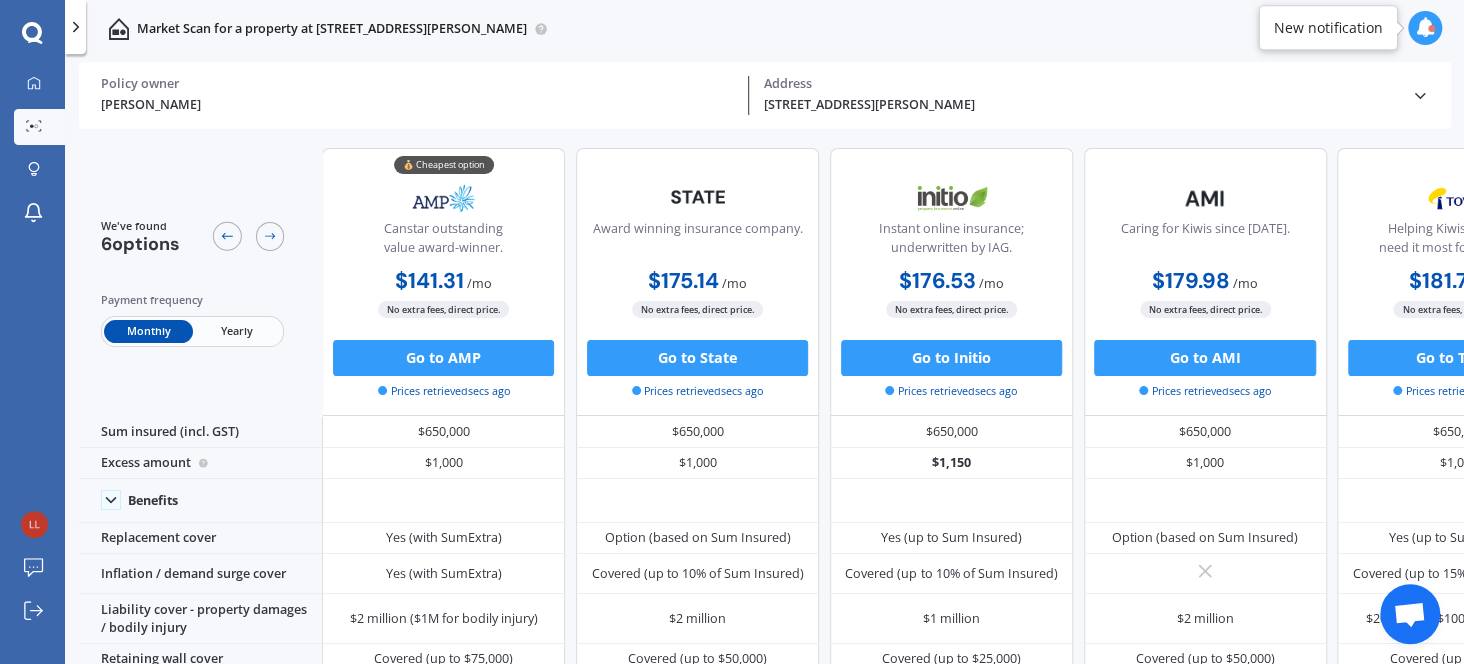 click on "Yearly" at bounding box center [237, 331] 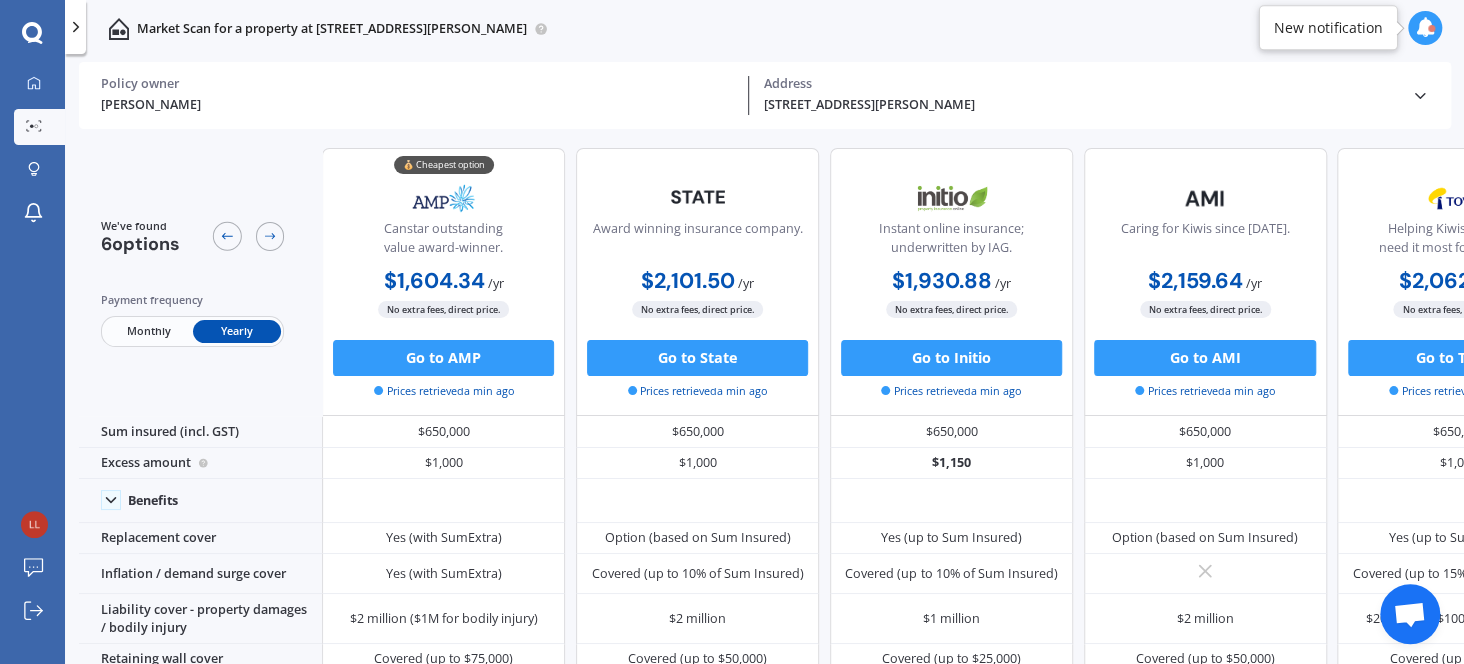 click on "Monthly" at bounding box center [148, 331] 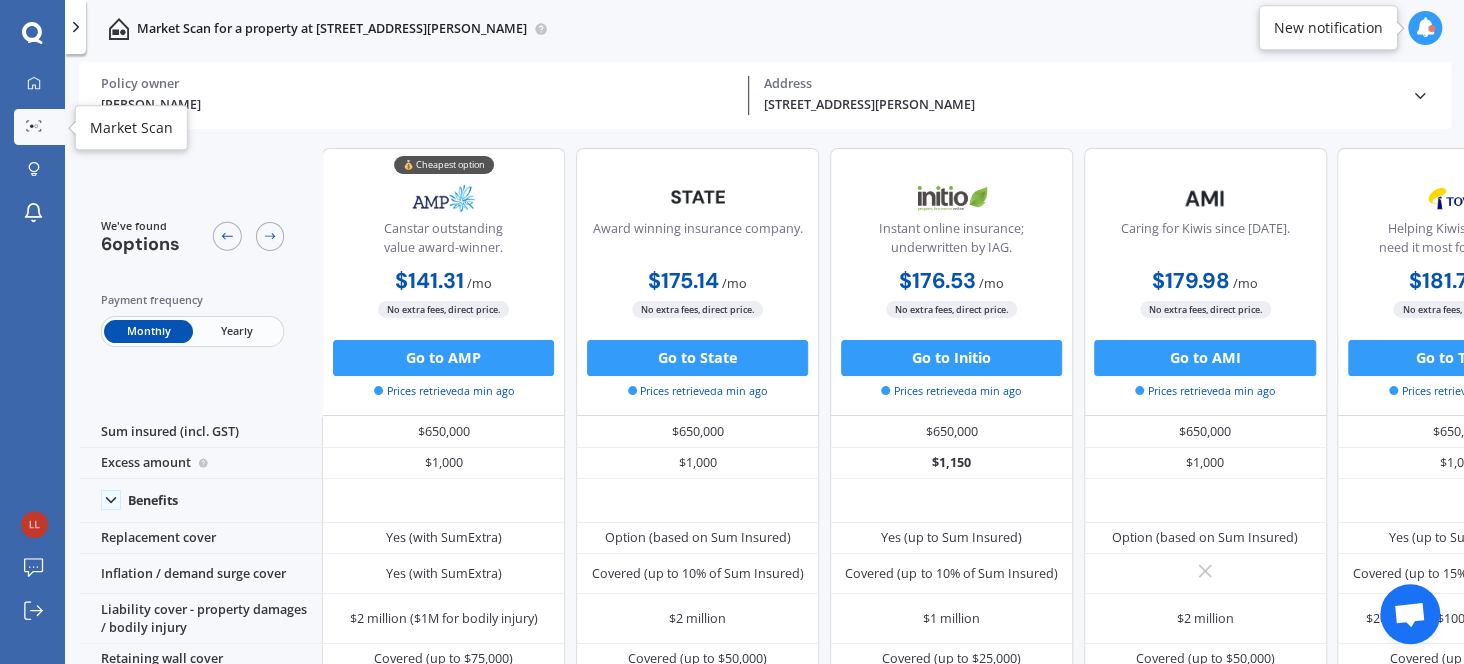 click 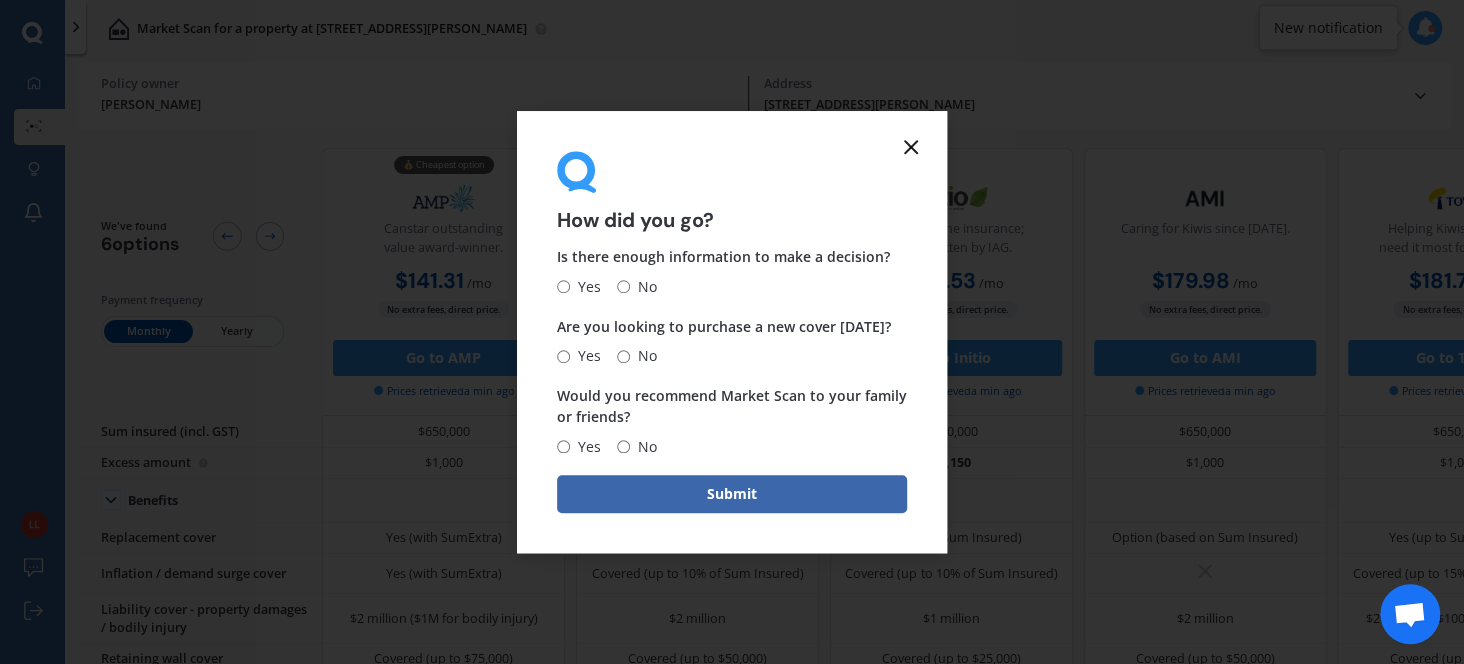 click 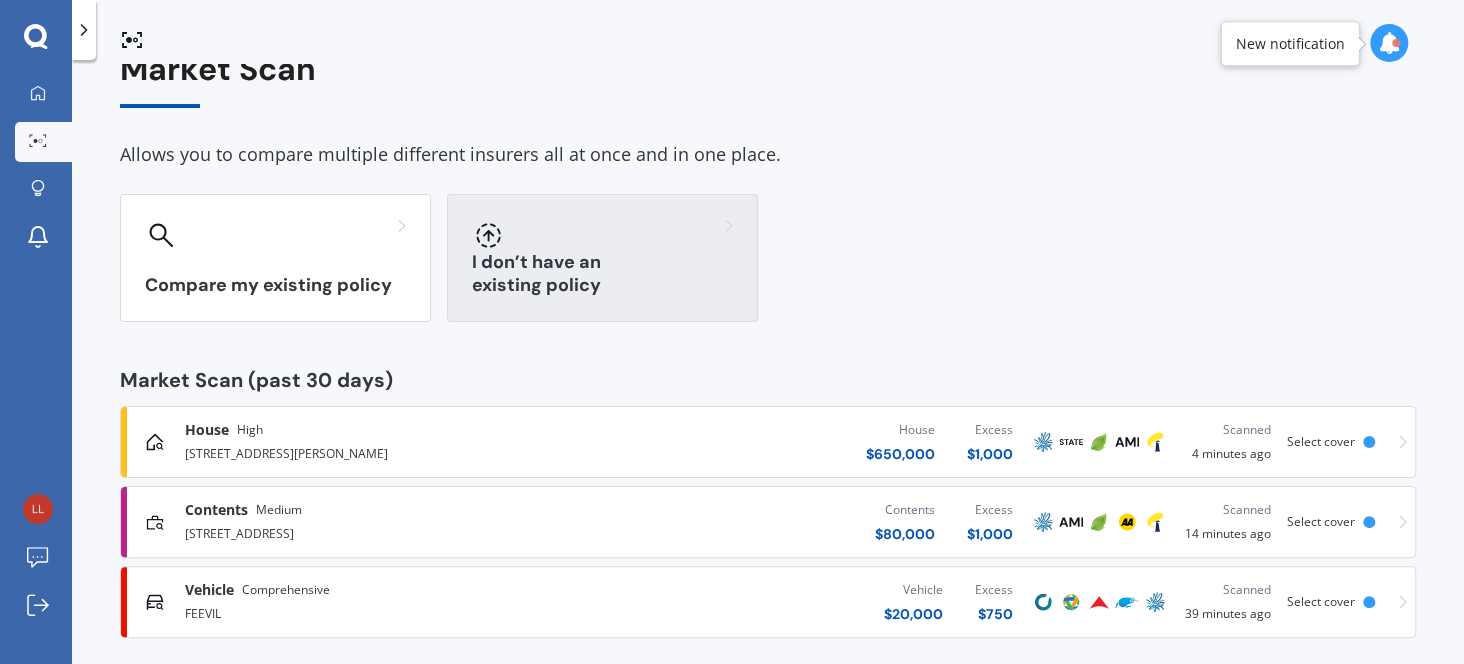 scroll, scrollTop: 54, scrollLeft: 0, axis: vertical 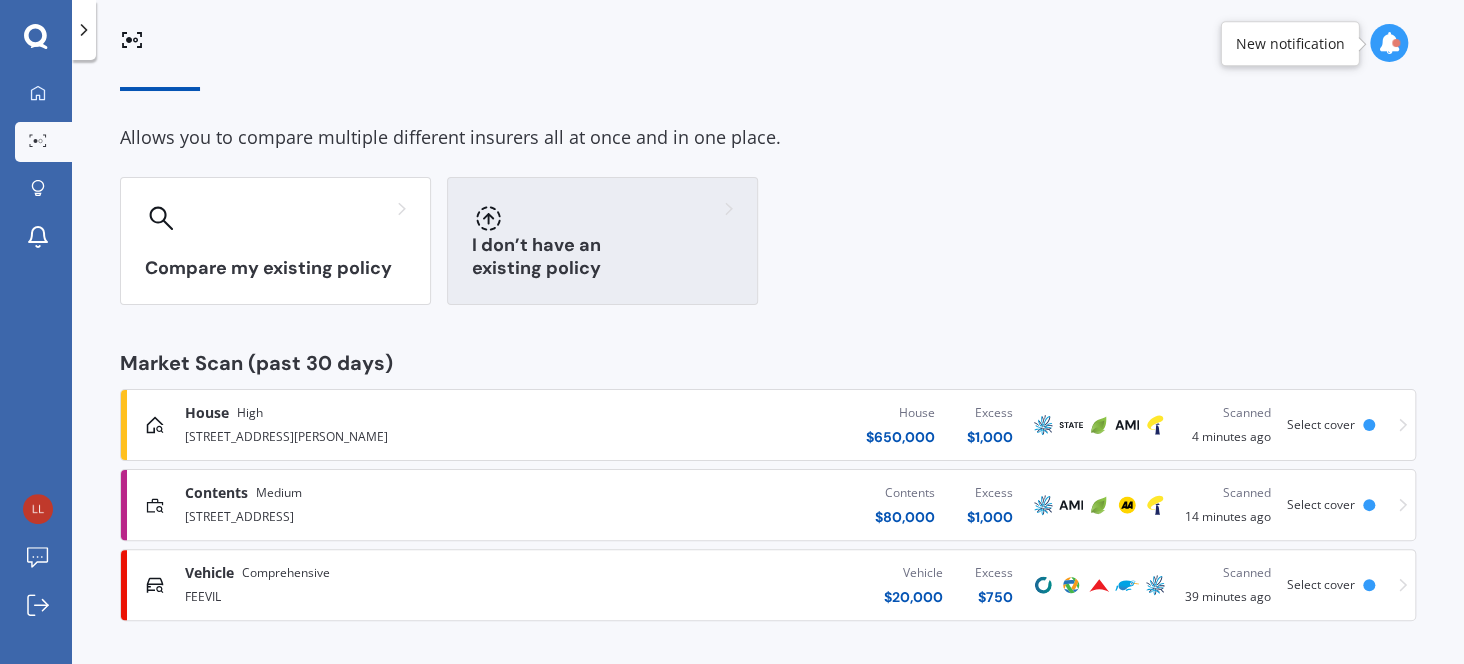 click on "I don’t have an existing policy" at bounding box center (602, 257) 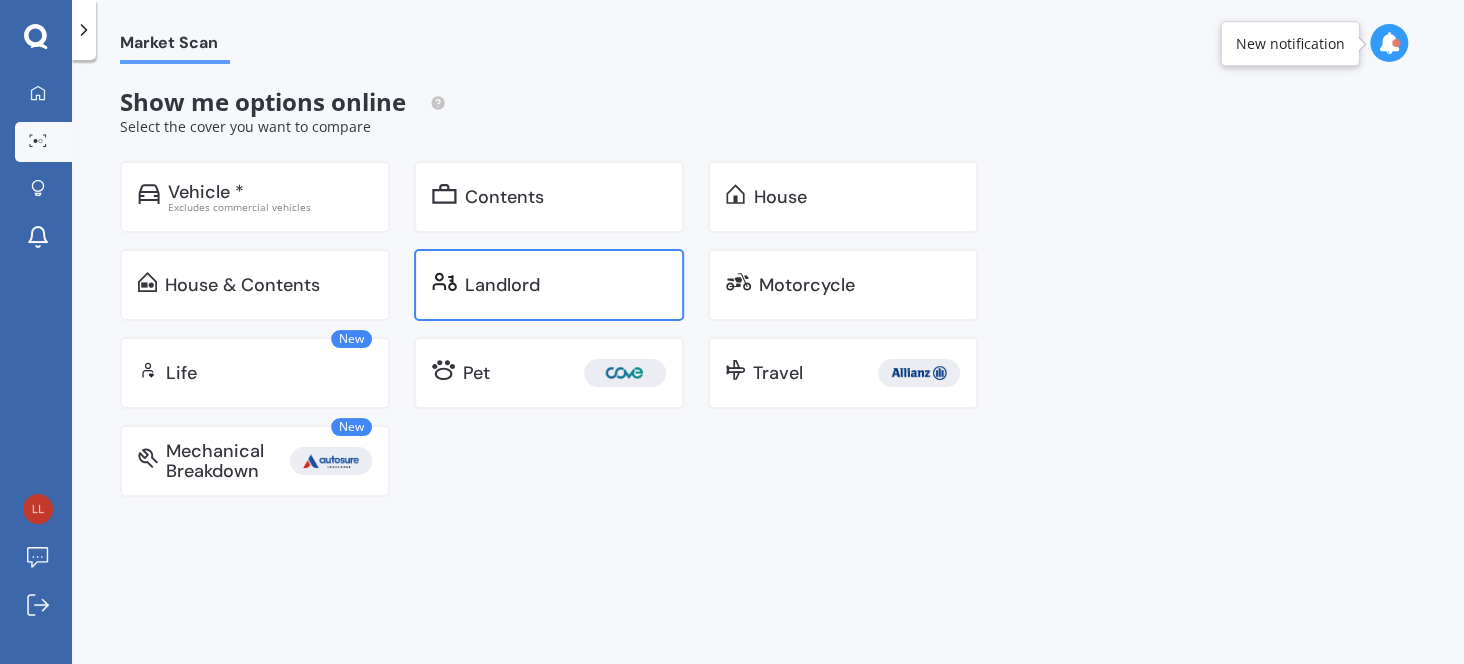 click on "Landlord" at bounding box center [549, 285] 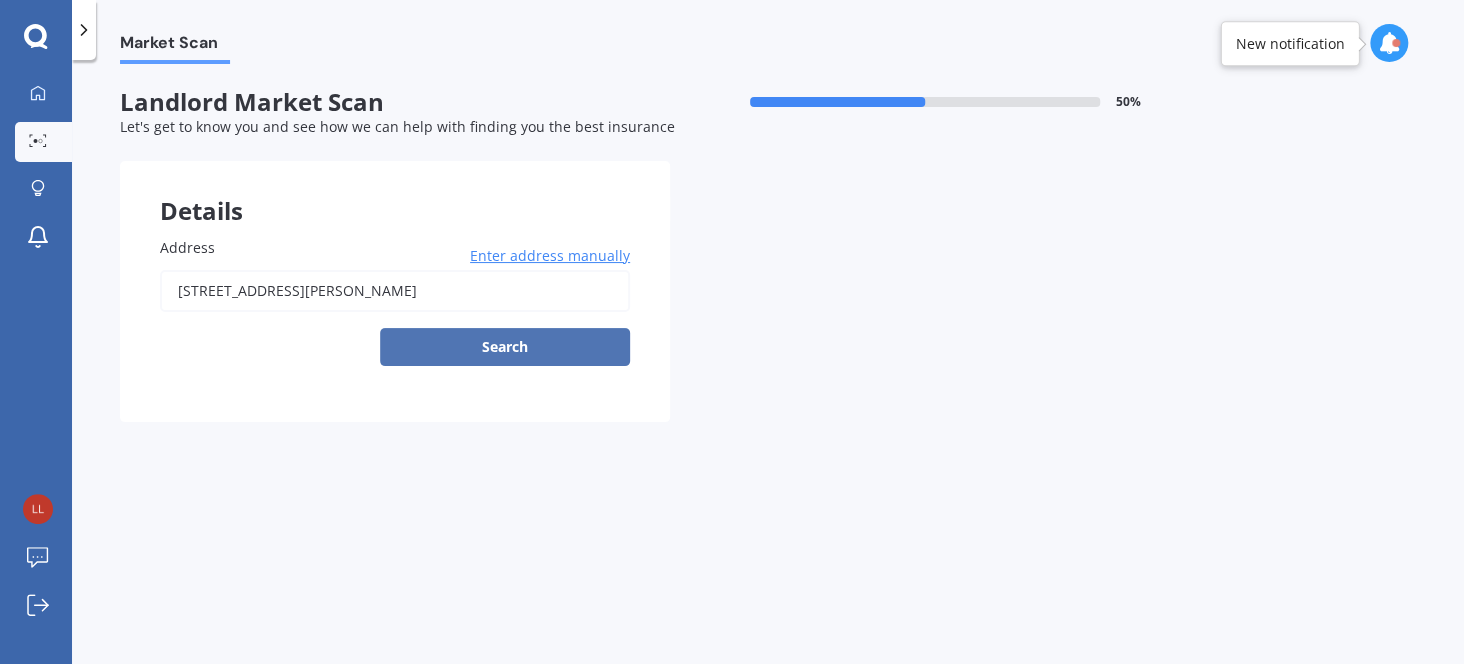 click on "Search" at bounding box center (505, 347) 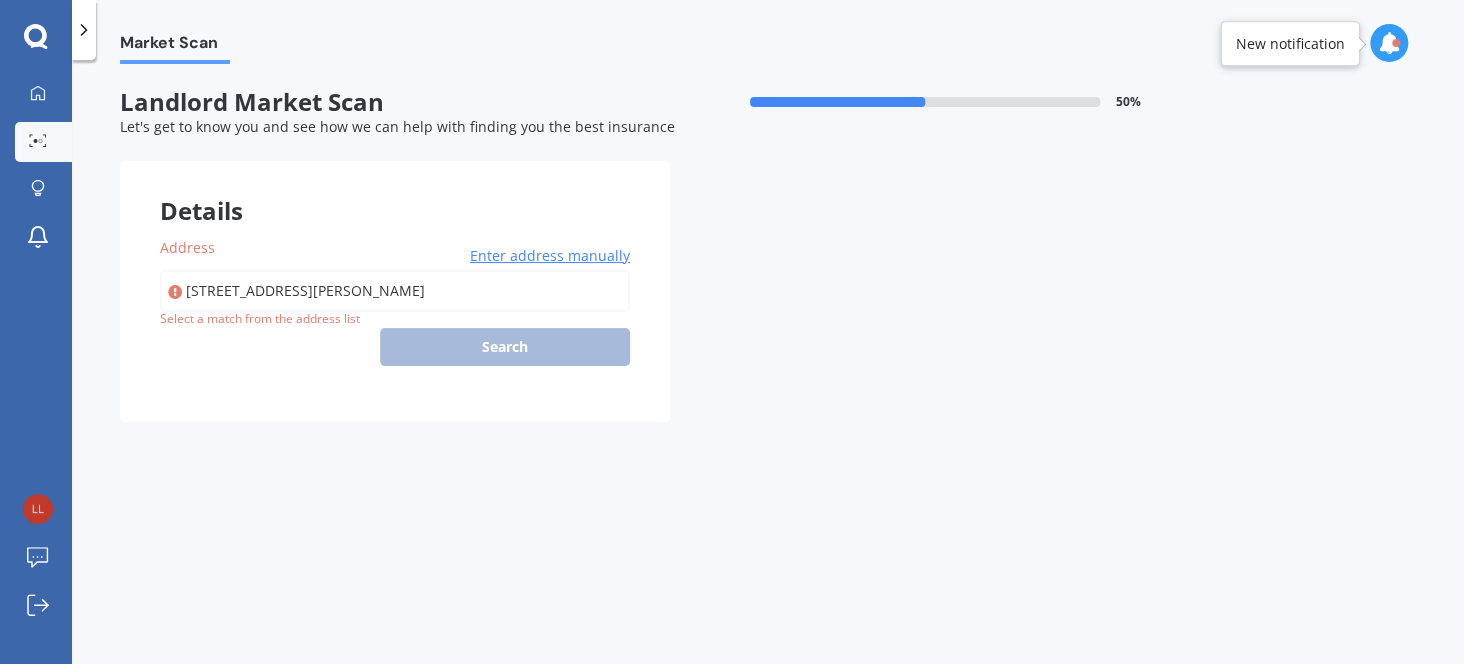 type on "34 Reed Street, Tikipunga, Whangārei 0112" 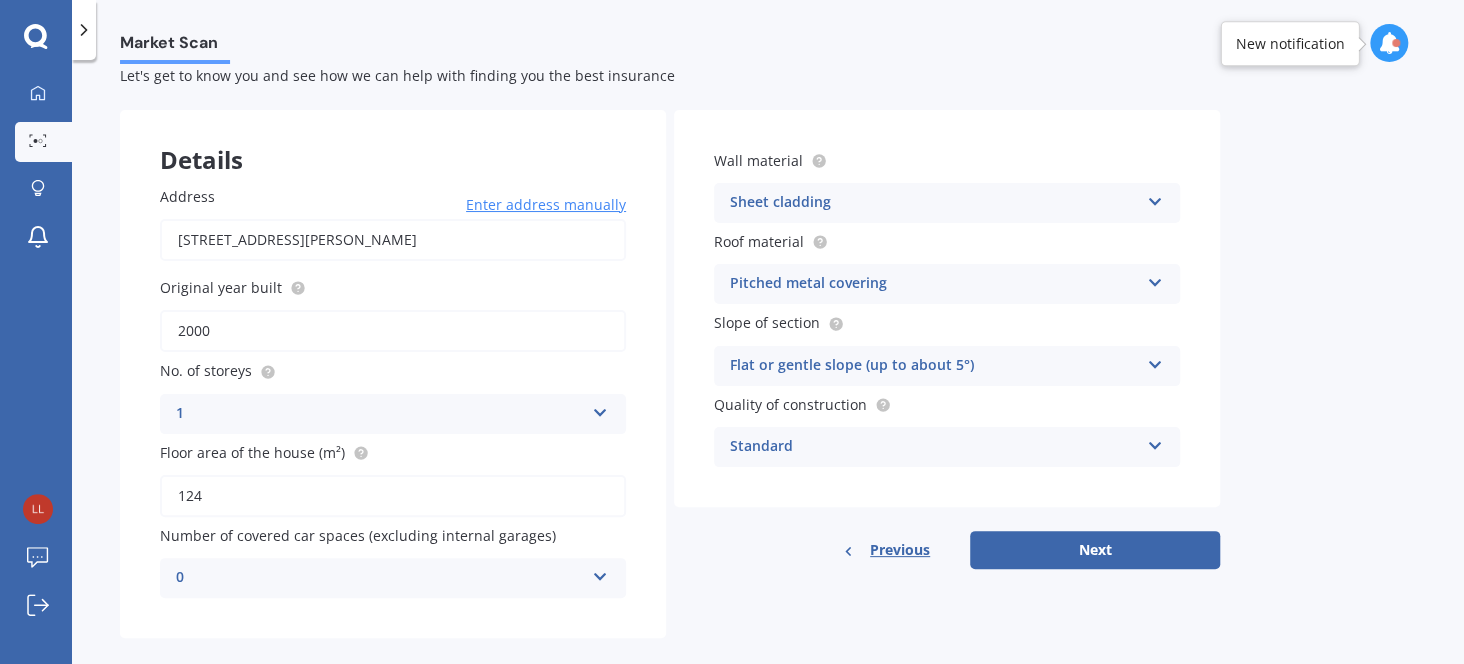 scroll, scrollTop: 75, scrollLeft: 0, axis: vertical 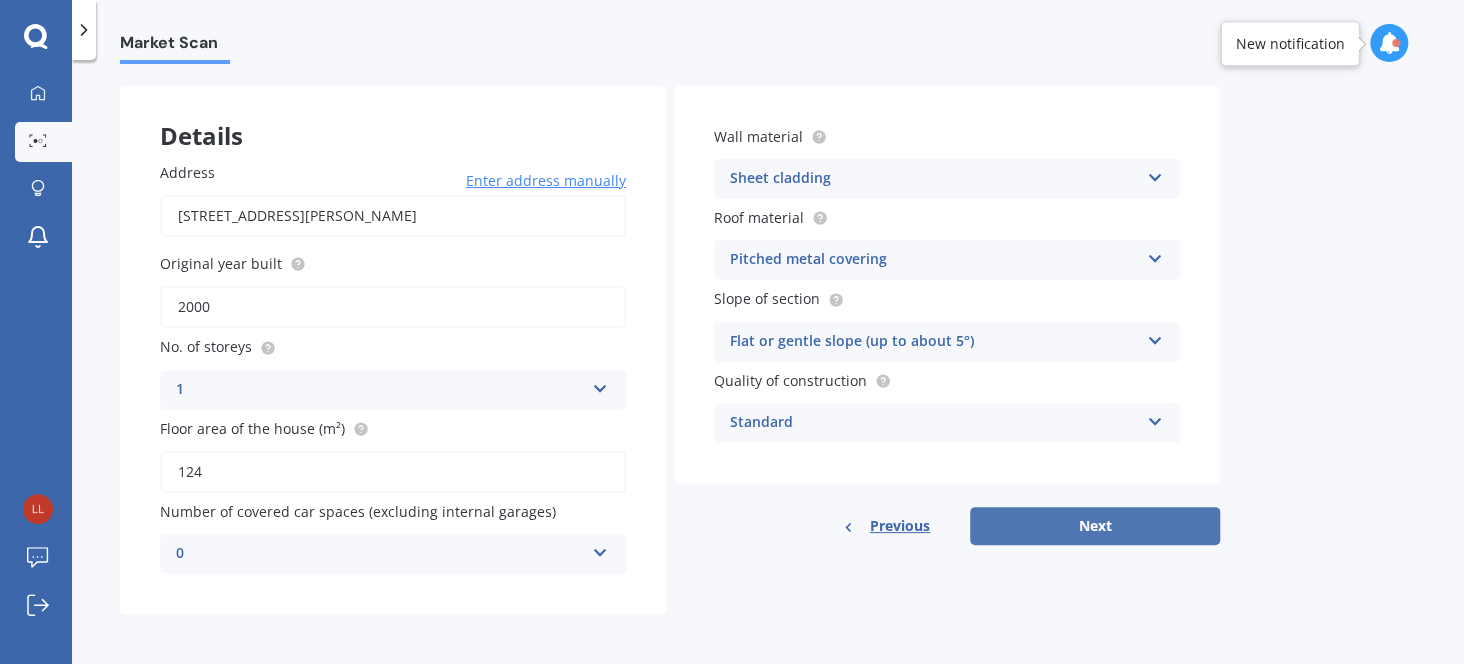 click on "Next" at bounding box center (1095, 526) 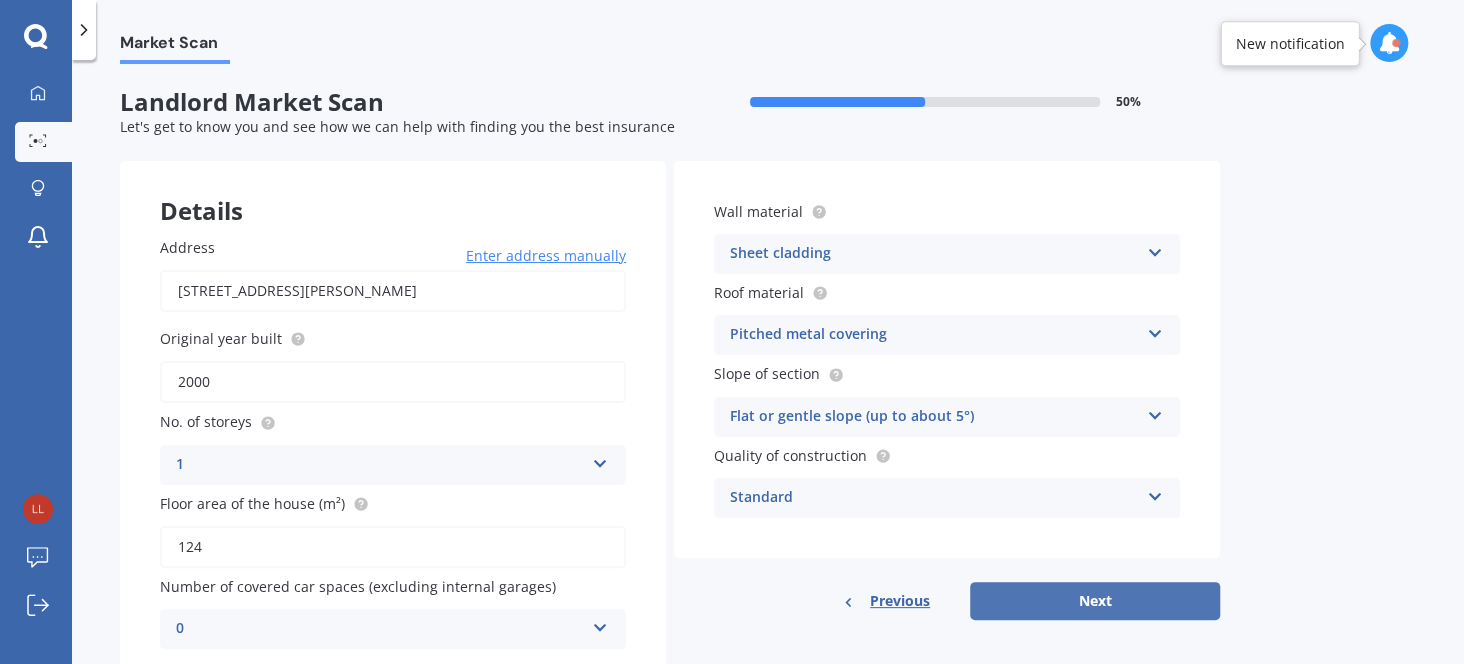 select on "15" 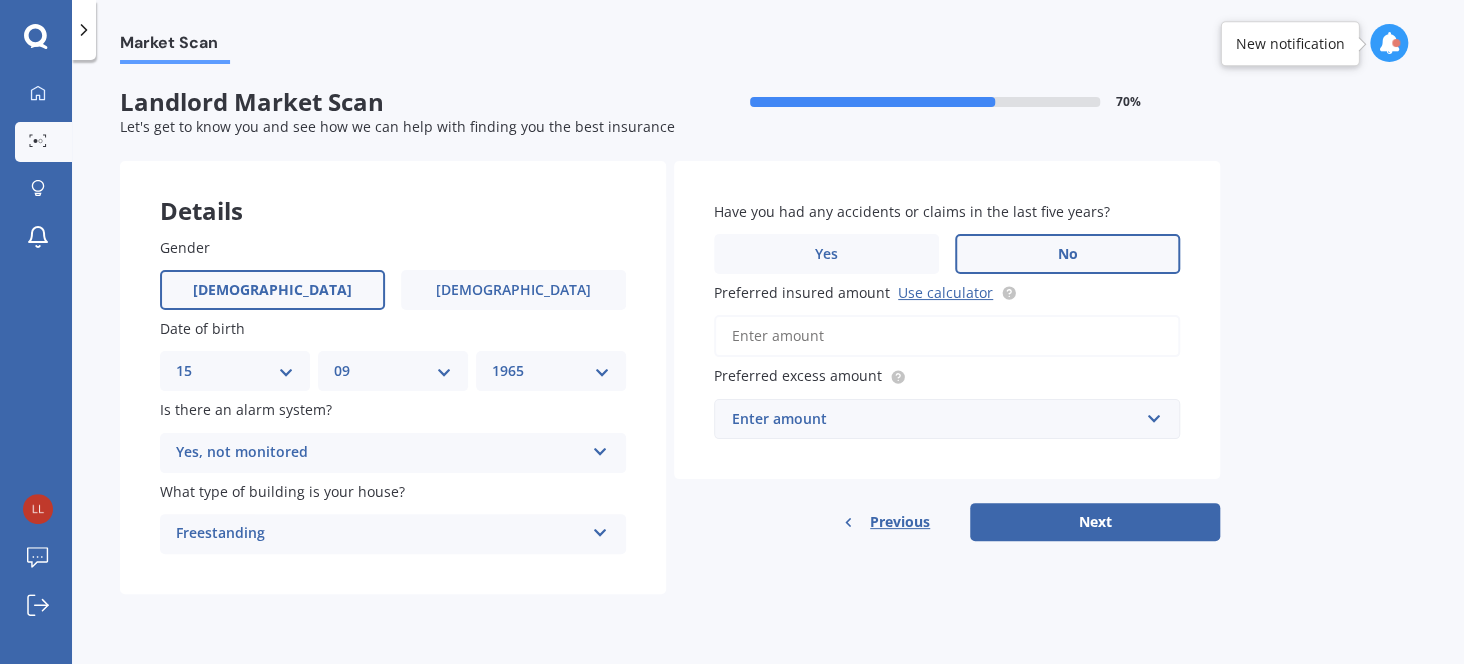 click on "Preferred insured amount Use calculator" at bounding box center [947, 336] 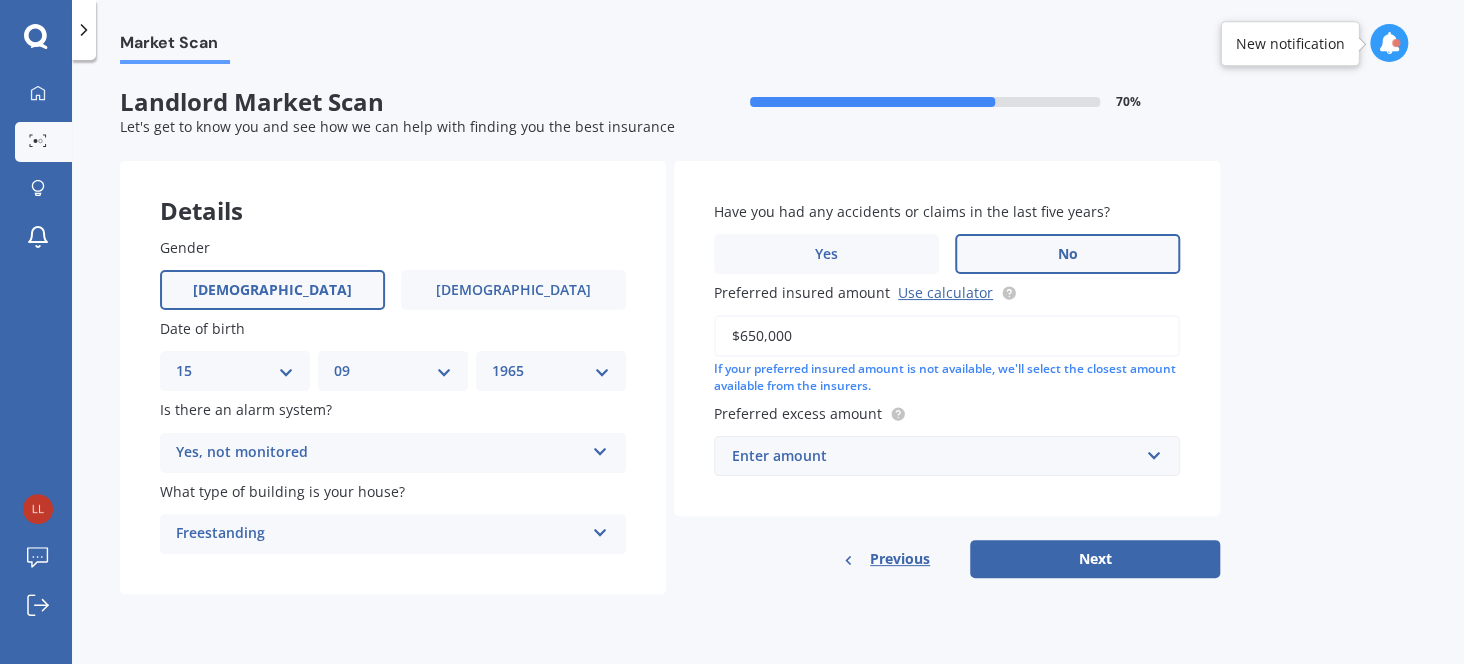 type on "$650,000" 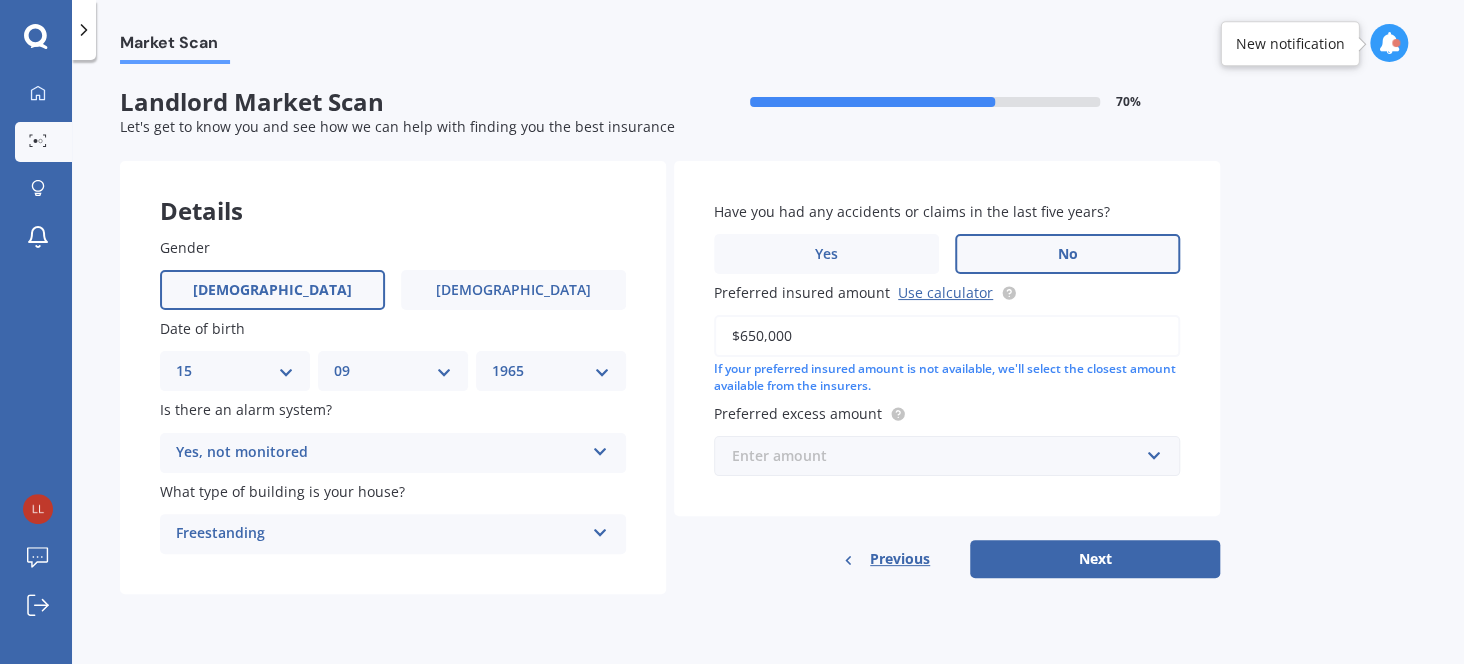 click at bounding box center [940, 456] 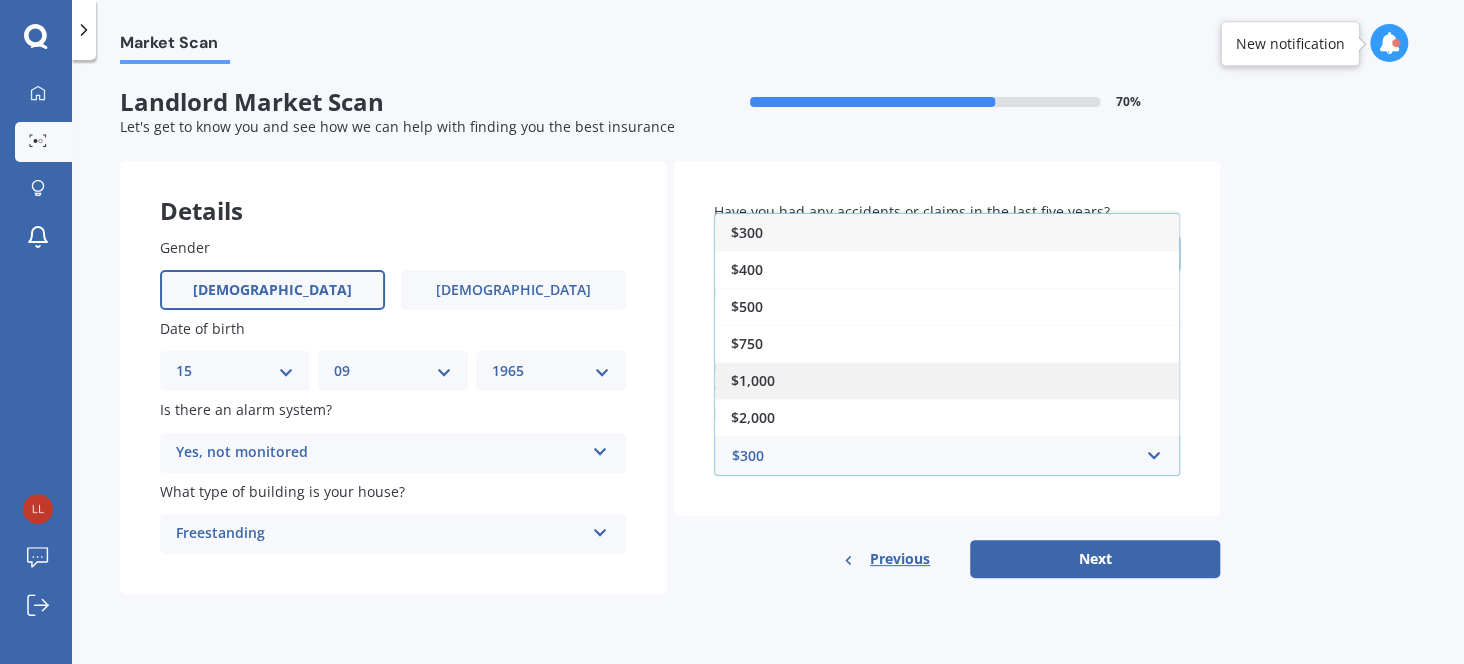 click on "$1,000" at bounding box center [947, 380] 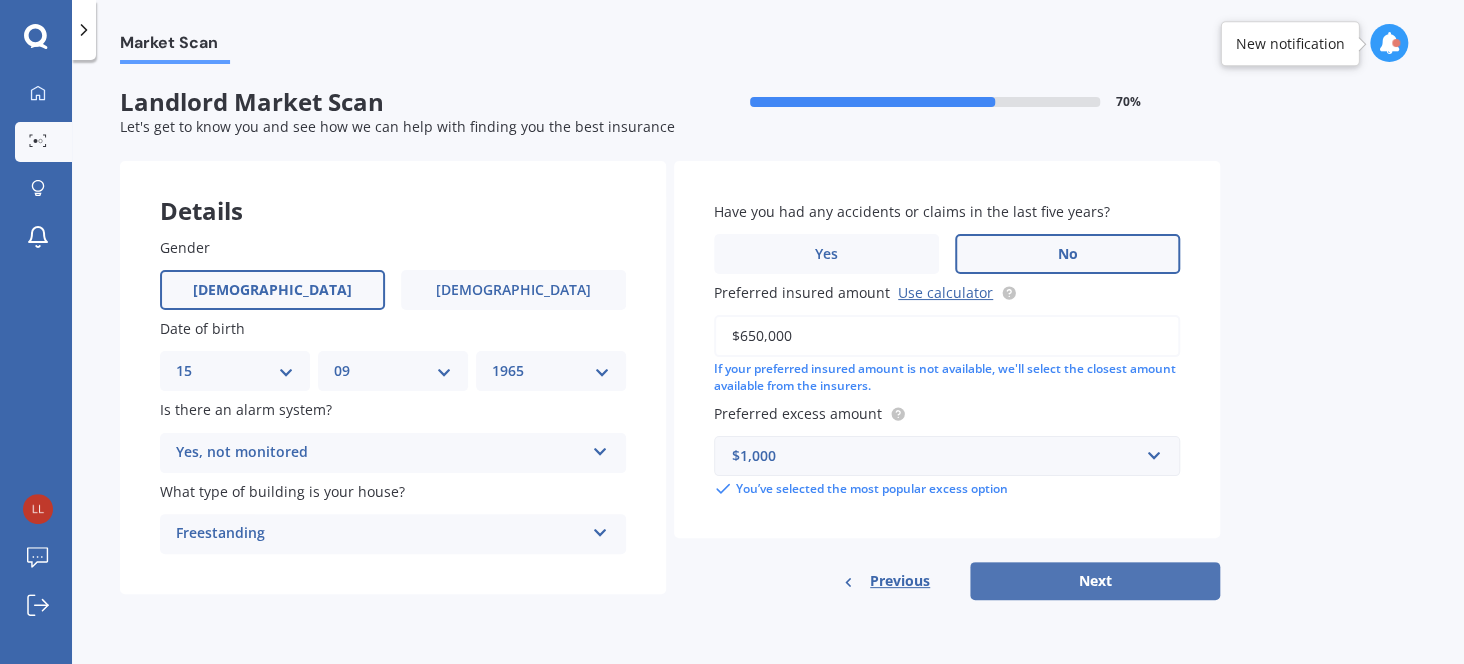 click on "Next" at bounding box center [1095, 581] 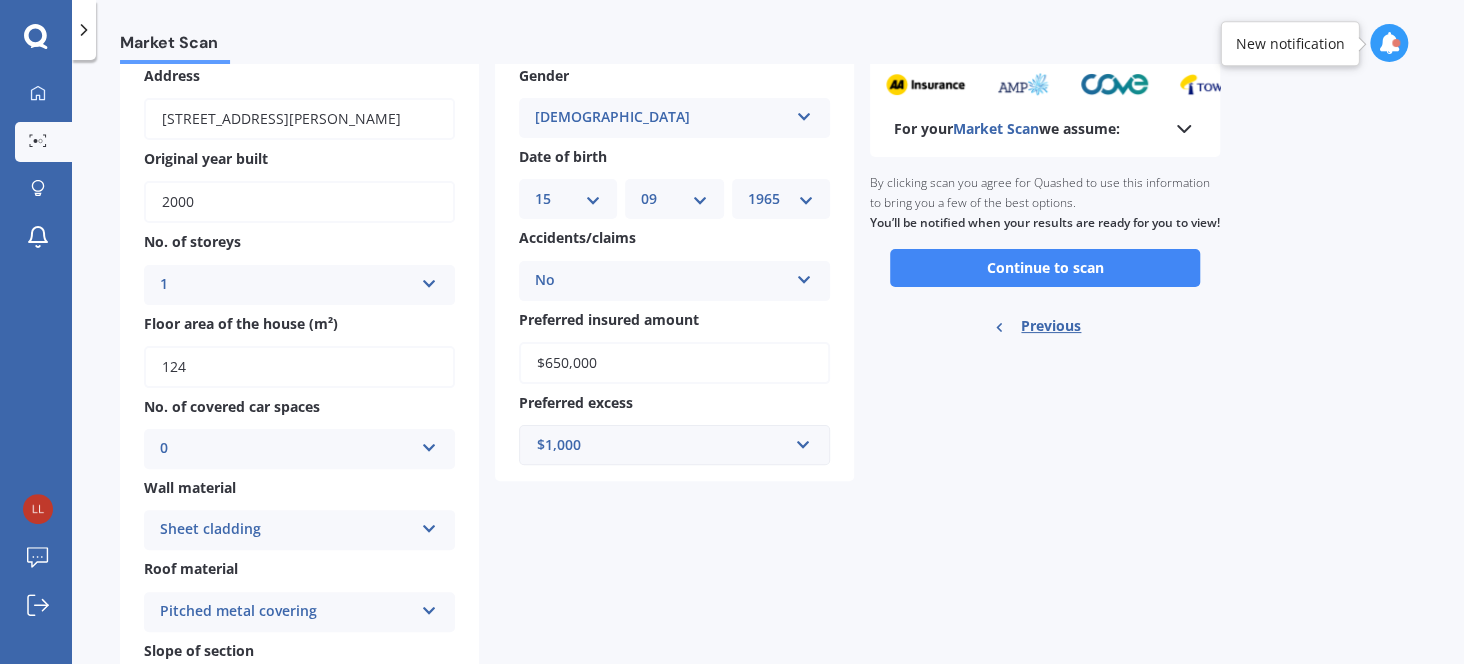 scroll, scrollTop: 0, scrollLeft: 0, axis: both 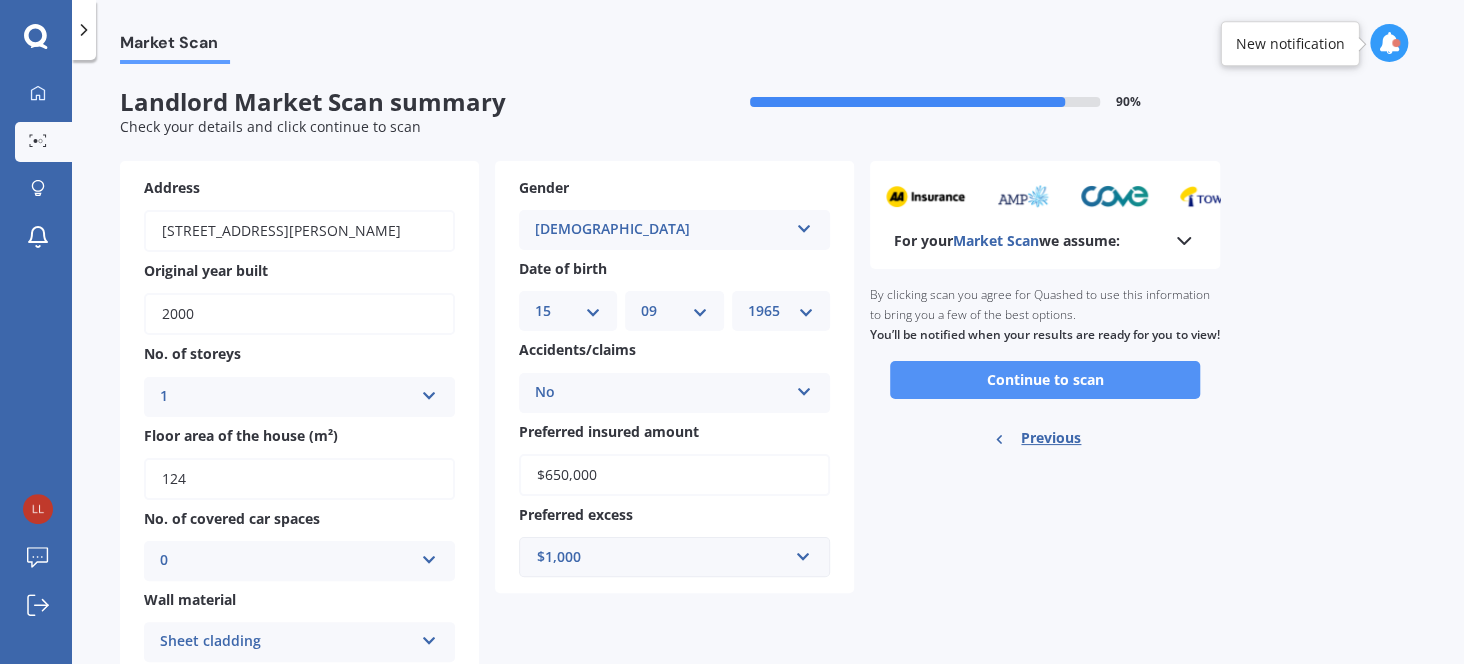 click on "Continue to scan" at bounding box center (1045, 380) 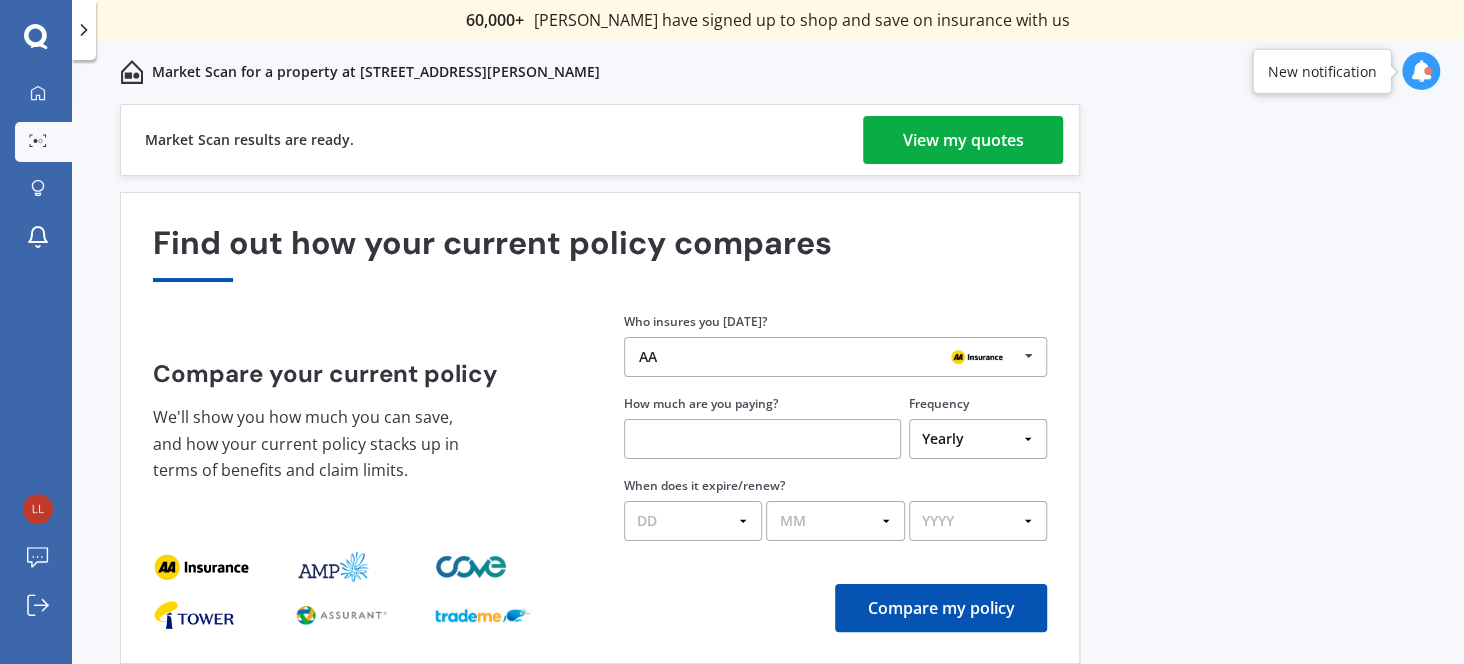 click on "View my quotes" at bounding box center (963, 140) 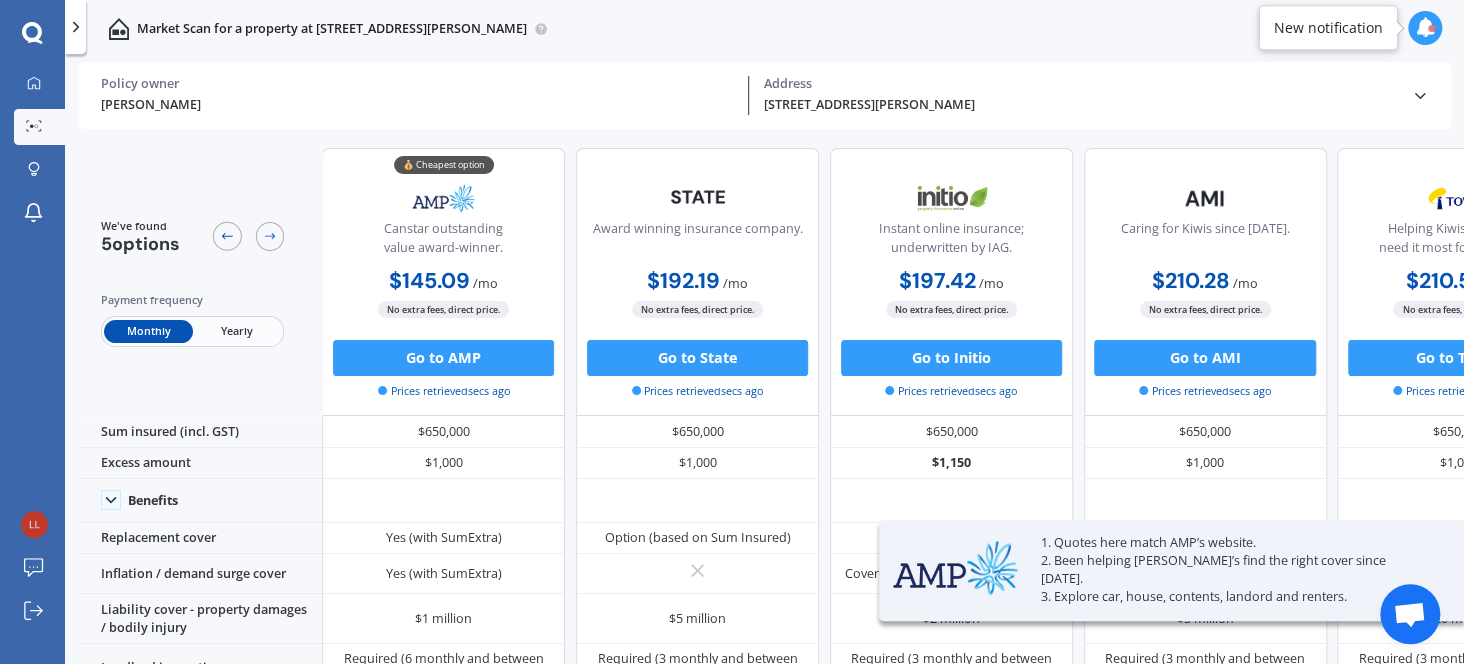 click on "Yearly" at bounding box center (237, 331) 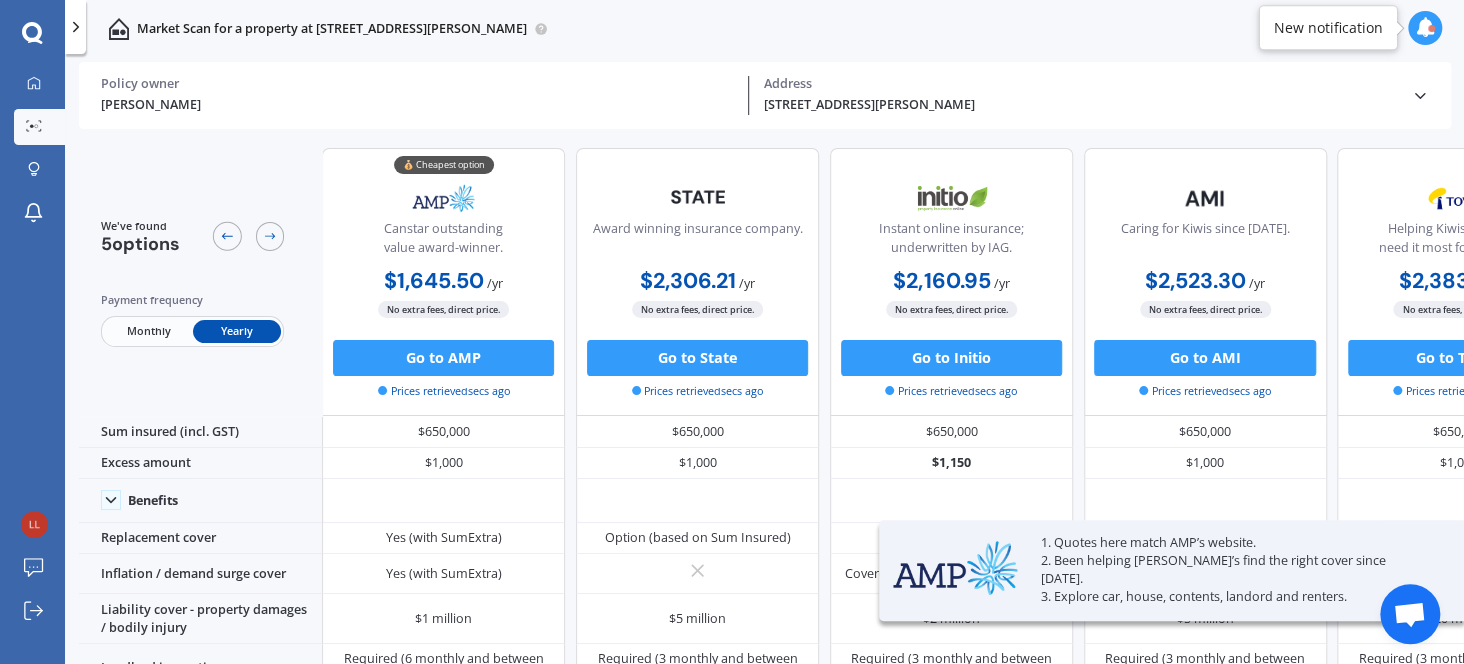 click on "Monthly" at bounding box center (148, 331) 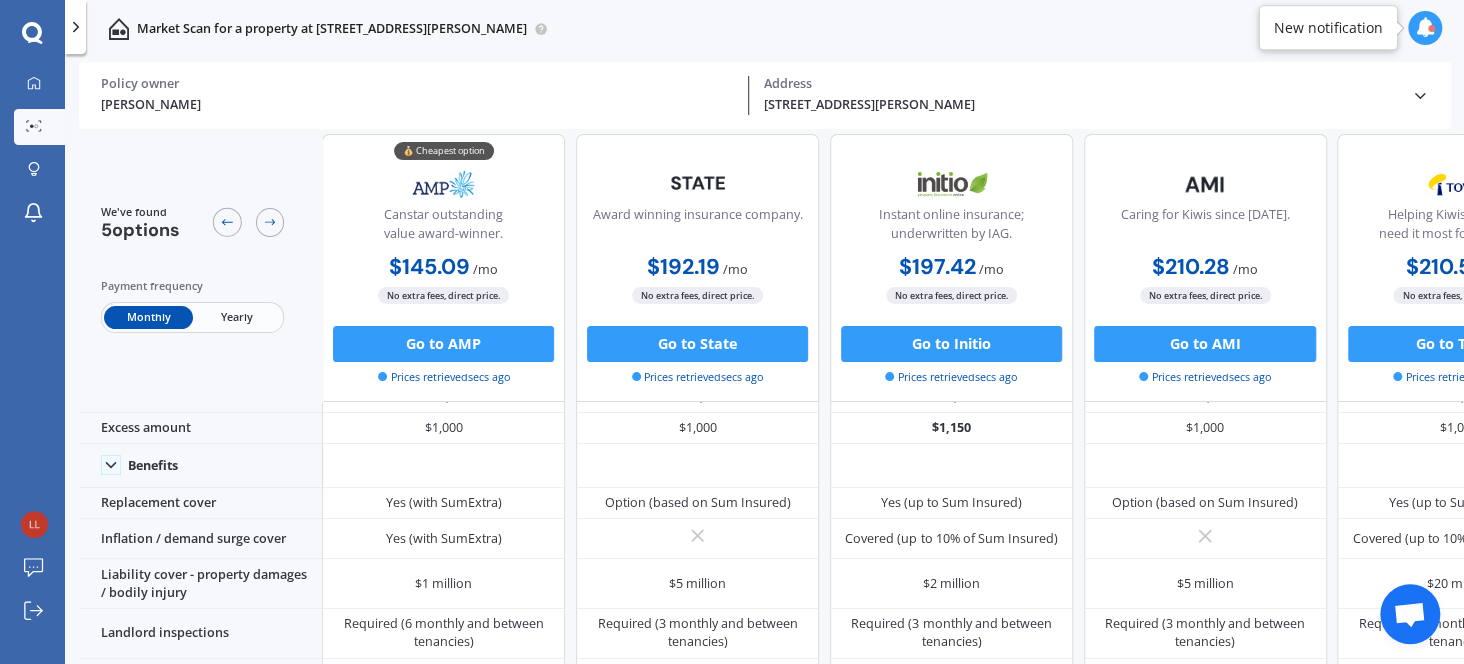 scroll, scrollTop: 0, scrollLeft: 0, axis: both 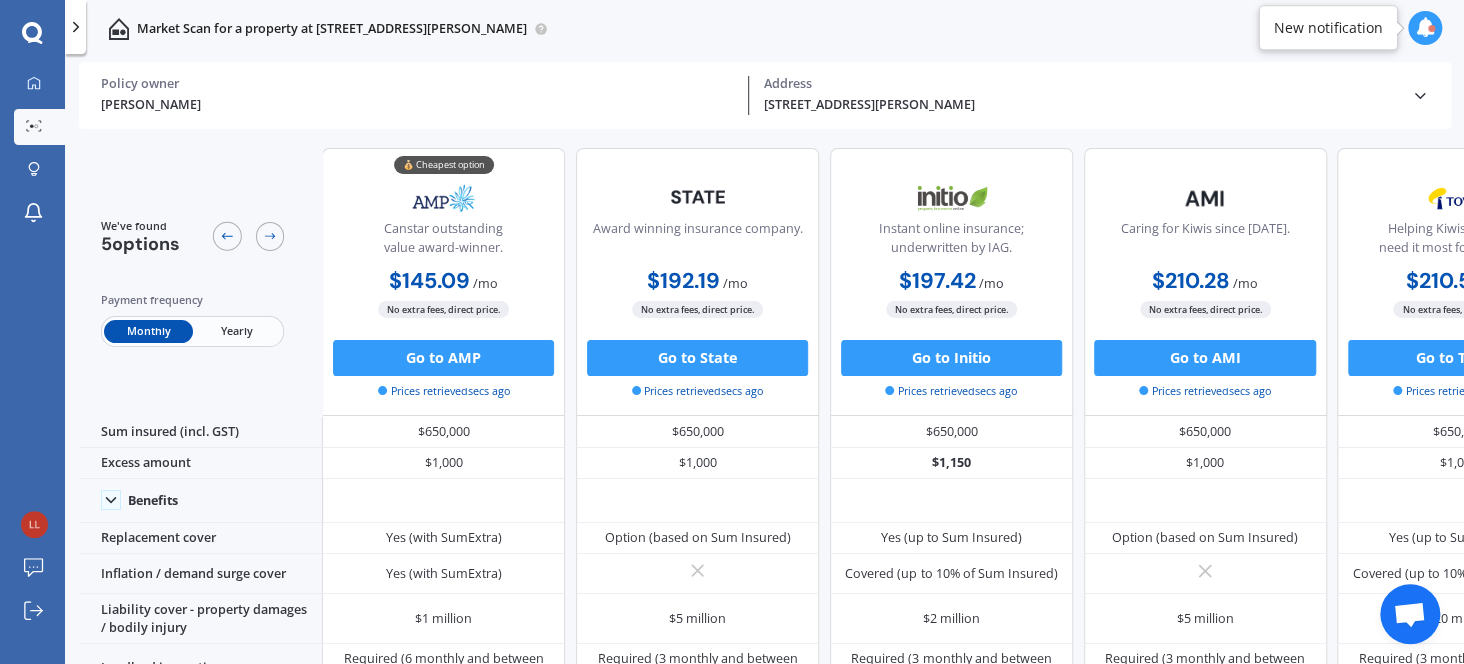 click on "Yearly" at bounding box center (237, 331) 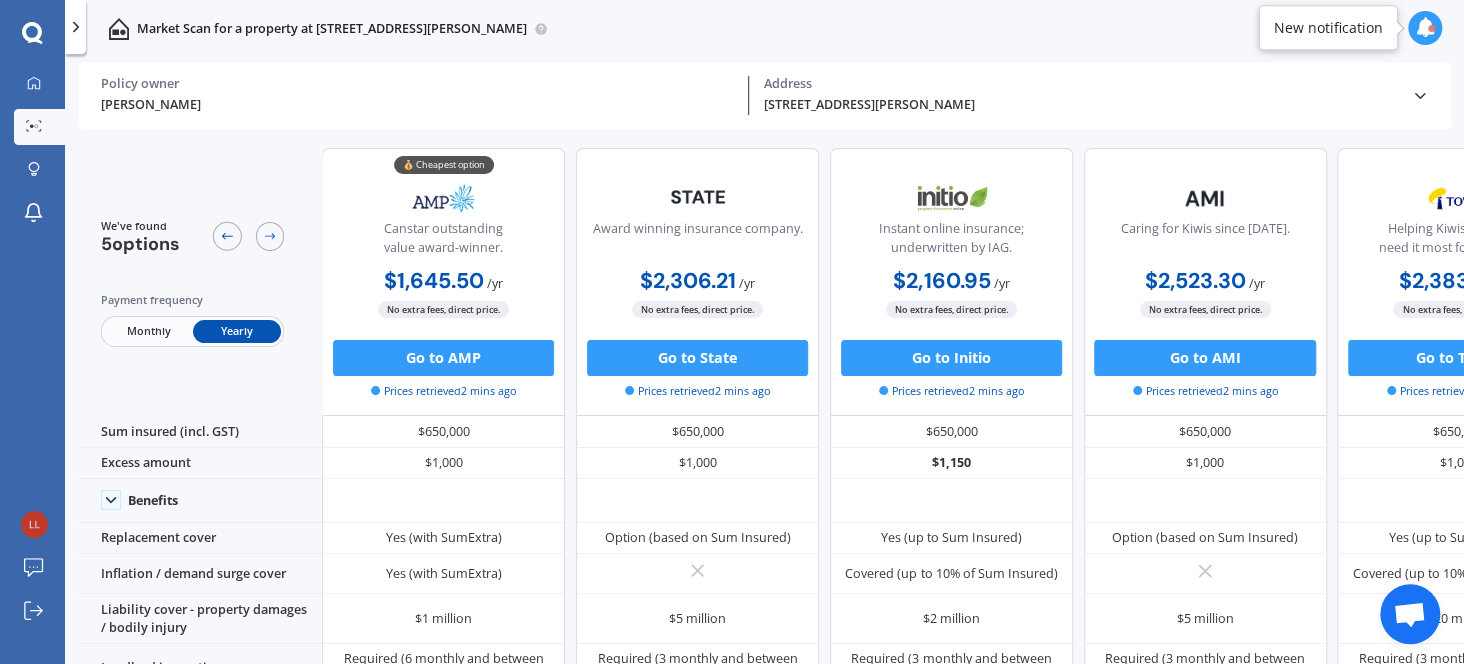 click on "Monthly" at bounding box center (148, 331) 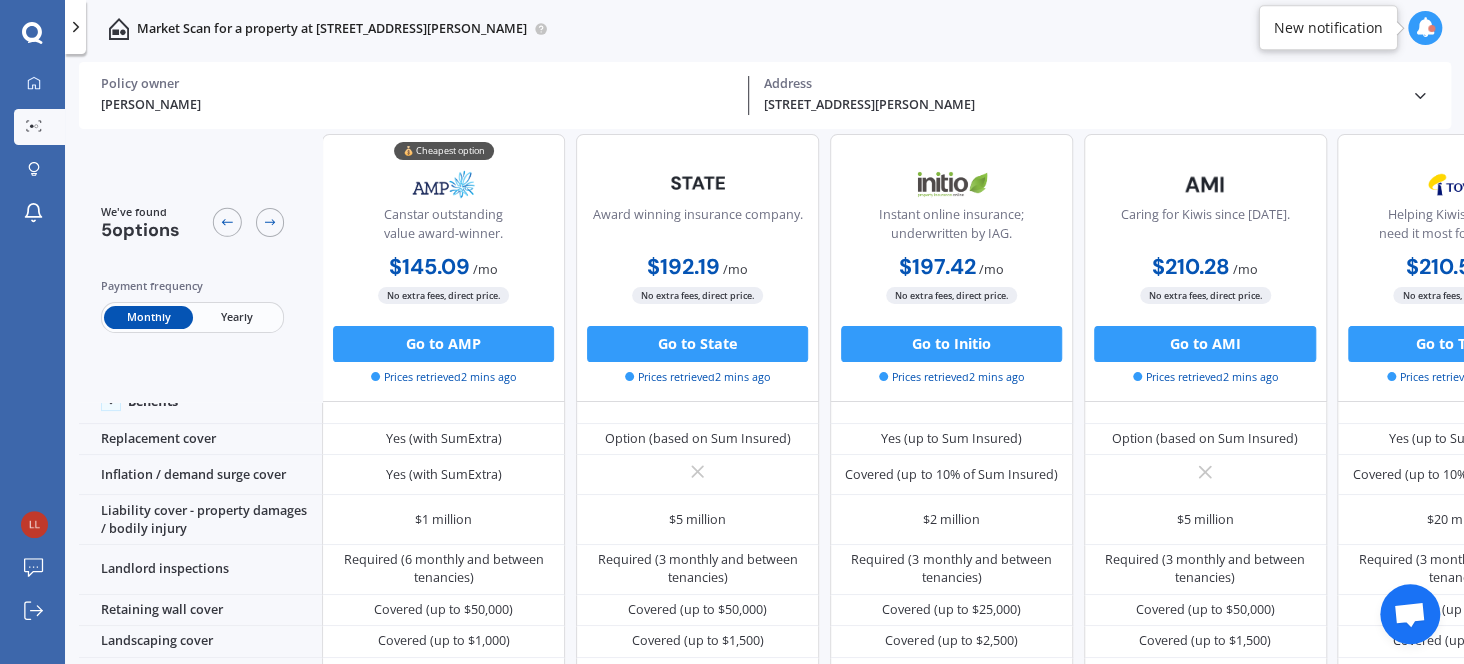 scroll, scrollTop: 0, scrollLeft: 0, axis: both 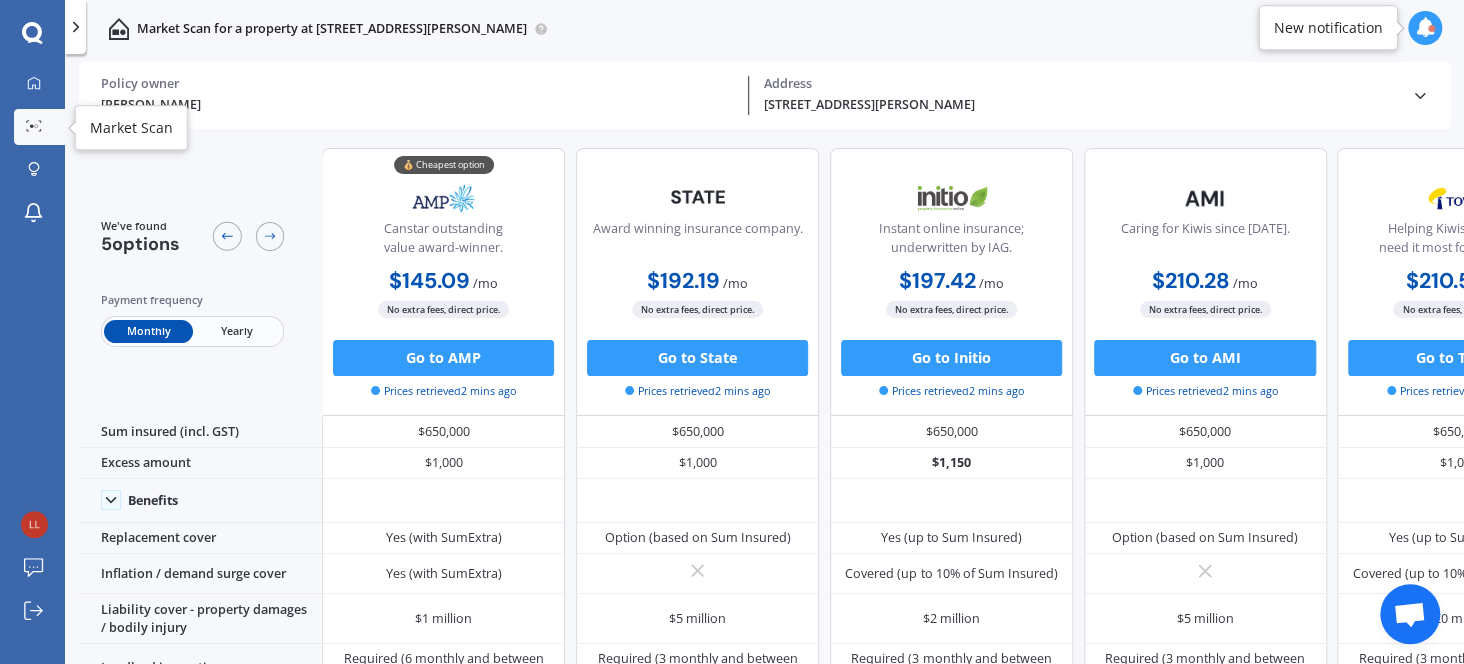 click 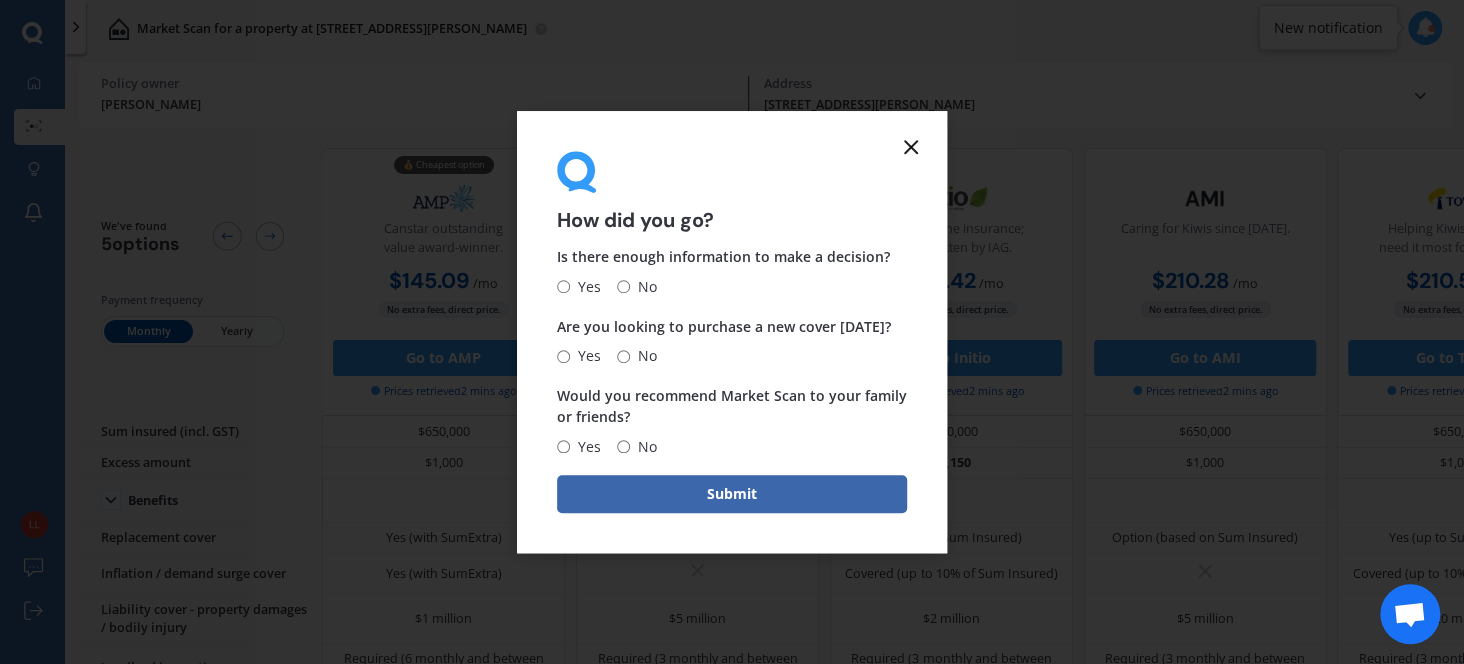 click 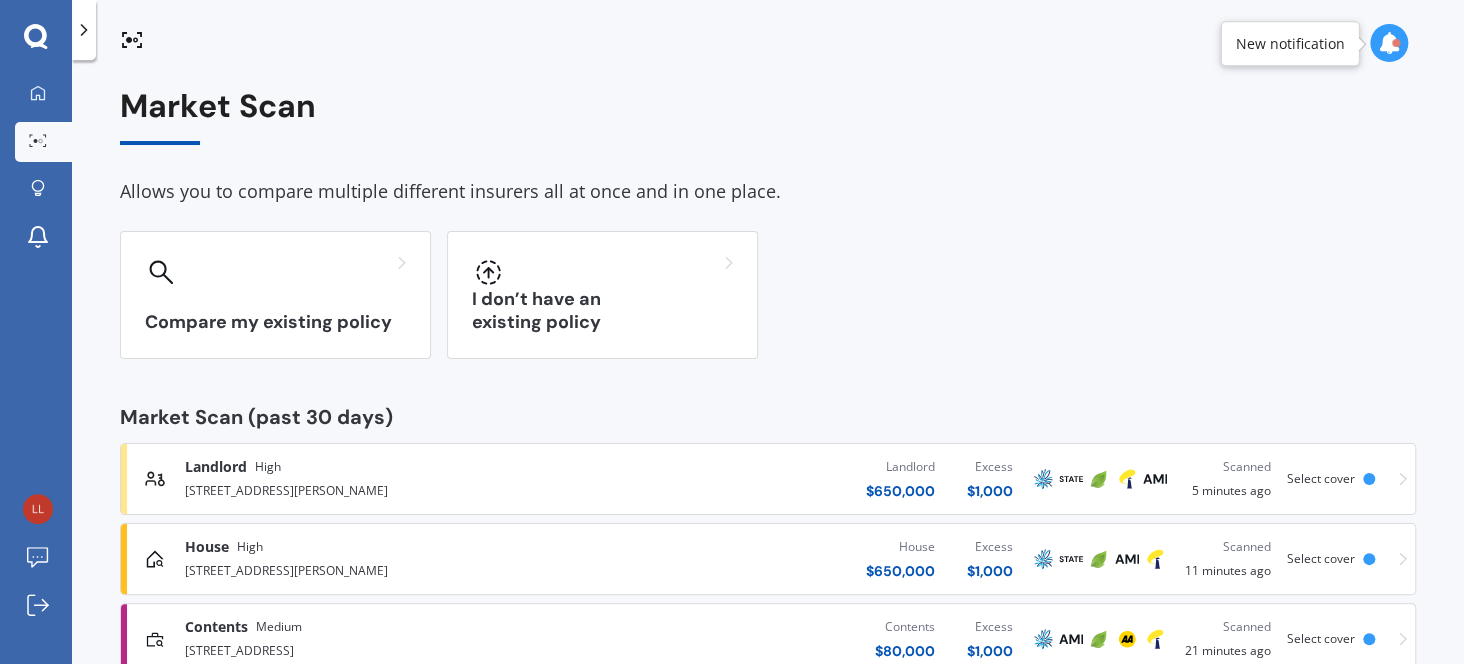 scroll, scrollTop: 99, scrollLeft: 0, axis: vertical 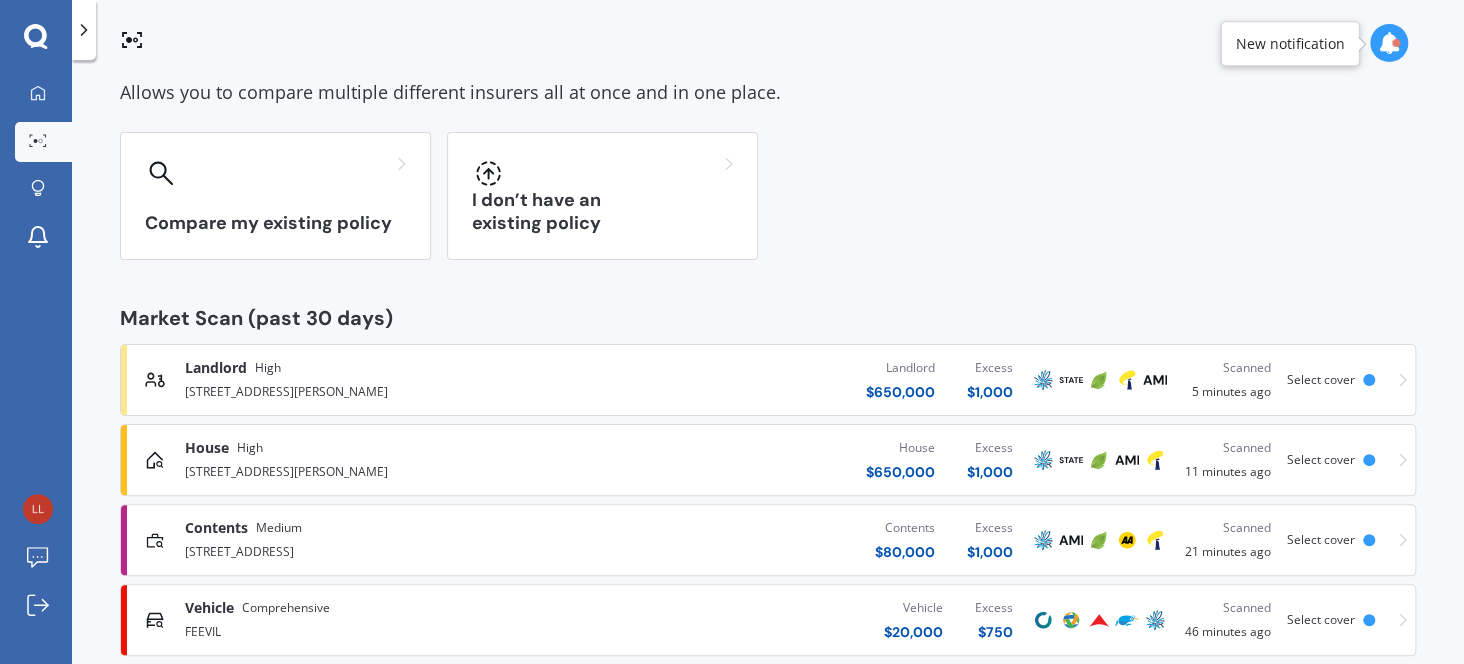 click on "34 Reed Street, Tikipunga, Whangārei 0112" at bounding box center [386, 470] 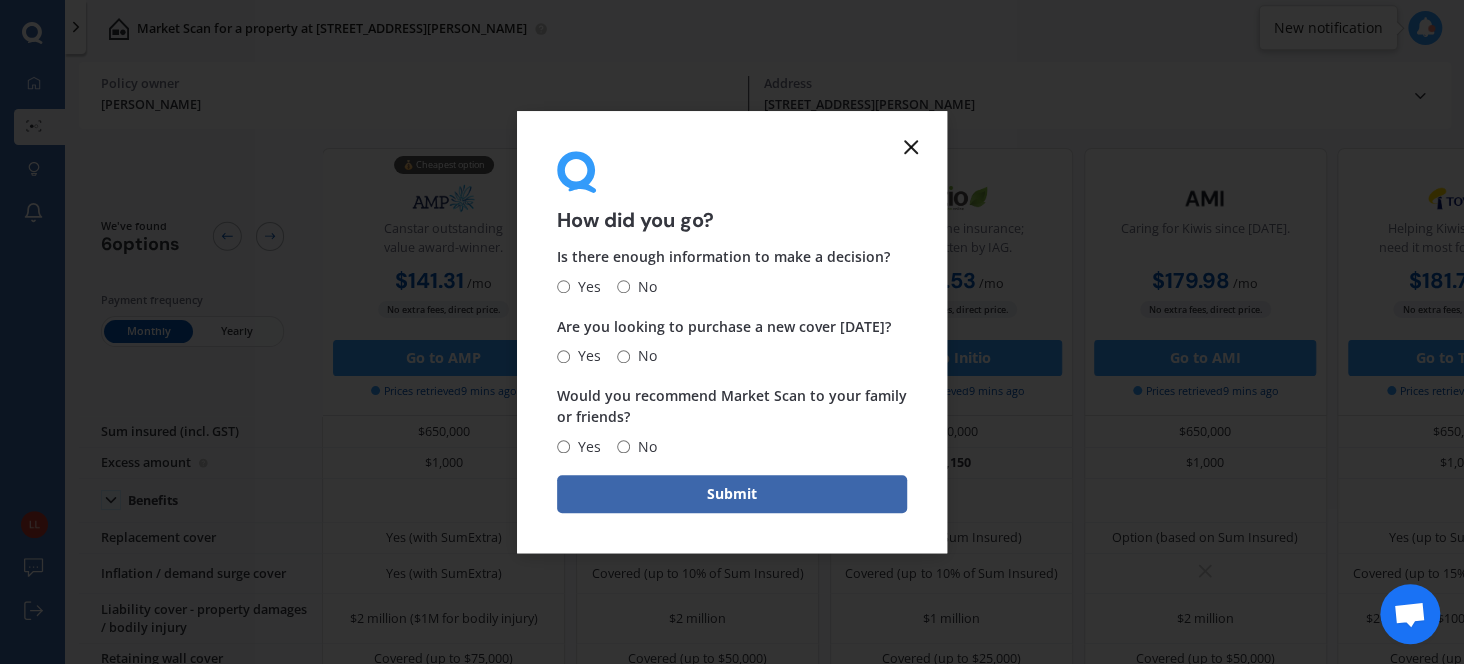 click 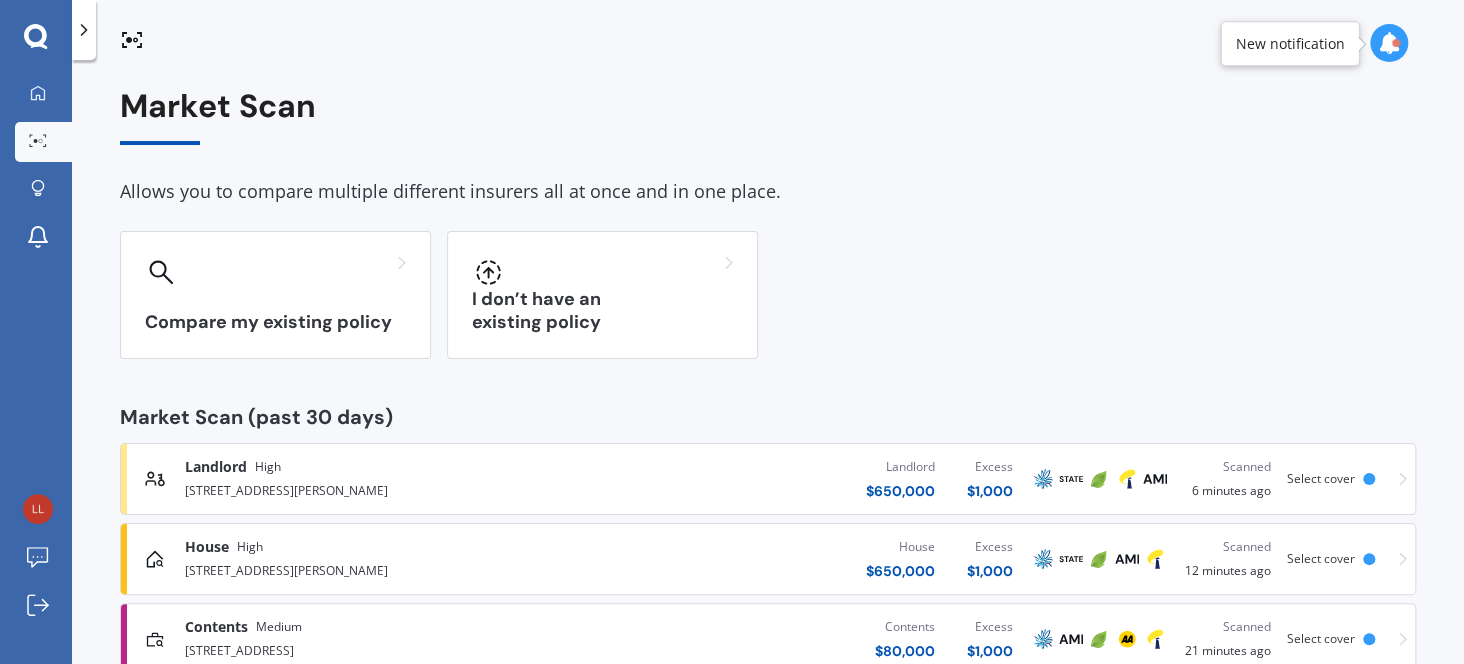 click on "34 Reed Street, Tikipunga, Whangārei 0112" at bounding box center (386, 489) 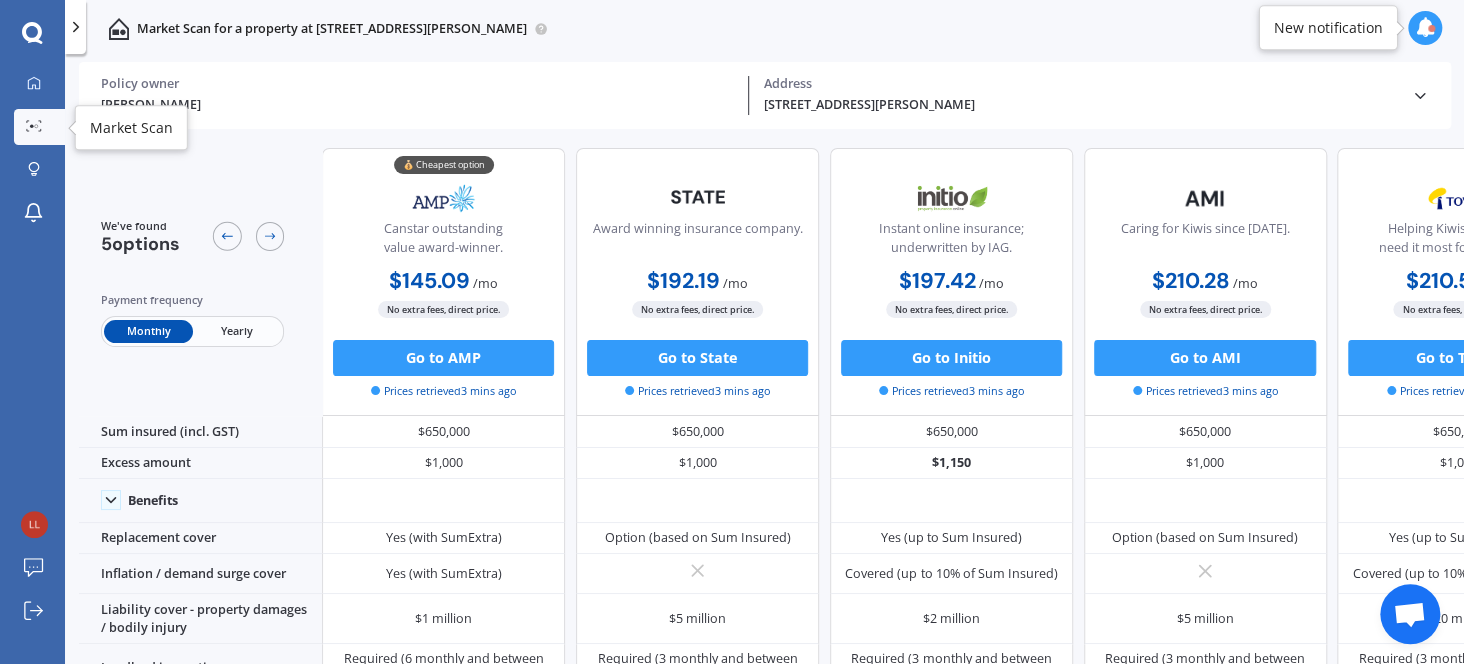 click 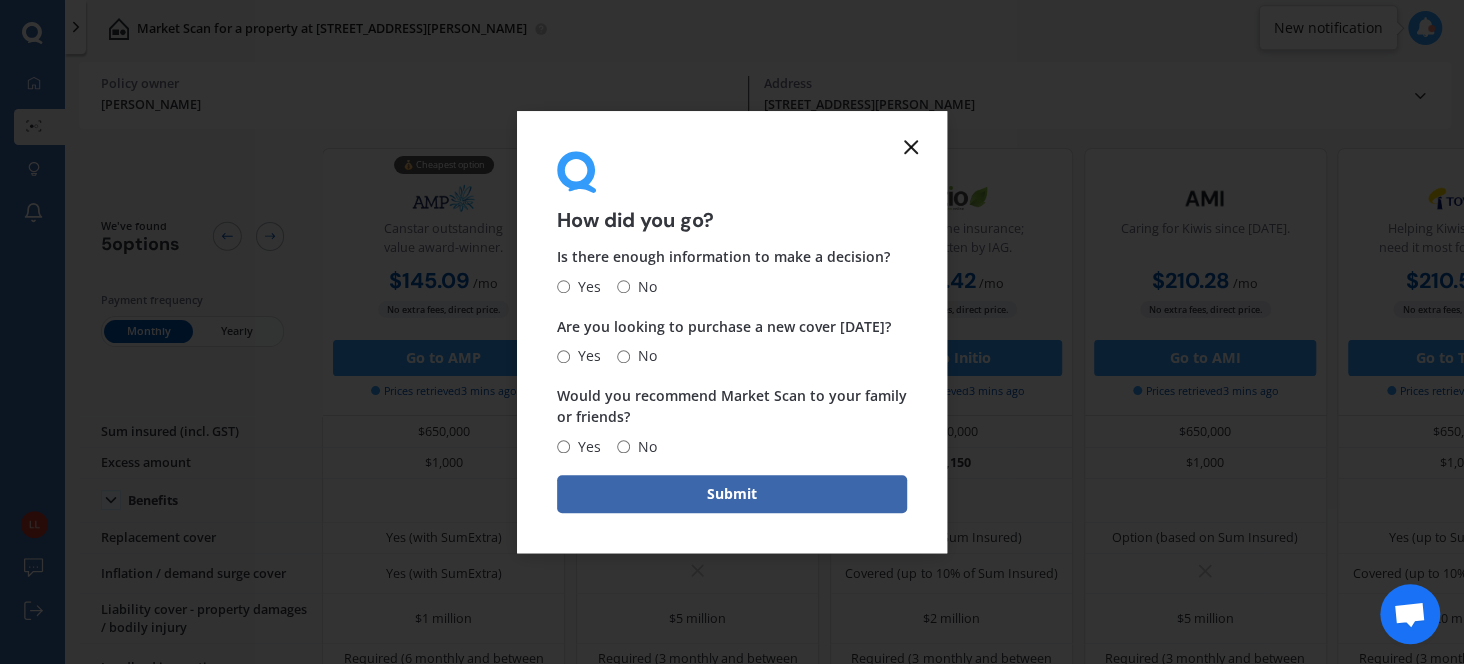 click 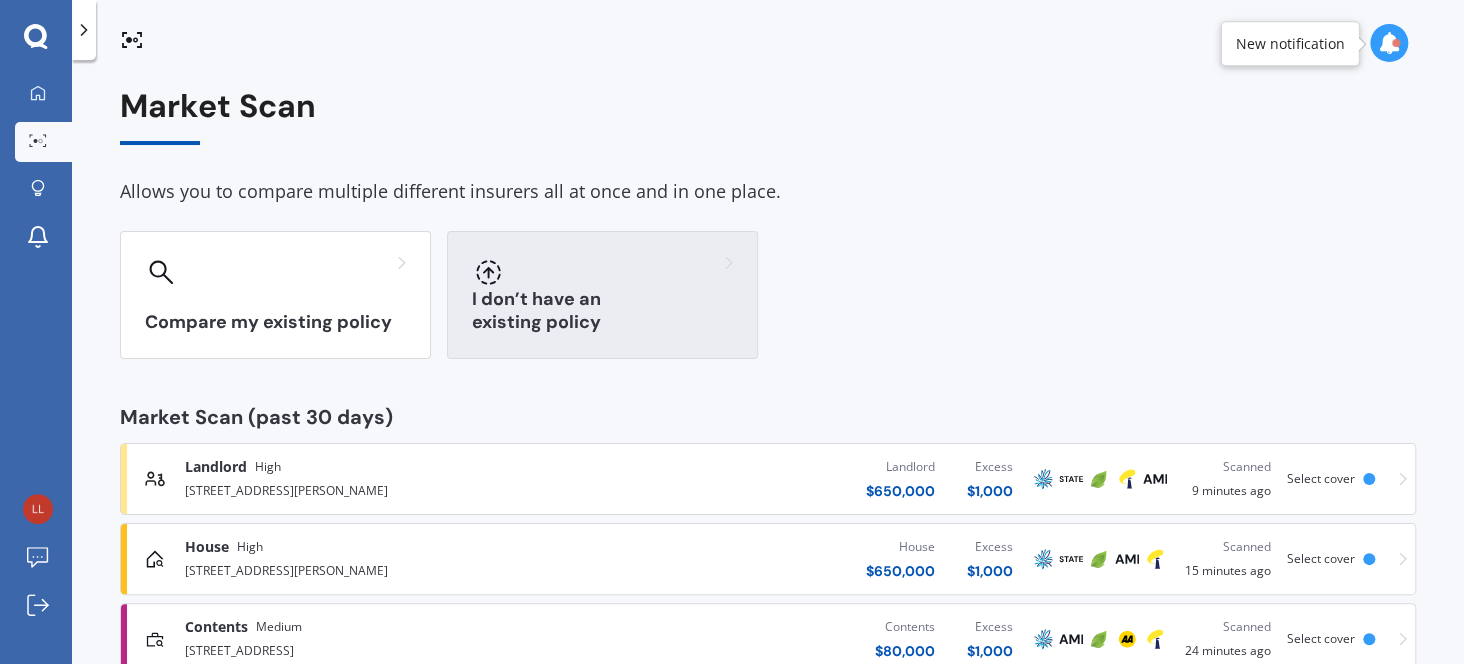 click at bounding box center (602, 272) 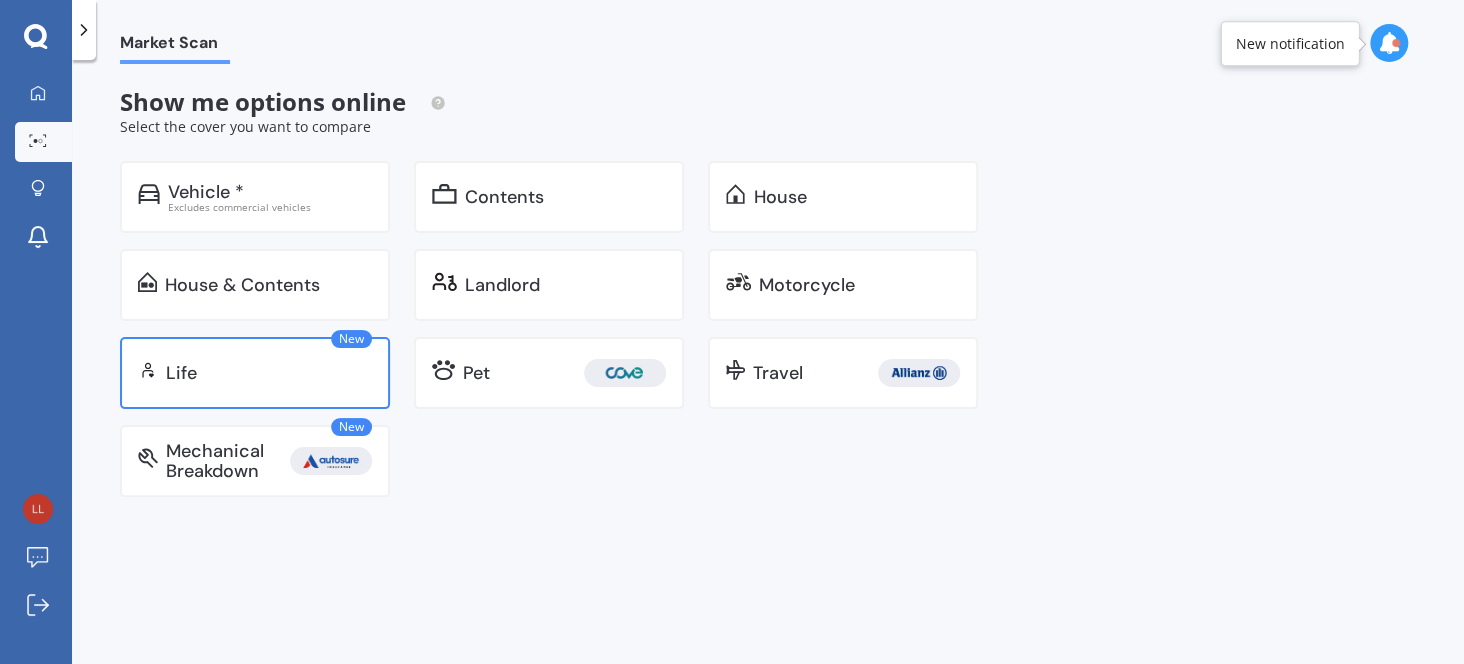 click on "Life" at bounding box center (269, 373) 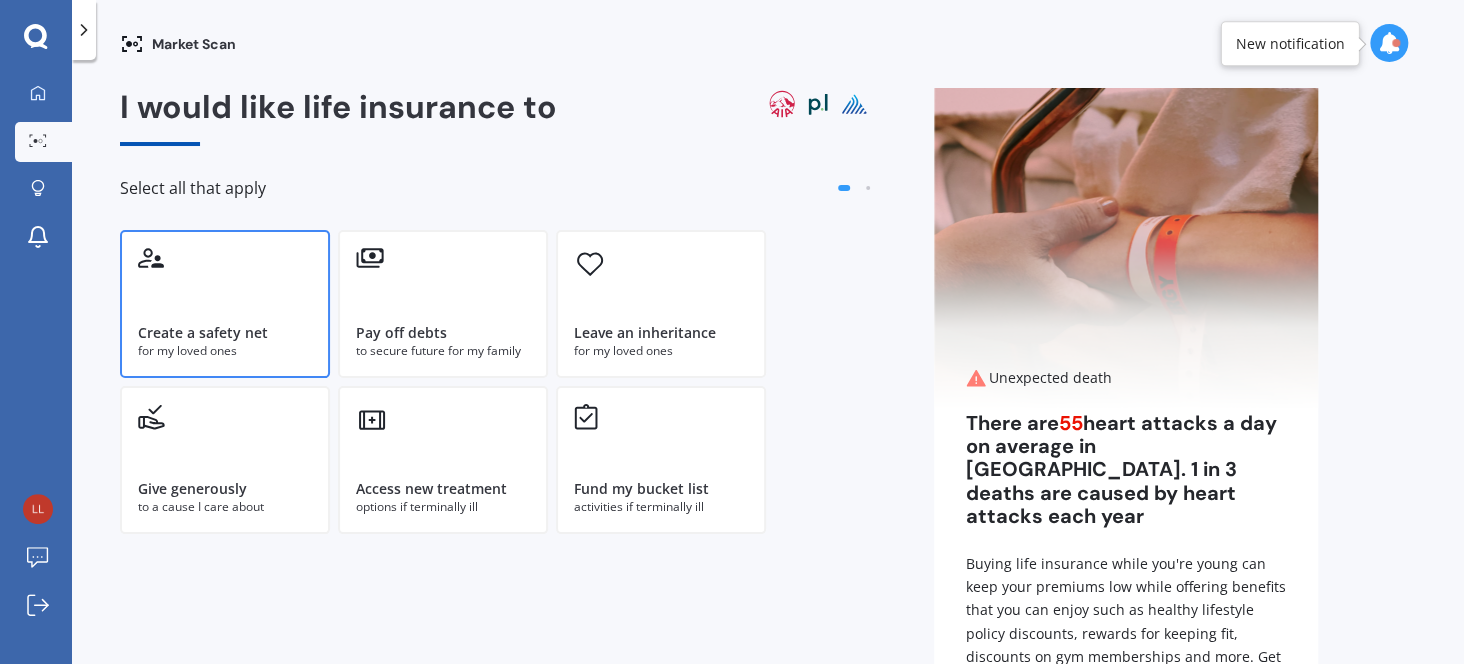 click on "Create a safety net" at bounding box center (203, 333) 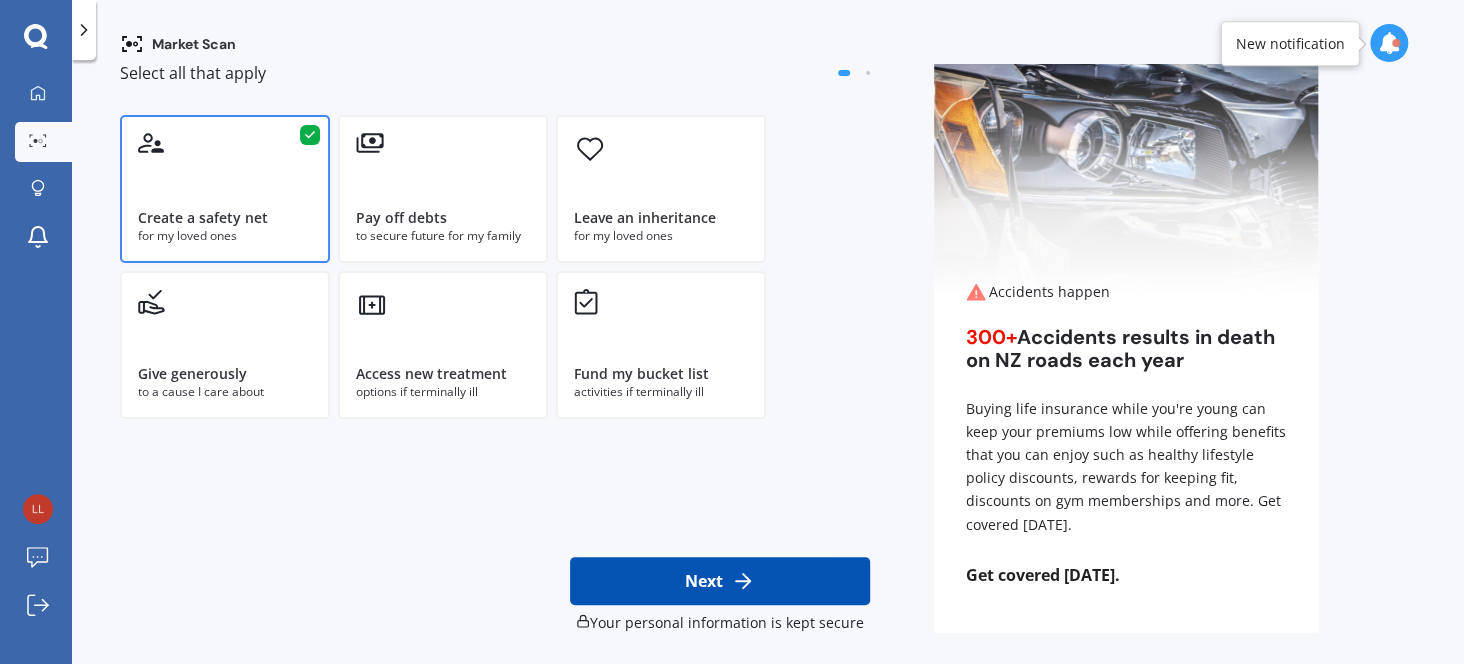scroll, scrollTop: 119, scrollLeft: 0, axis: vertical 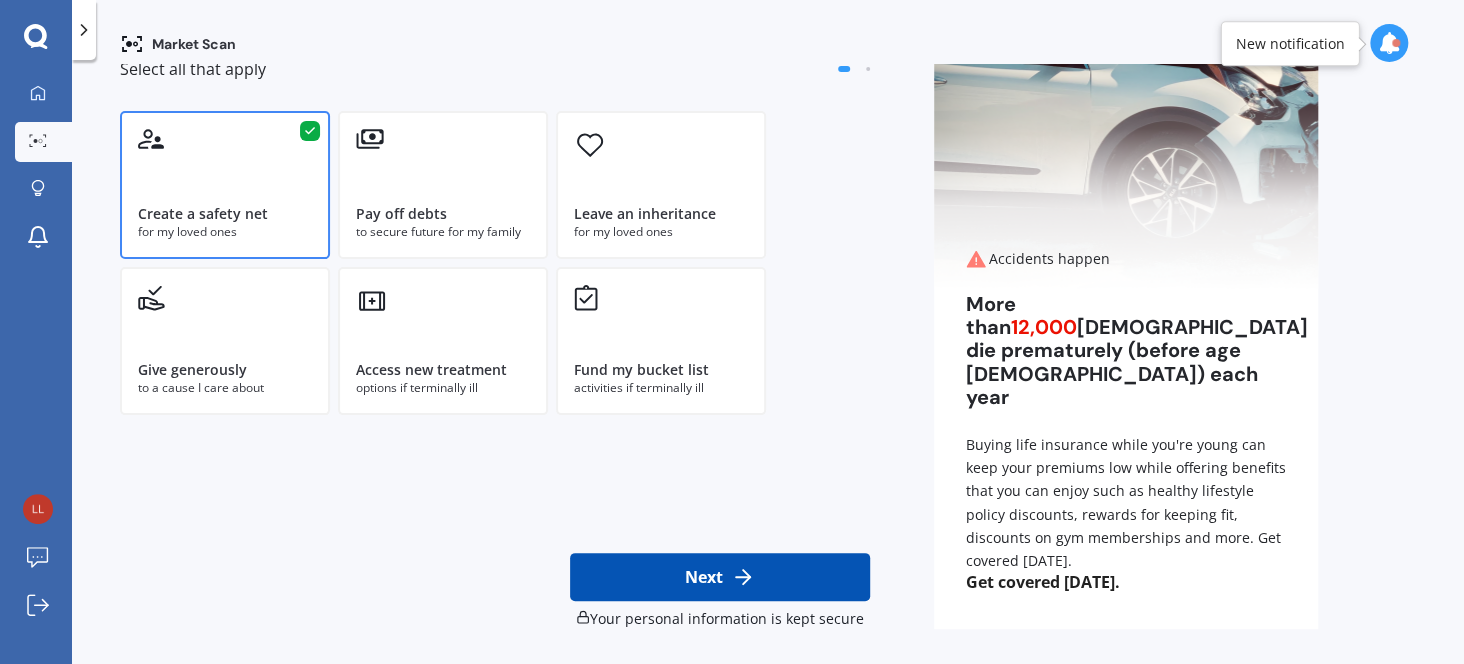click on "Next" at bounding box center (720, 577) 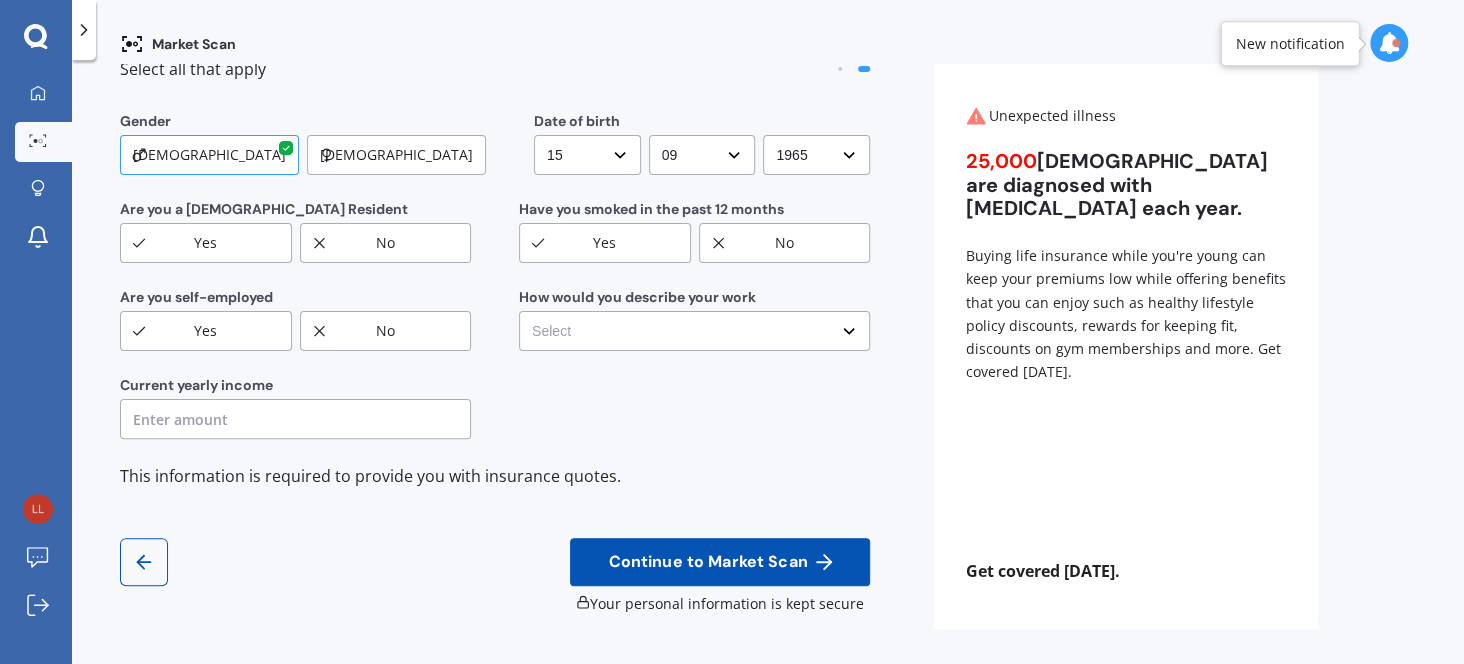scroll, scrollTop: 0, scrollLeft: 0, axis: both 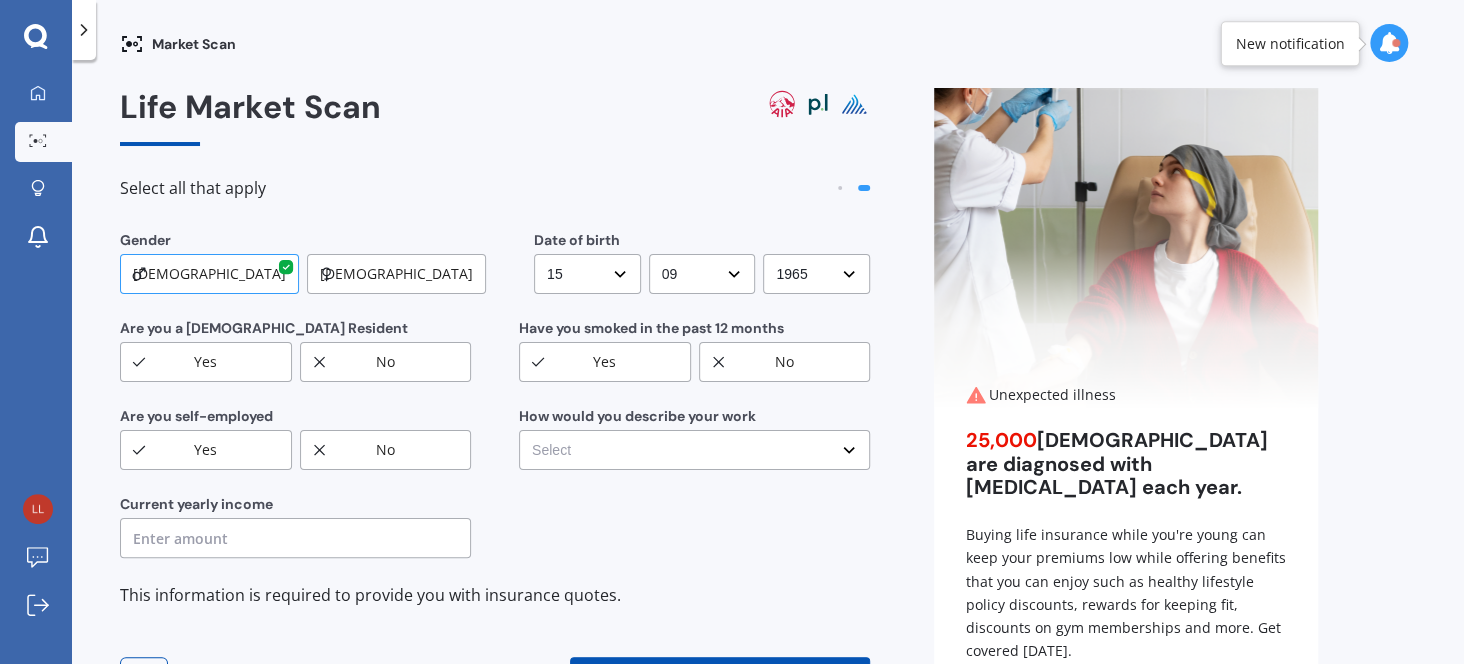click on "Male" at bounding box center [209, 274] 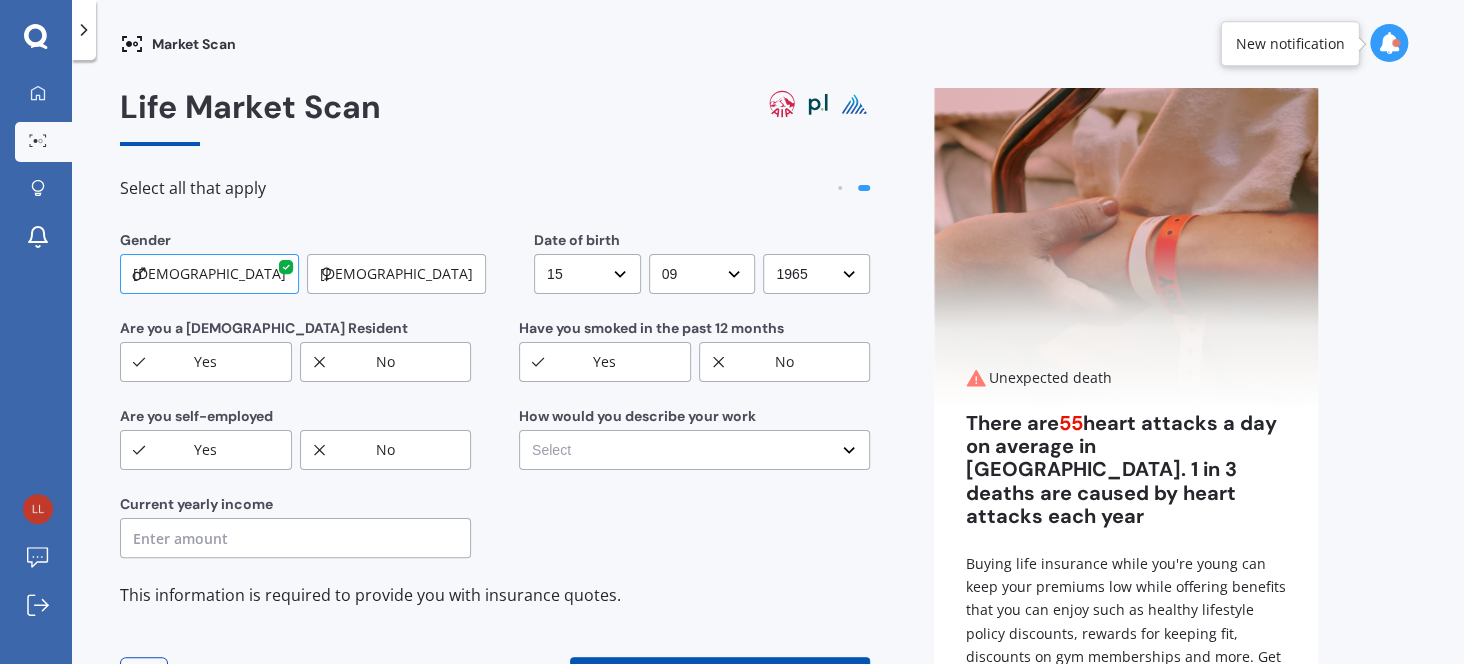click on "Yes" at bounding box center (206, 362) 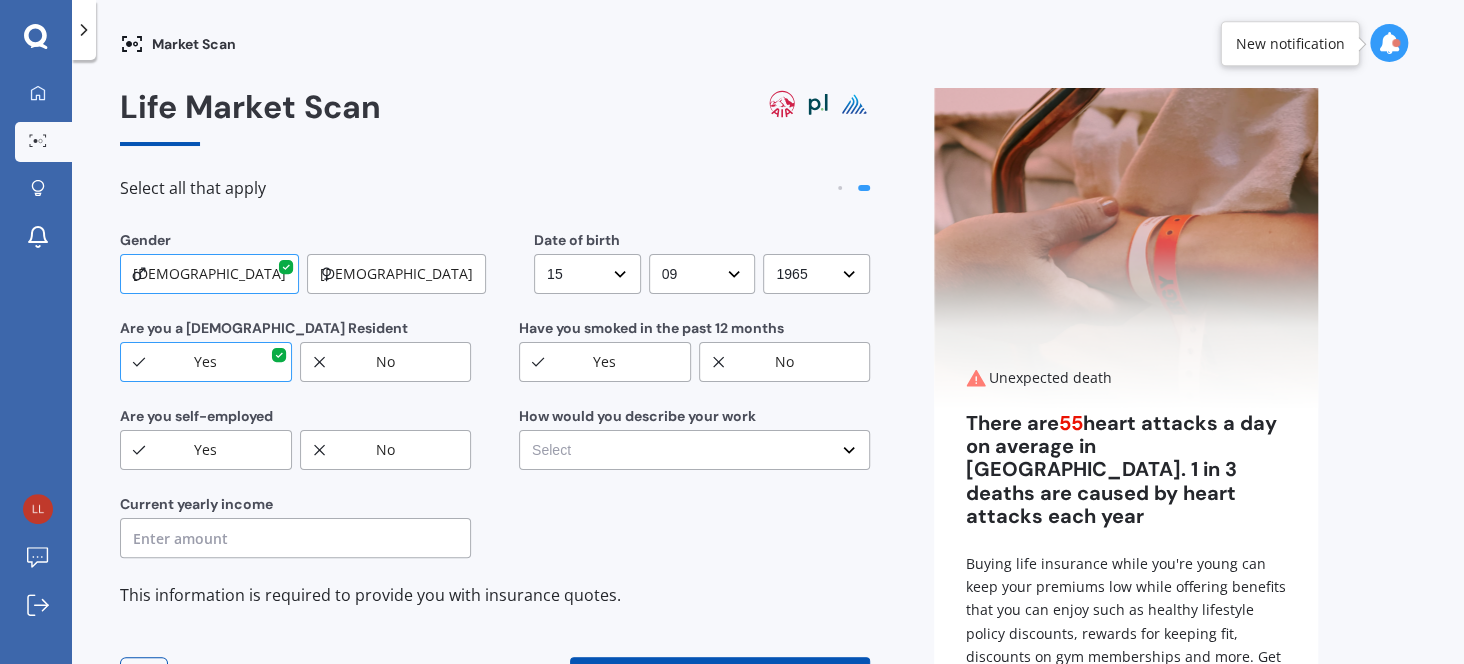 click on "Yes" at bounding box center (206, 450) 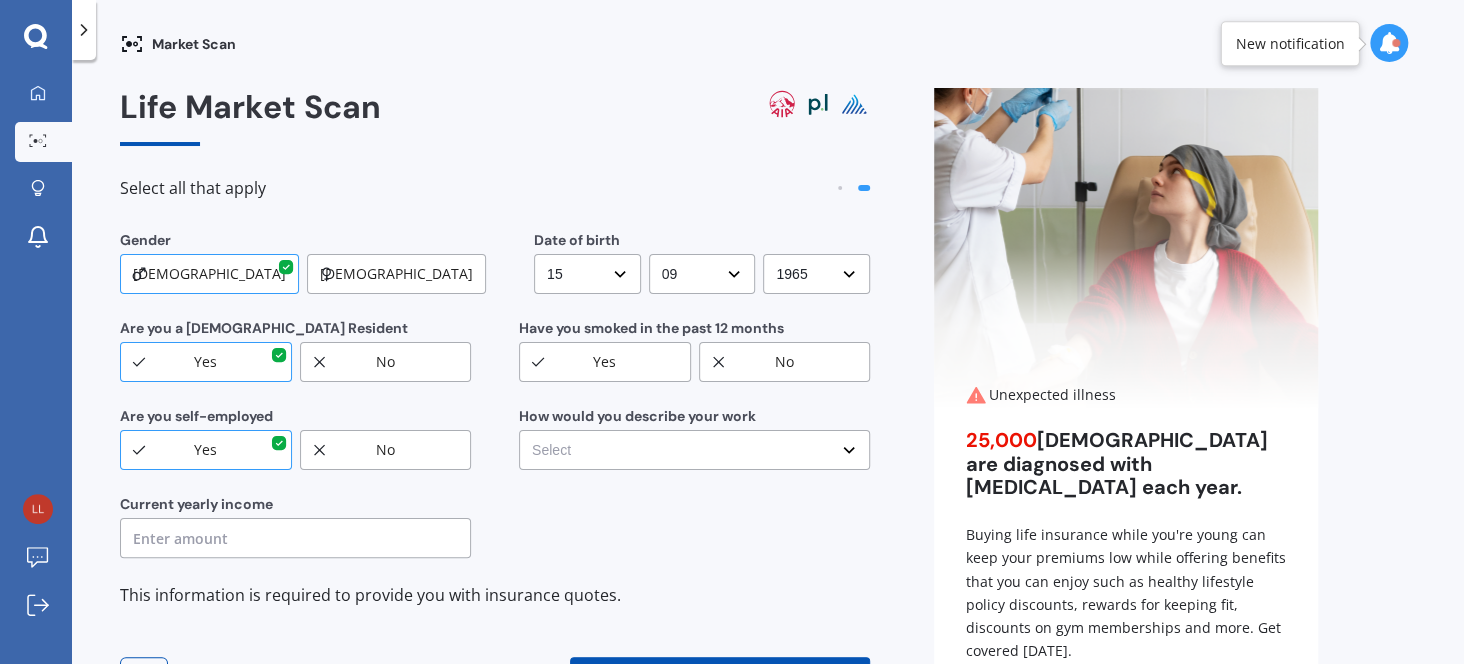 click at bounding box center [295, 538] 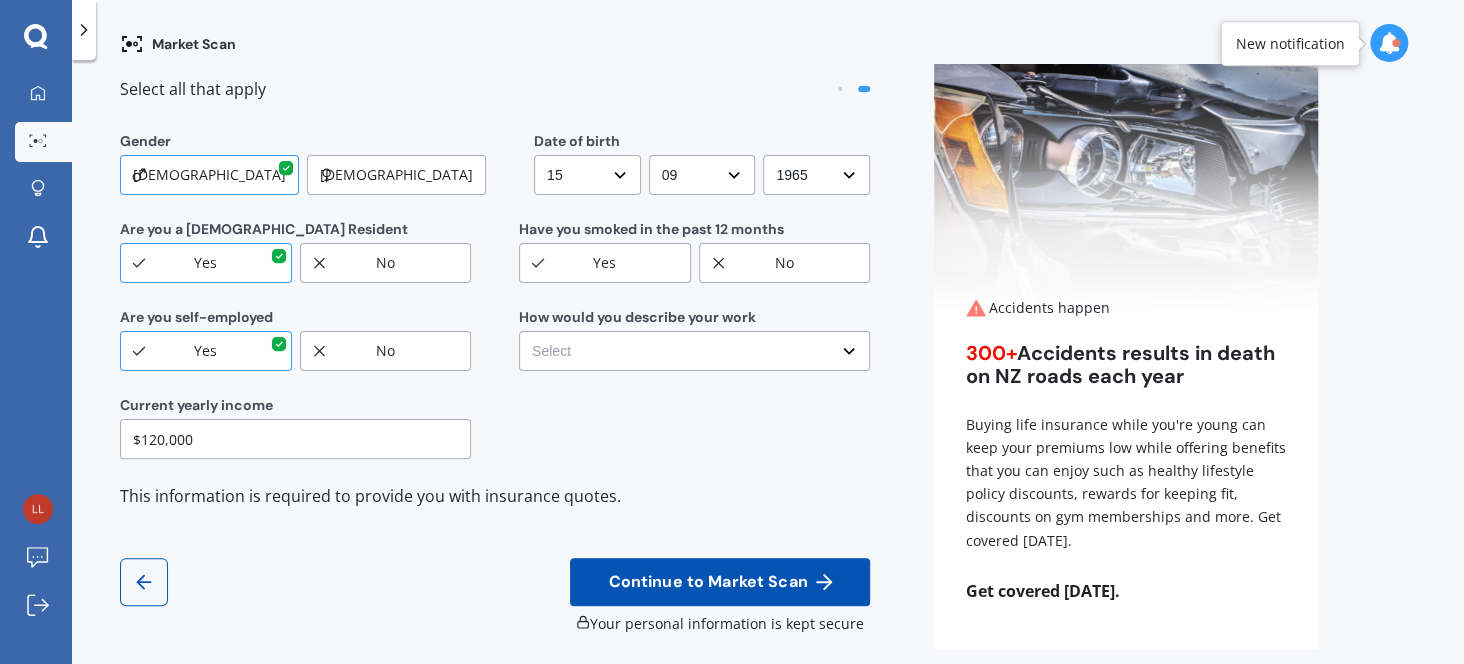 scroll, scrollTop: 0, scrollLeft: 0, axis: both 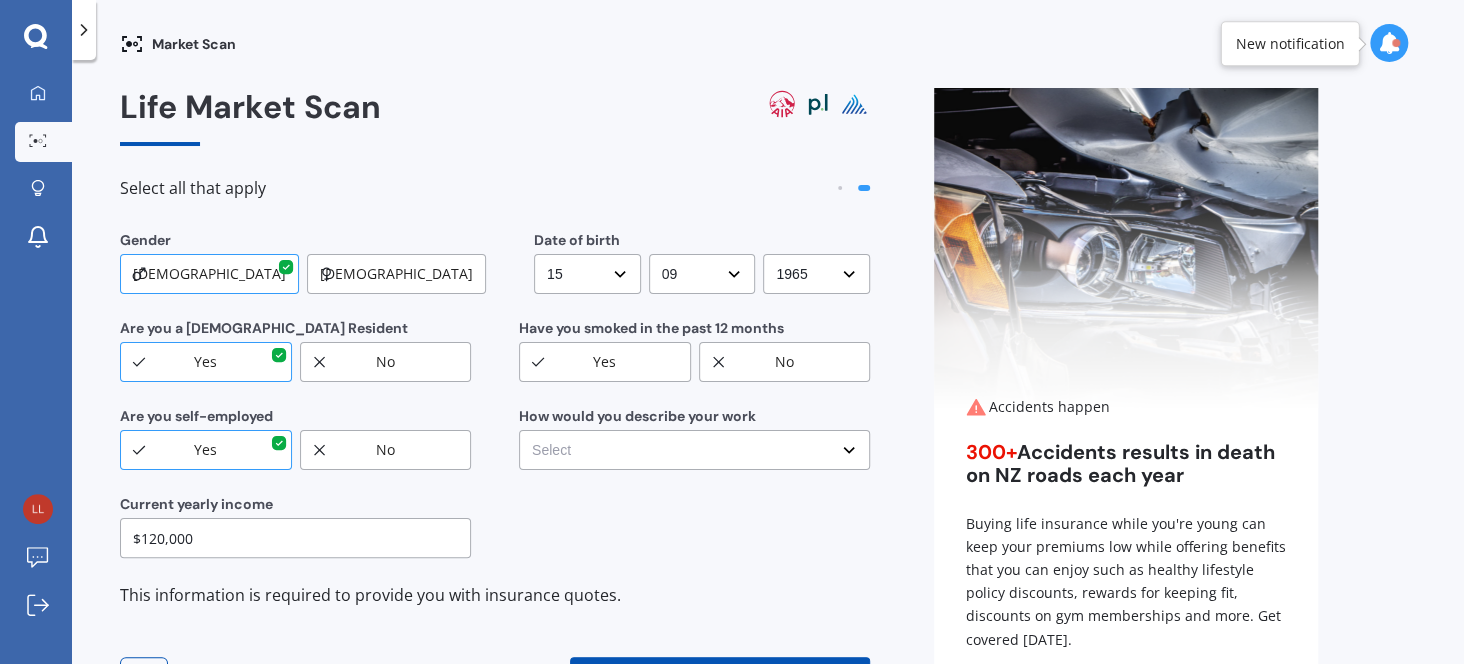 type on "$120,000" 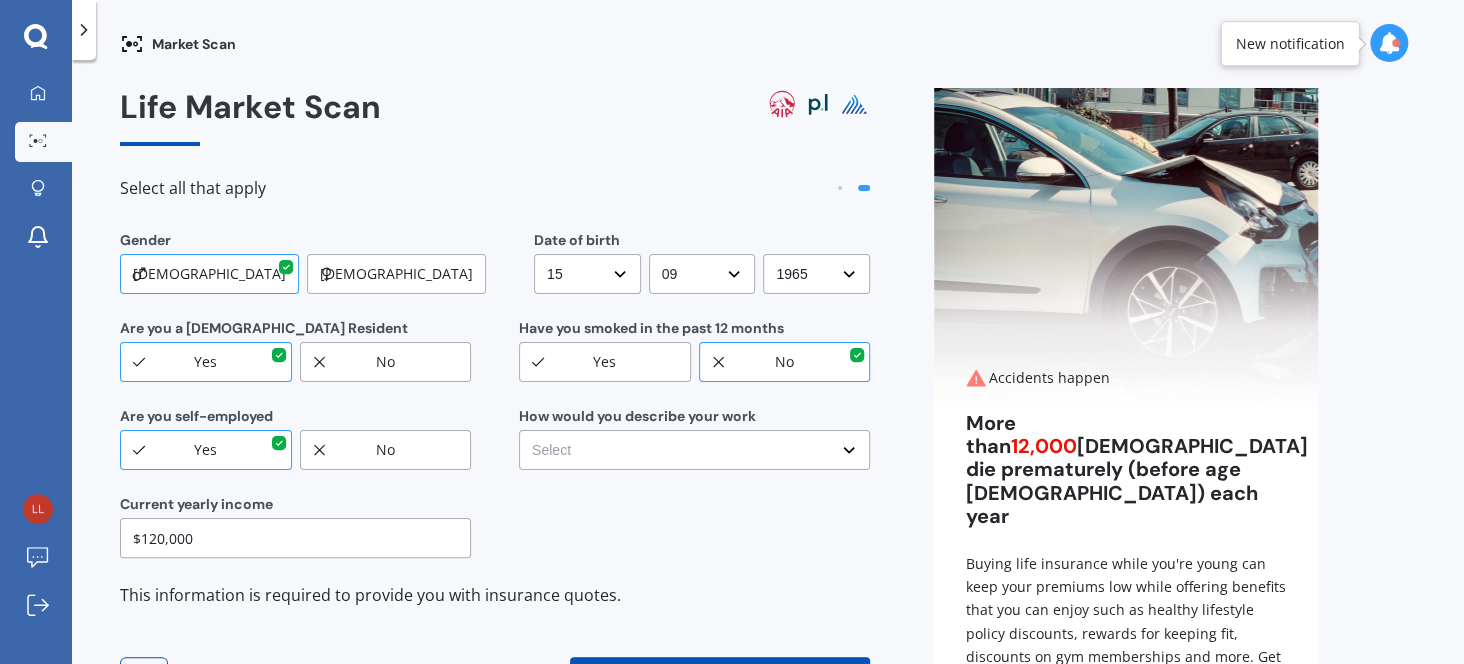 click on "Select No manual work e.g. lawyer, consultant, engineer Light manual work e.g. plumber, nurse, hairdresser Heavy or repetitive manual work e.g. painter, taxi/Uber, courier Working less than 20 hours a week or unemployed" at bounding box center (694, 450) 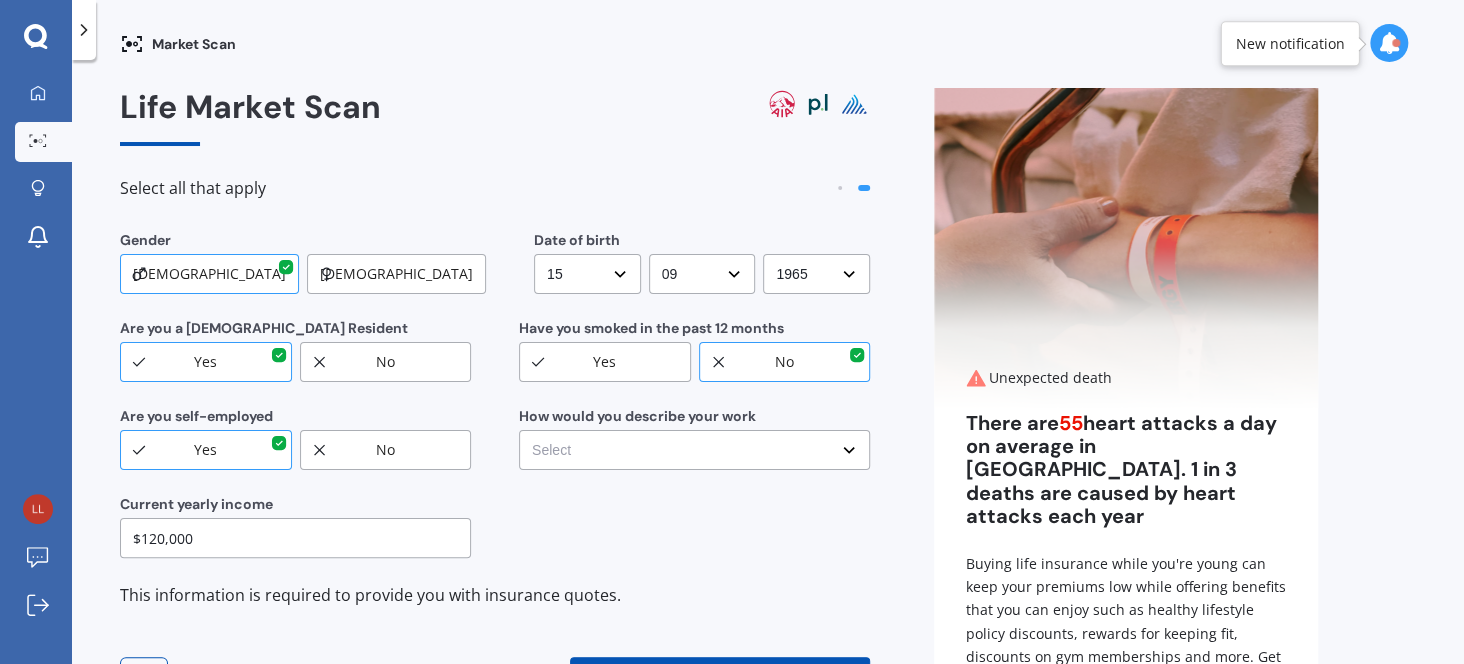 select on "Heavy or repetitive manual work e.g. painter, taxi/Uber, courier" 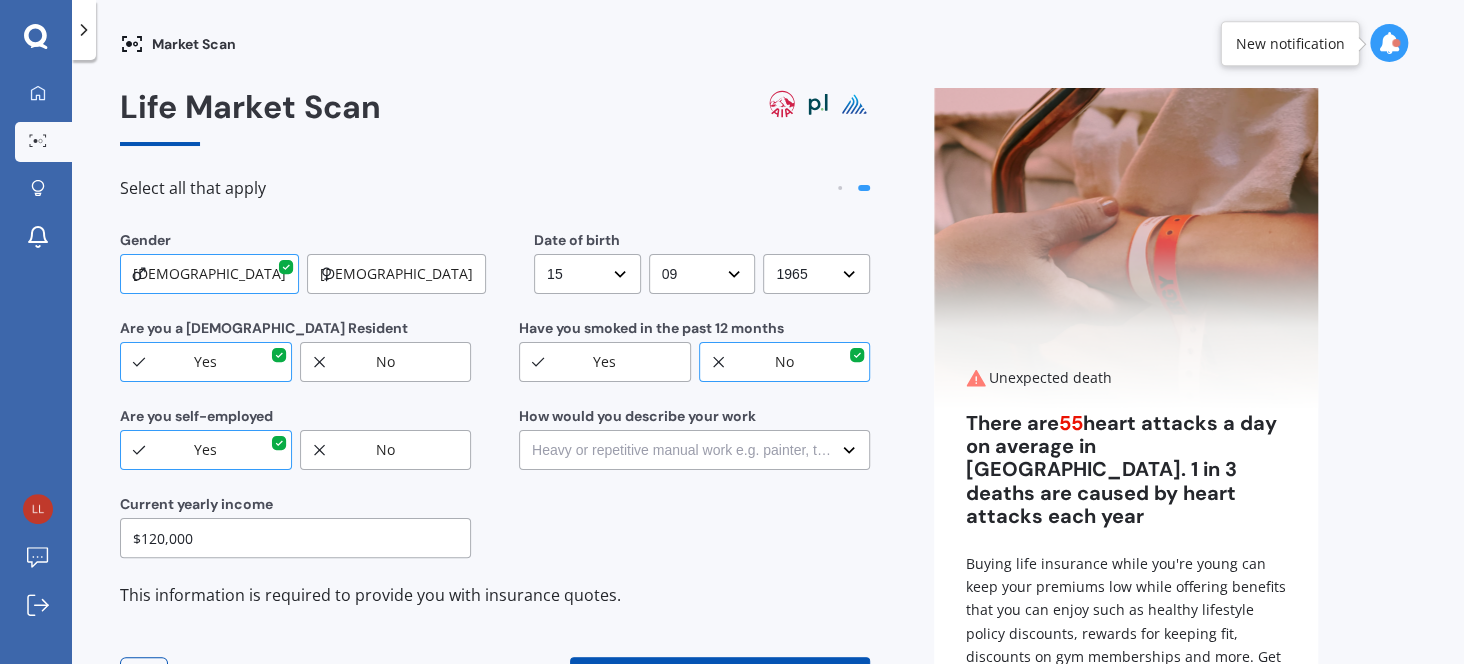 click on "Select No manual work e.g. lawyer, consultant, engineer Light manual work e.g. plumber, nurse, hairdresser Heavy or repetitive manual work e.g. painter, taxi/Uber, courier Working less than 20 hours a week or unemployed" at bounding box center [694, 450] 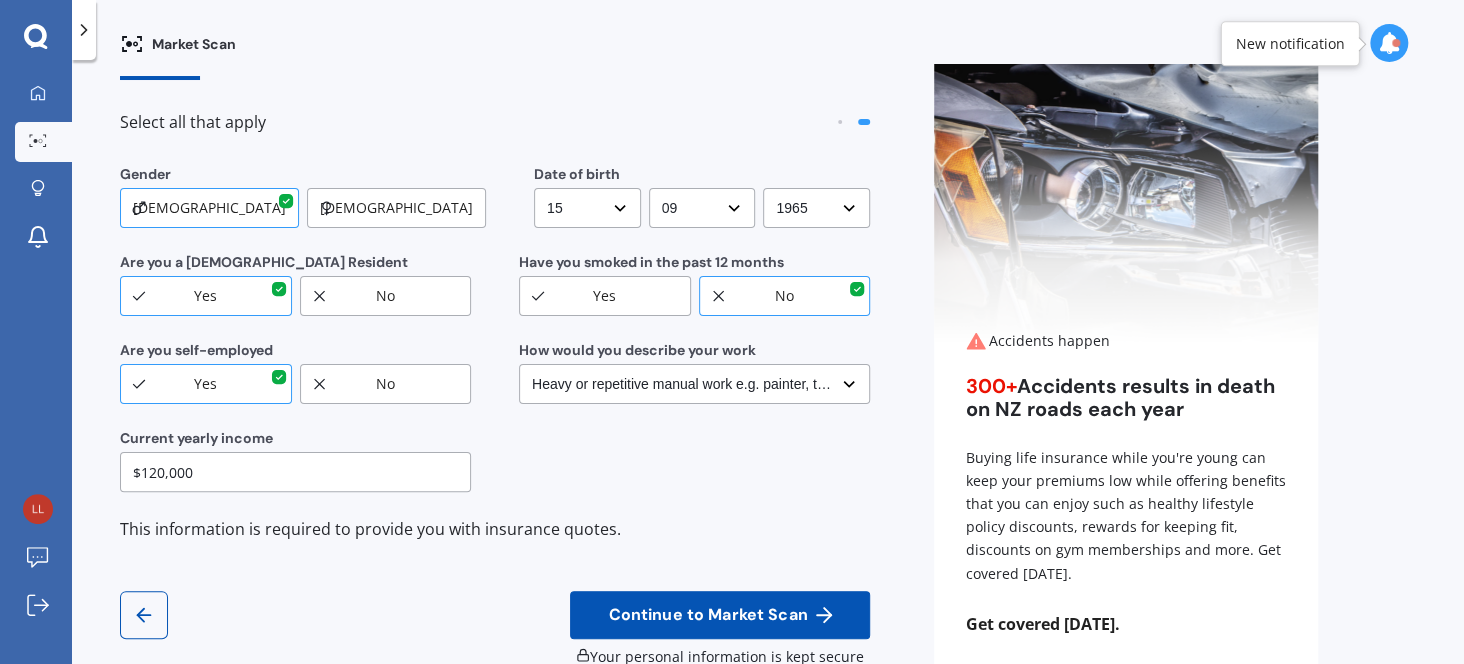 scroll, scrollTop: 99, scrollLeft: 0, axis: vertical 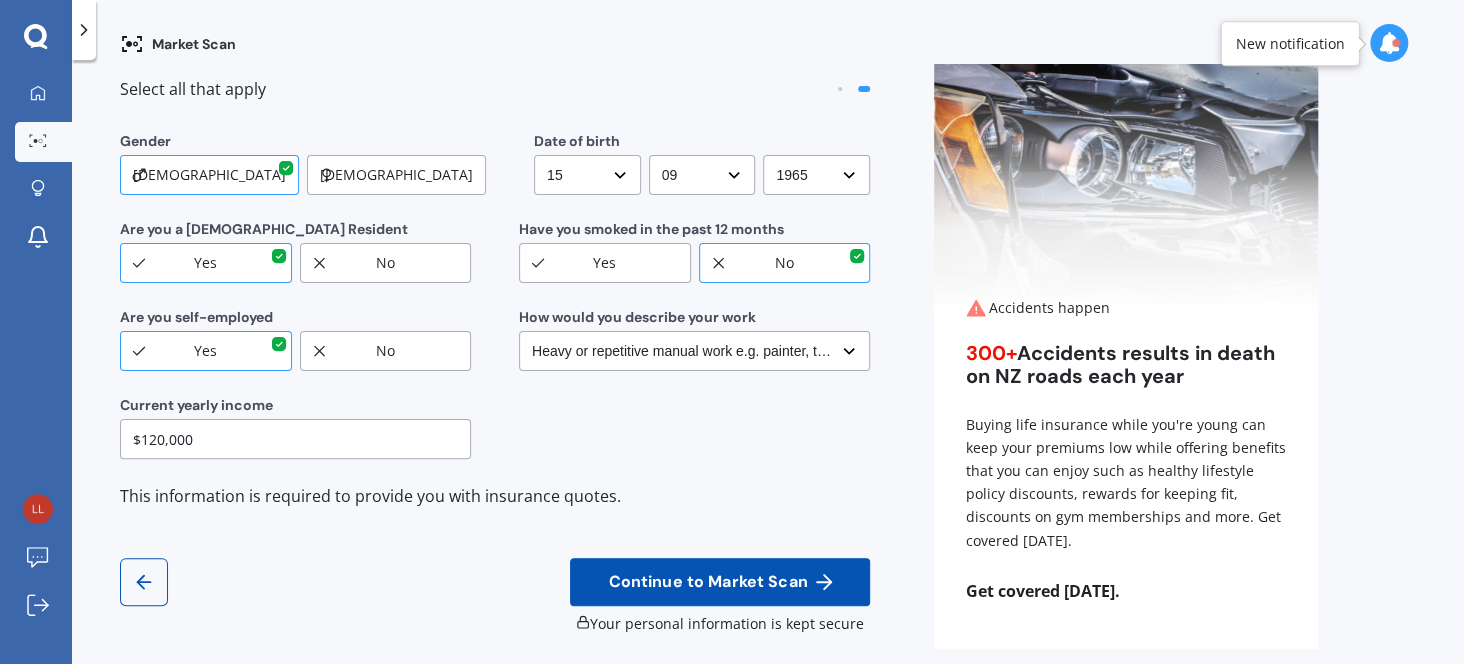 click on "Continue to Market Scan" at bounding box center [707, 582] 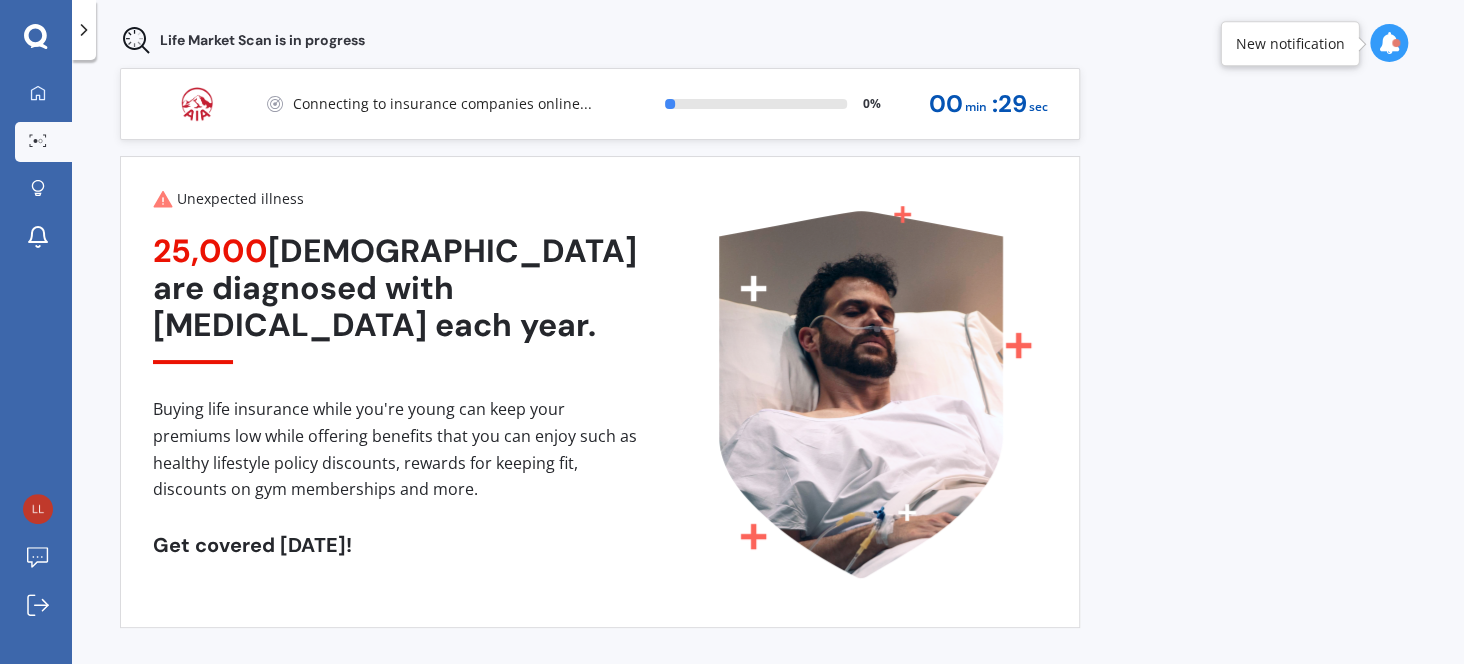 scroll, scrollTop: 19, scrollLeft: 0, axis: vertical 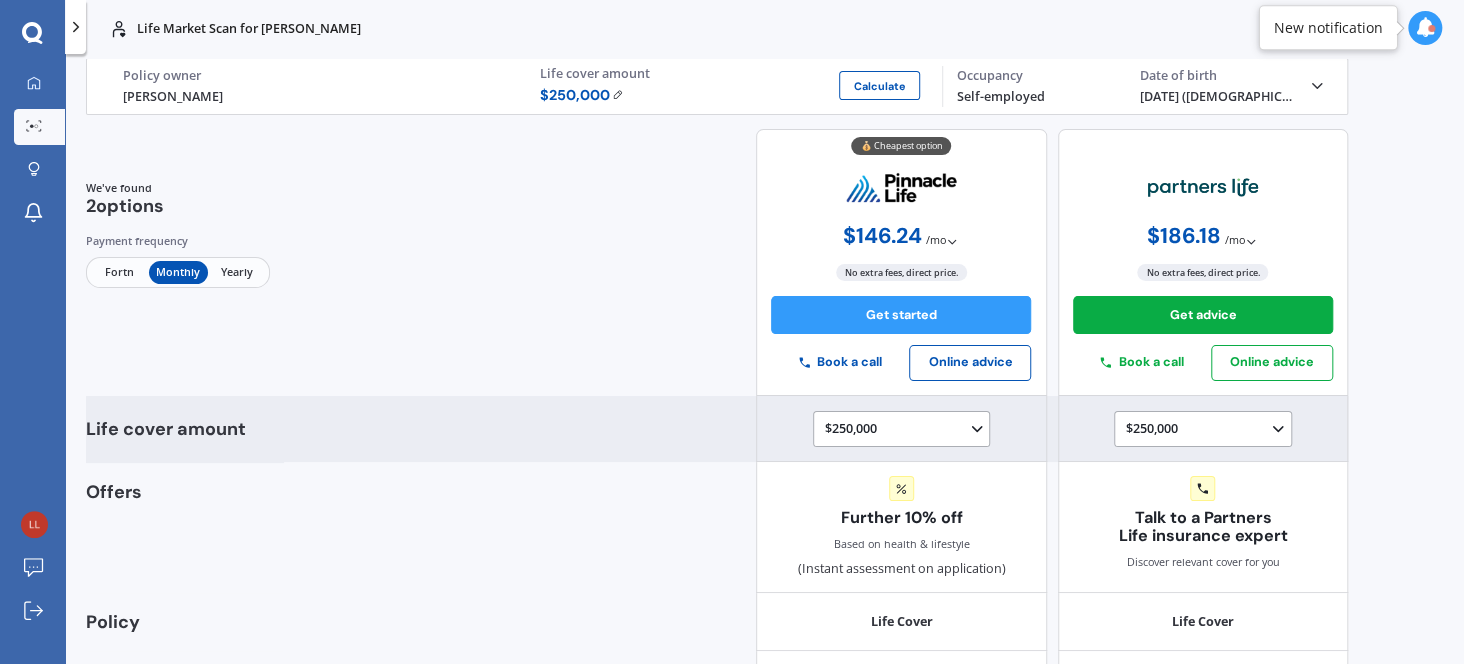 click 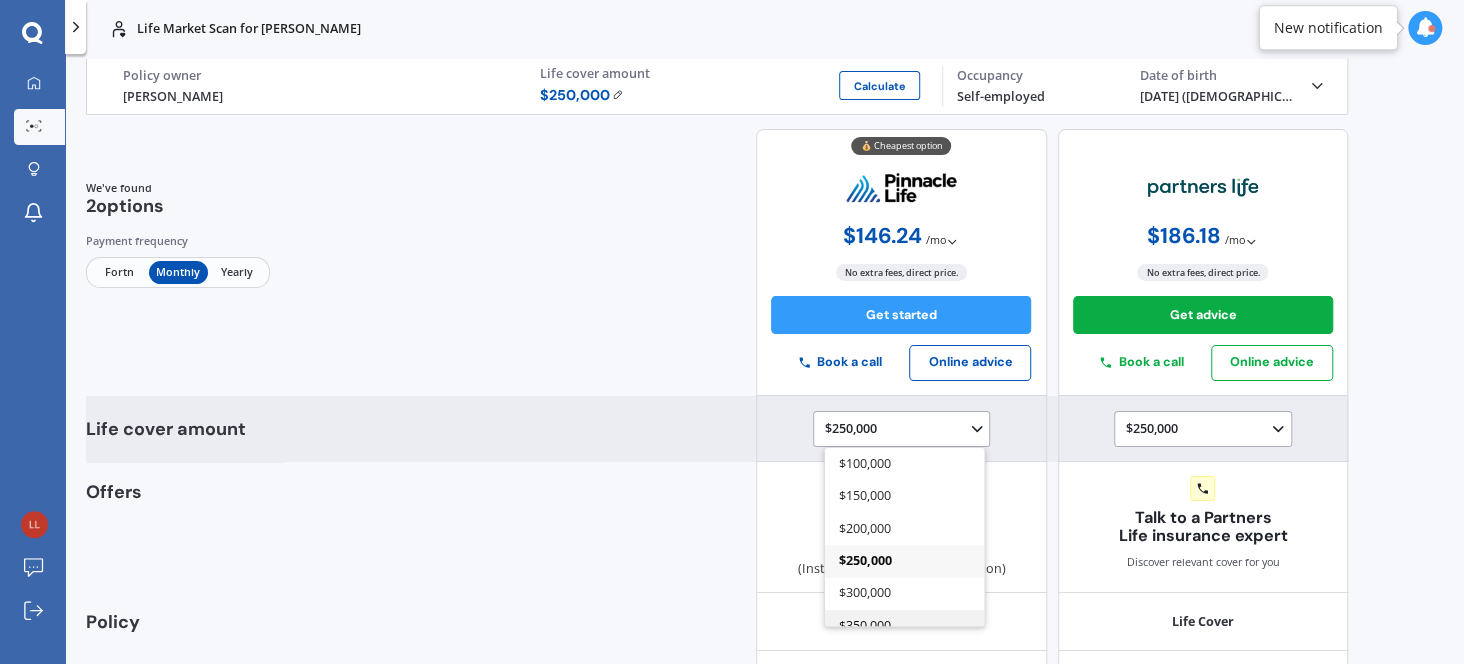scroll, scrollTop: 110, scrollLeft: 0, axis: vertical 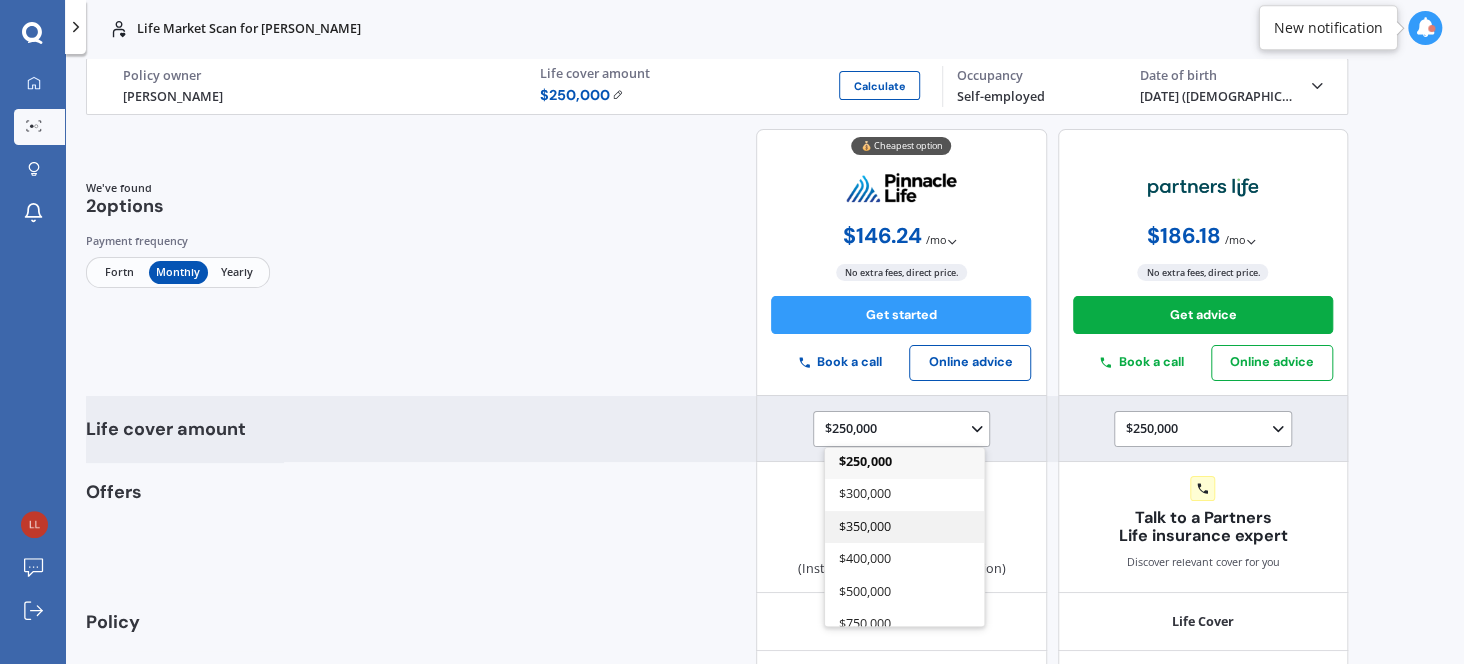 click on "$350,000" at bounding box center [866, 525] 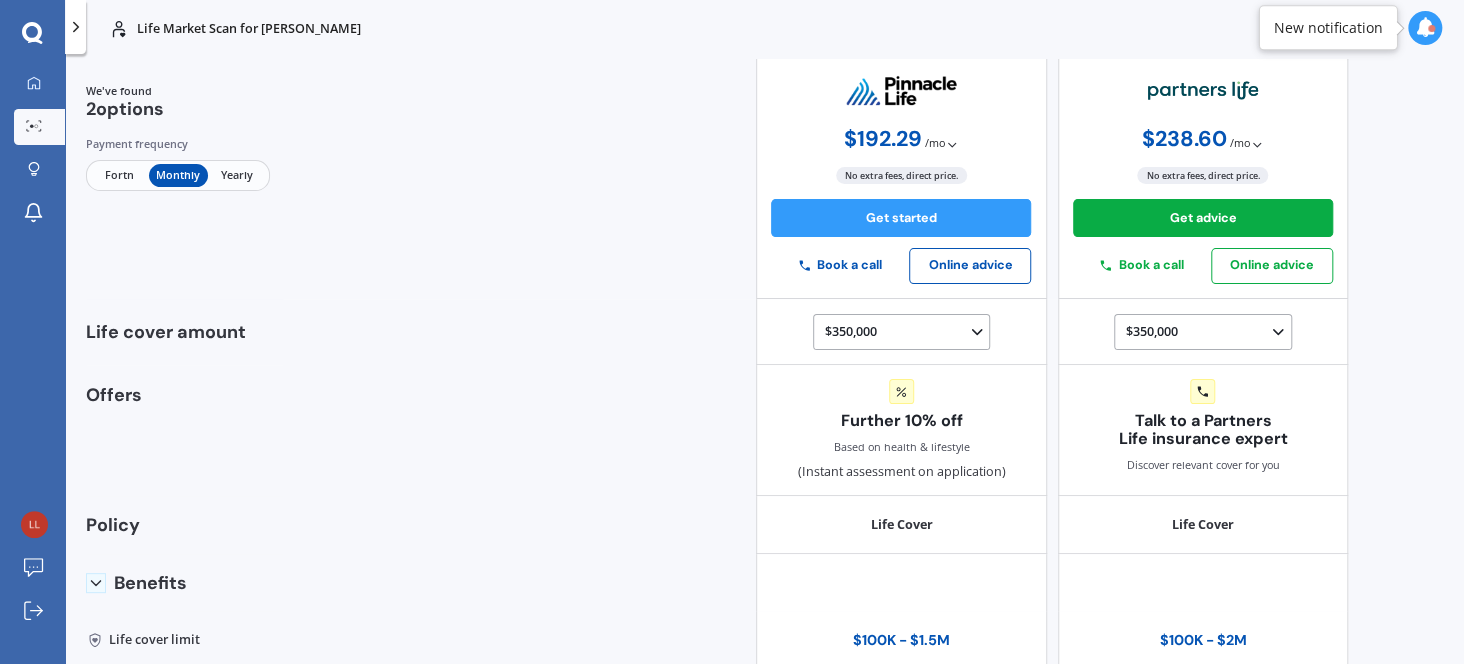 scroll, scrollTop: 0, scrollLeft: 0, axis: both 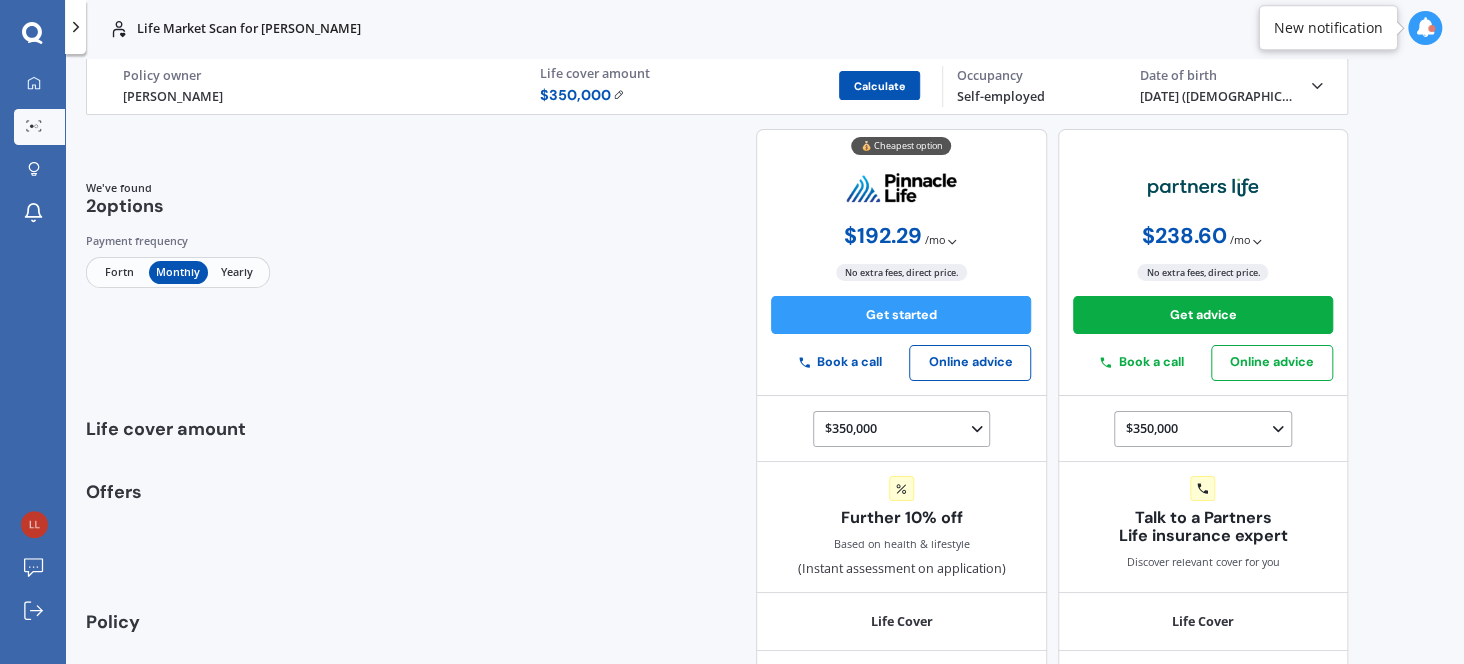 click on "Calculate" at bounding box center [879, 85] 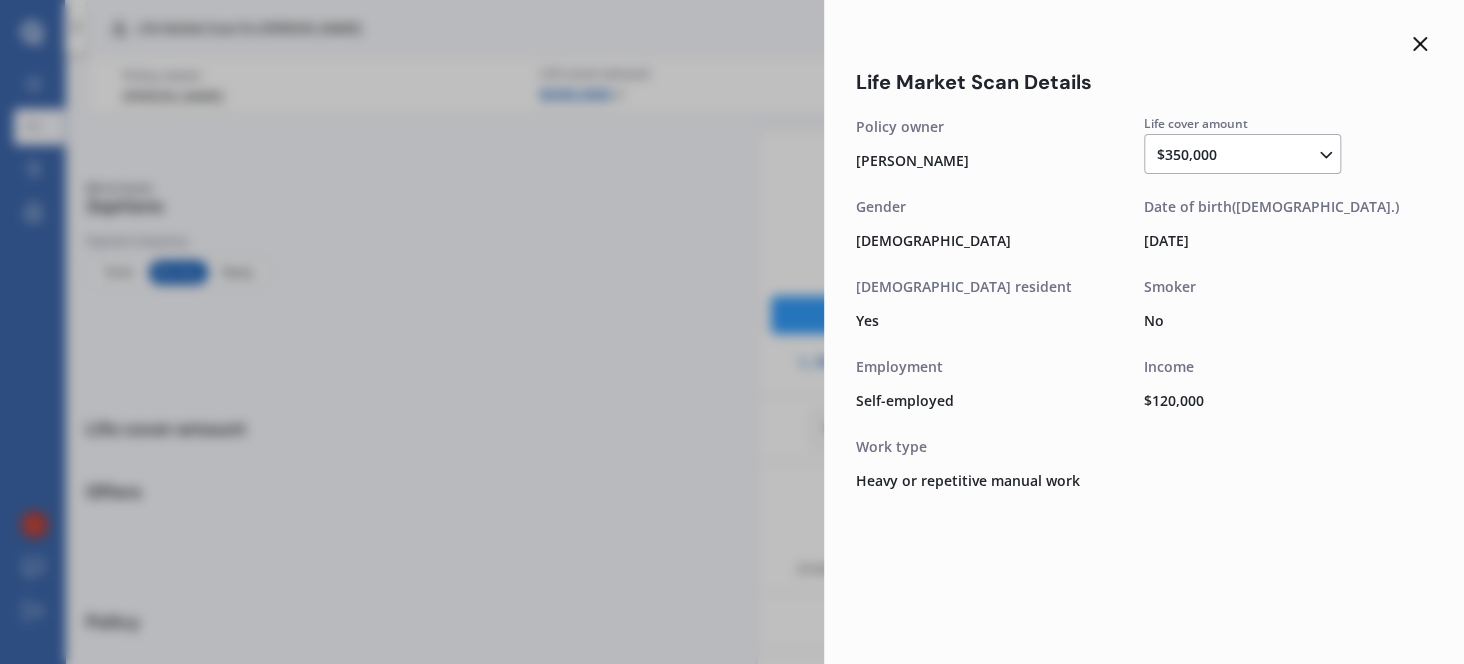 click 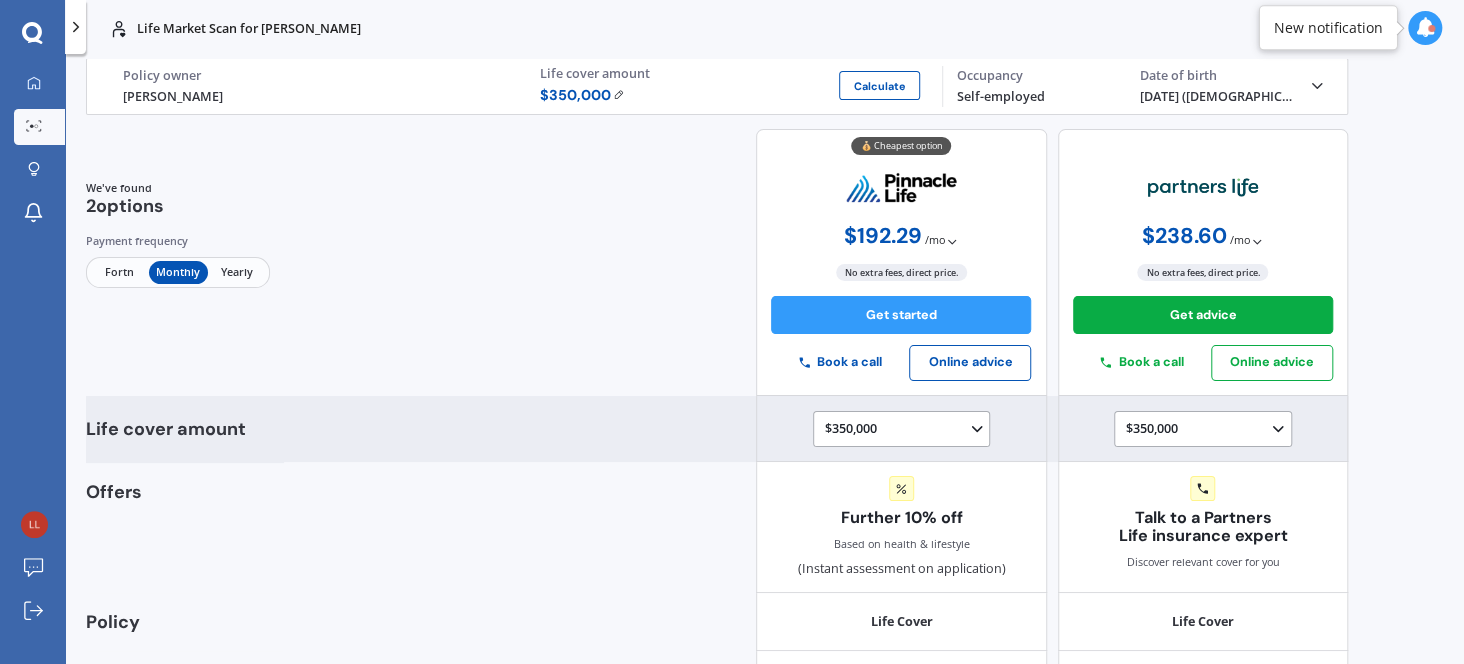 click 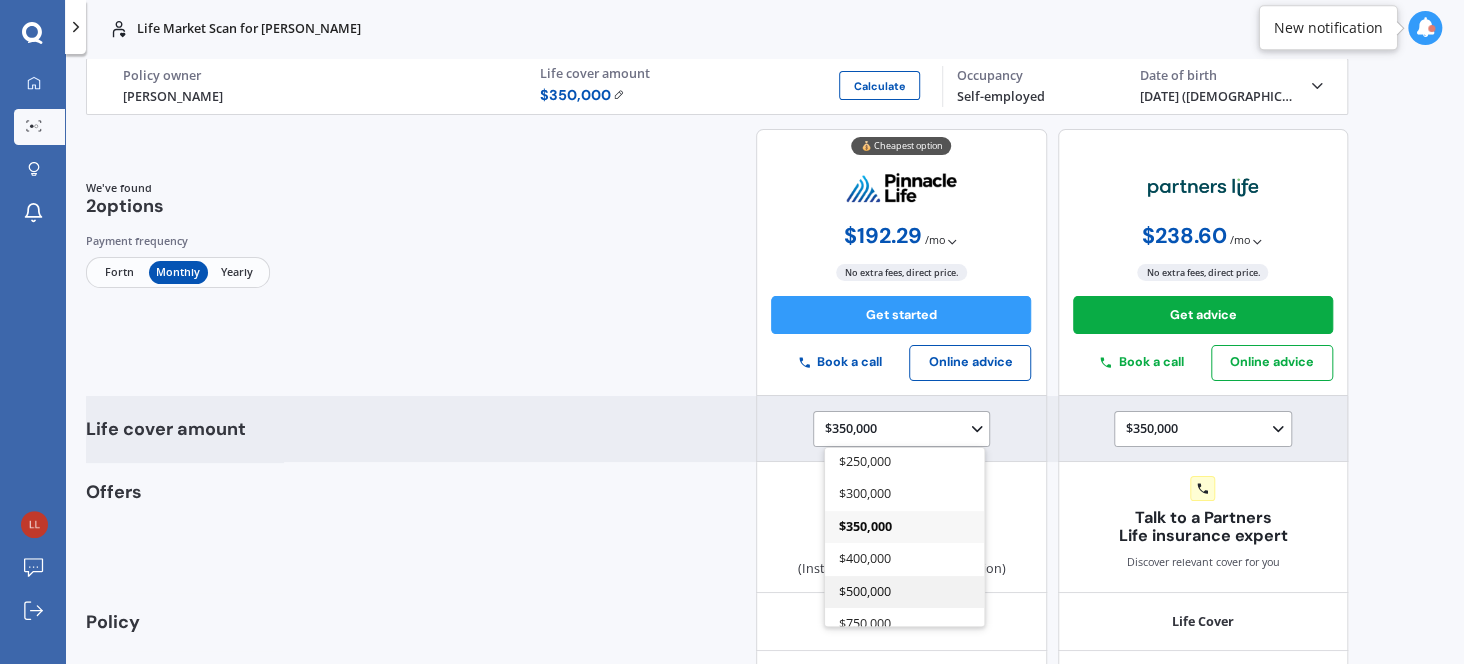 click on "$500,000" at bounding box center (904, 591) 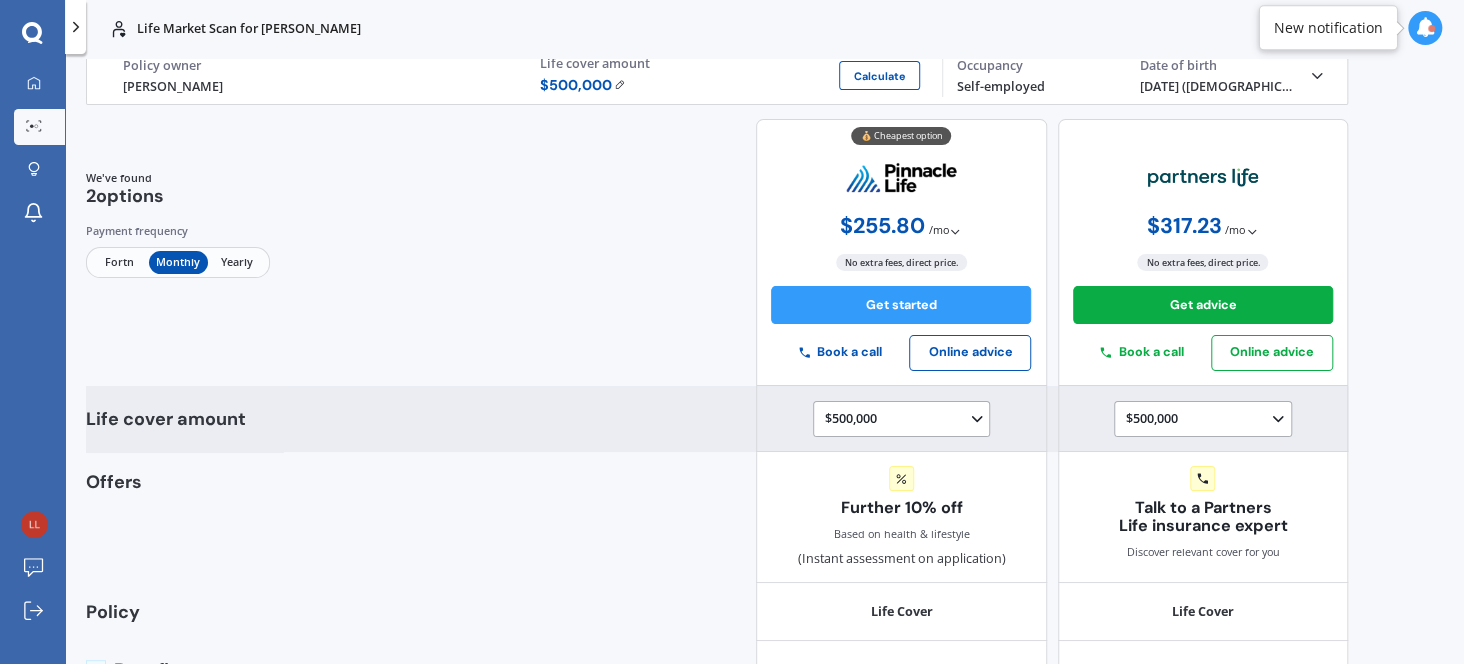 scroll, scrollTop: 0, scrollLeft: 0, axis: both 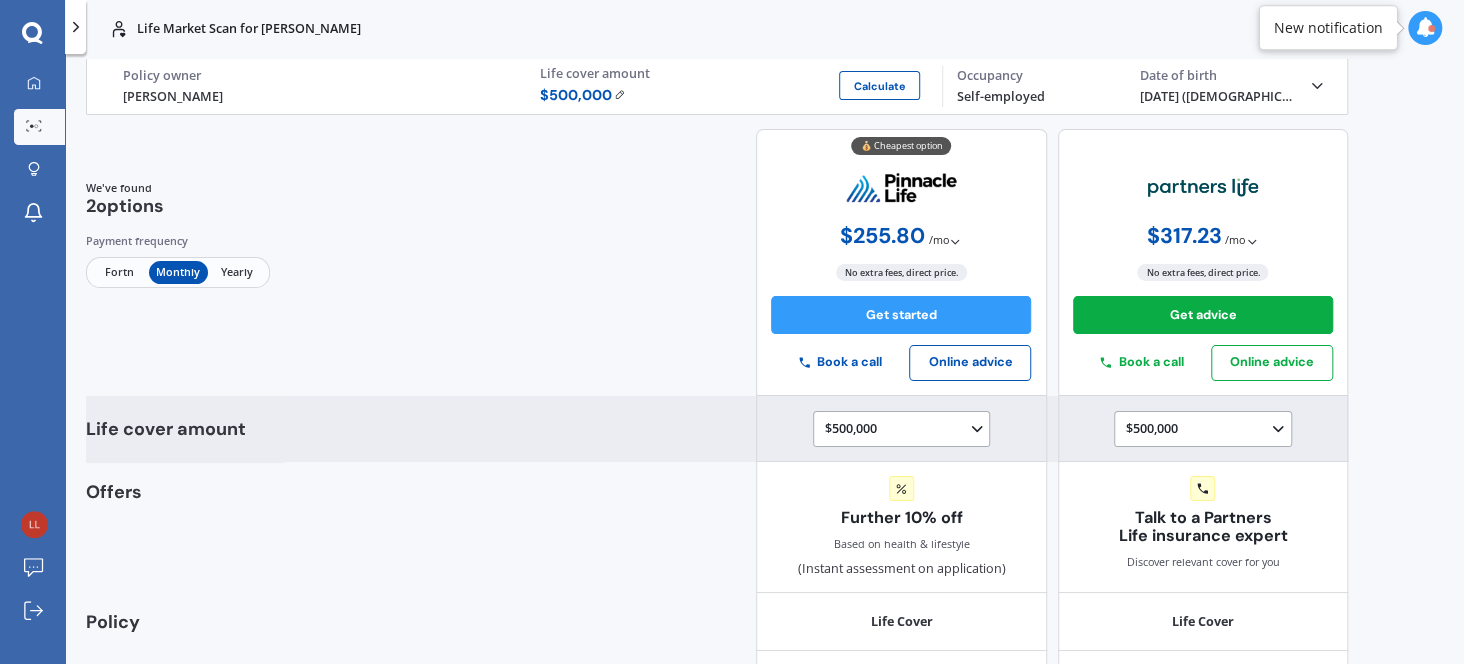 click 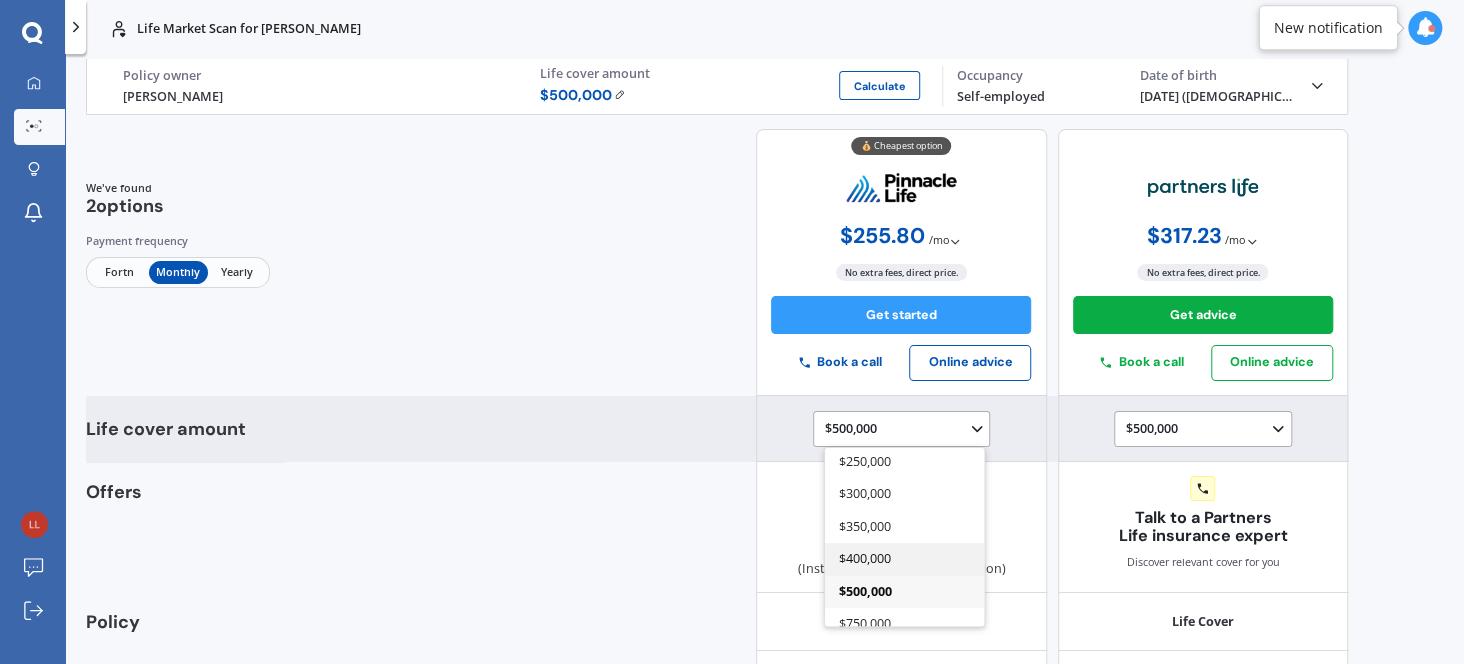 click on "$400,000" at bounding box center (866, 558) 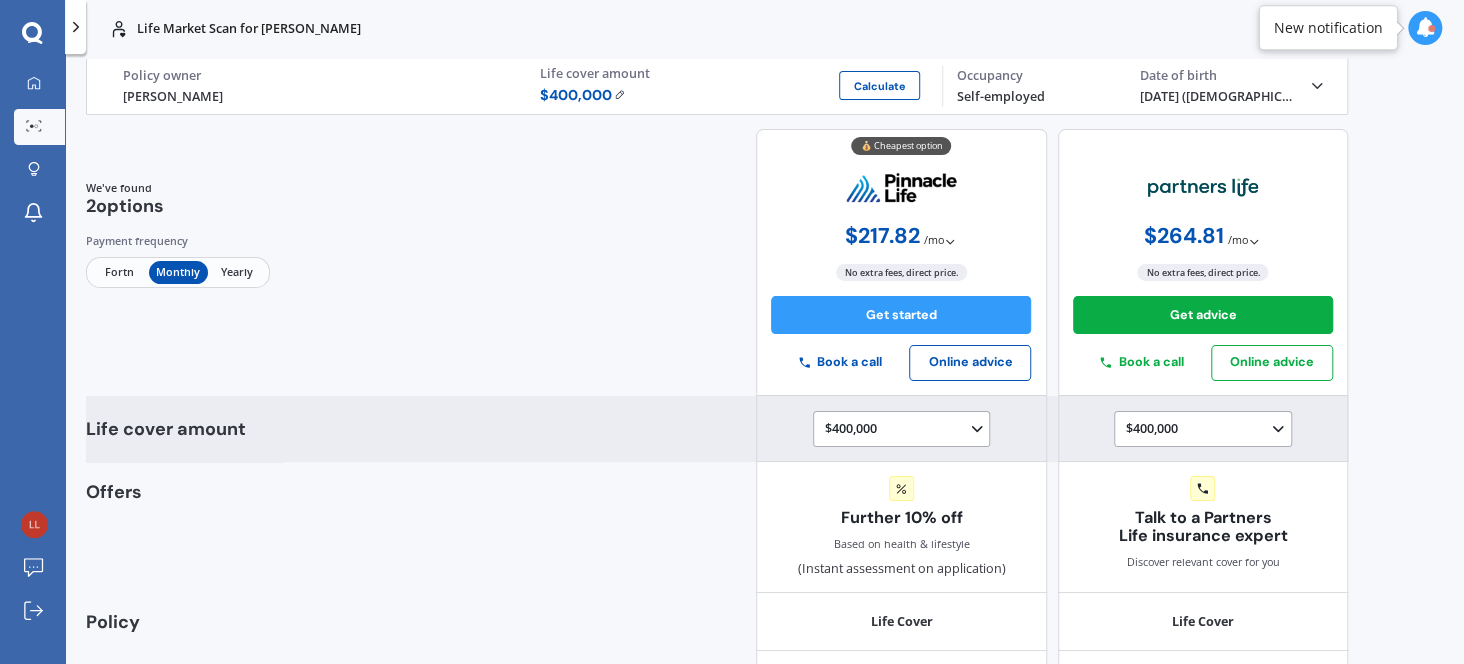 click 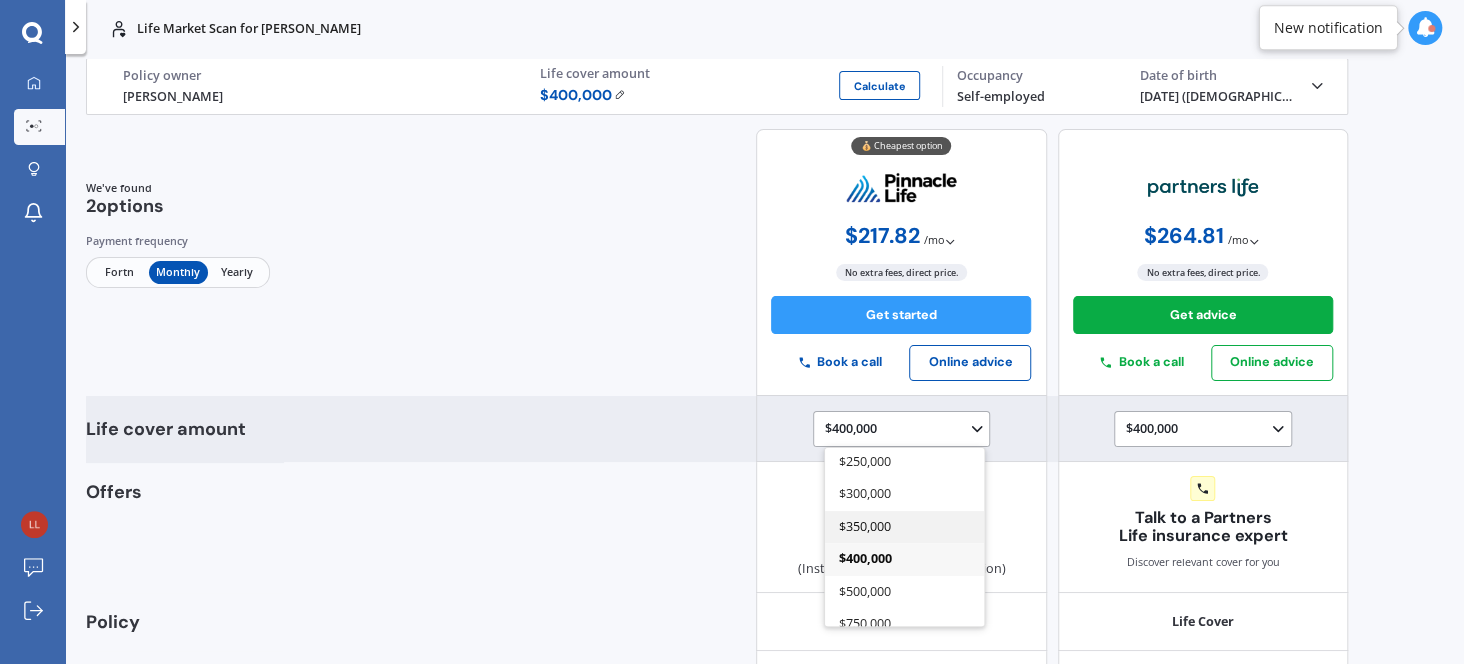 click on "$350,000" at bounding box center [904, 526] 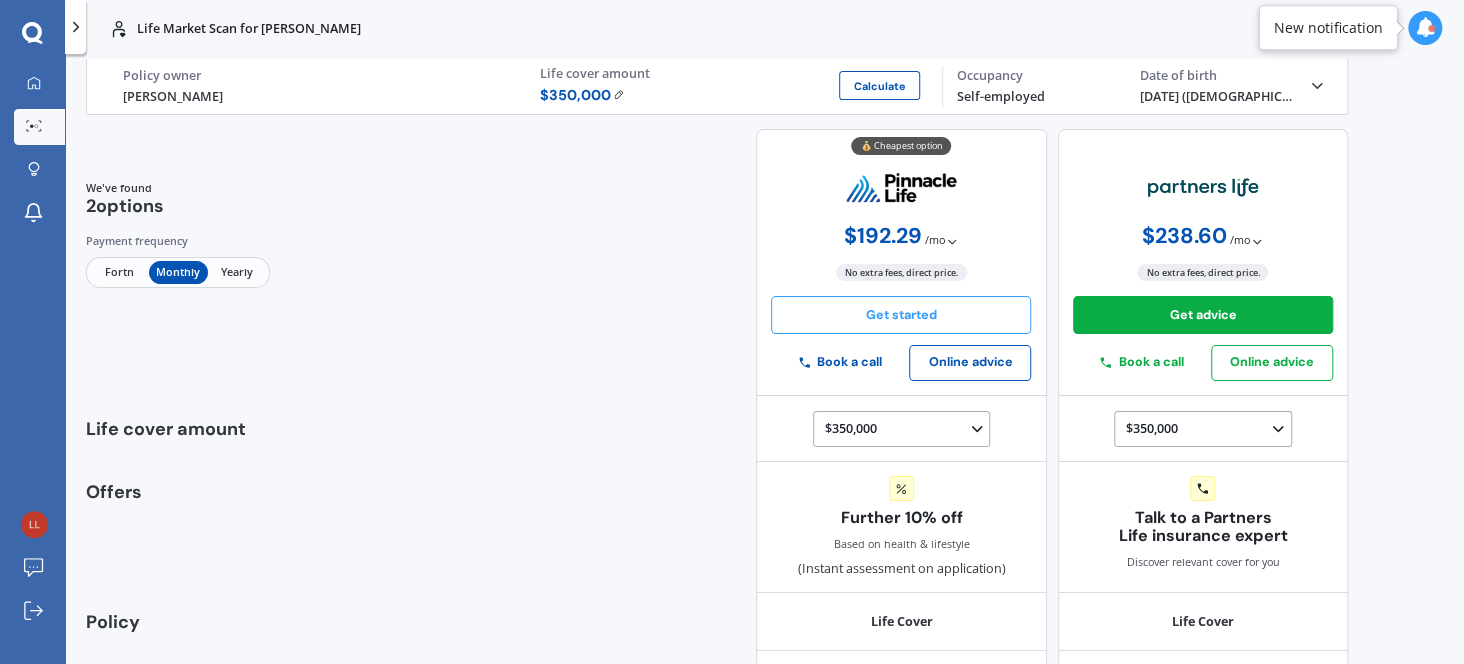click on "Get started" at bounding box center [901, 315] 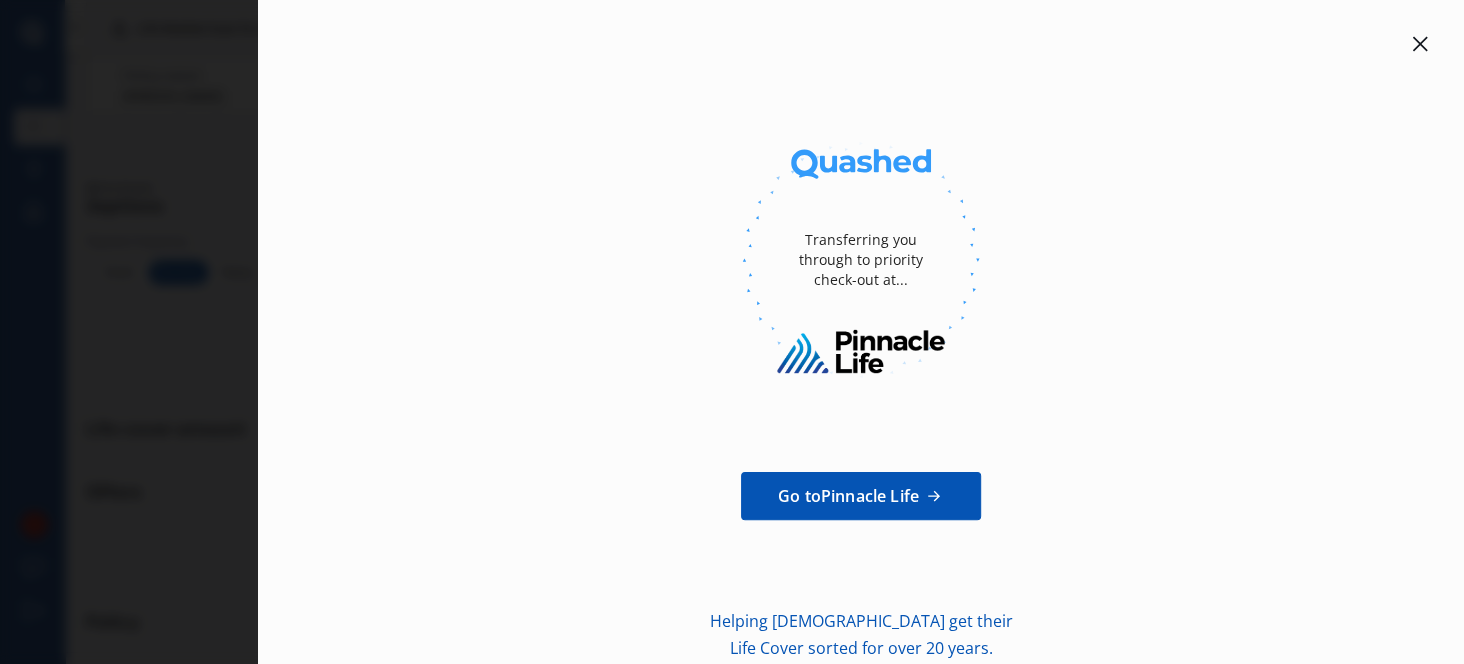 click 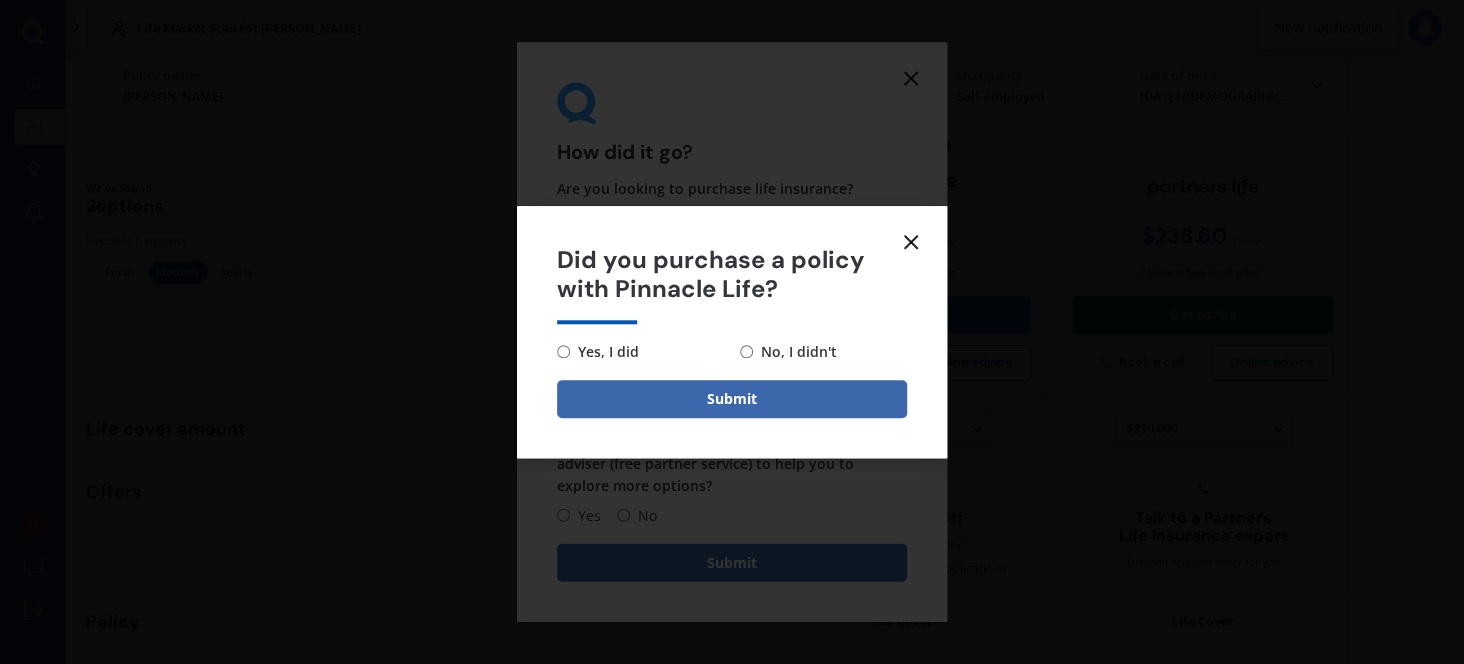 click 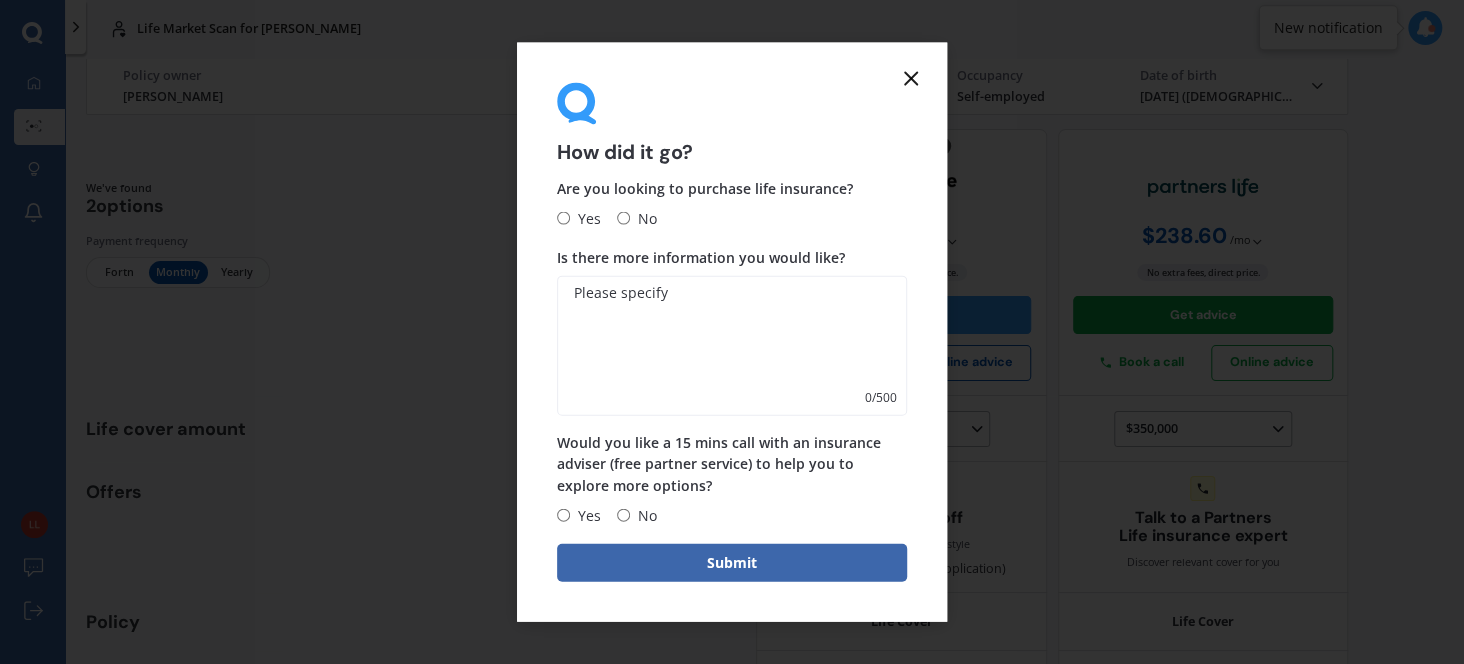 drag, startPoint x: 911, startPoint y: 74, endPoint x: 859, endPoint y: 78, distance: 52.153618 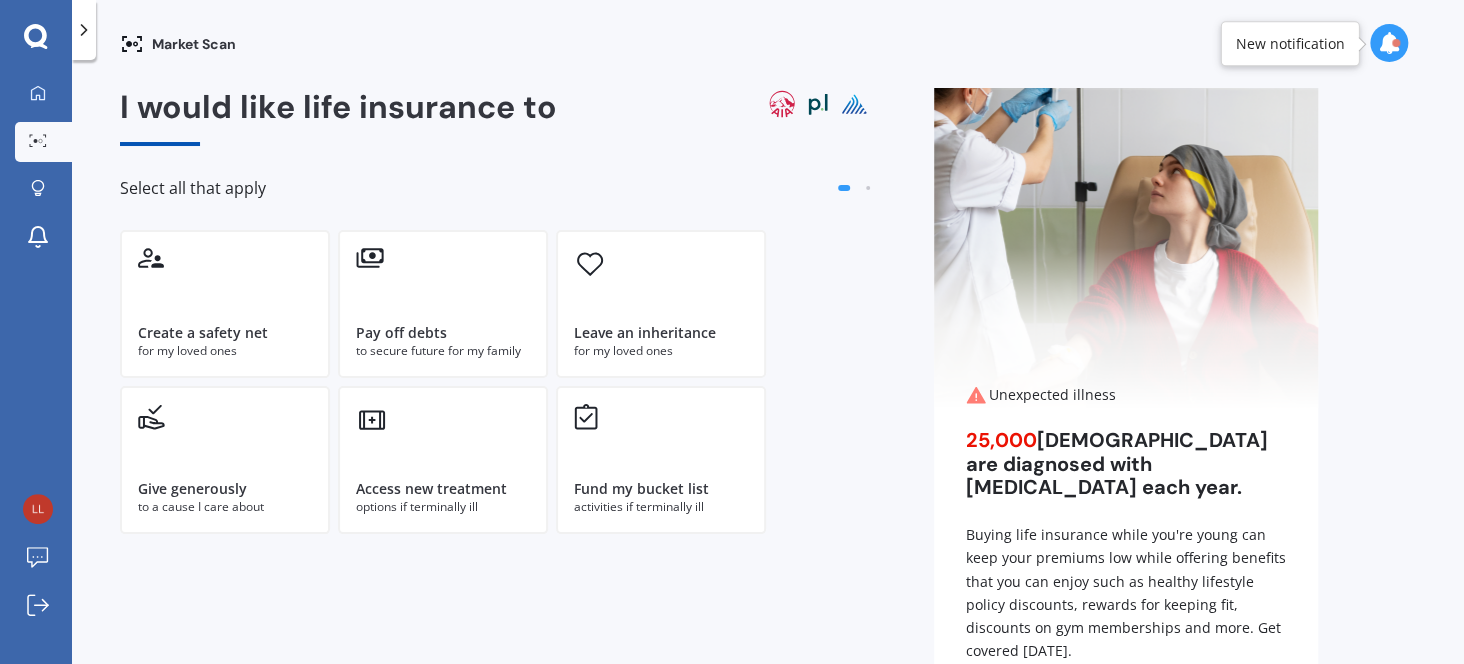 click on "Market Scan I would like life insurance to Select all that apply Create a safety net for my loved ones Pay off debts  to secure future for my family Leave an inheritance for my loved ones Give generously to a cause I care about Access new treatment options if terminally ill Fund my bucket list activities if terminally ill Next   Your personal information is kept secure Unexpected illness 25,000  New Zealanders are diagnosed with cancer each year. Buying life insurance while you're young can keep your premiums low while offering benefits that you can enjoy such as healthy lifestyle policy discounts, rewards for keeping fit, discounts on gym memberships and more. Get covered today. Get covered today." at bounding box center [768, 366] 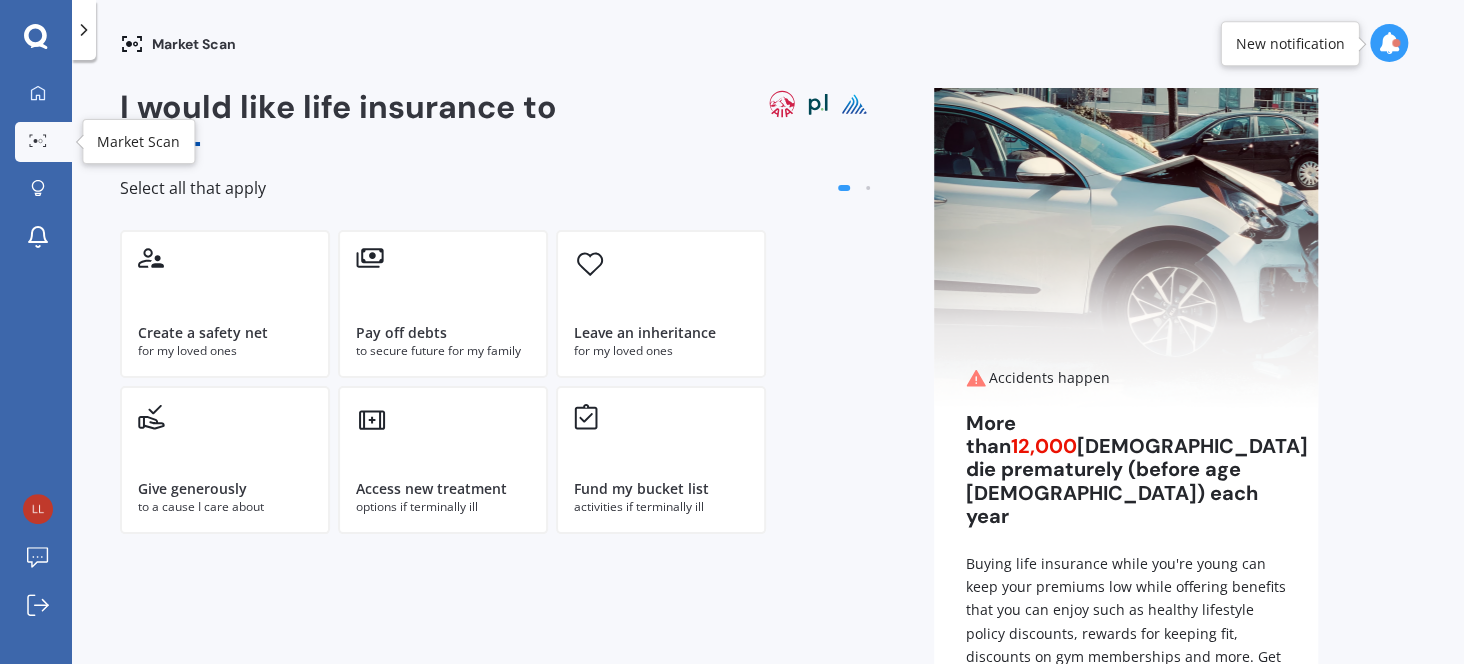 click 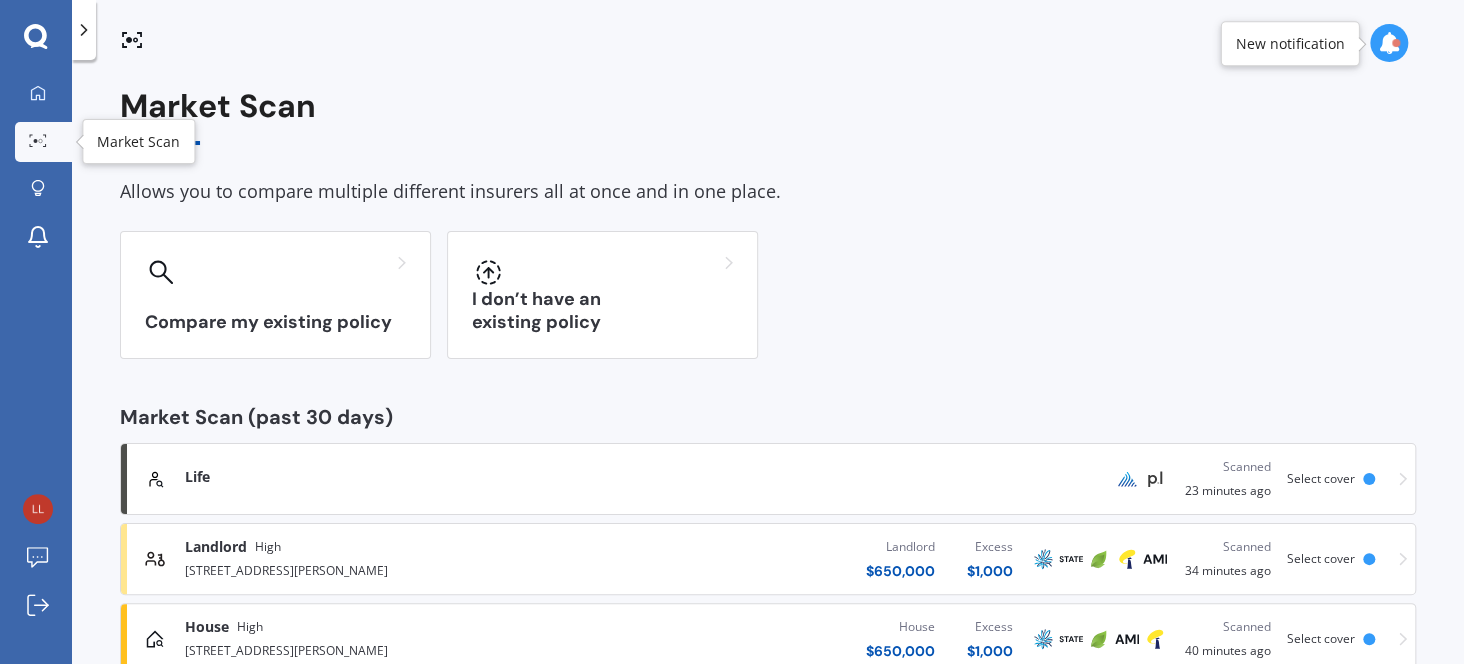 click 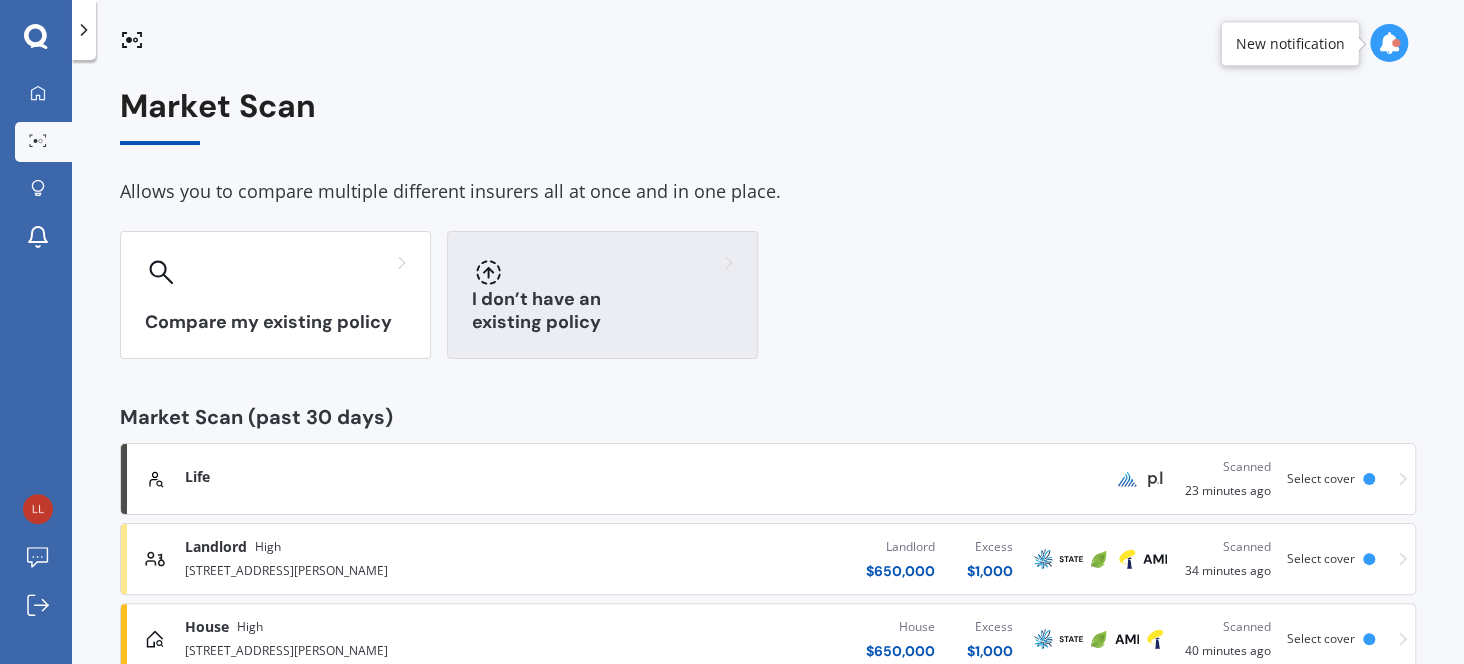 click at bounding box center (602, 272) 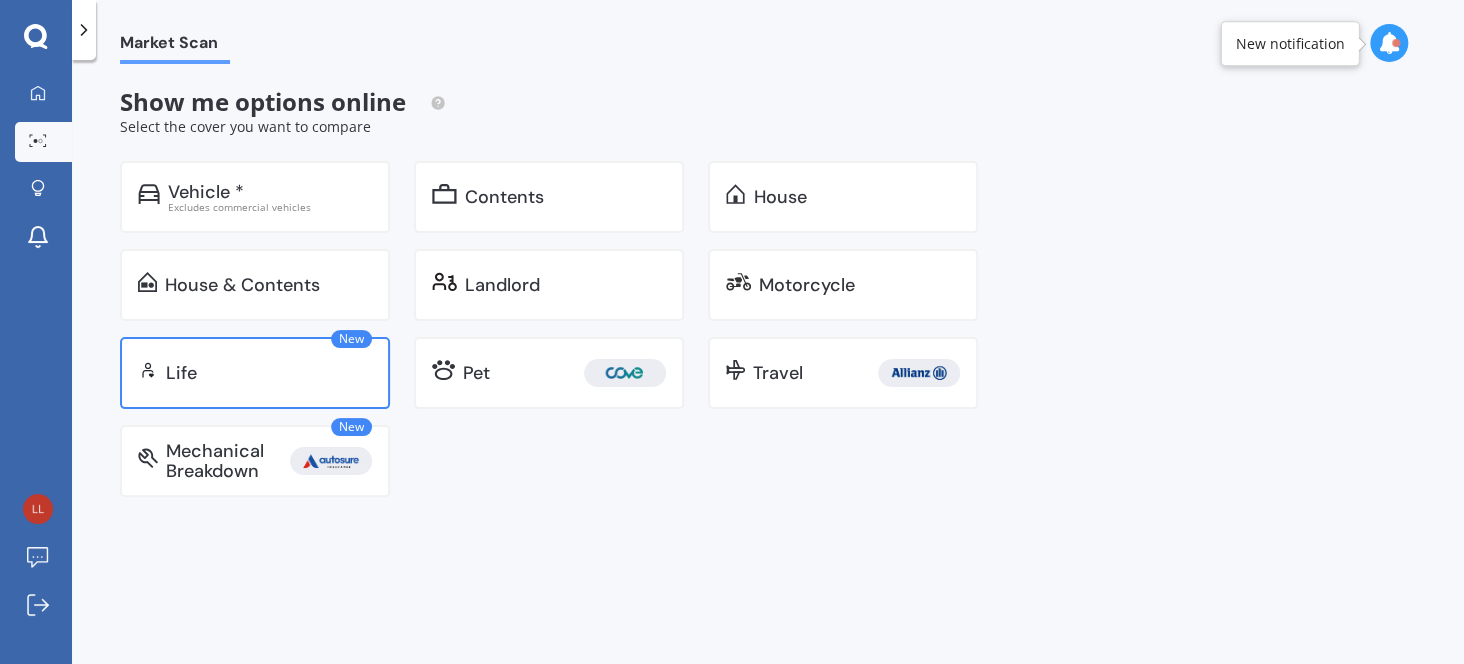 click on "Life" at bounding box center [269, 373] 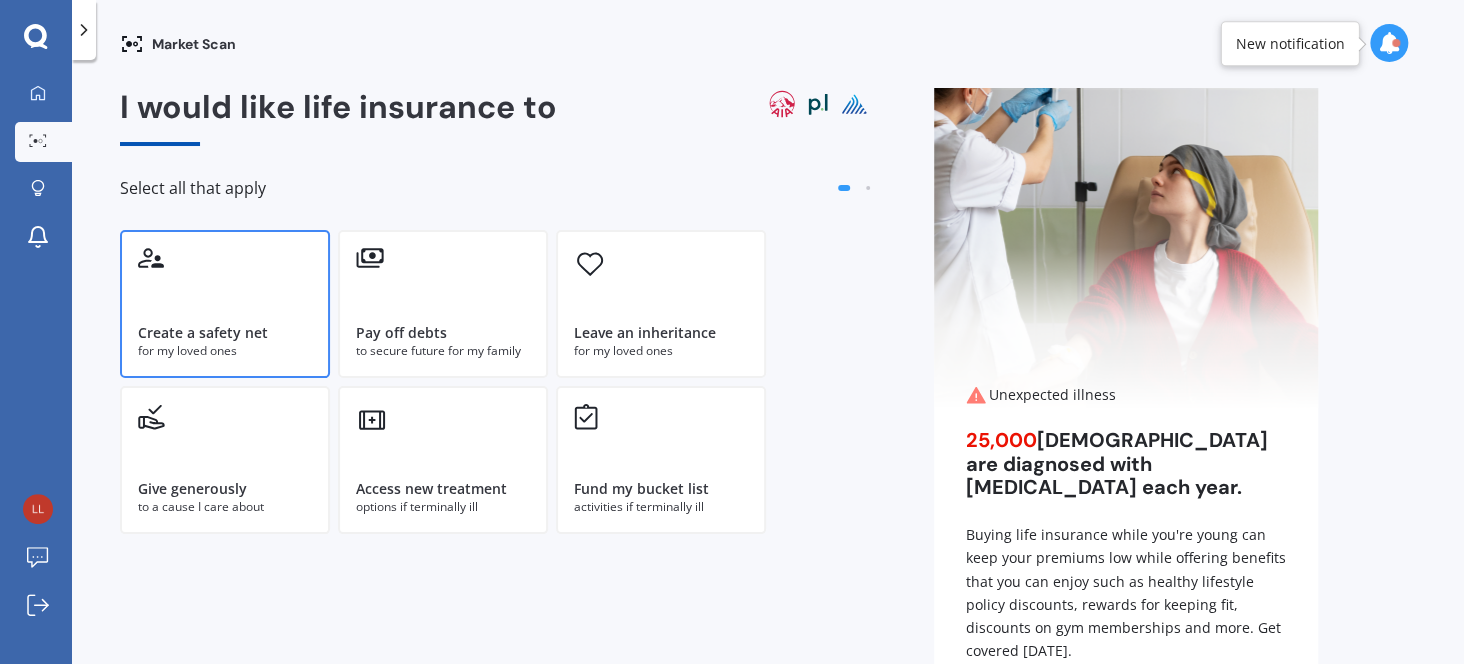 click on "Create a safety net for my loved ones" at bounding box center (225, 304) 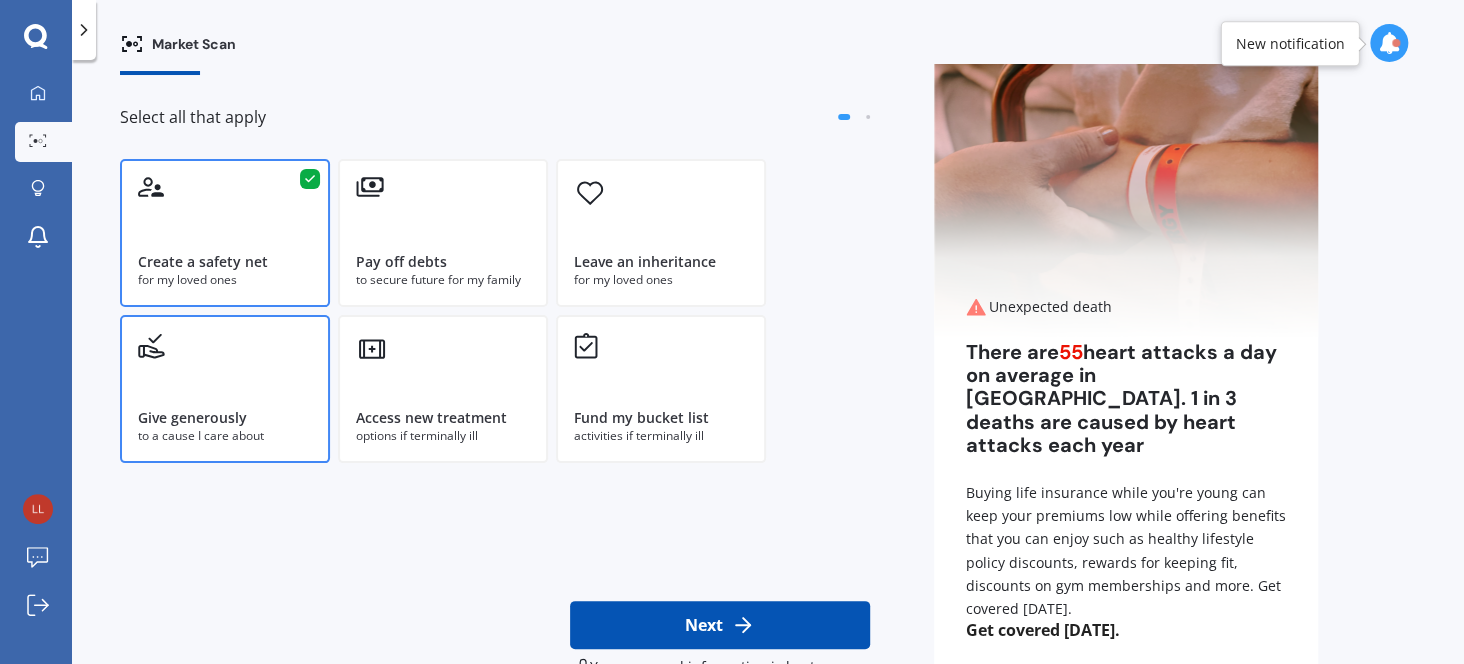 scroll, scrollTop: 99, scrollLeft: 0, axis: vertical 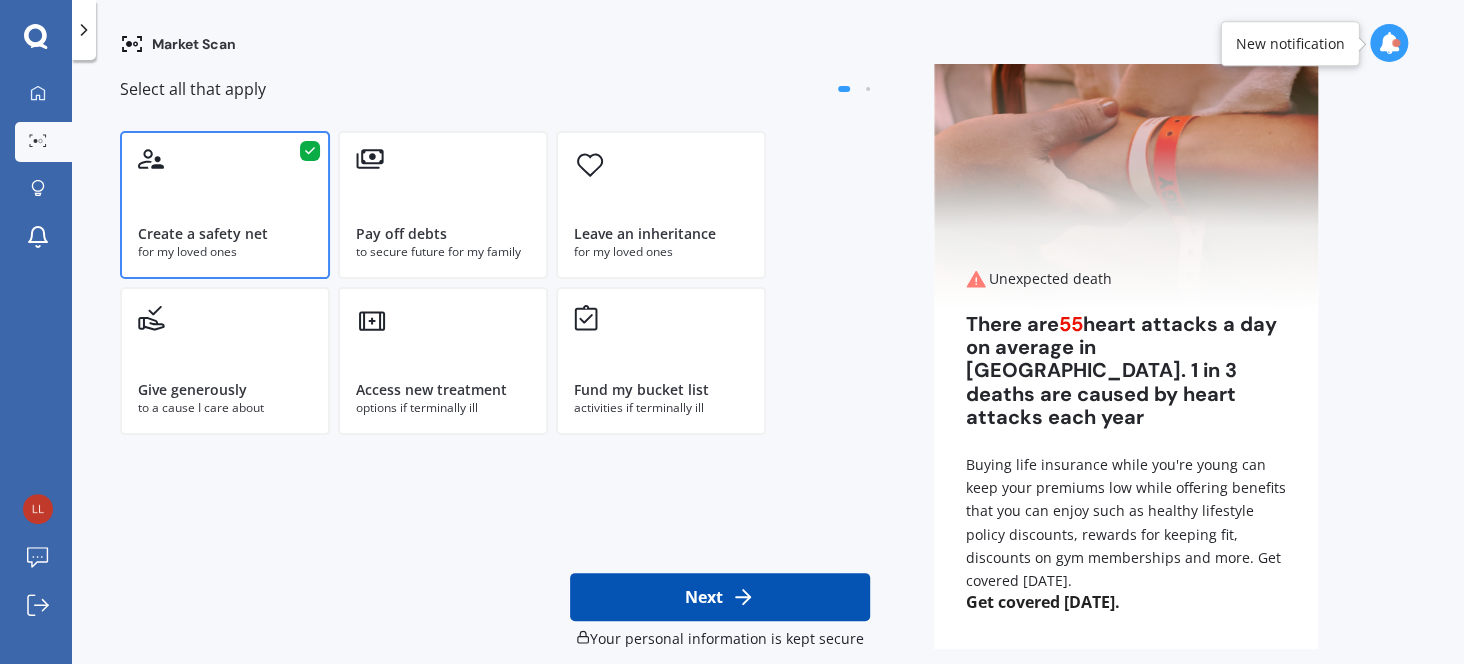 click on "Next" at bounding box center (720, 597) 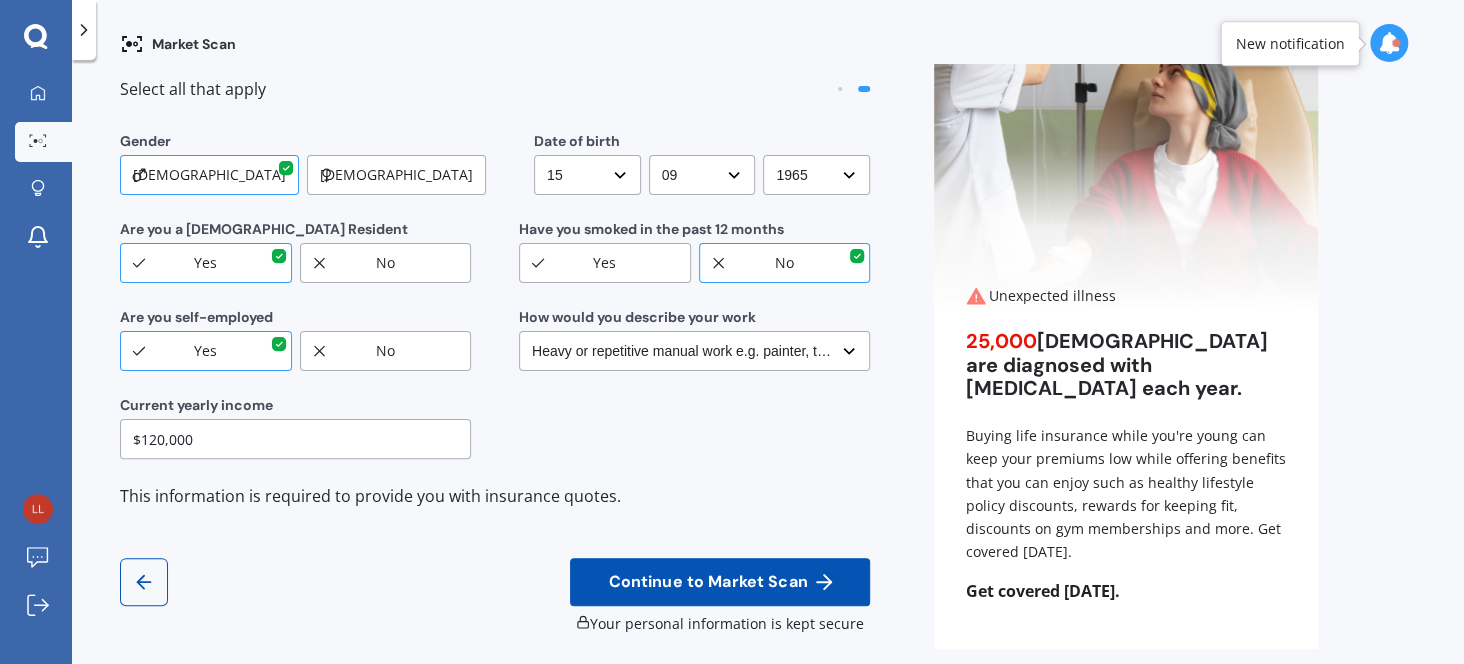 scroll, scrollTop: 0, scrollLeft: 0, axis: both 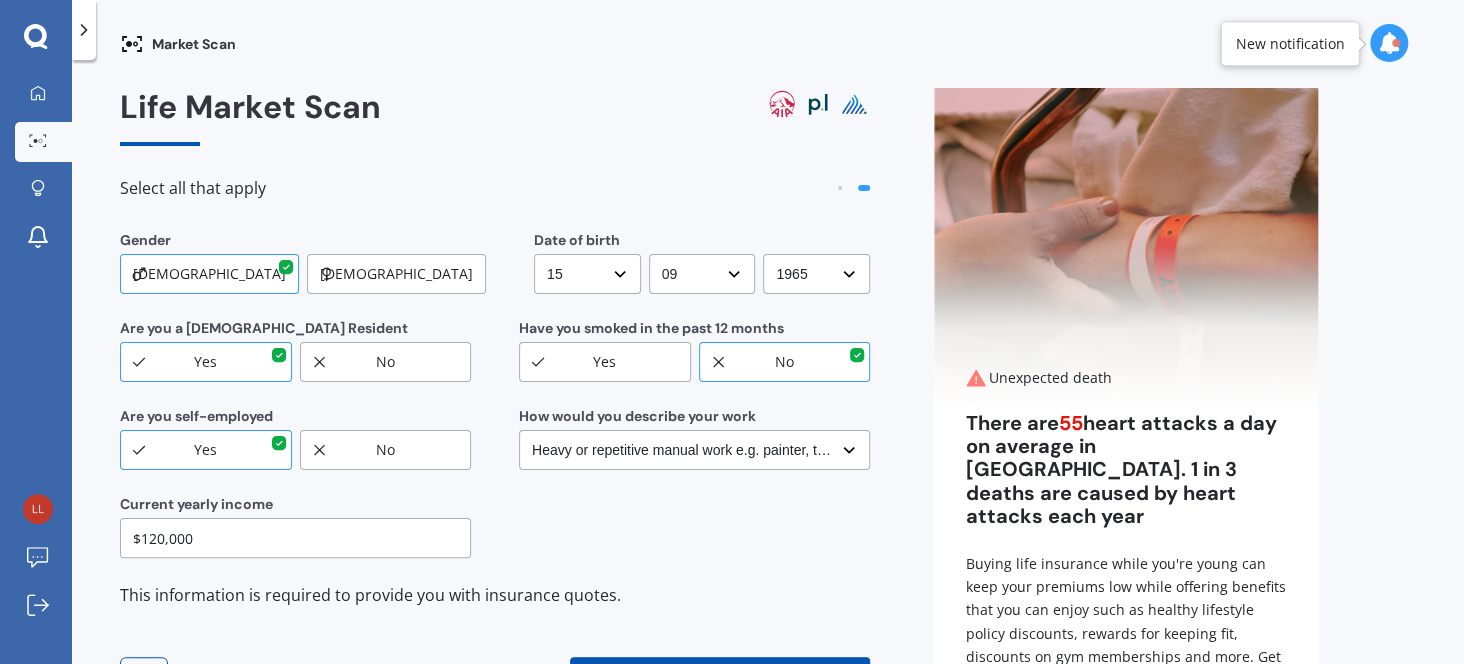 click on "Female" at bounding box center (396, 274) 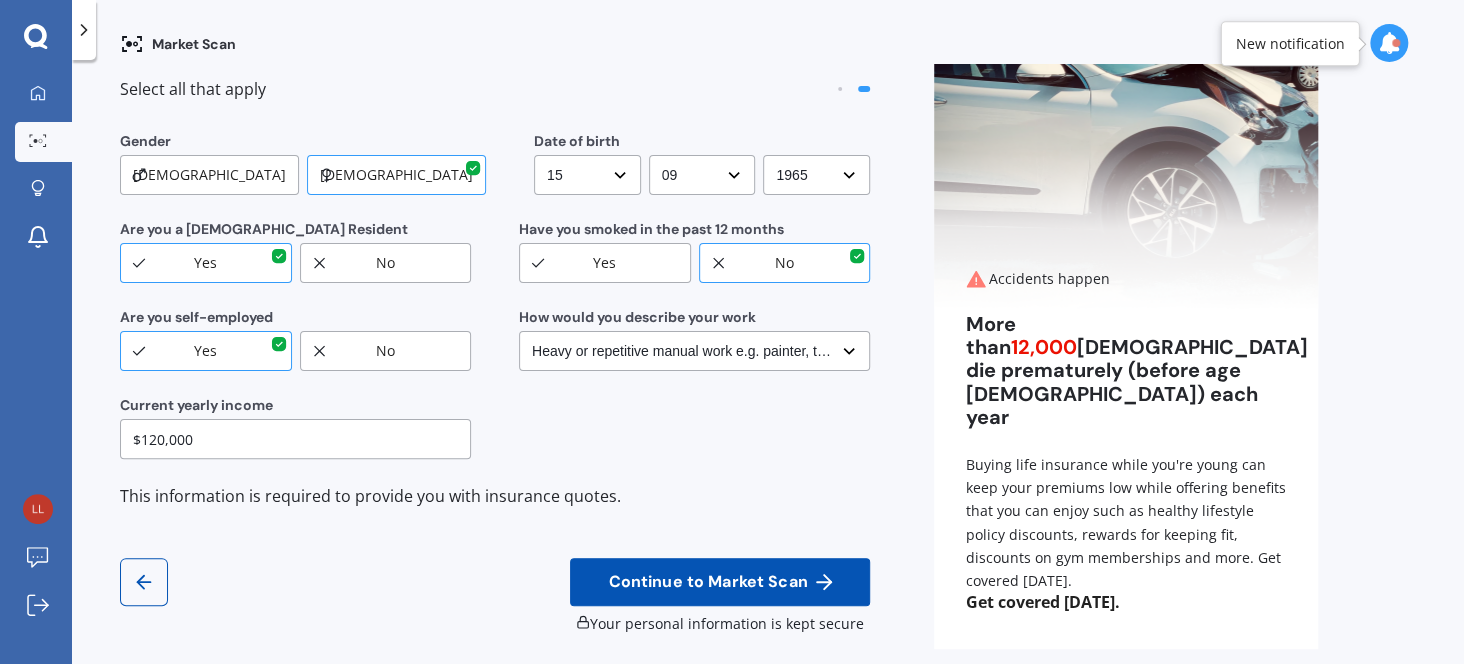 scroll, scrollTop: 100, scrollLeft: 0, axis: vertical 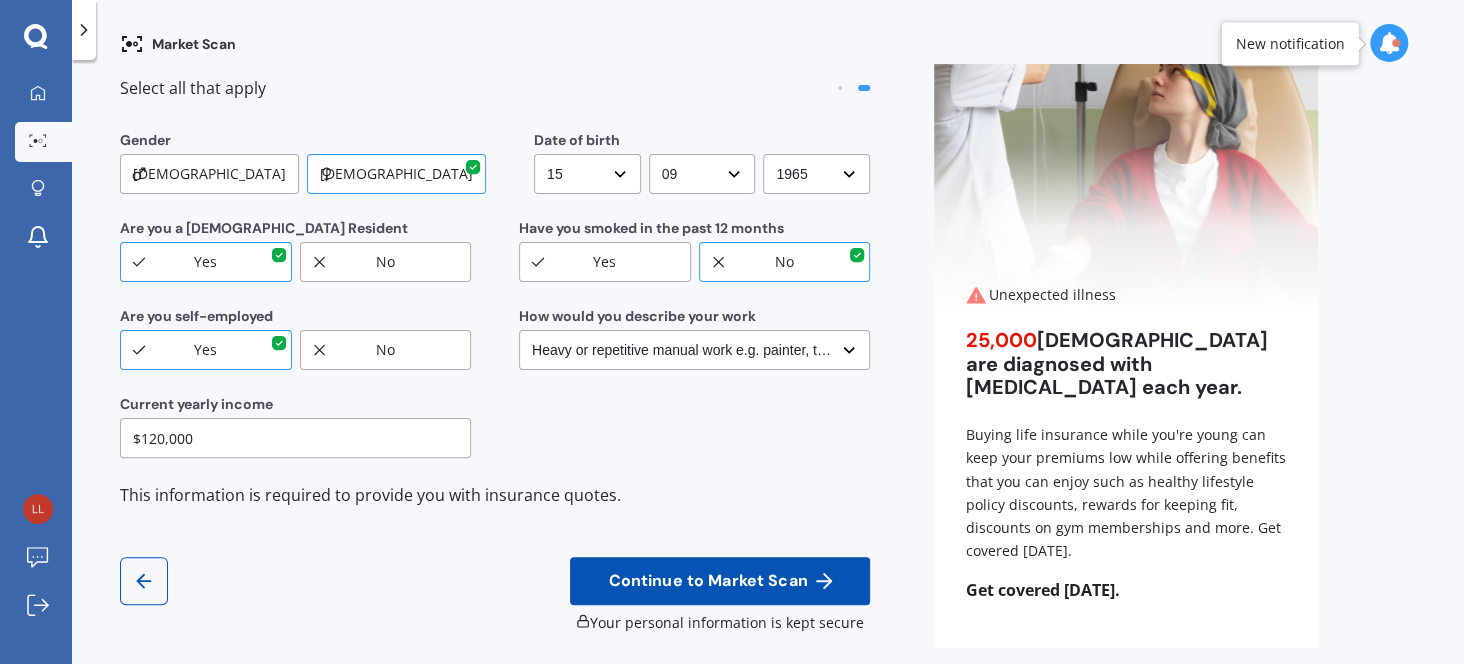 click on "No" at bounding box center (386, 350) 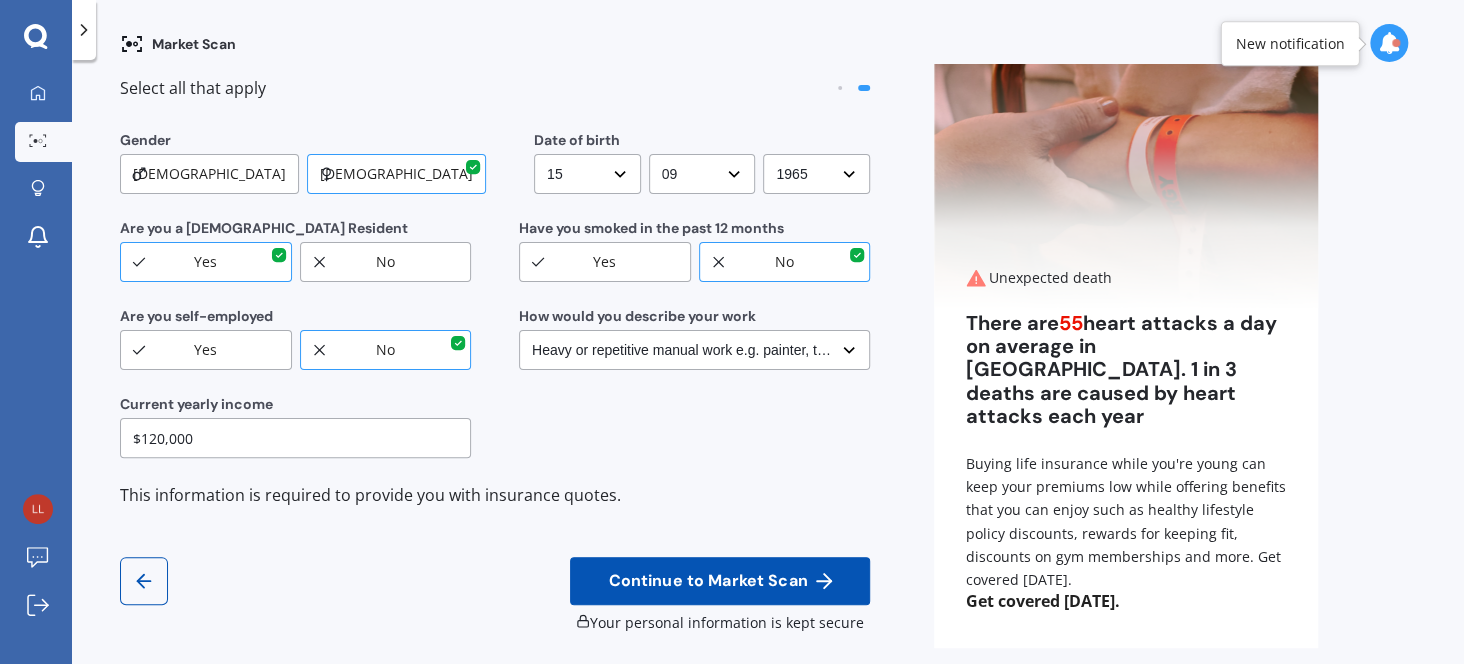 drag, startPoint x: 233, startPoint y: 435, endPoint x: 0, endPoint y: 388, distance: 237.69308 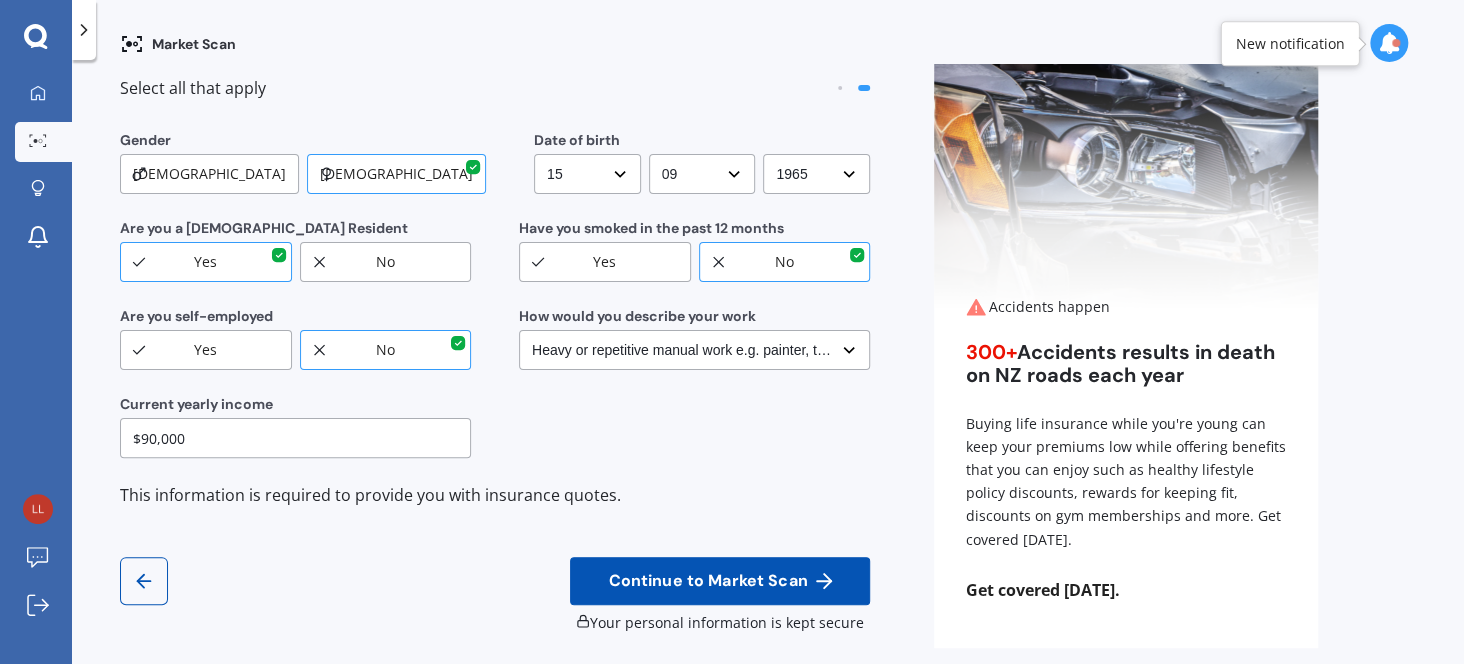 type on "$90,000" 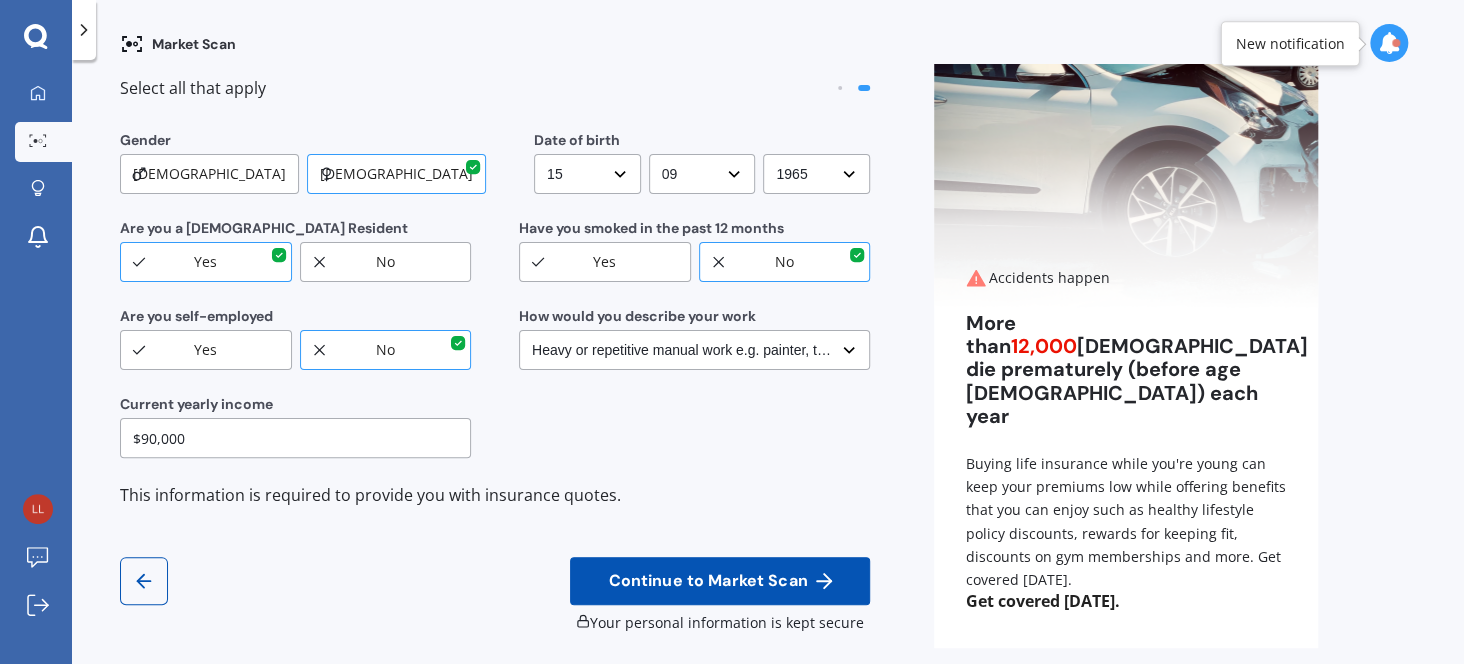 select on "11" 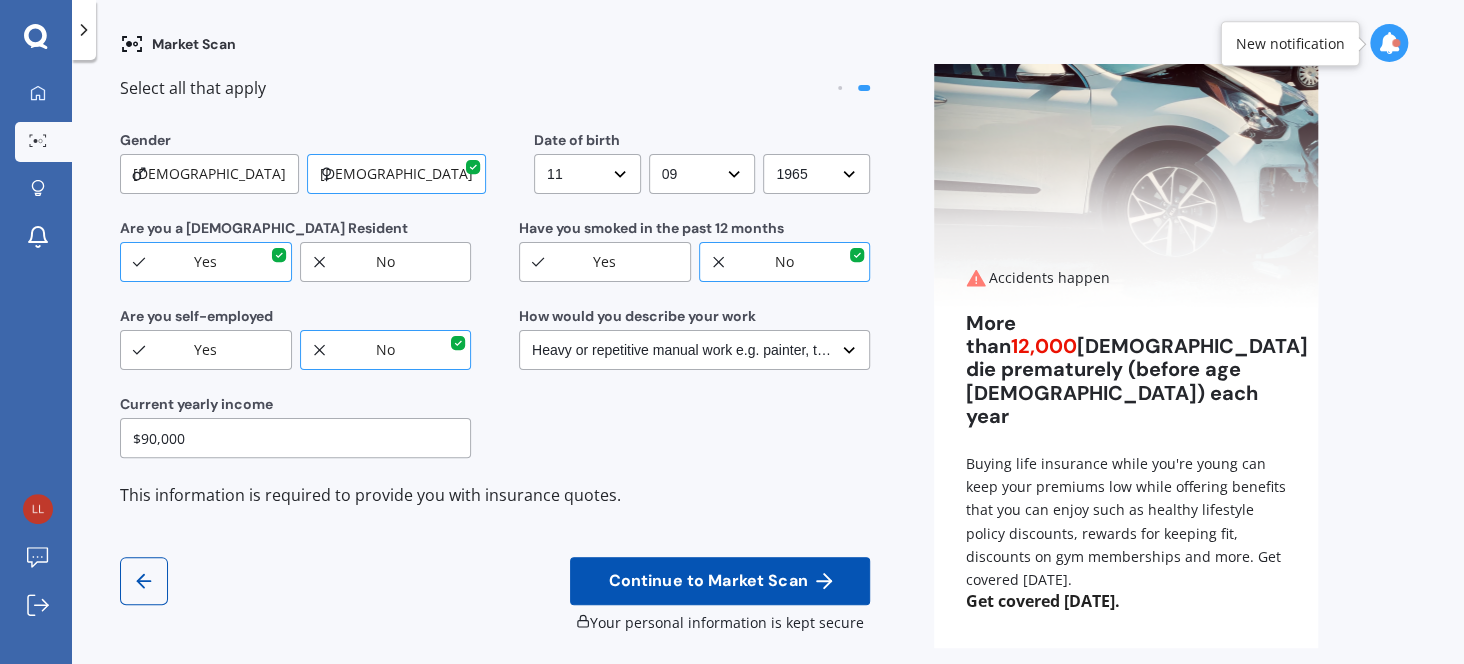 click on "DD DD 01 02 03 04 05 06 07 08 09 10 11 12 13 14 15 16 17 18 19 20 21 22 23 24 25 26 27 28 29 30 31" at bounding box center [587, 174] 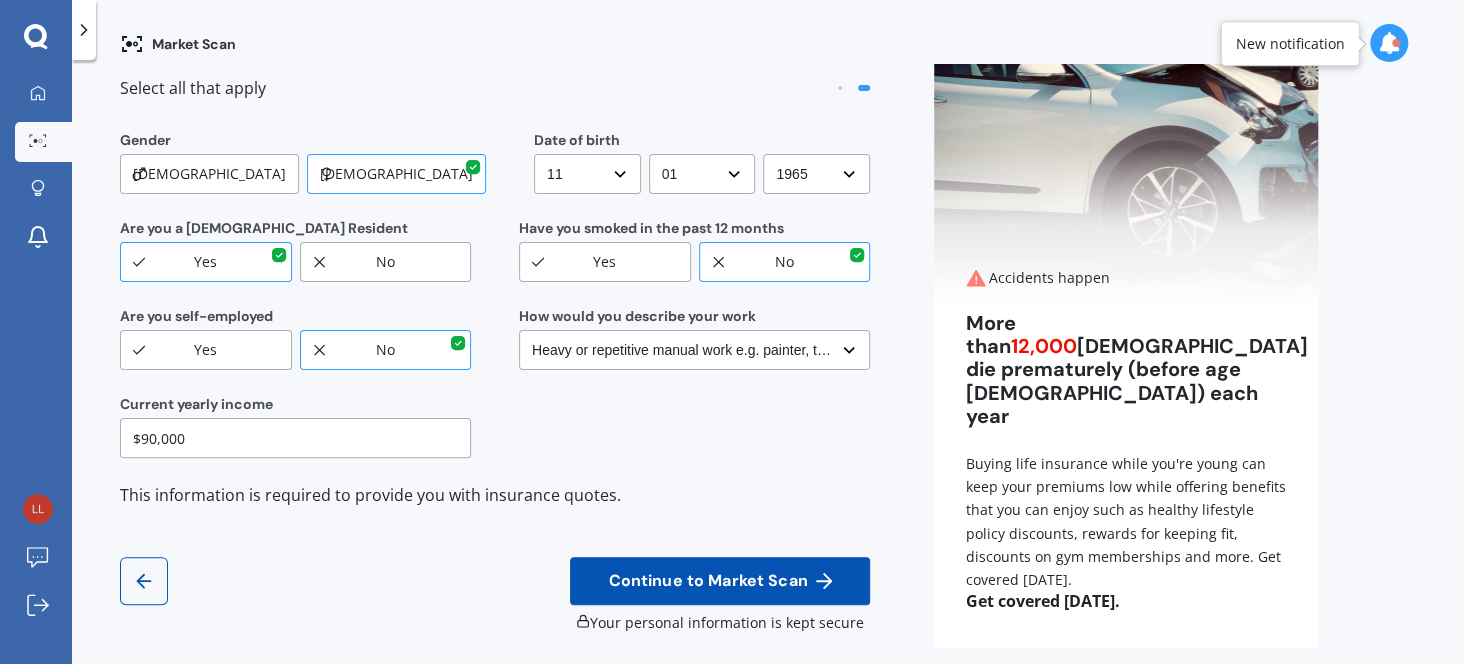 click on "MM MM 01 02 03 04 05 06 07 08 09 10 11 12" at bounding box center (702, 174) 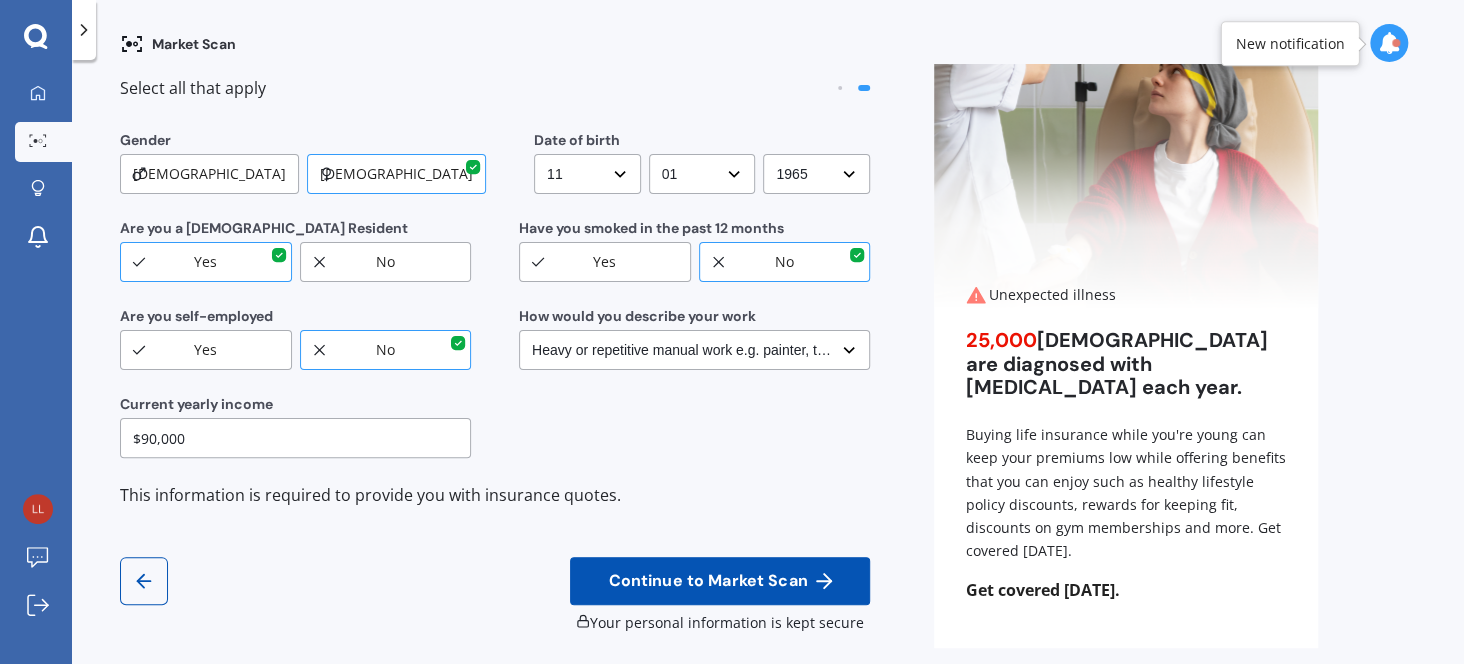 click on "YYYY YYYY 2009 2008 2007 2006 2005 2004 2003 2002 2001 2000 1999 1998 1997 1996 1995 1994 1993 1992 1991 1990 1989 1988 1987 1986 1985 1984 1983 1982 1981 1980 1979 1978 1977 1976 1975 1974 1973 1972 1971 1970 1969 1968 1967 1966 1965 1964 1963 1962 1961 1960 1959 1958 1957 1956 1955 1954 1953 1952 1951 1950 1949 1948 1947 1946 1945 1944 1943 1942 1941 1940 1939 1938 1937 1936 1935 1934 1933 1932 1931 1930 1929 1928 1927 1926 1925 1924 1923 1922 1921 1920 1919 1918 1917 1916 1915 1914 1913 1912 1911 1910" at bounding box center (816, 174) 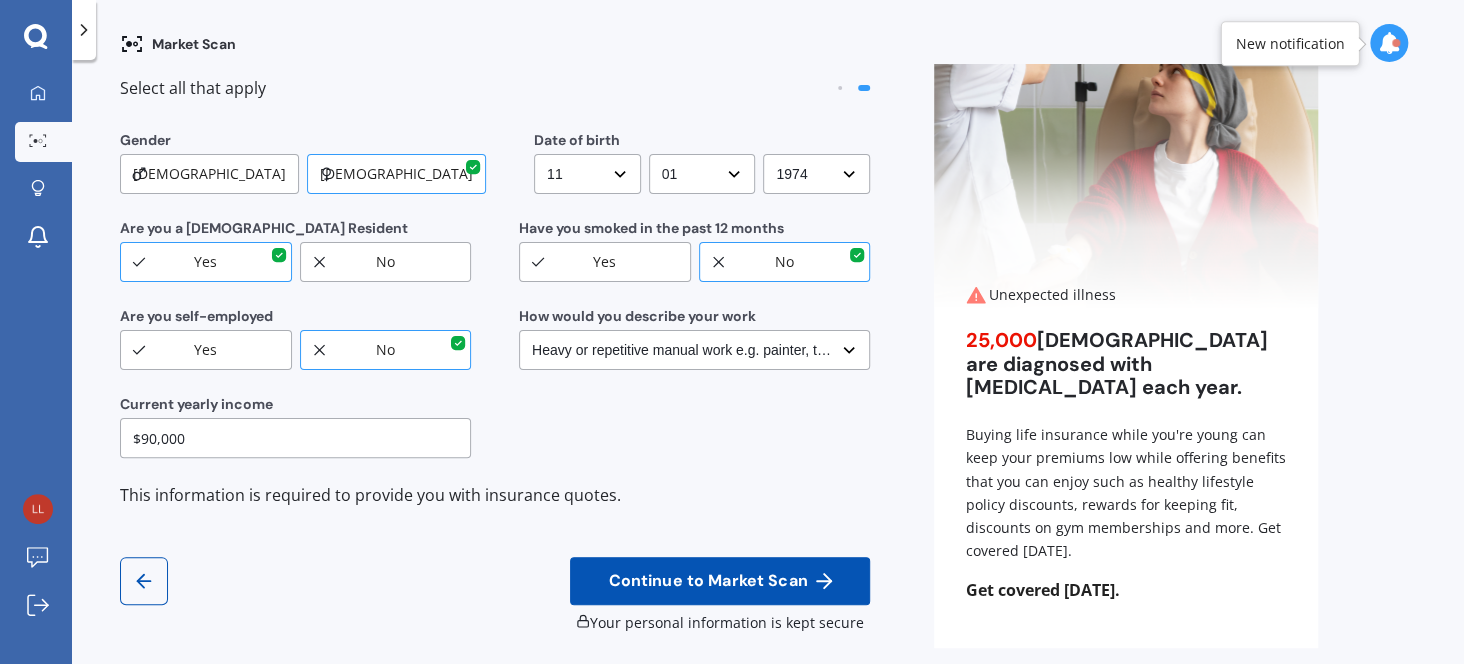 click on "YYYY YYYY 2009 2008 2007 2006 2005 2004 2003 2002 2001 2000 1999 1998 1997 1996 1995 1994 1993 1992 1991 1990 1989 1988 1987 1986 1985 1984 1983 1982 1981 1980 1979 1978 1977 1976 1975 1974 1973 1972 1971 1970 1969 1968 1967 1966 1965 1964 1963 1962 1961 1960 1959 1958 1957 1956 1955 1954 1953 1952 1951 1950 1949 1948 1947 1946 1945 1944 1943 1942 1941 1940 1939 1938 1937 1936 1935 1934 1933 1932 1931 1930 1929 1928 1927 1926 1925 1924 1923 1922 1921 1920 1919 1918 1917 1916 1915 1914 1913 1912 1911 1910" at bounding box center [816, 174] 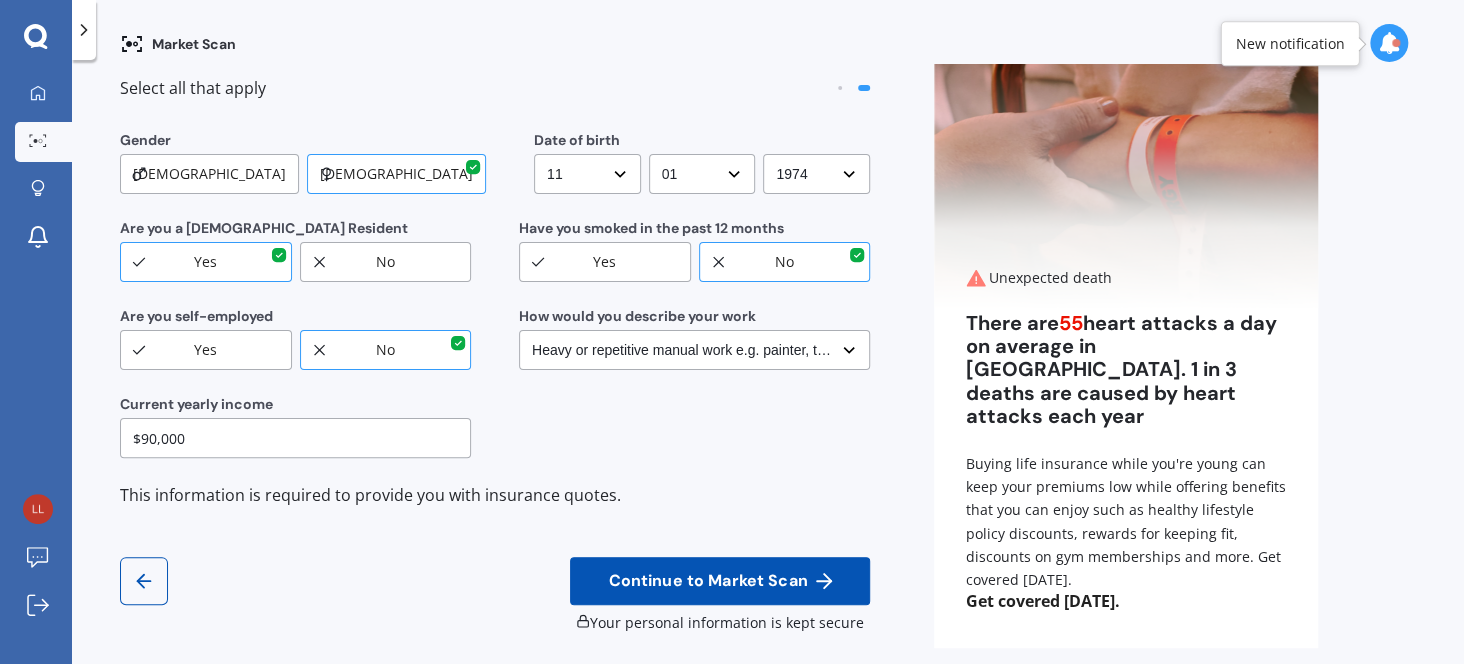 click on "No" at bounding box center [785, 262] 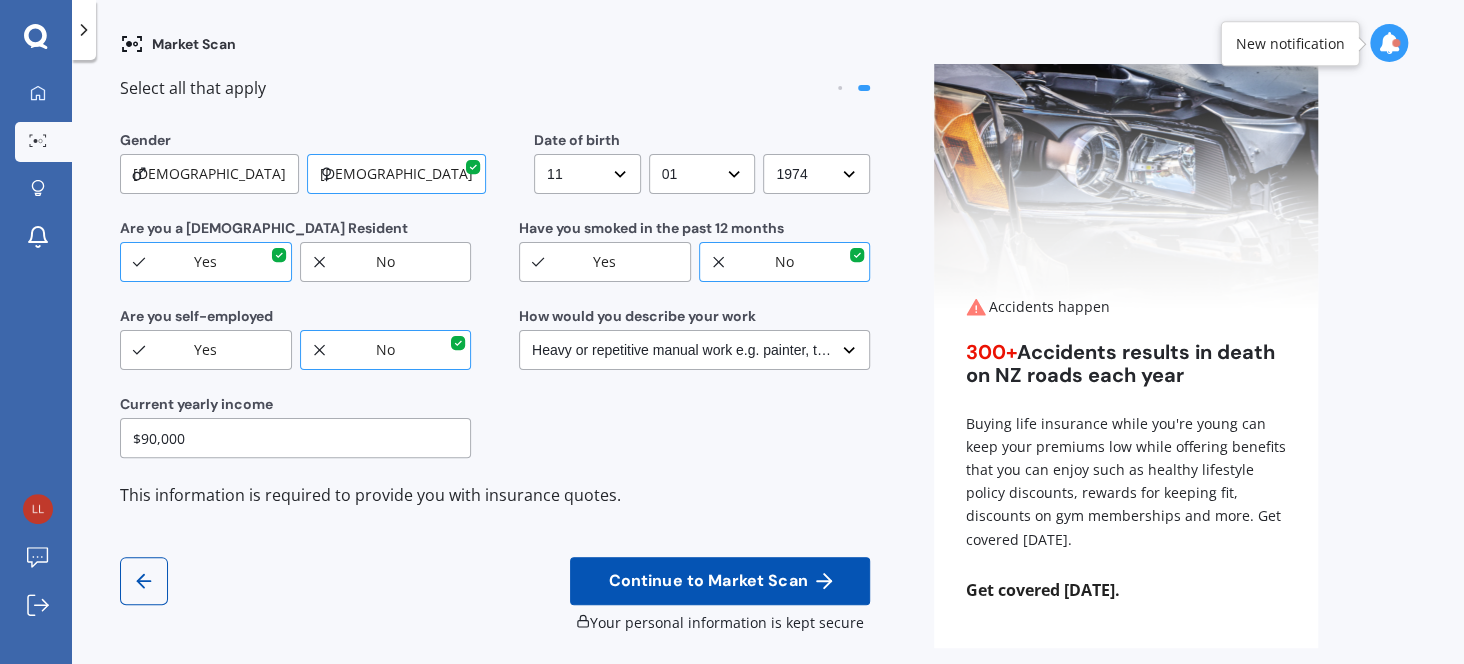 select on "No manual work e.g. lawyer, consultant, engineer" 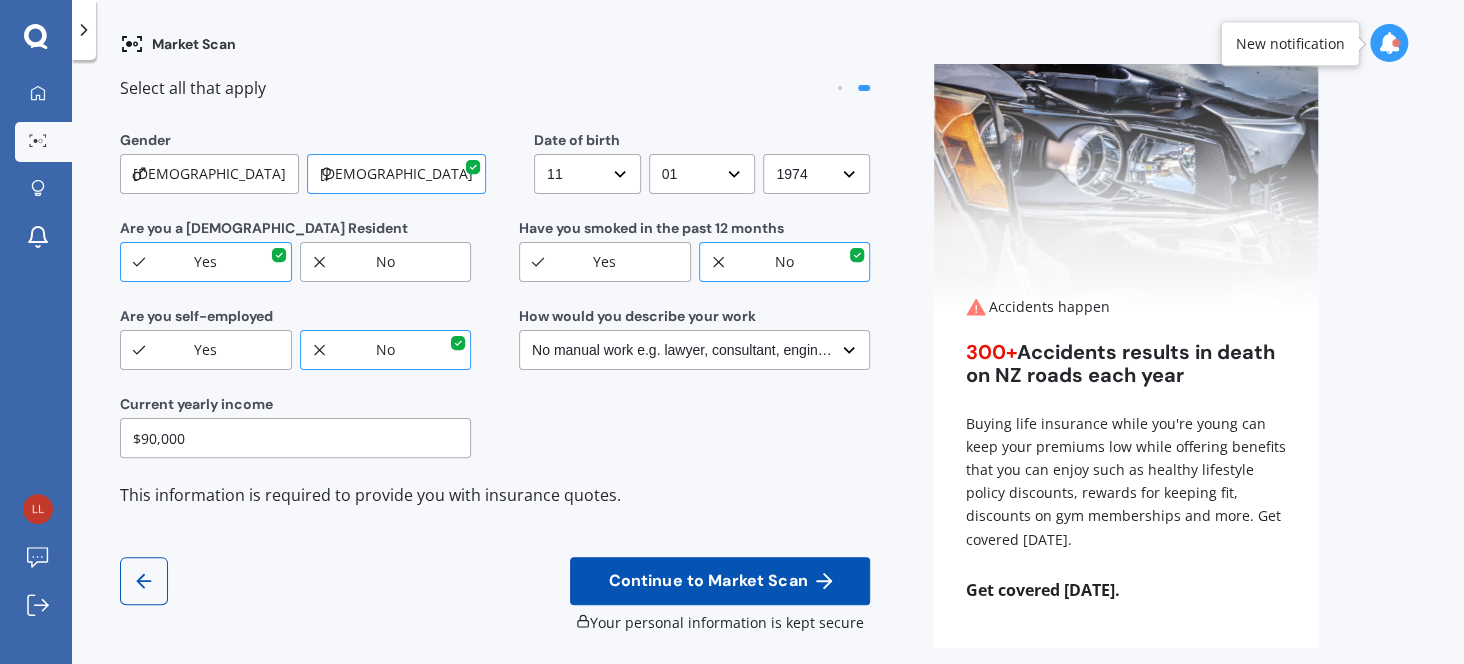 click on "Select No manual work e.g. lawyer, consultant, engineer Light manual work e.g. plumber, nurse, hairdresser Heavy or repetitive manual work e.g. painter, taxi/Uber, courier Working less than 20 hours a week or unemployed" at bounding box center (694, 350) 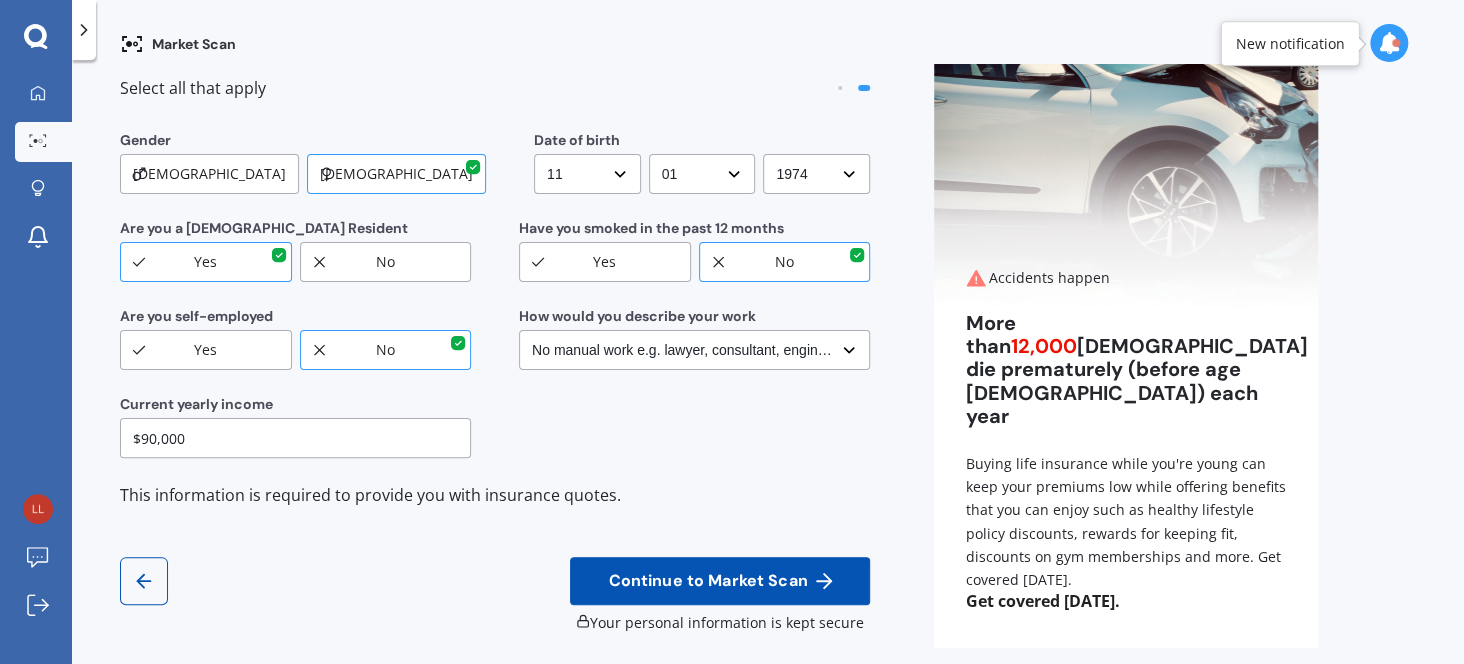click on "Continue to Market Scan" at bounding box center [707, 581] 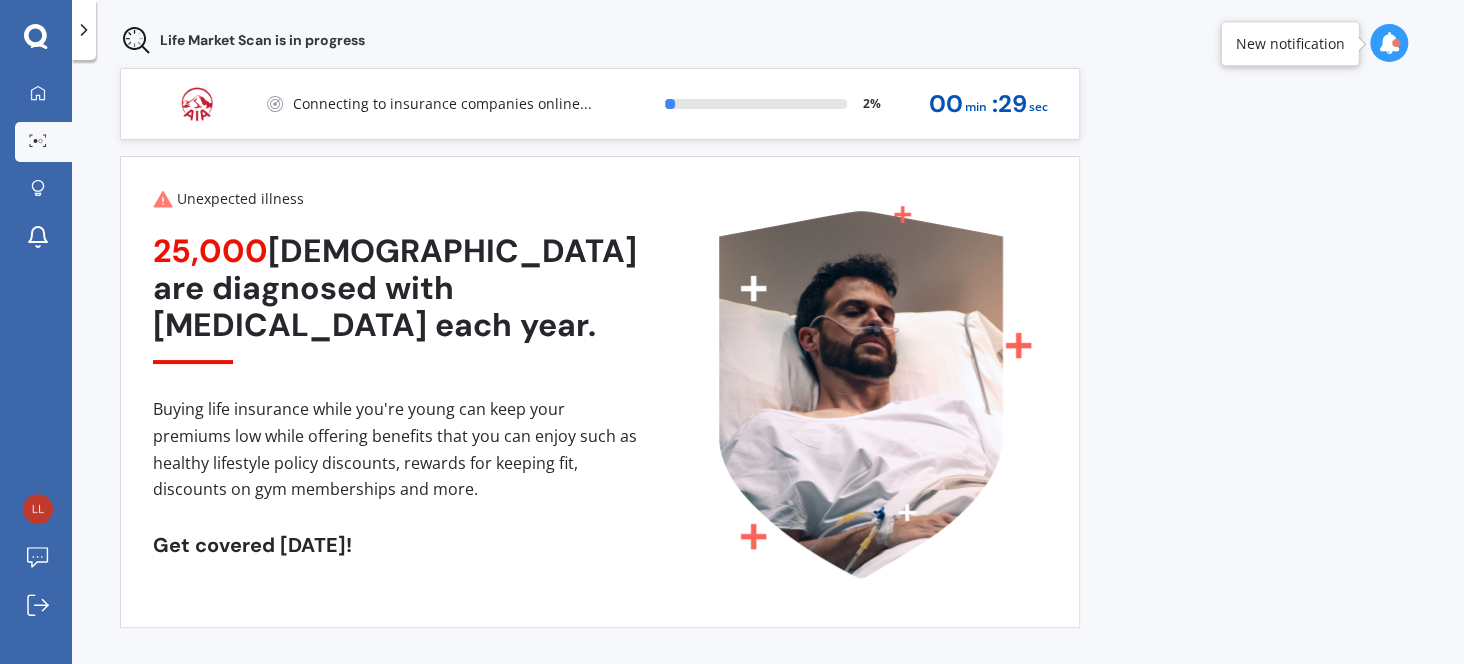 scroll, scrollTop: 19, scrollLeft: 0, axis: vertical 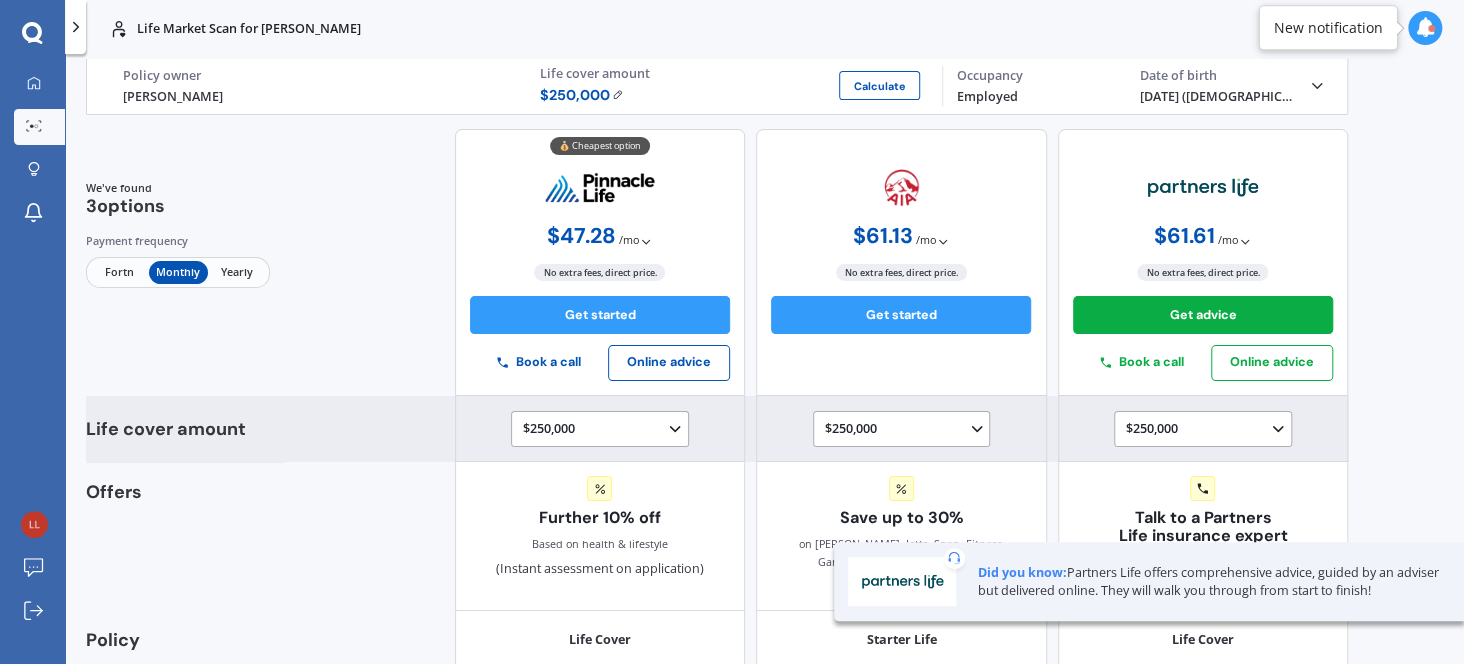 click 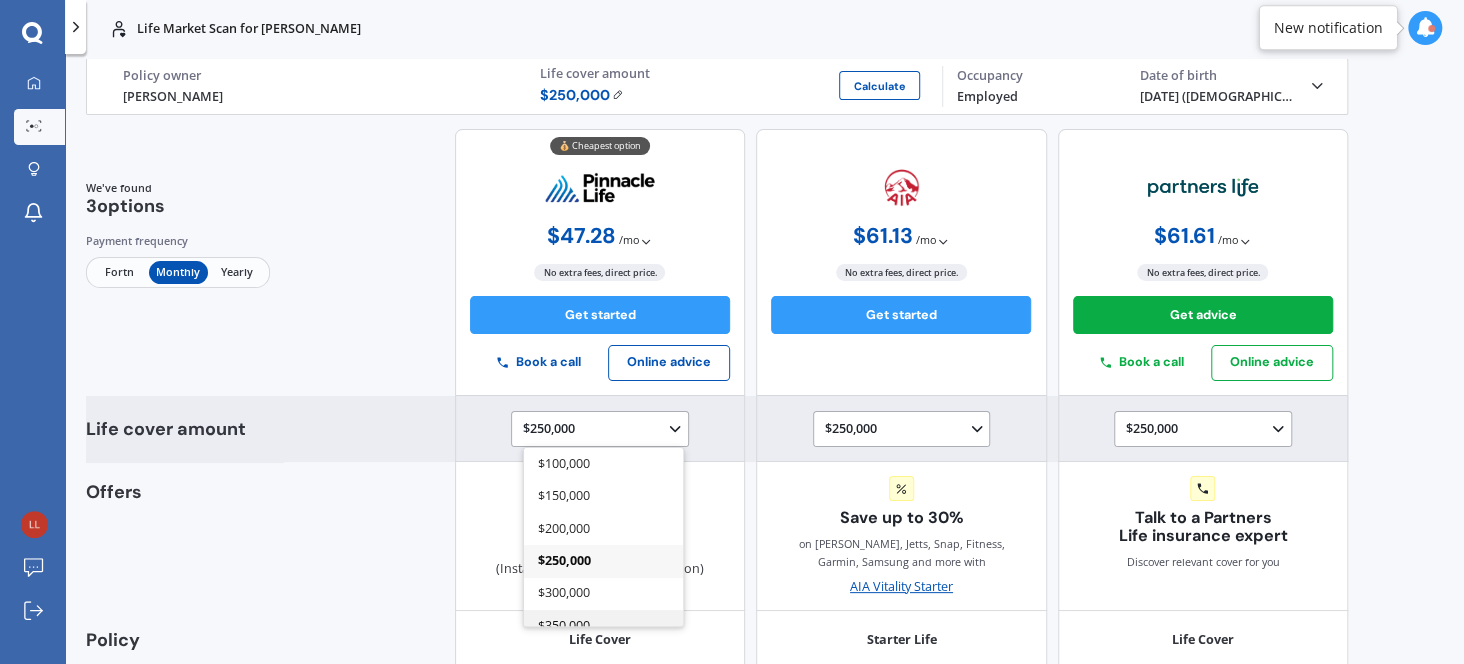 click on "$350,000" at bounding box center [603, 625] 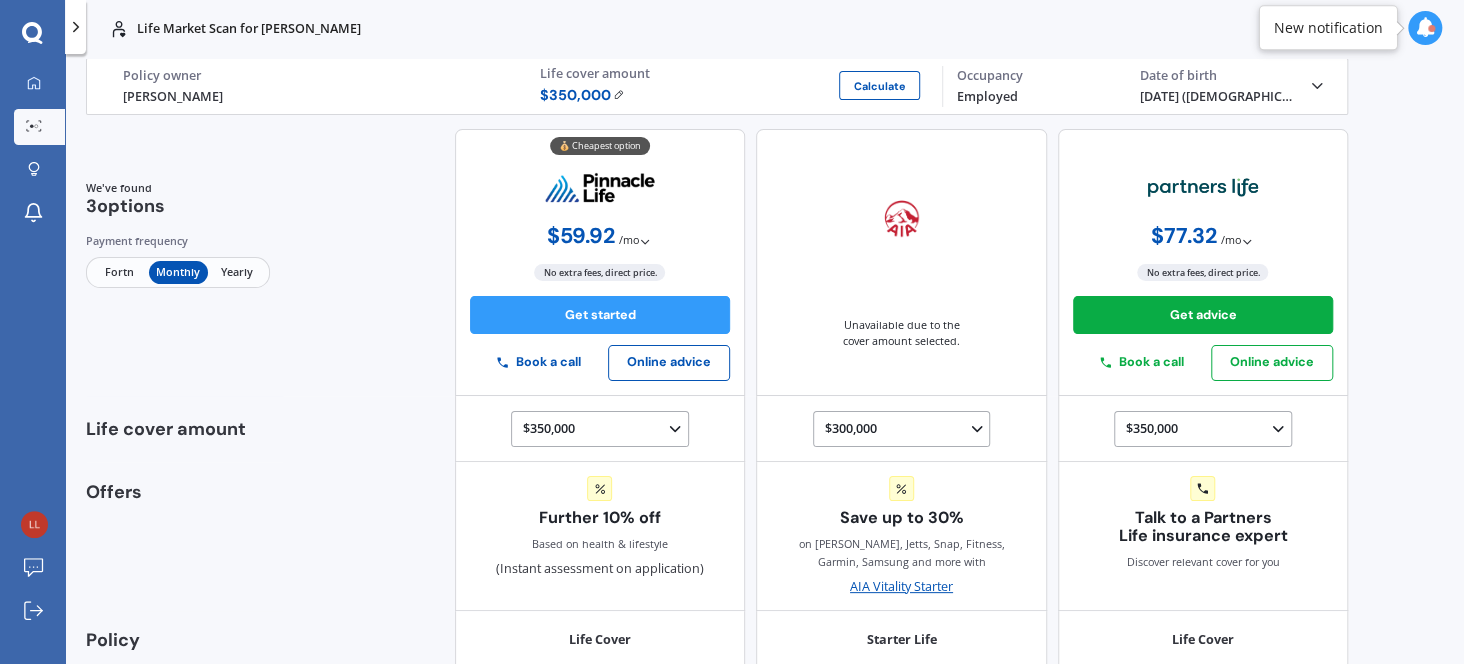 click on "Fortn" at bounding box center [119, 272] 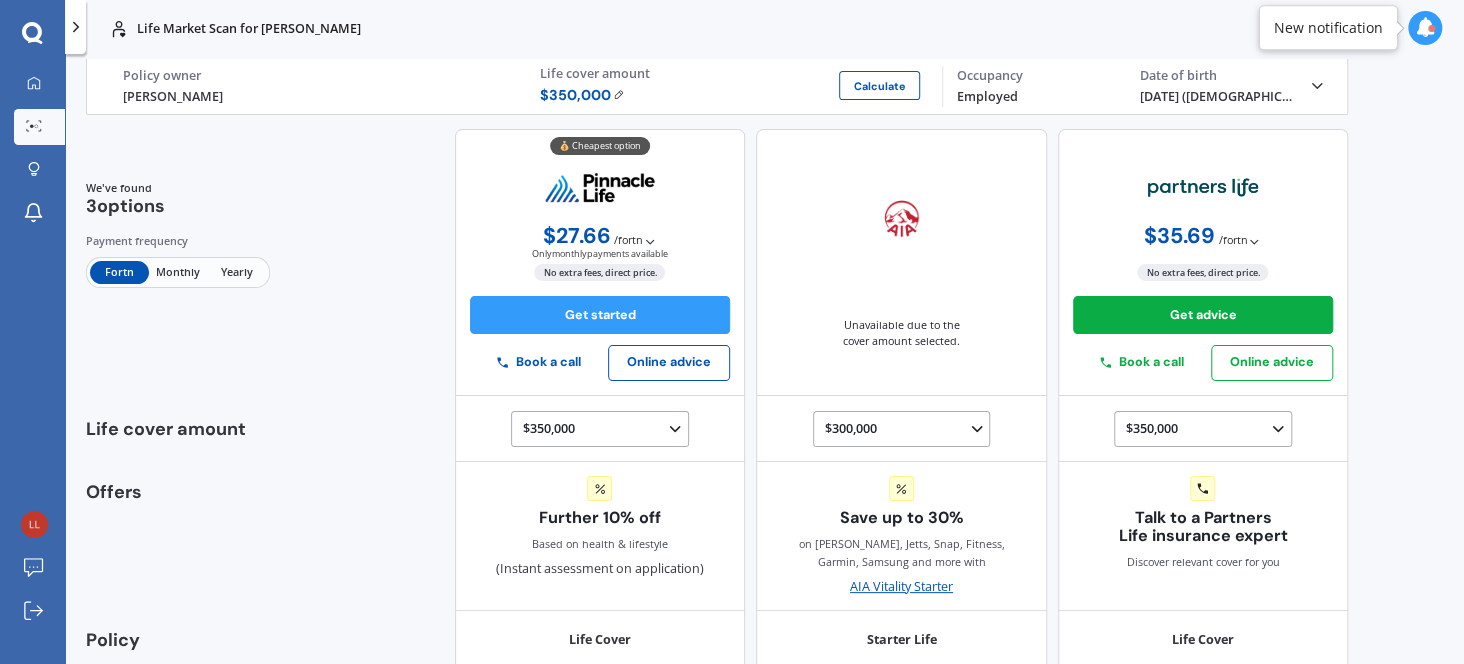 click on "Monthly" at bounding box center (178, 272) 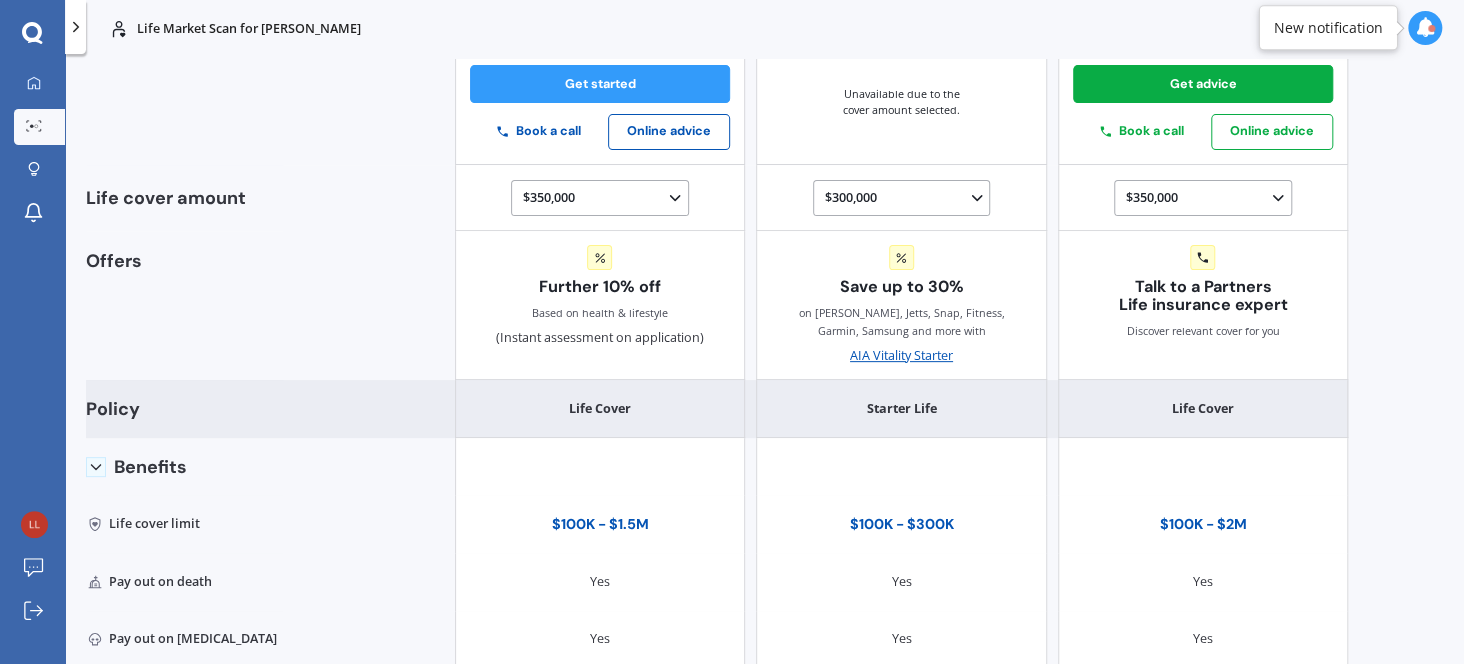 scroll, scrollTop: 222, scrollLeft: 0, axis: vertical 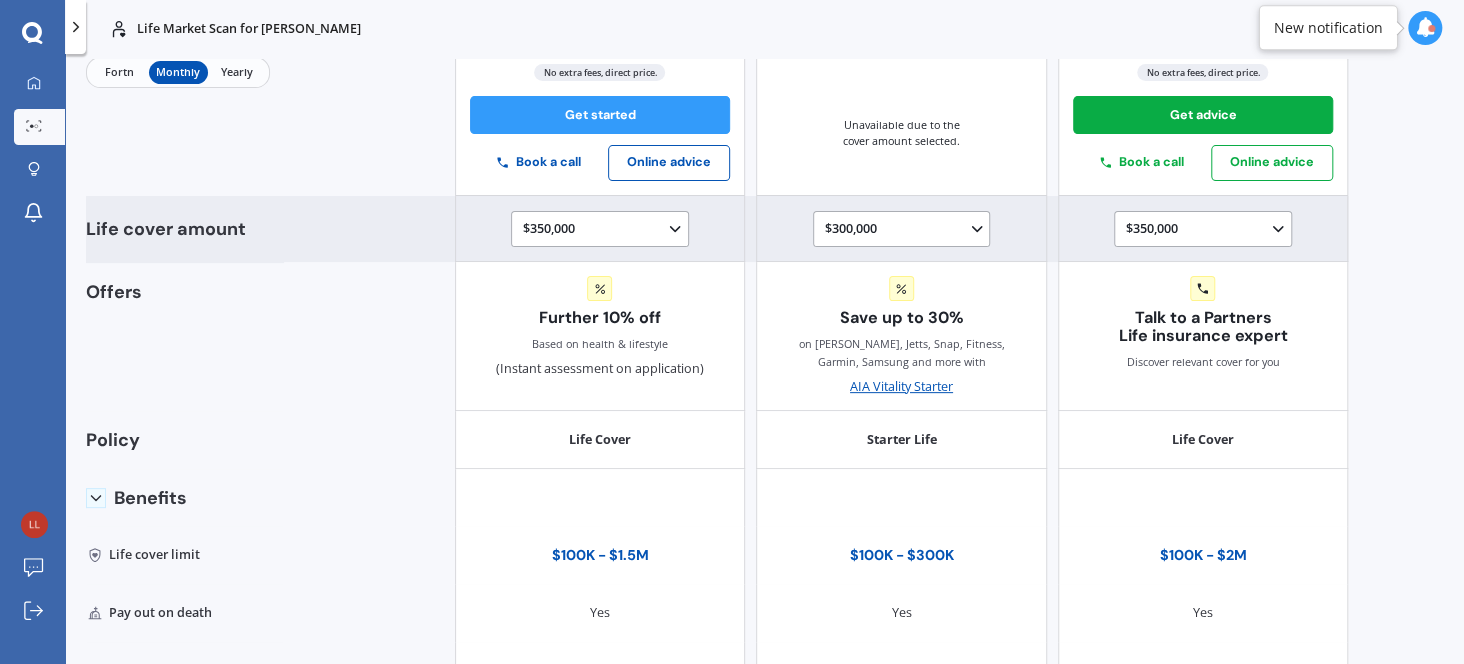 click 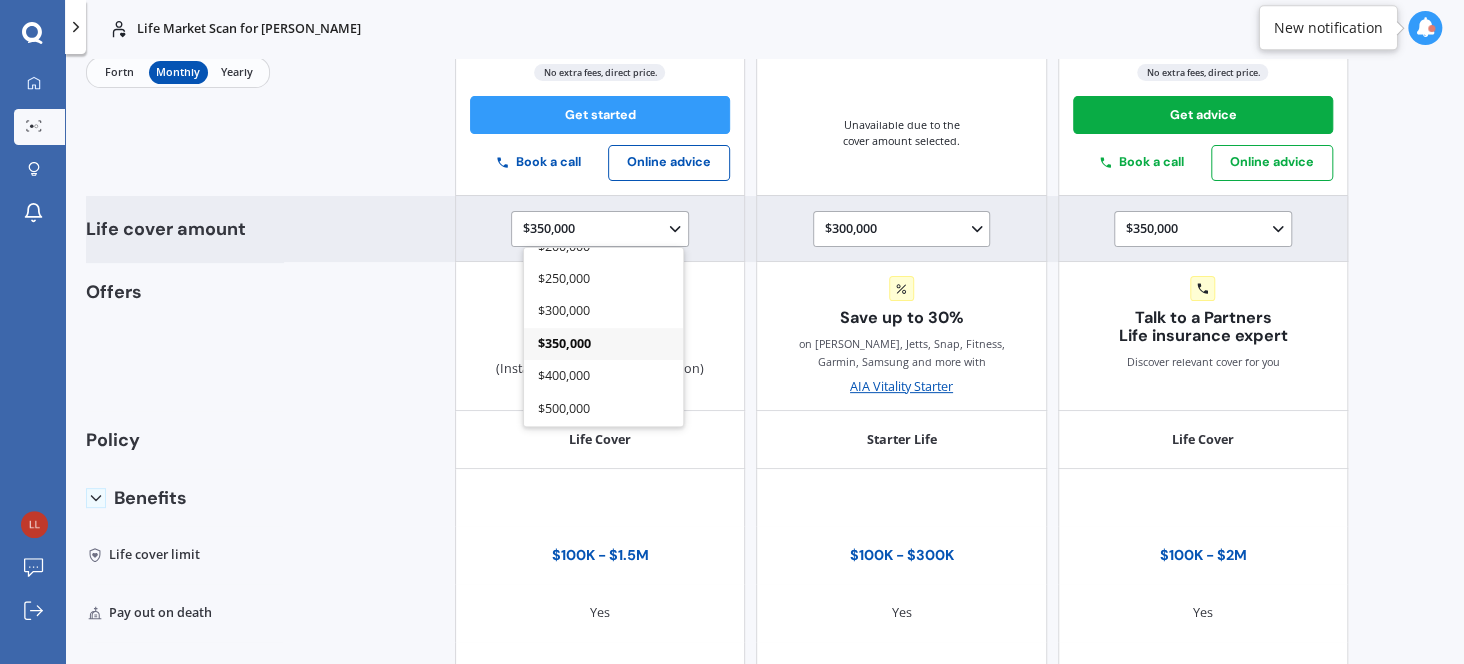 scroll, scrollTop: 128, scrollLeft: 0, axis: vertical 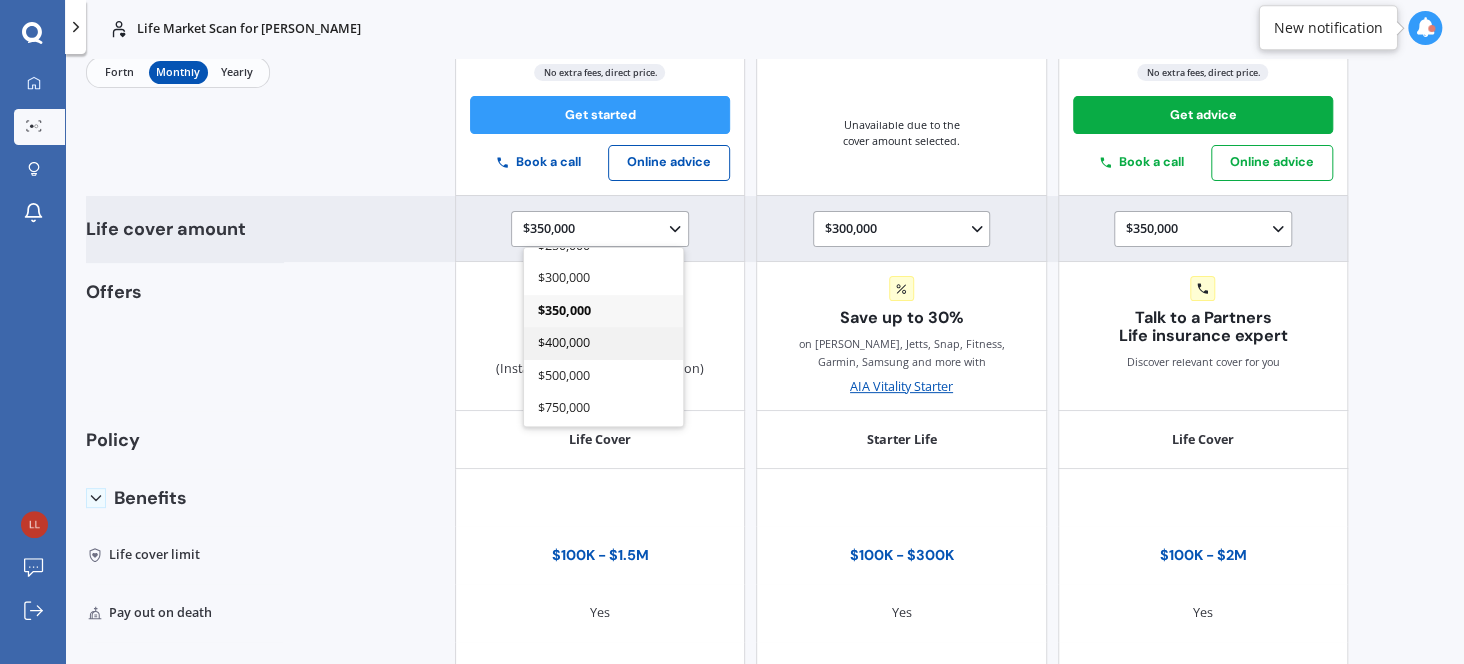 click on "$400,000" at bounding box center [603, 343] 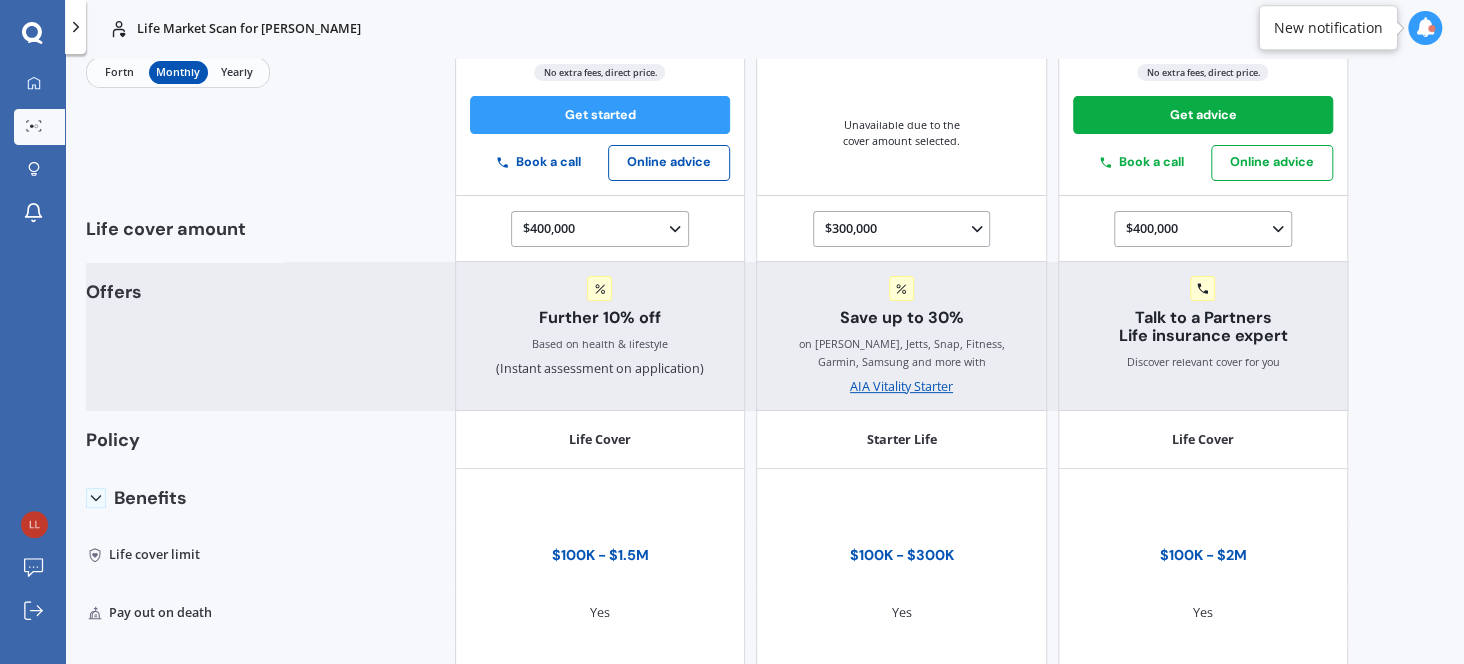 scroll, scrollTop: 110, scrollLeft: 0, axis: vertical 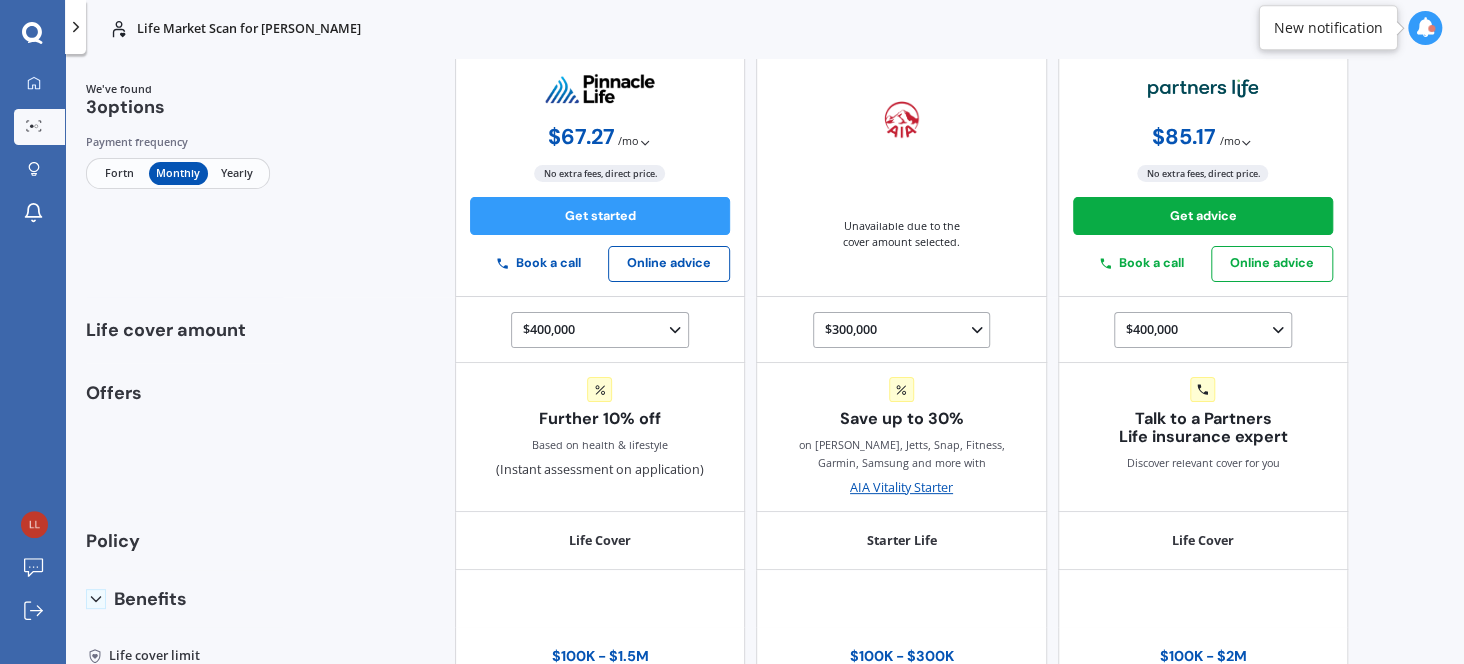 click on "Fortn" at bounding box center (119, 173) 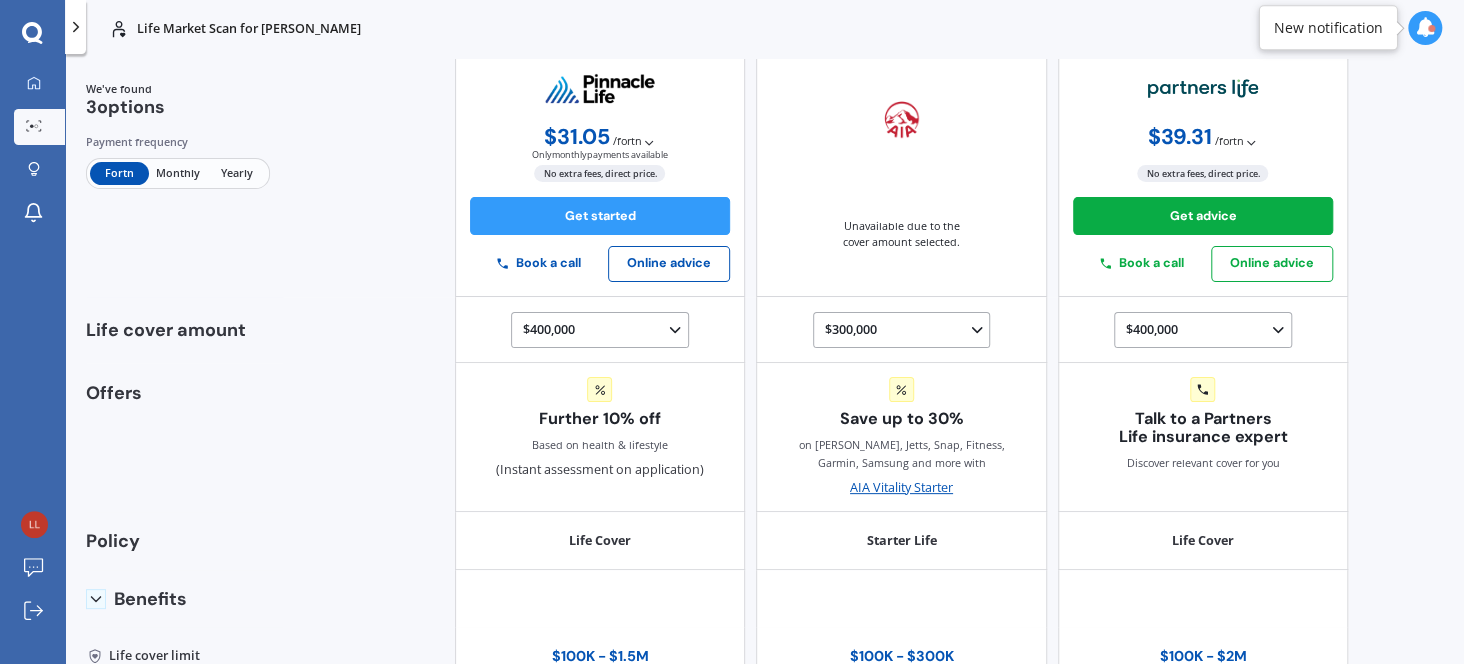 click on "Monthly" at bounding box center [178, 173] 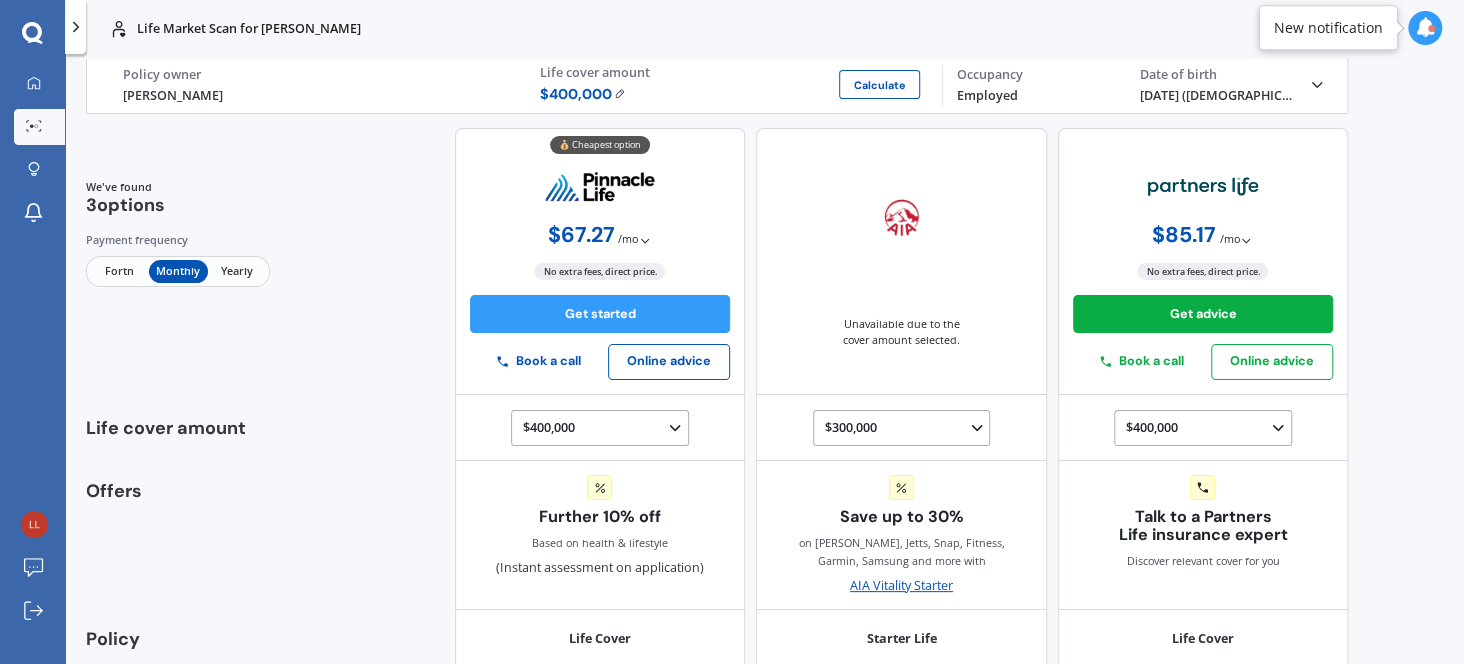 scroll, scrollTop: 0, scrollLeft: 0, axis: both 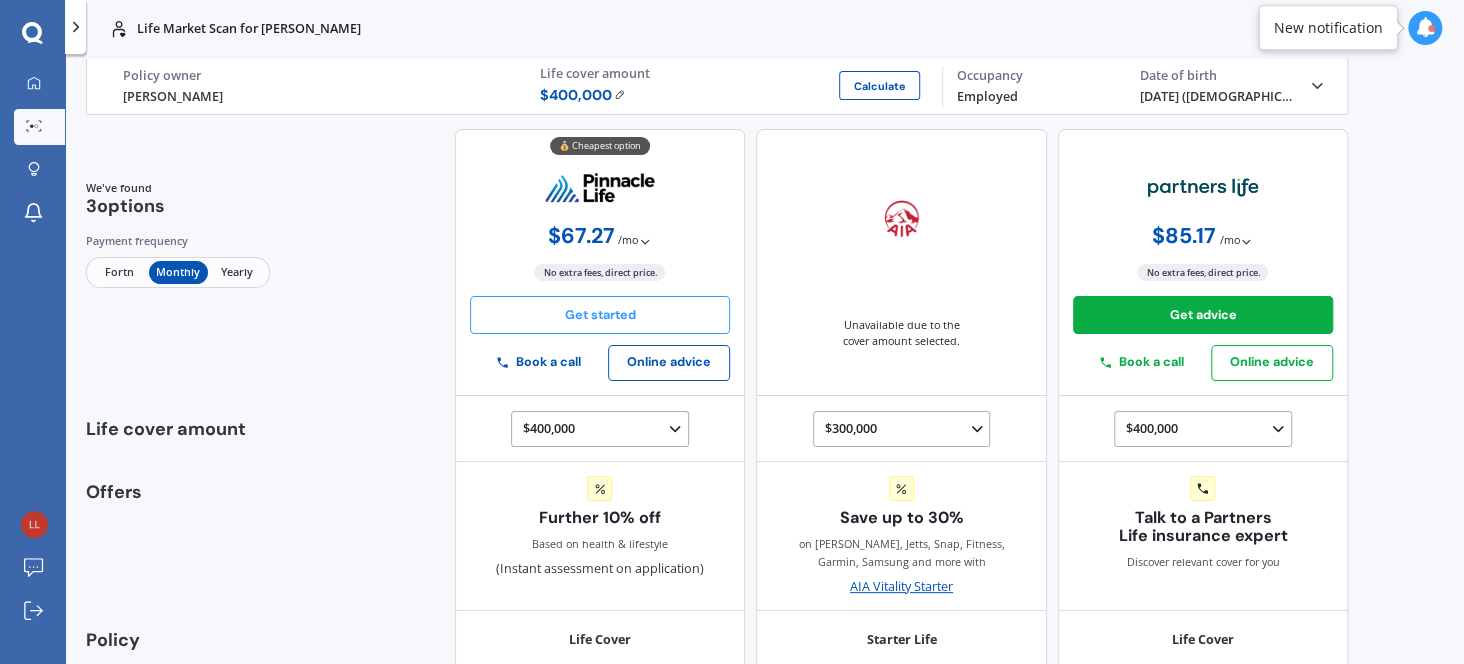 click on "Get started" at bounding box center (600, 315) 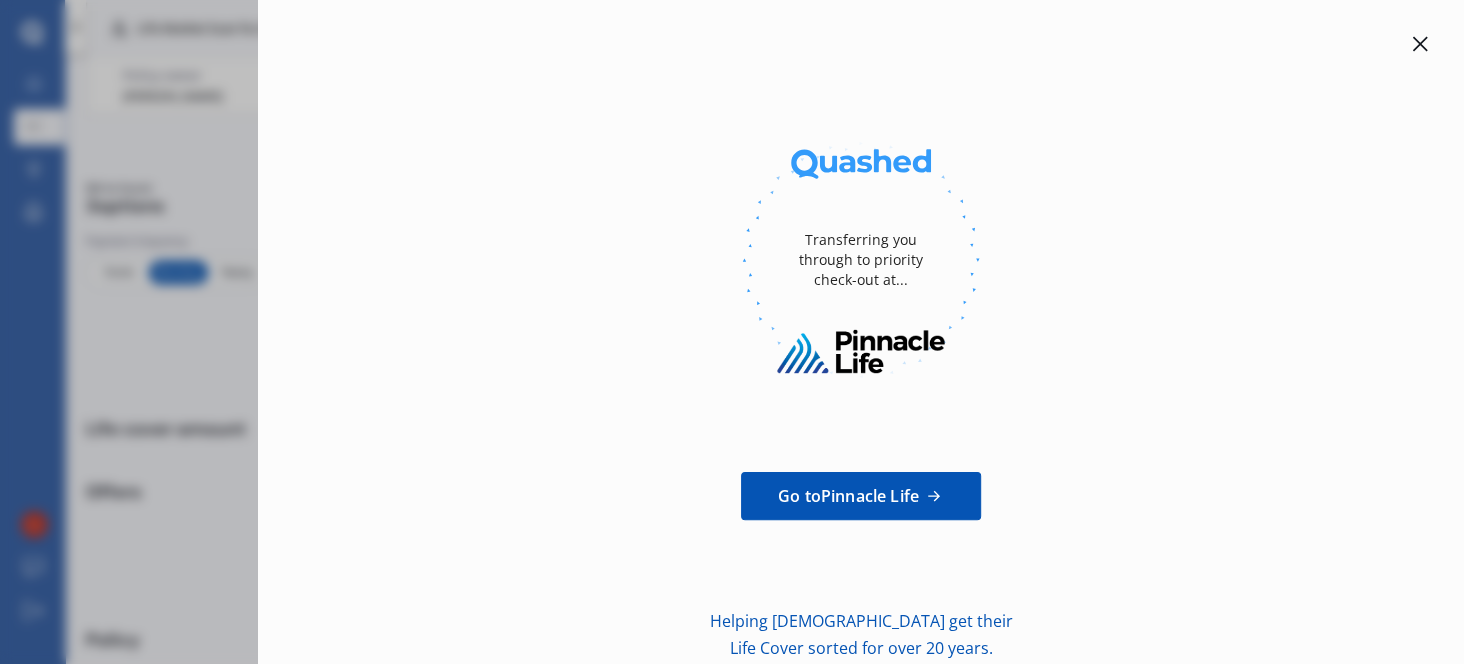 click 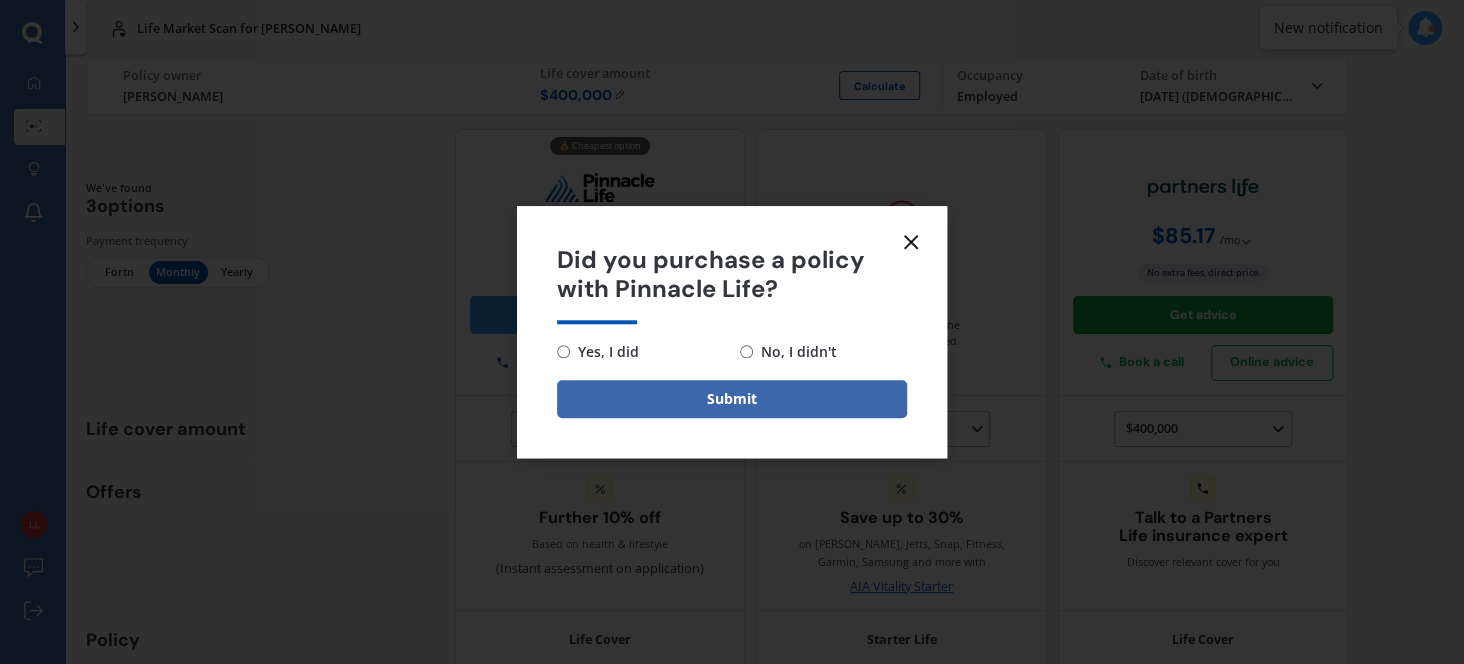 click 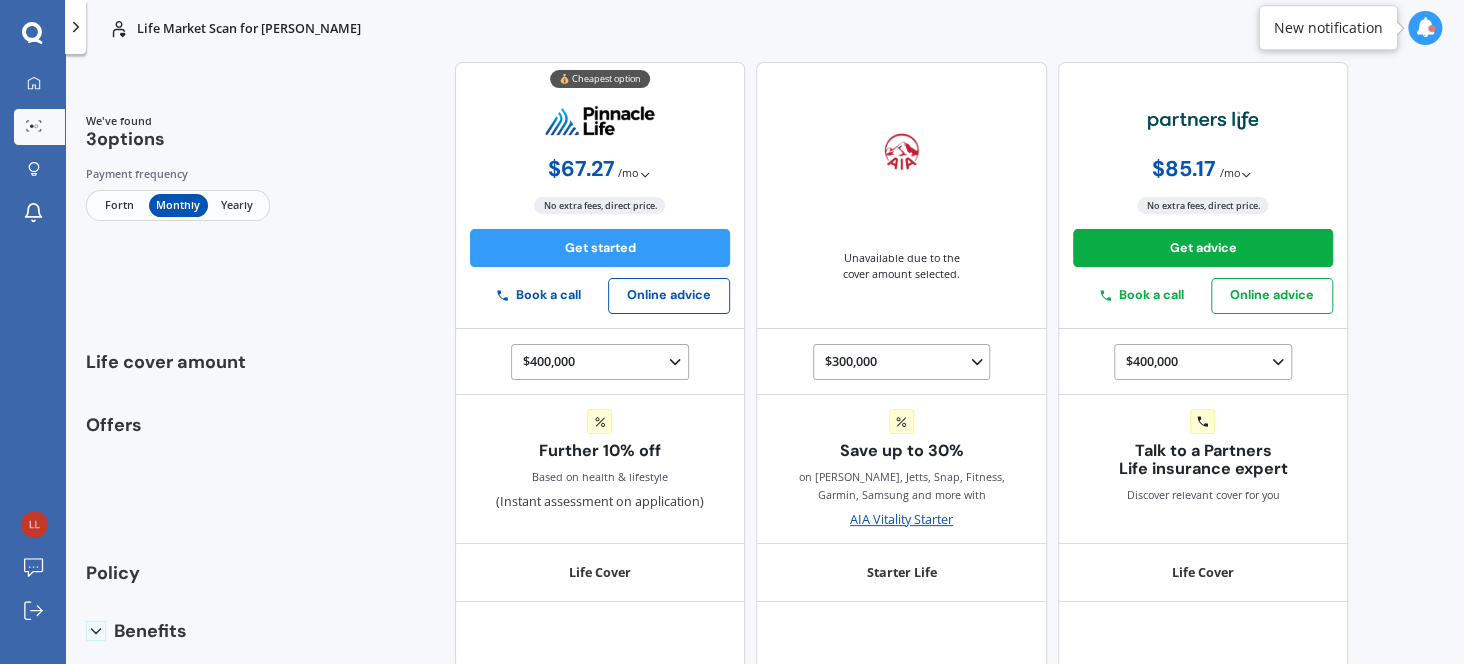 scroll, scrollTop: 110, scrollLeft: 0, axis: vertical 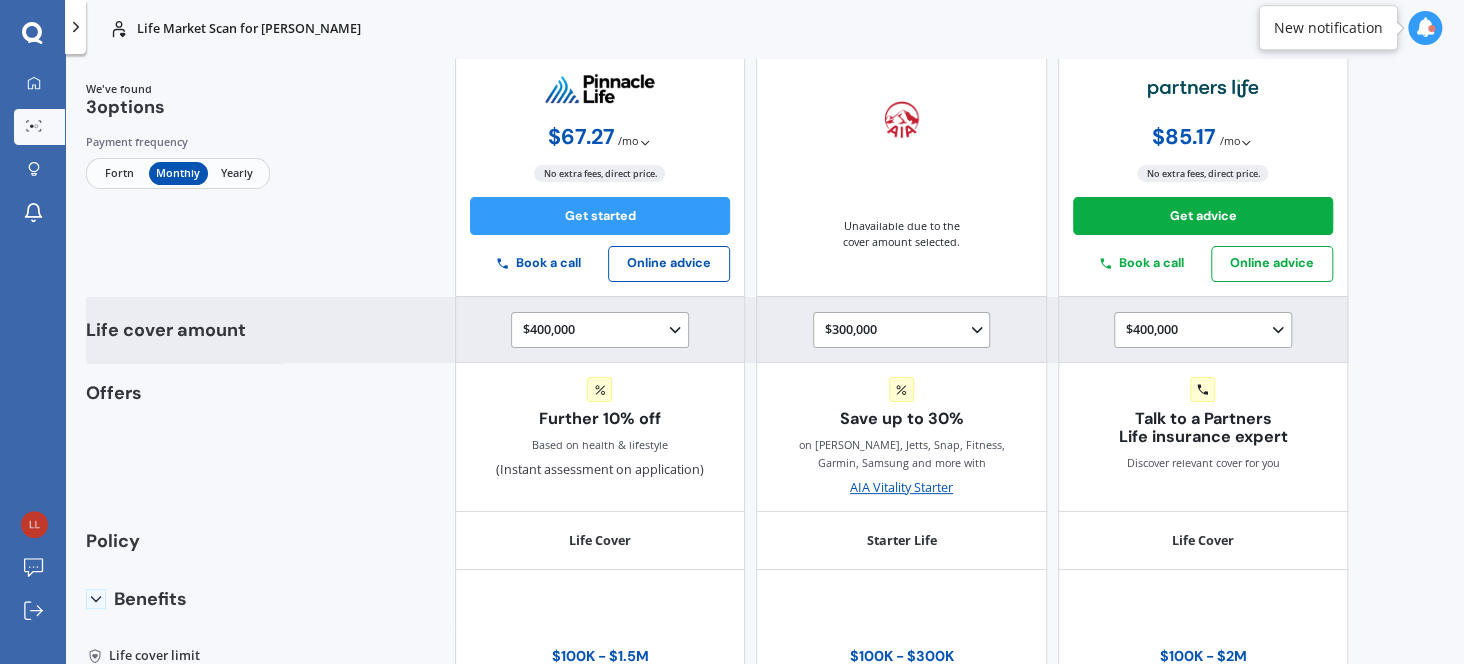 click 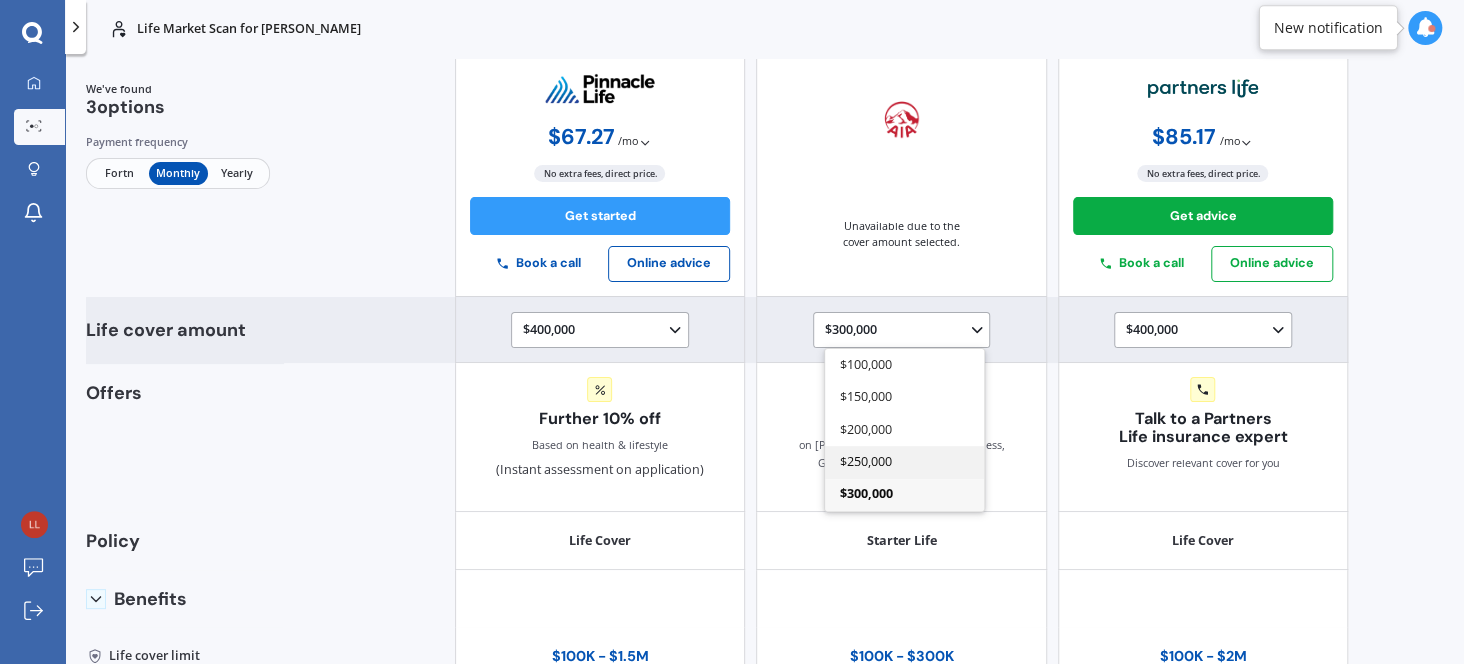 click on "$250,000" at bounding box center (904, 462) 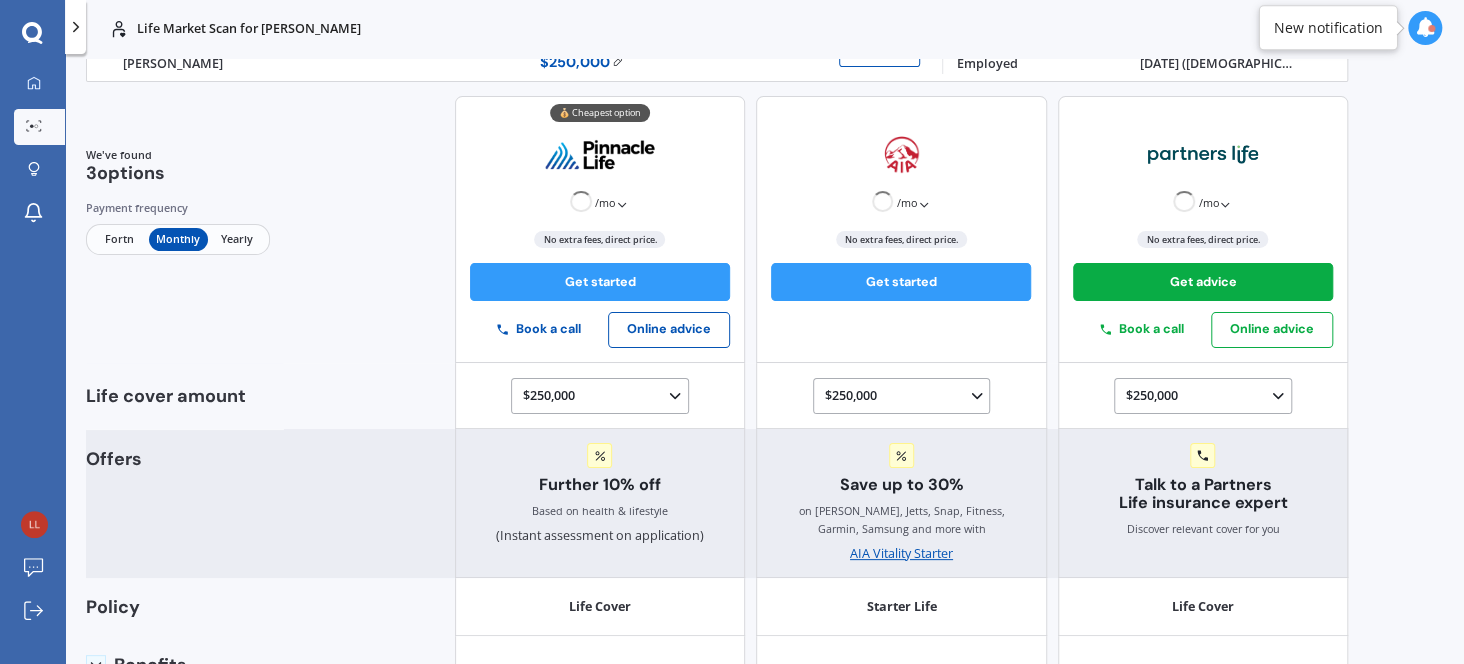 scroll, scrollTop: 0, scrollLeft: 0, axis: both 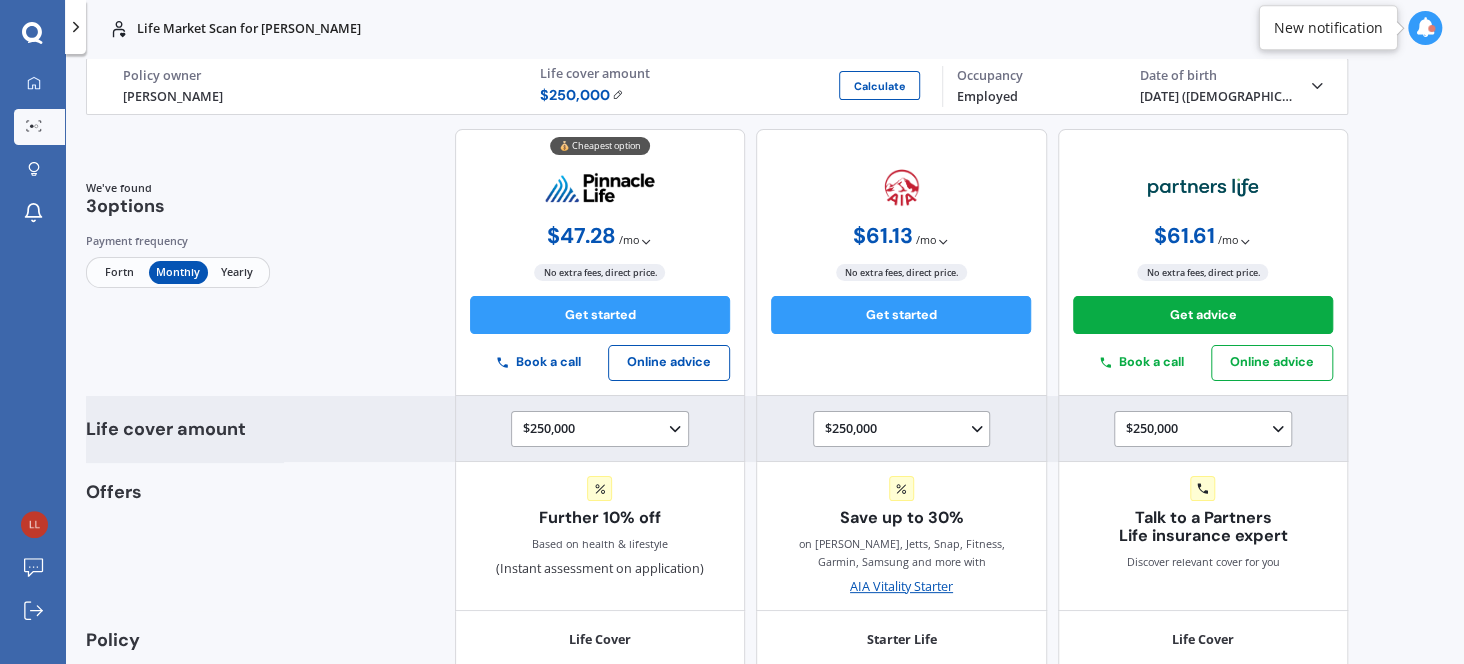 click 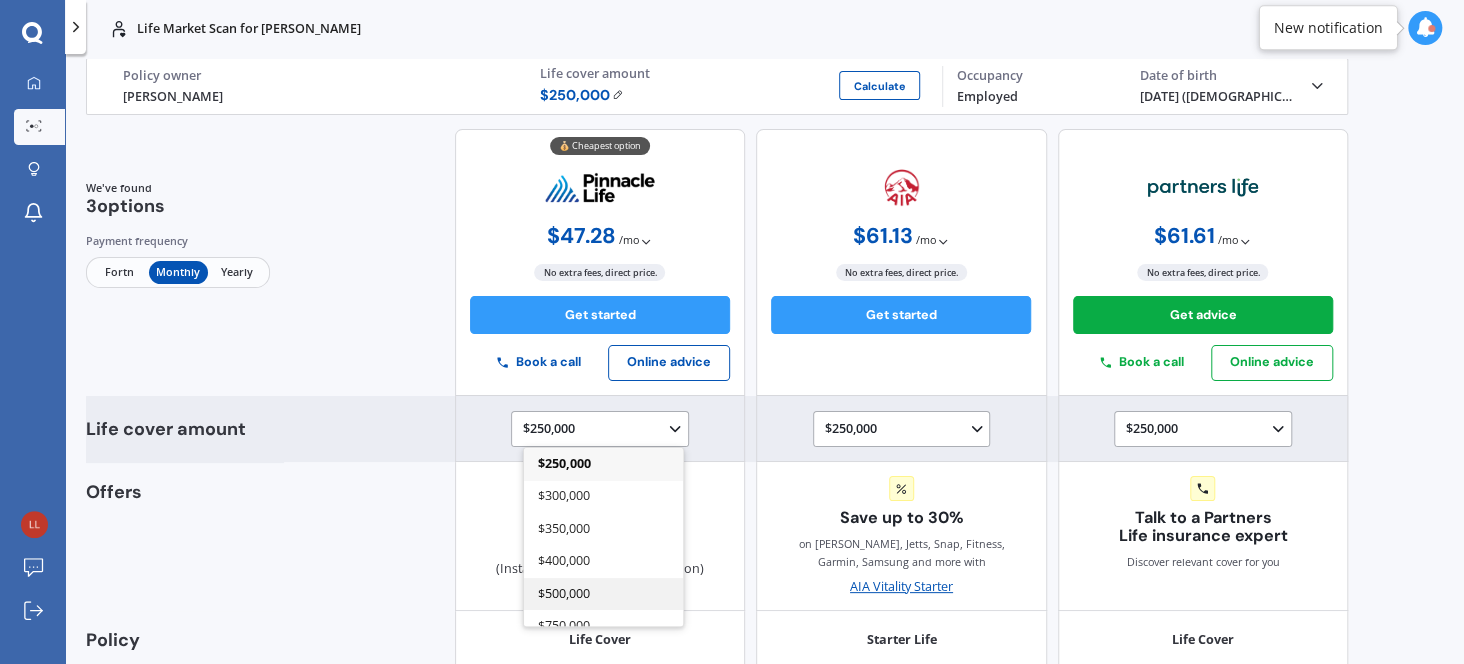 click on "$500,000" at bounding box center [564, 592] 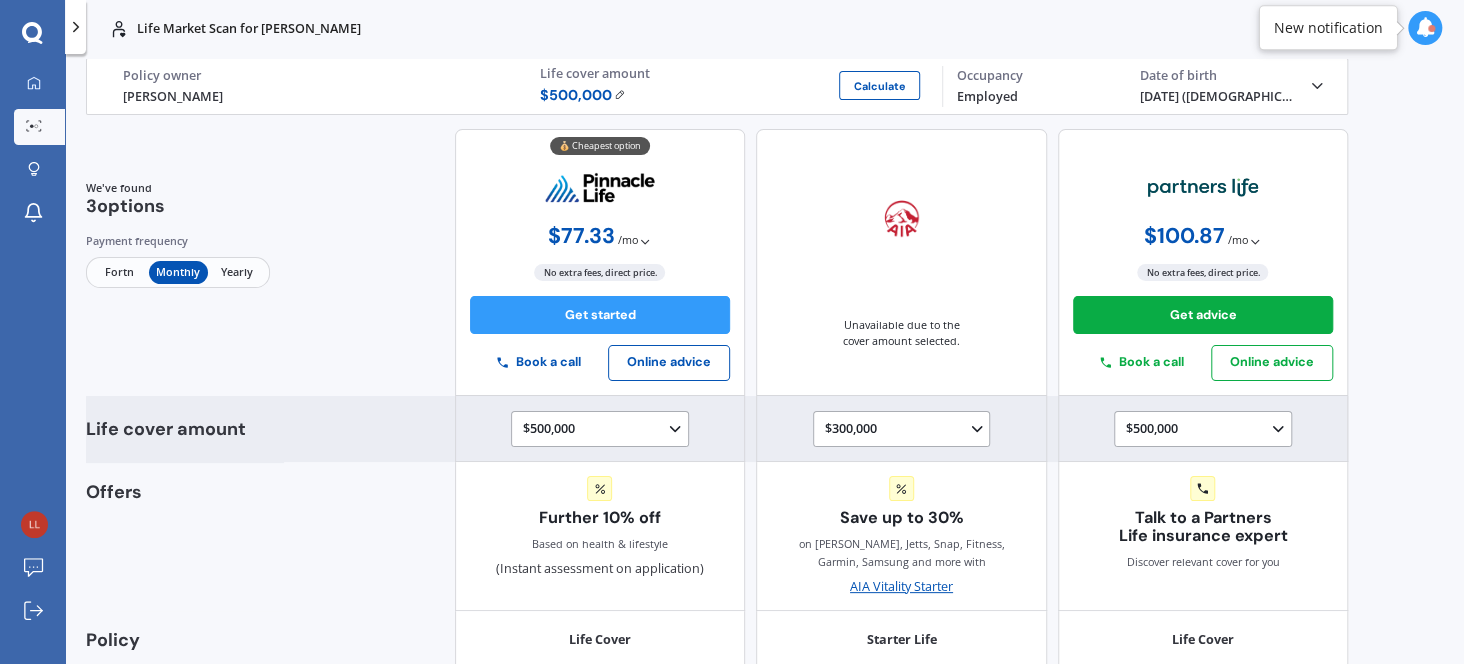 click 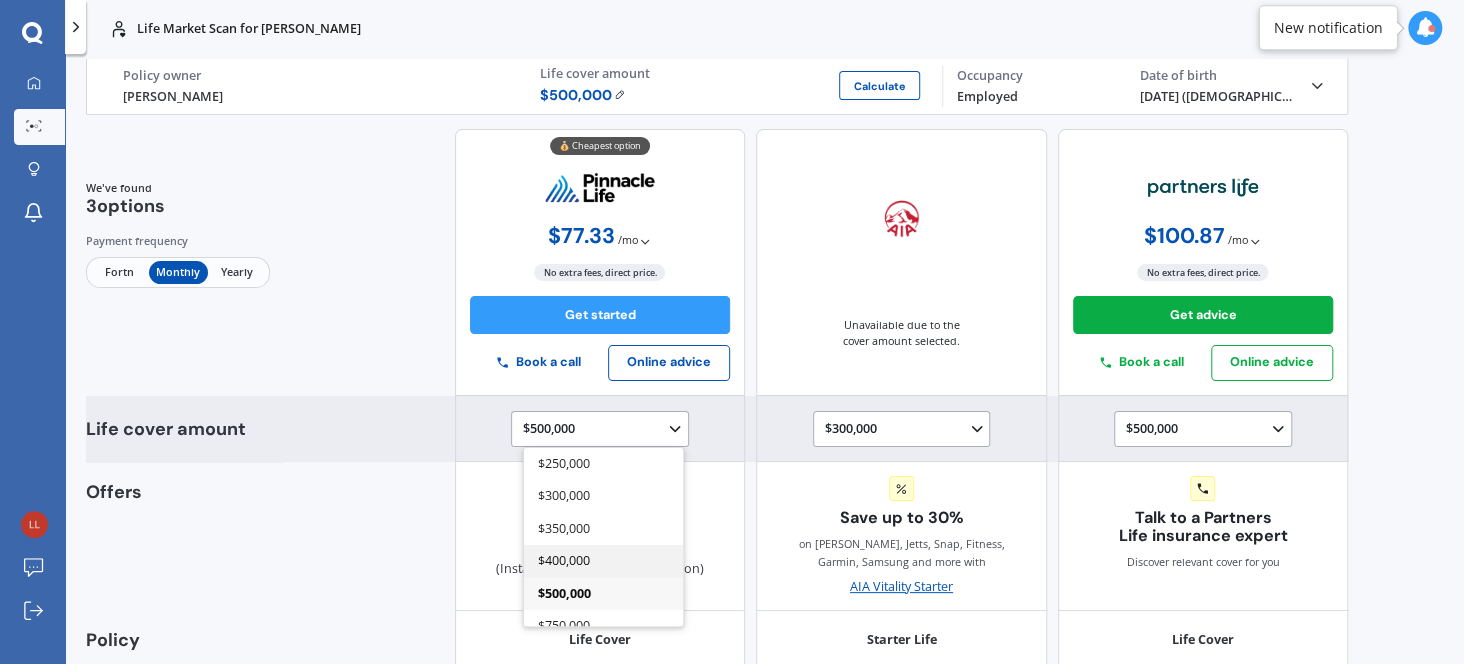 click on "$400,000" at bounding box center (603, 561) 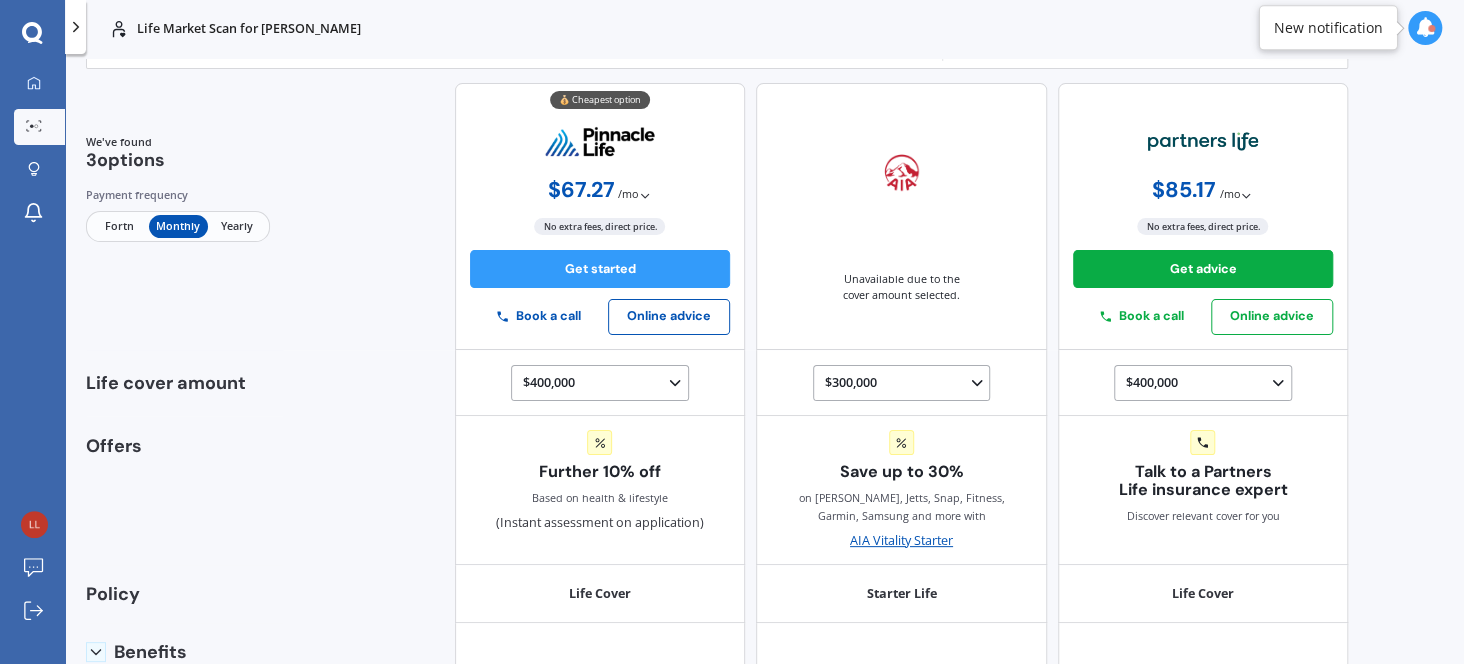 scroll, scrollTop: 0, scrollLeft: 0, axis: both 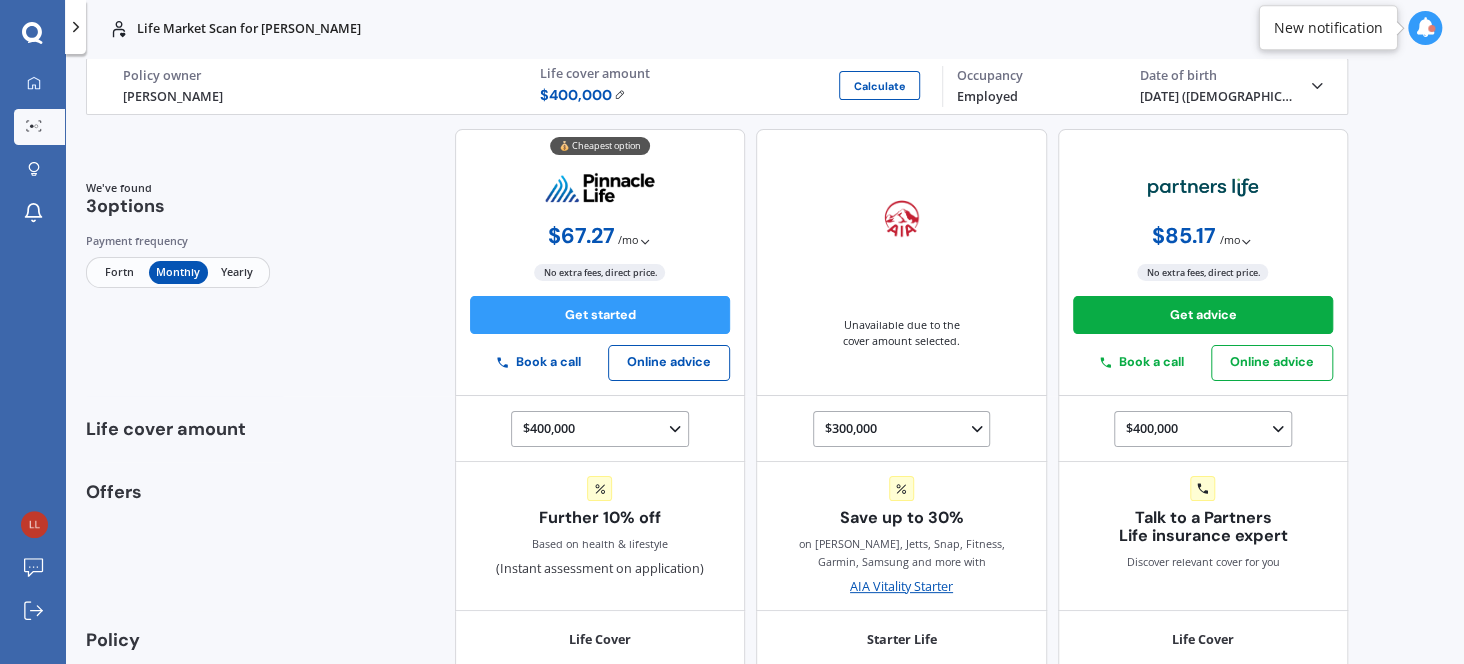 click on "Policy owner" at bounding box center [317, 76] 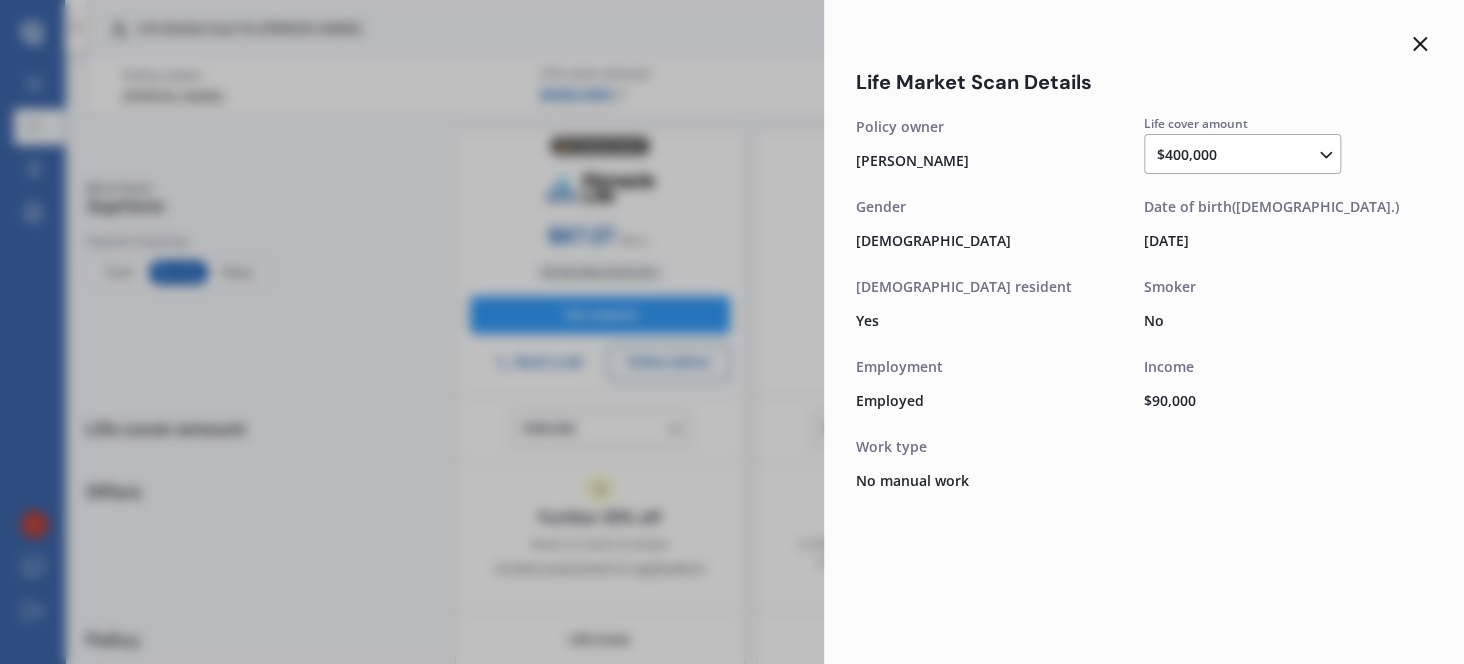 click 